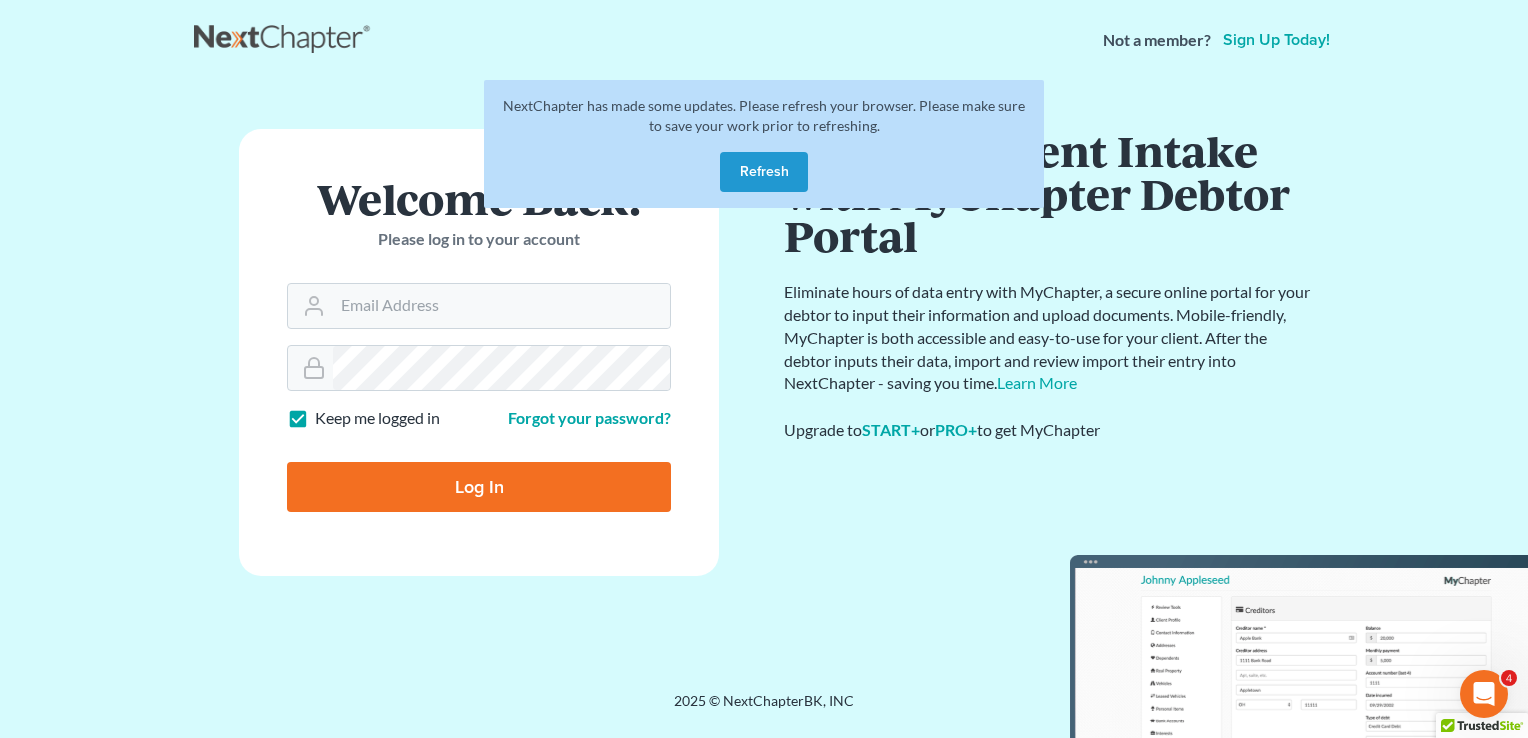 scroll, scrollTop: 0, scrollLeft: 0, axis: both 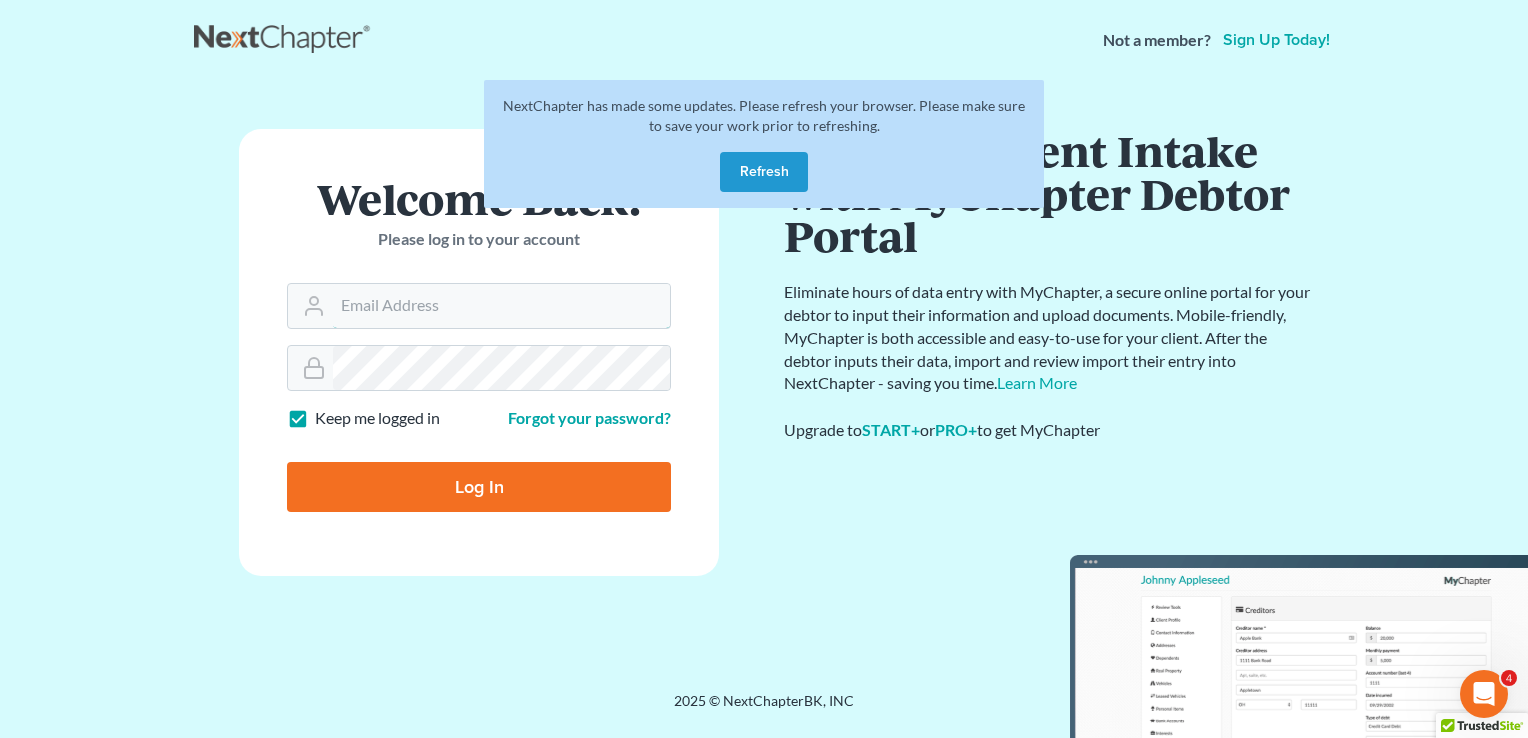type on "kristi@littlelawofficeky.com" 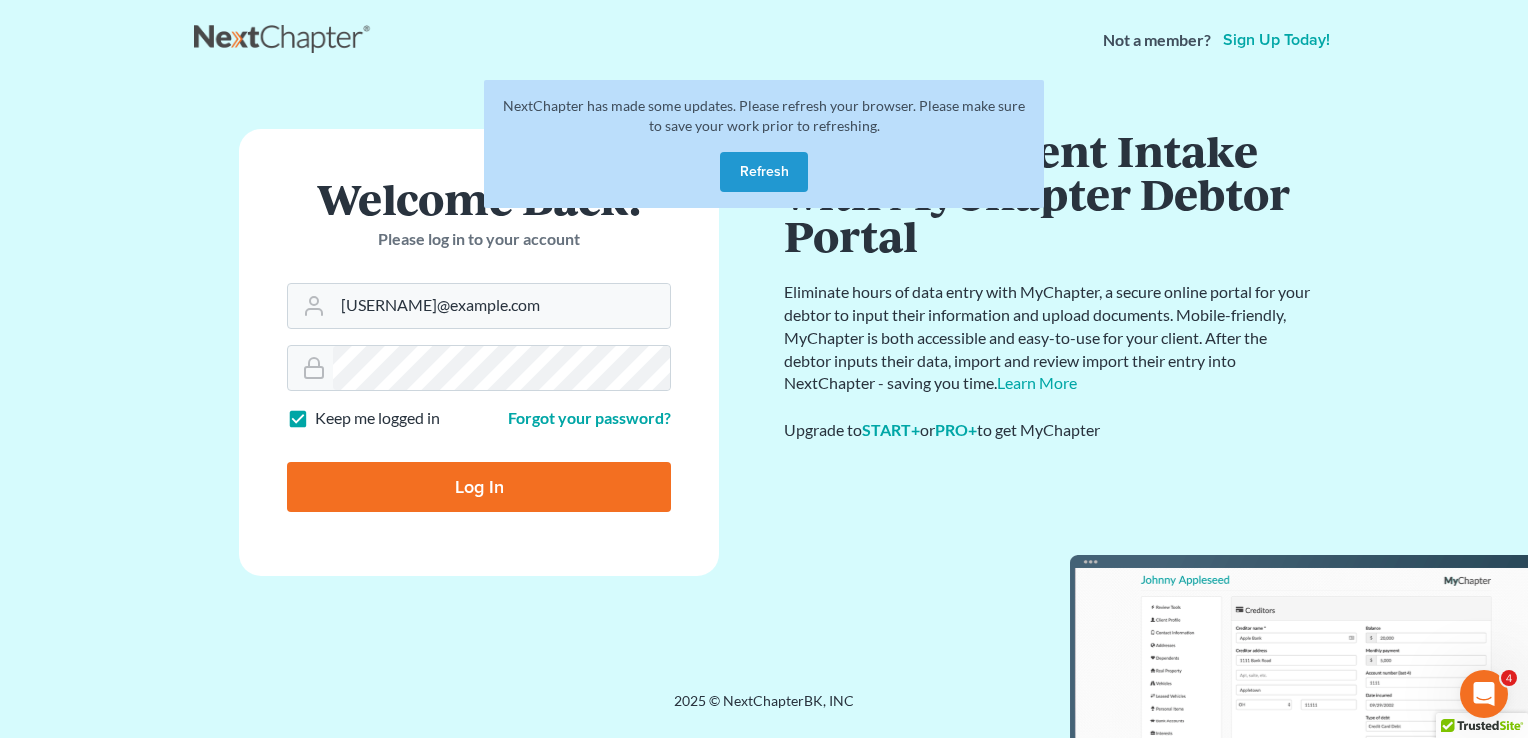 click on "Refresh" at bounding box center [764, 172] 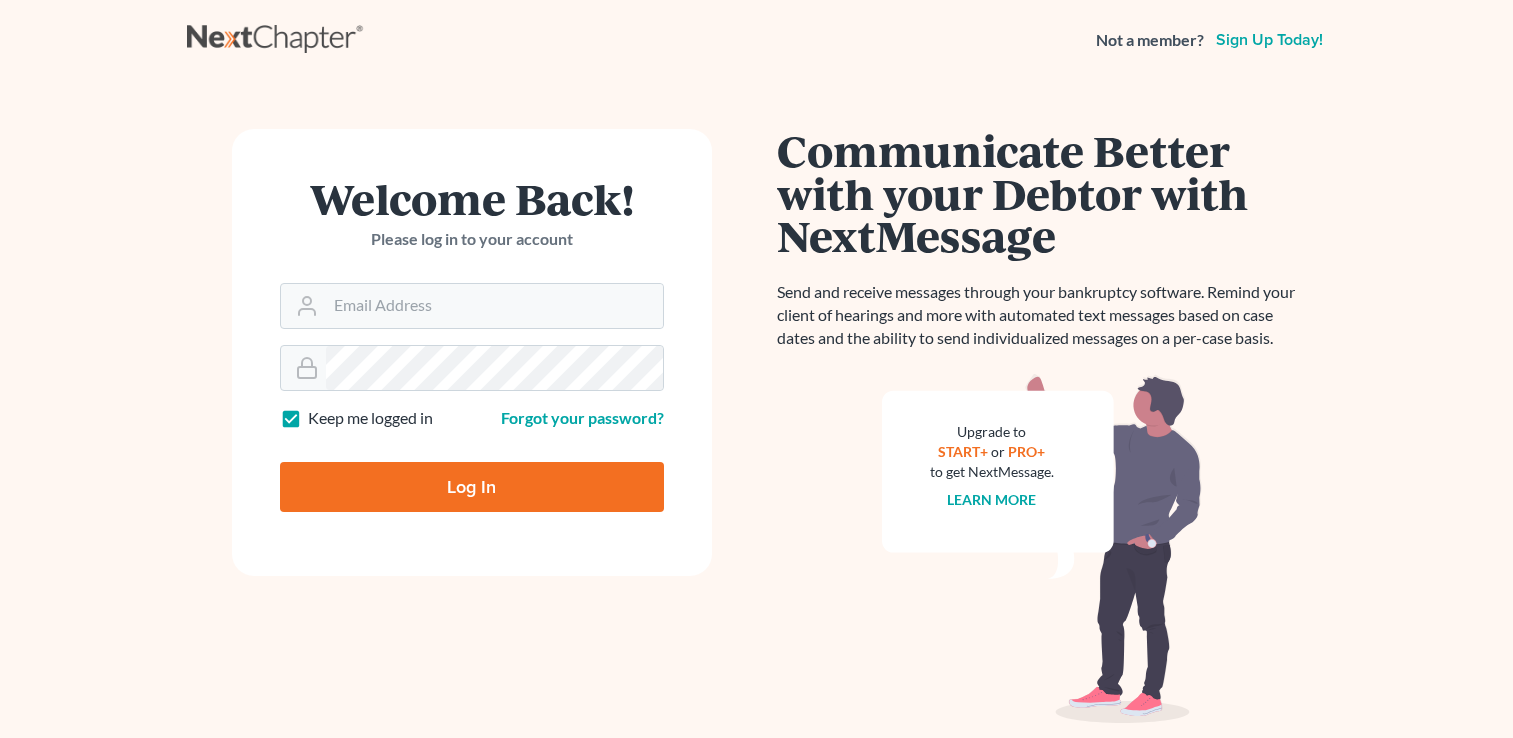 scroll, scrollTop: 0, scrollLeft: 0, axis: both 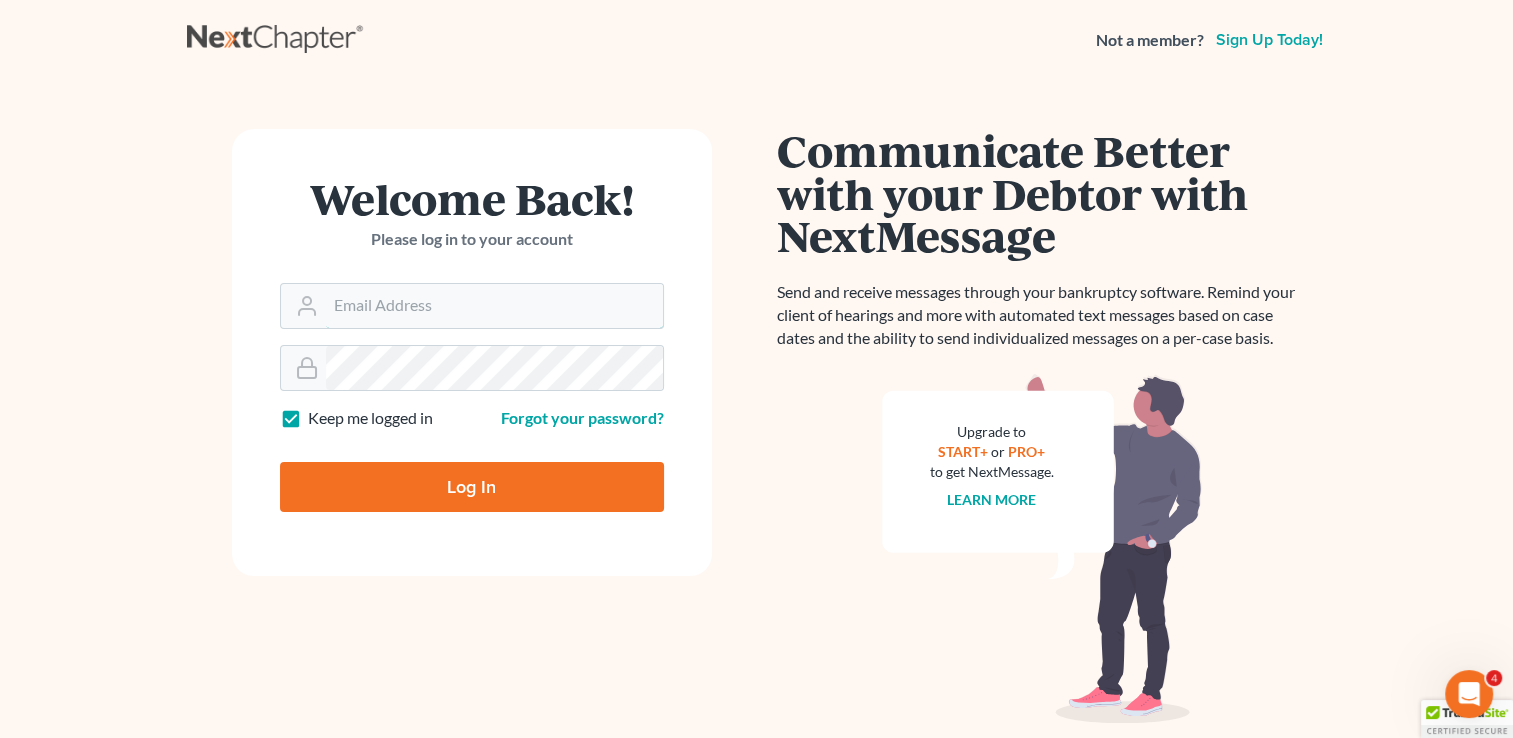type on "[USERNAME]@example.com" 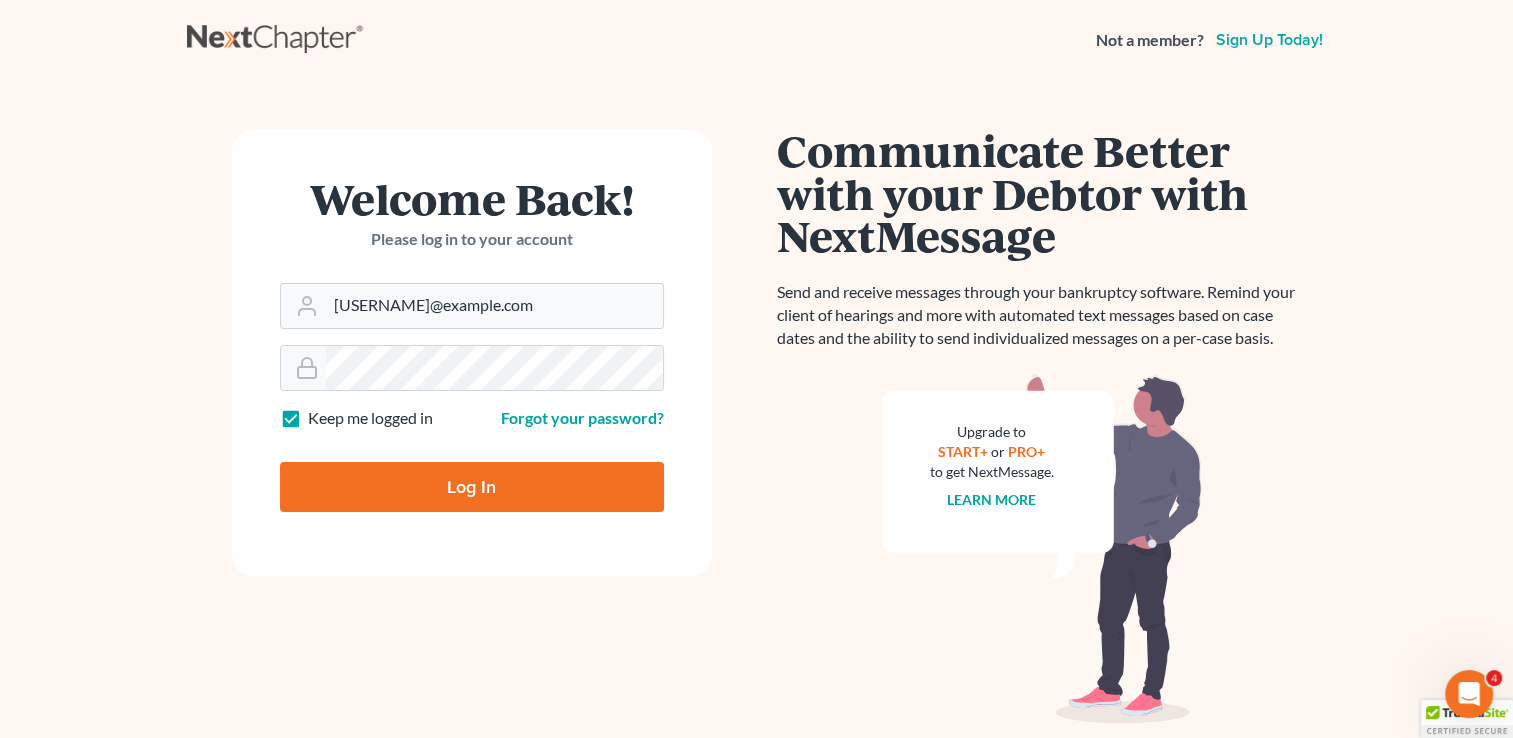 click on "Log In" at bounding box center (472, 487) 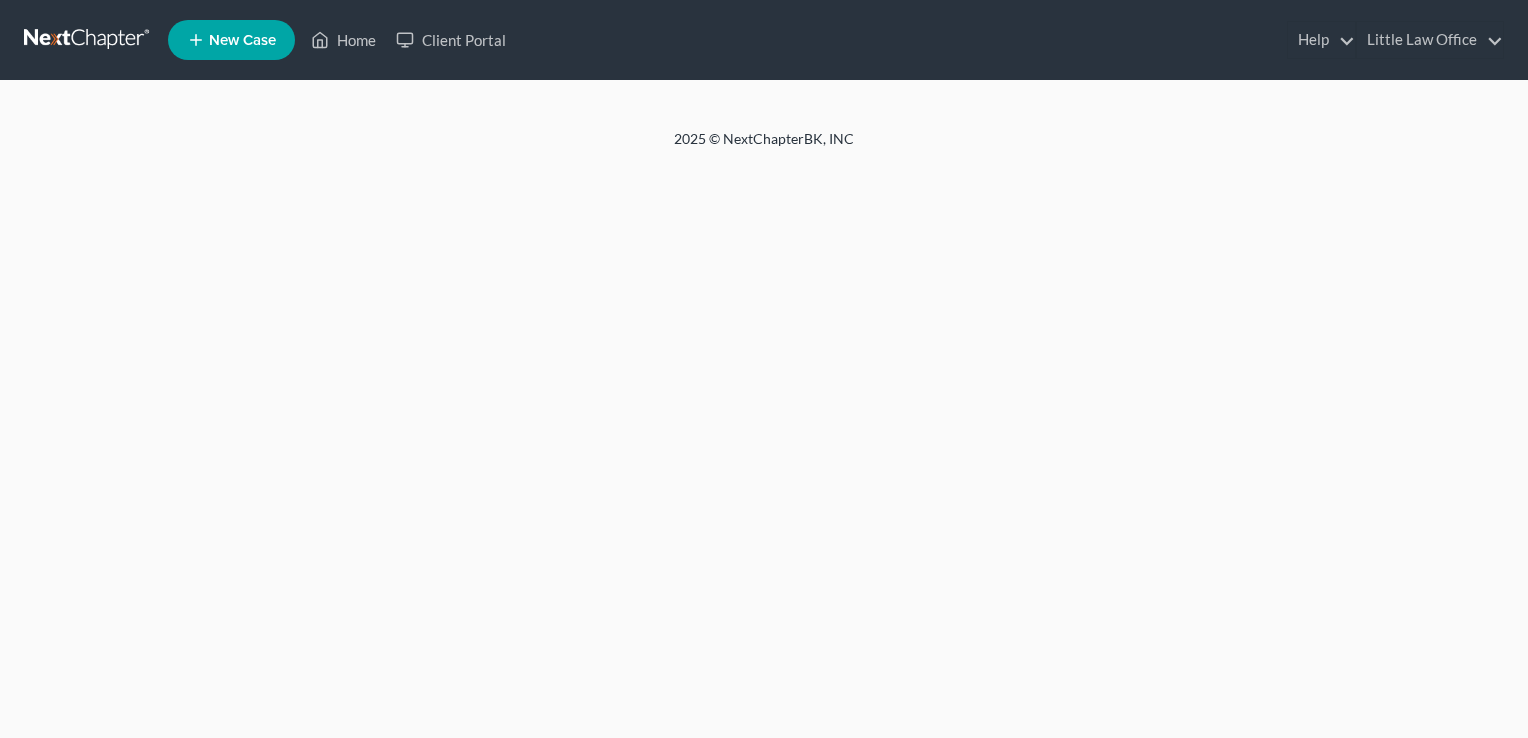 scroll, scrollTop: 0, scrollLeft: 0, axis: both 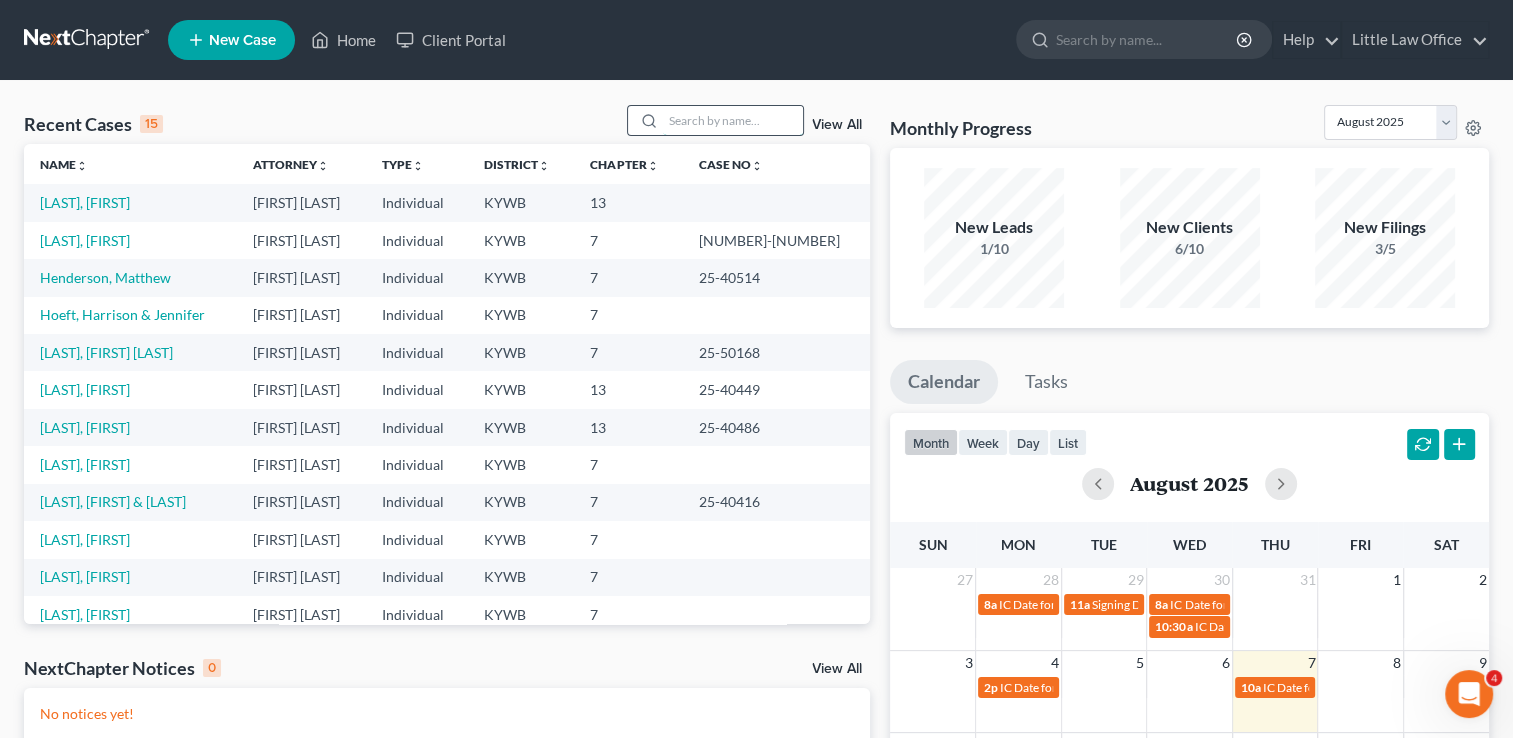click at bounding box center (733, 120) 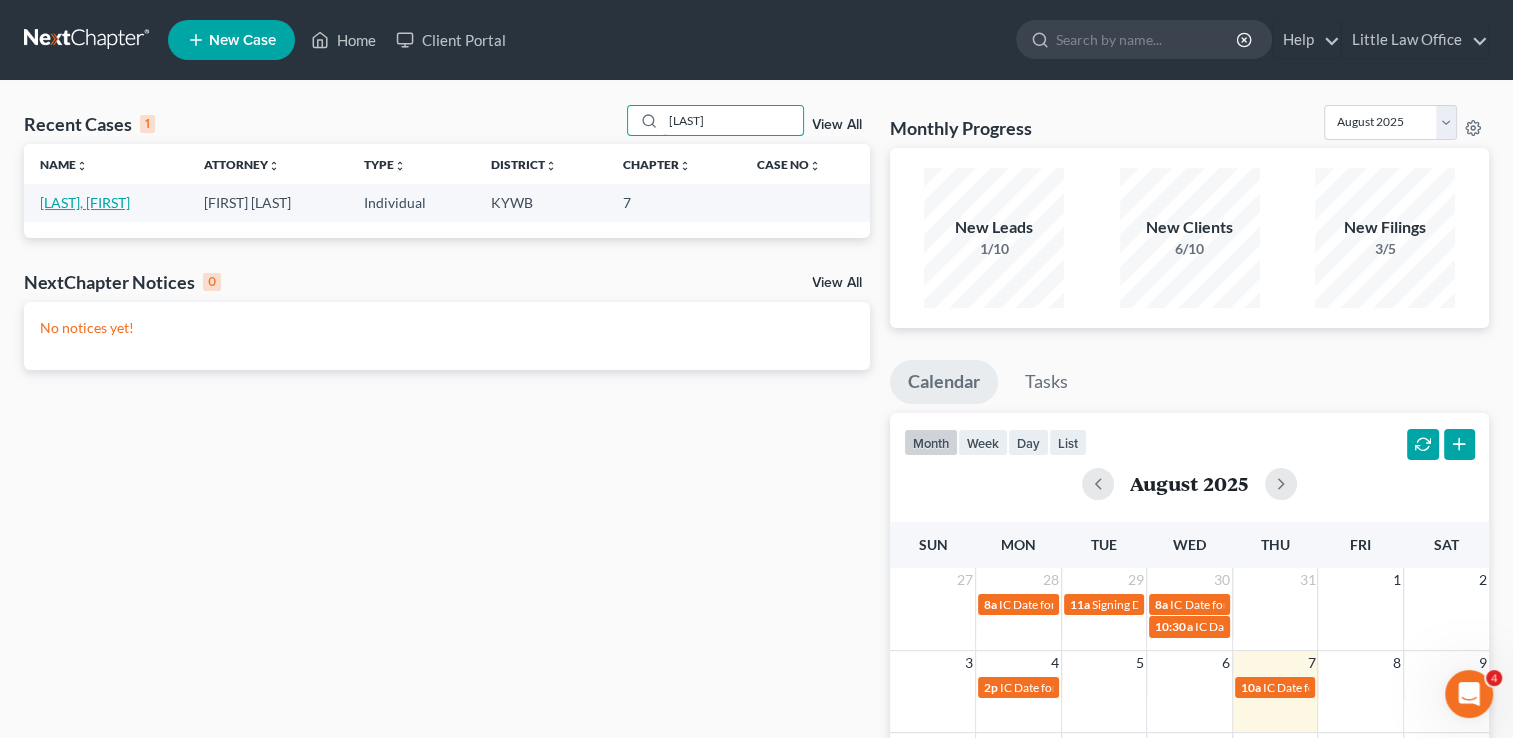 type on "[LAST]" 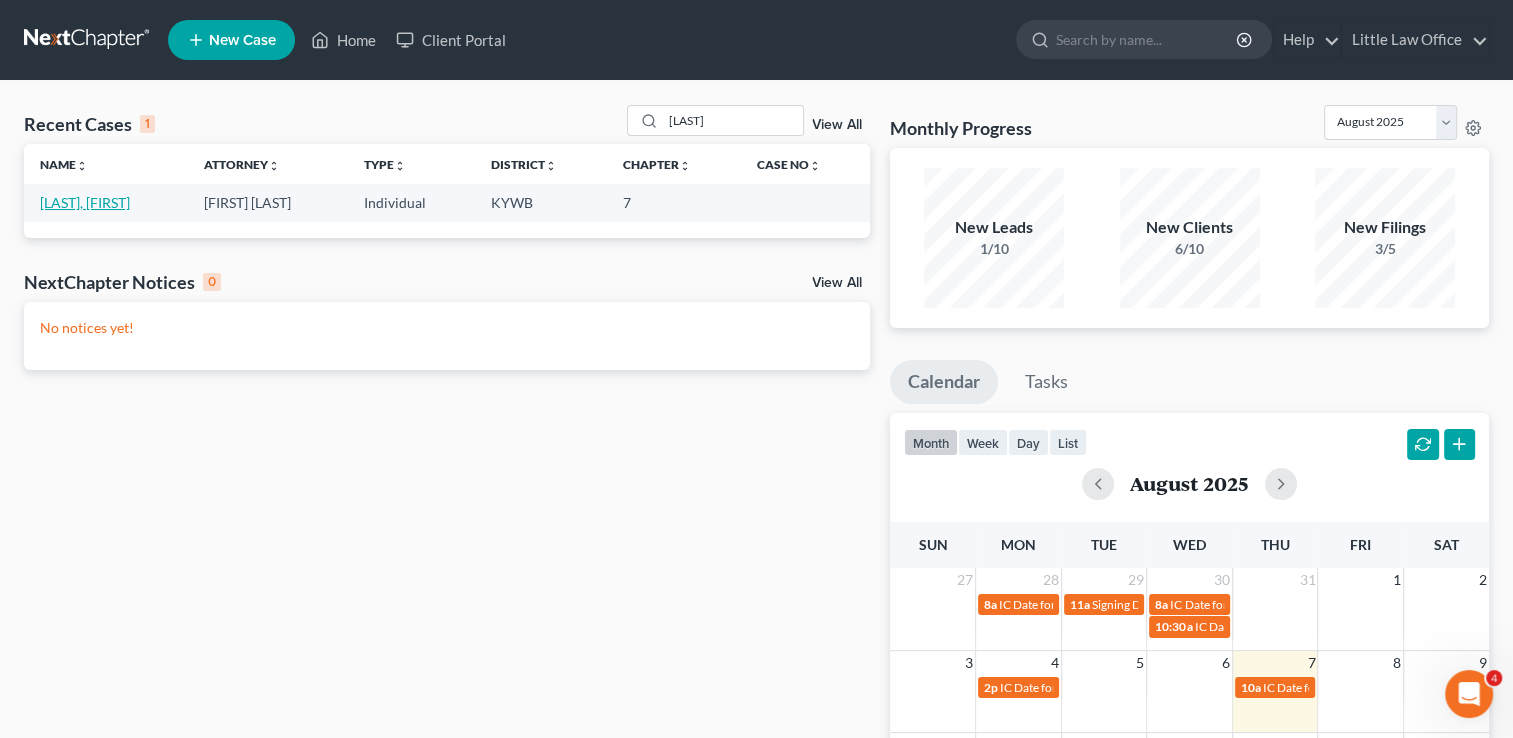 click on "[LAST], [FIRST]" at bounding box center (85, 202) 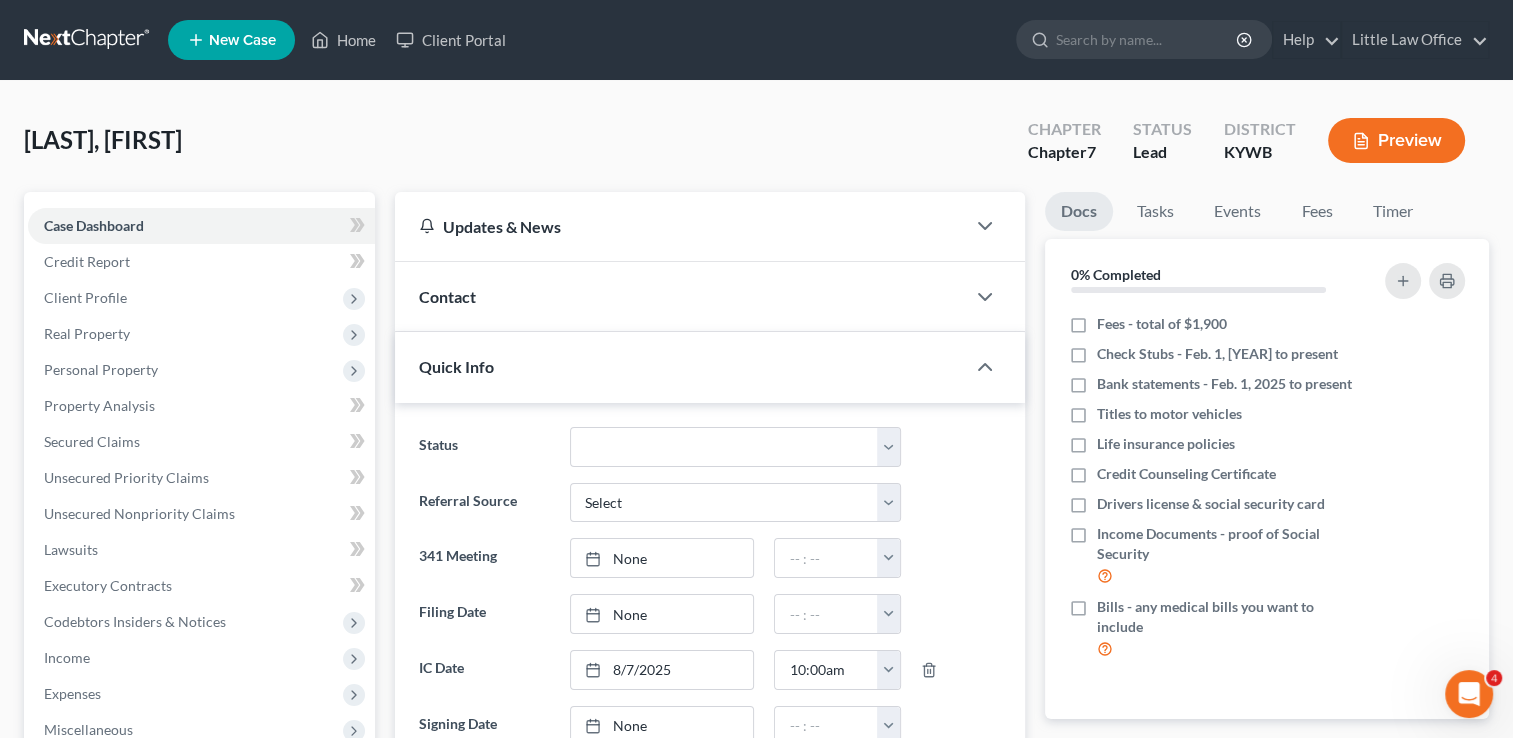 click on "Contact" at bounding box center (680, 296) 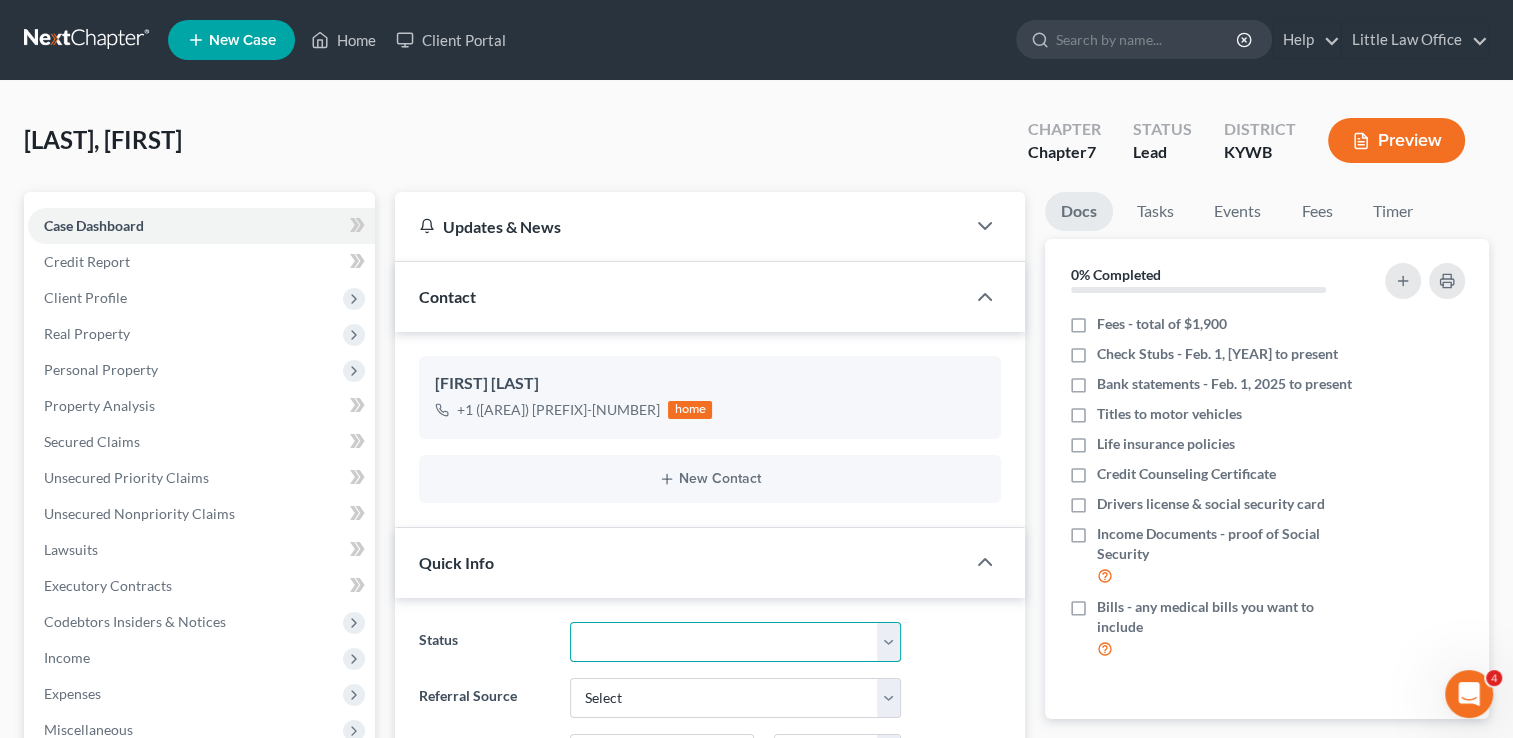 click on "Discharged Discharged & Reported Discharge Litigation Dismissal Notice Dismissed Dismissed & Litigation Filed Filed / Pre 341 Inactive In Progress Lead Lost Lead Plan Confirmation Plan Failing Possible Post 341 Pre Confirmation Preparing to File Ready to File Ready to Sign Rejected Retained To Review Withdrawn As Counsel" at bounding box center [735, 642] 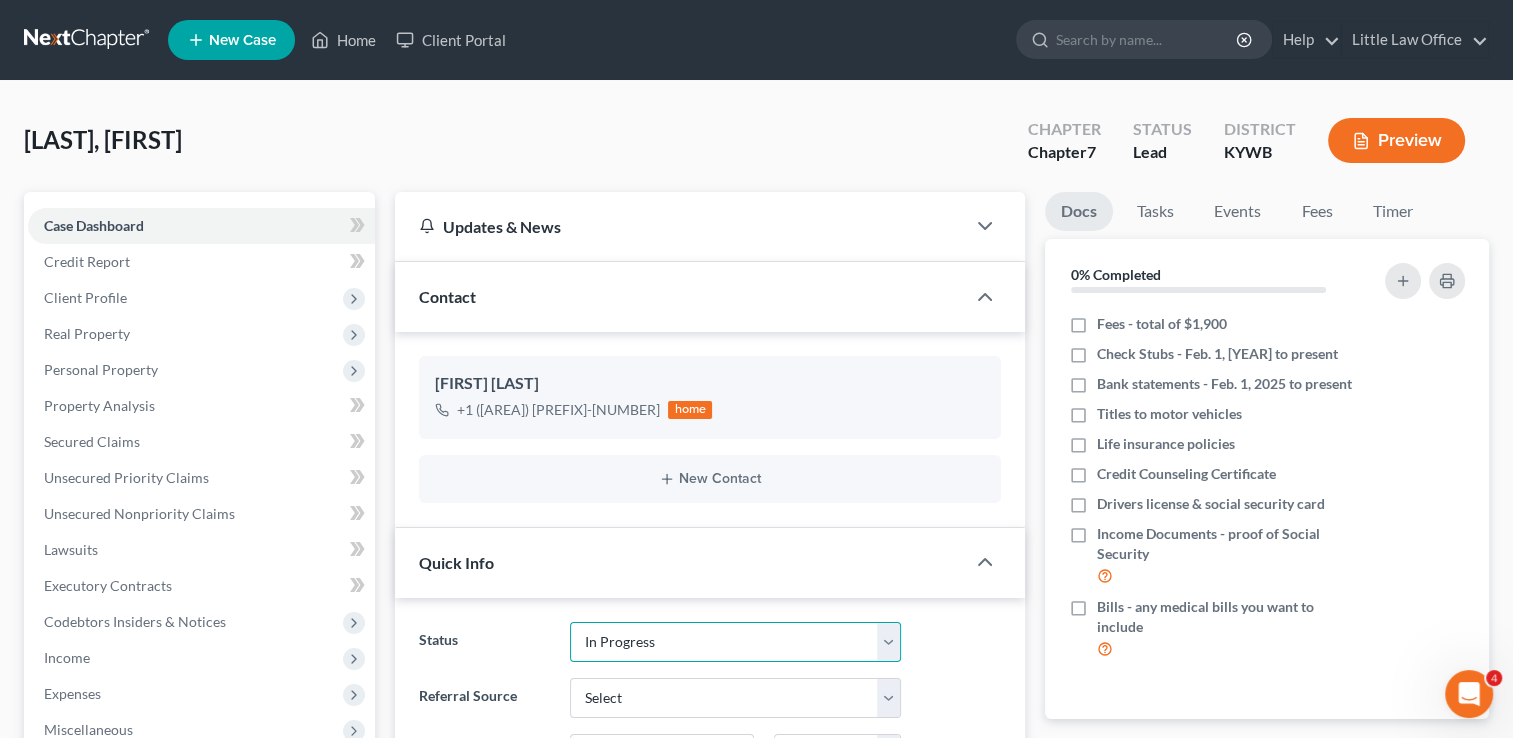 click on "Discharged Discharged & Reported Discharge Litigation Dismissal Notice Dismissed Dismissed & Litigation Filed Filed / Pre 341 Inactive In Progress Lead Lost Lead Plan Confirmation Plan Failing Possible Post 341 Pre Confirmation Preparing to File Ready to File Ready to Sign Rejected Retained To Review Withdrawn As Counsel" at bounding box center (735, 642) 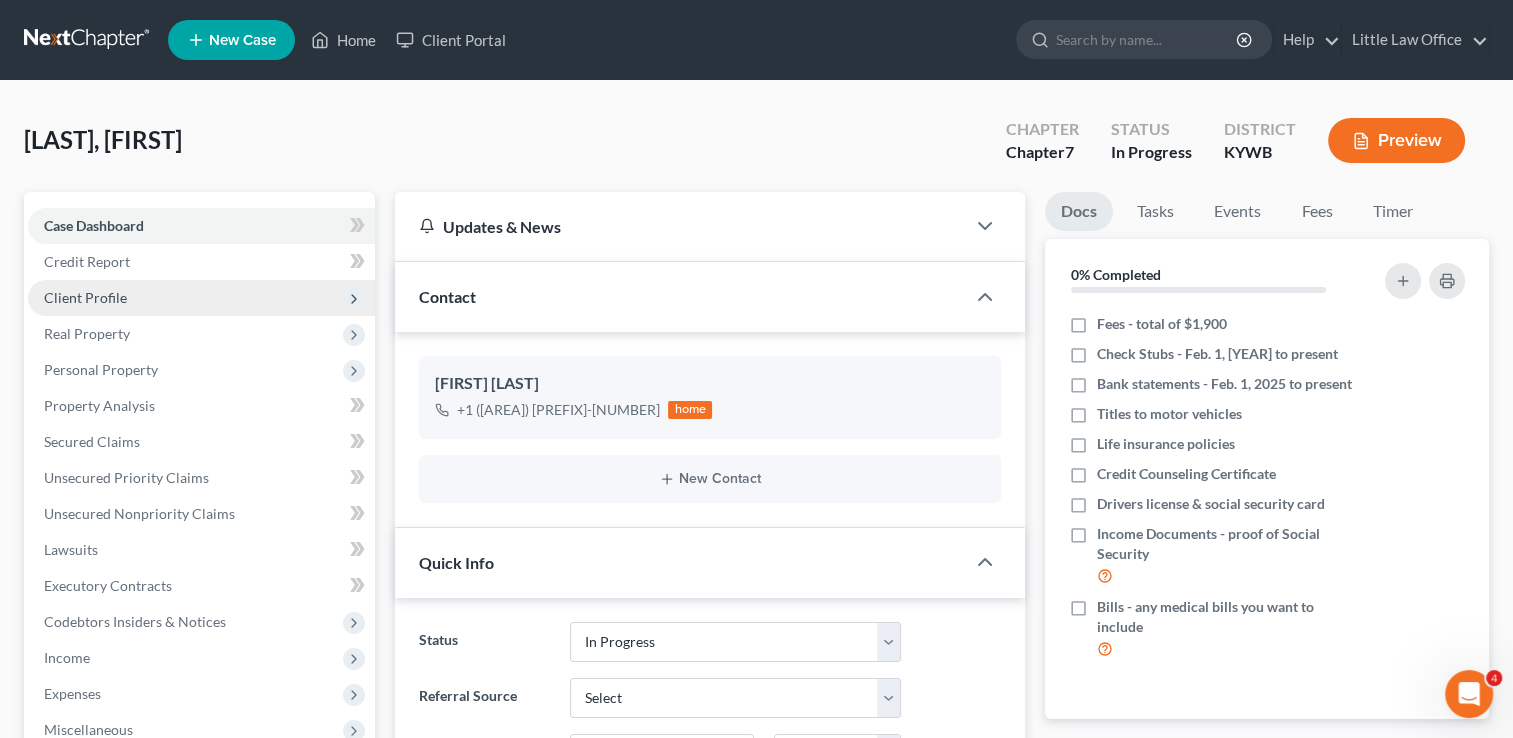 click on "Client Profile" at bounding box center (201, 298) 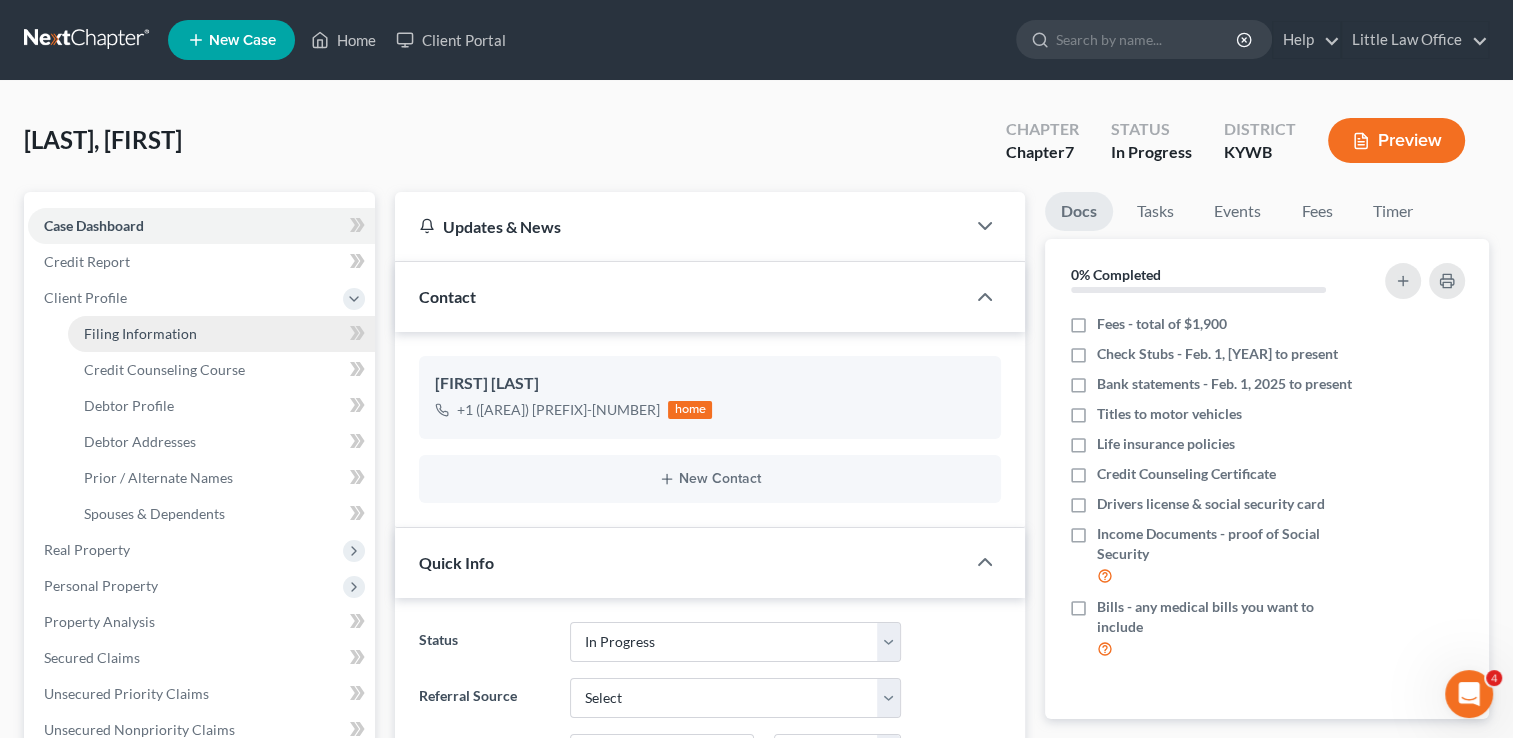 click on "Filing Information" at bounding box center (140, 333) 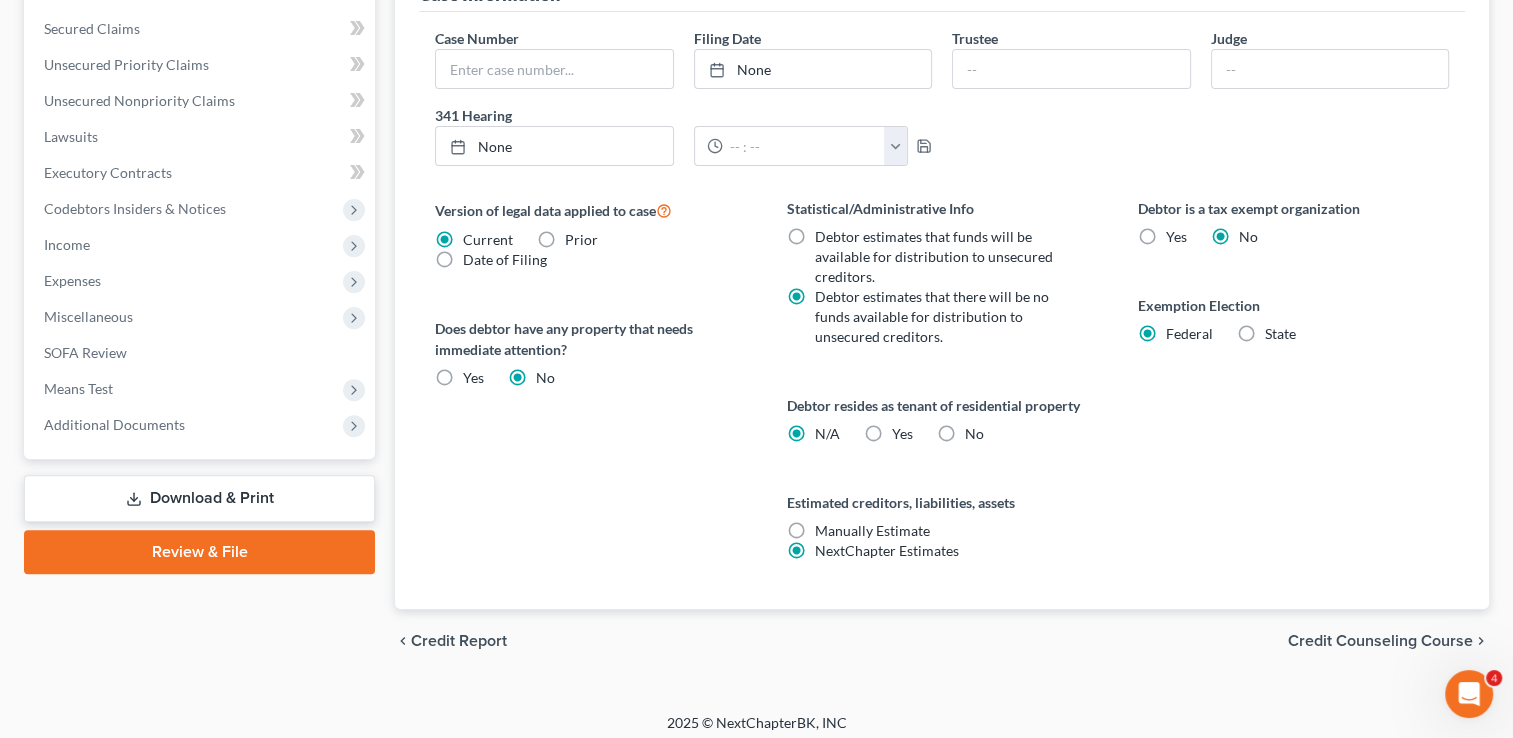 scroll, scrollTop: 636, scrollLeft: 0, axis: vertical 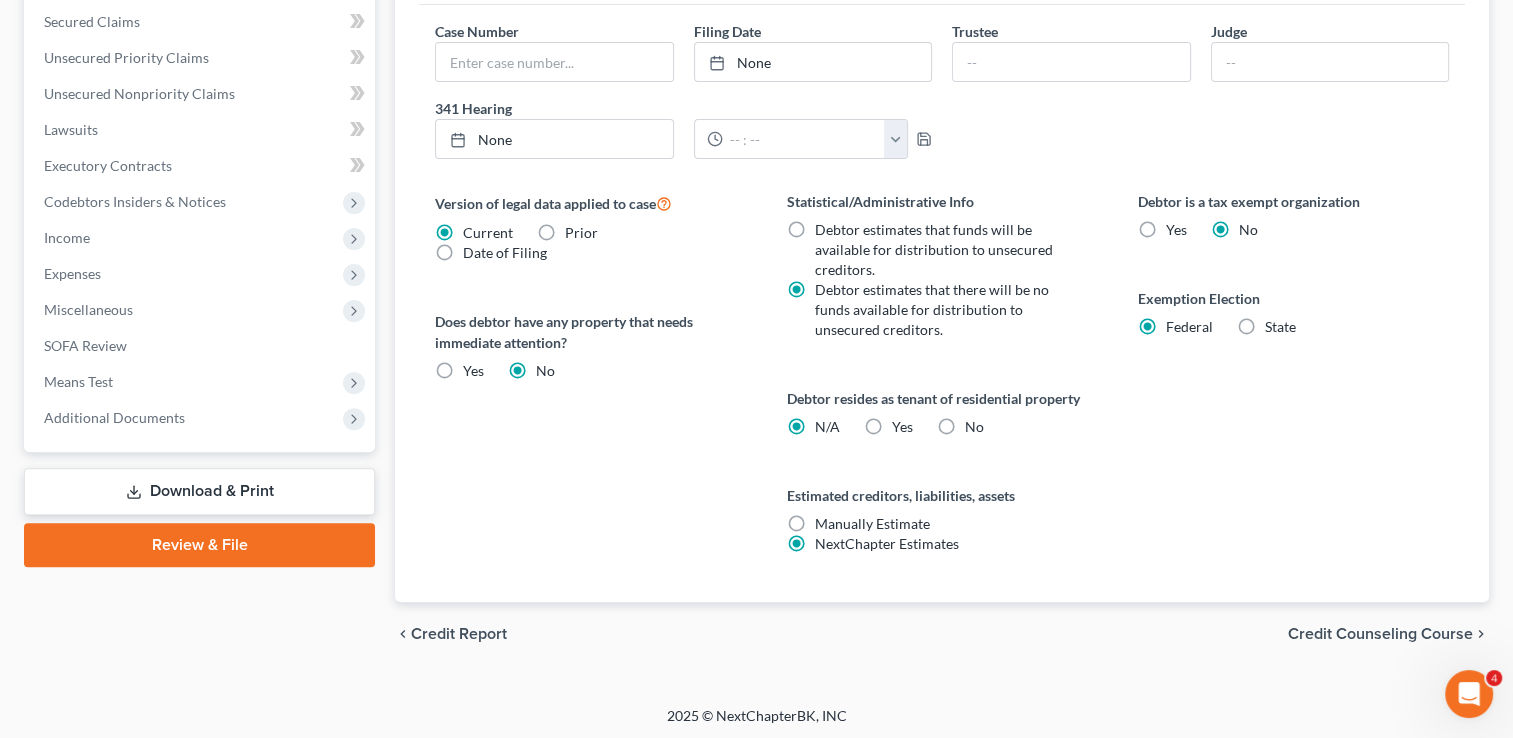 click on "Credit Counseling Course" at bounding box center (1380, 634) 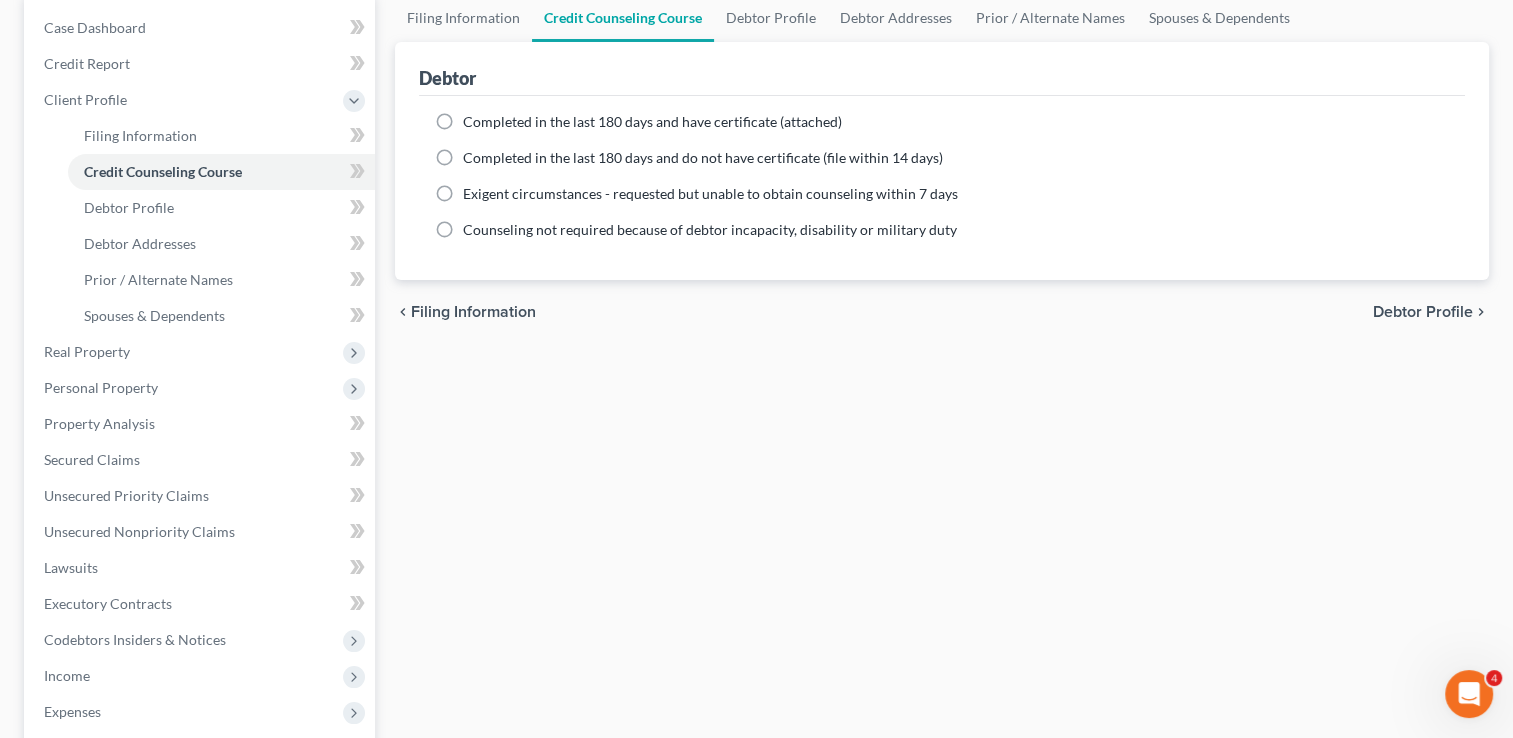 scroll, scrollTop: 0, scrollLeft: 0, axis: both 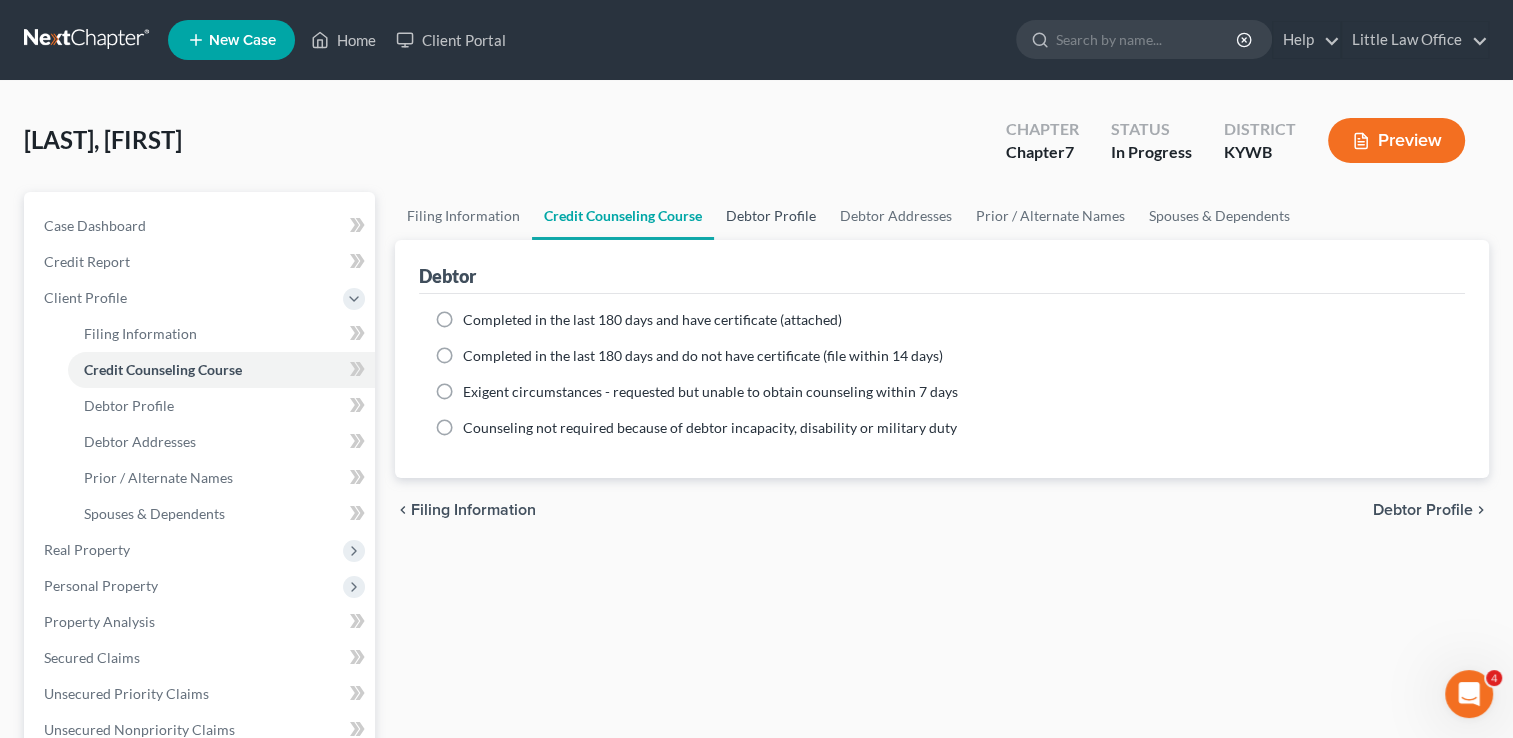 click on "Debtor Profile" at bounding box center [771, 216] 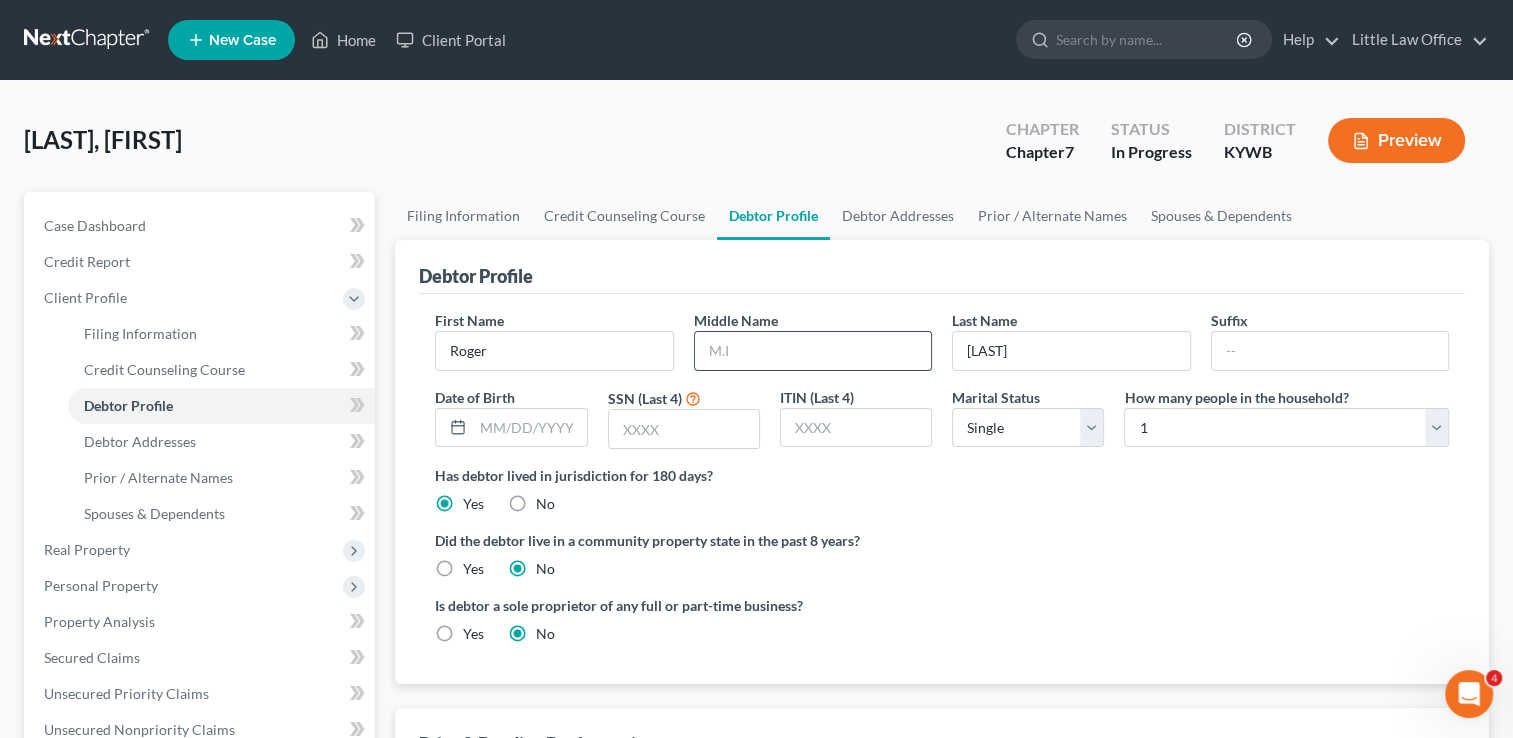 click at bounding box center [813, 351] 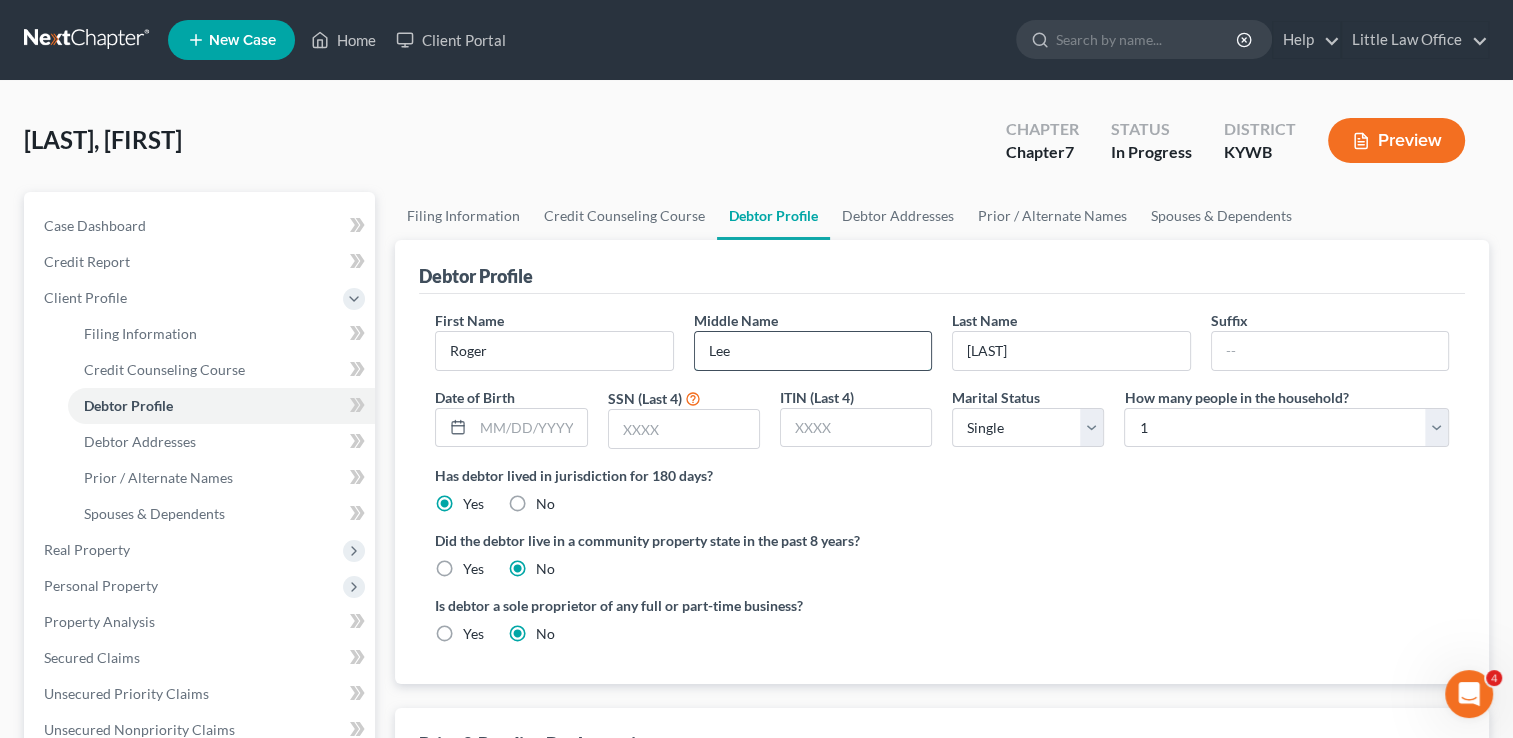 type on "Lee" 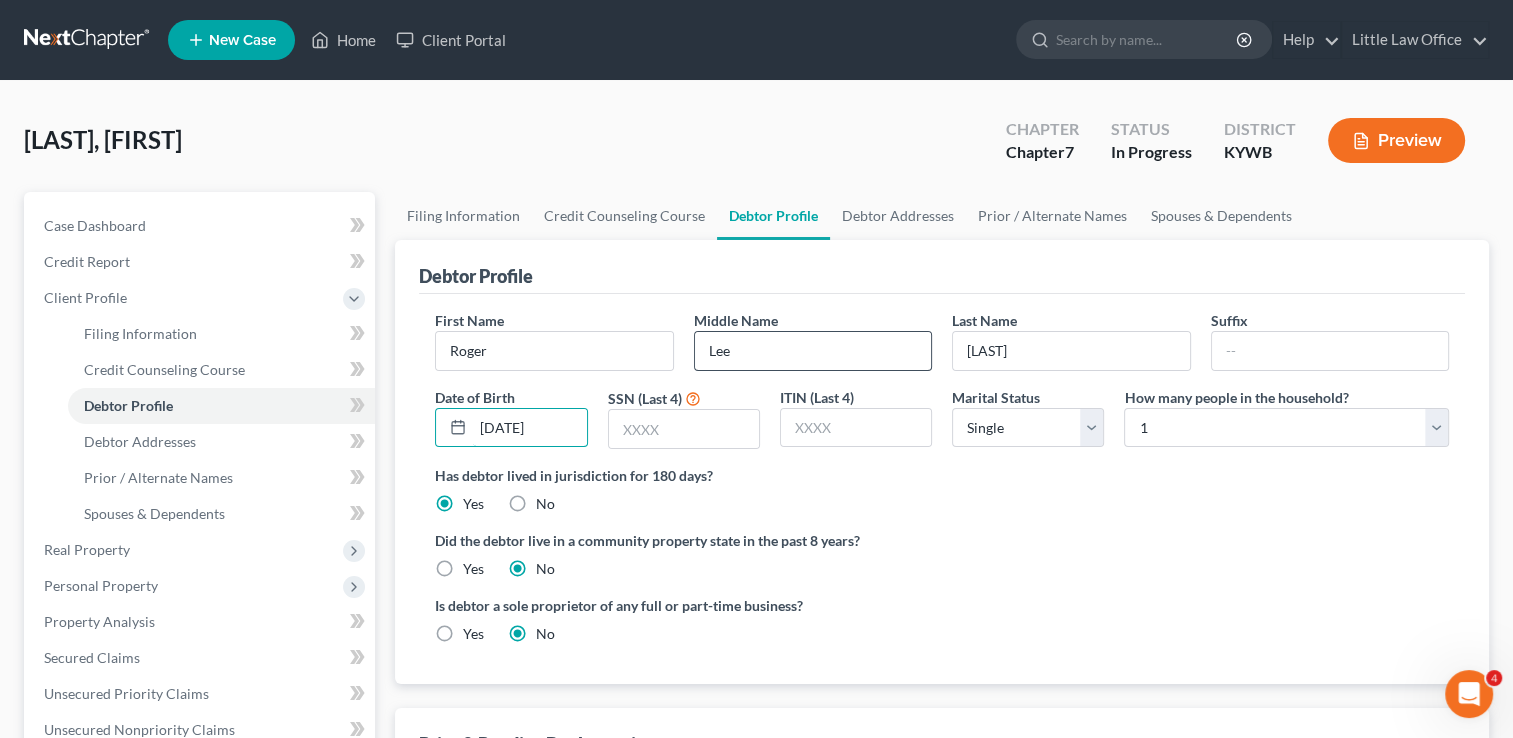type on "[DATE]" 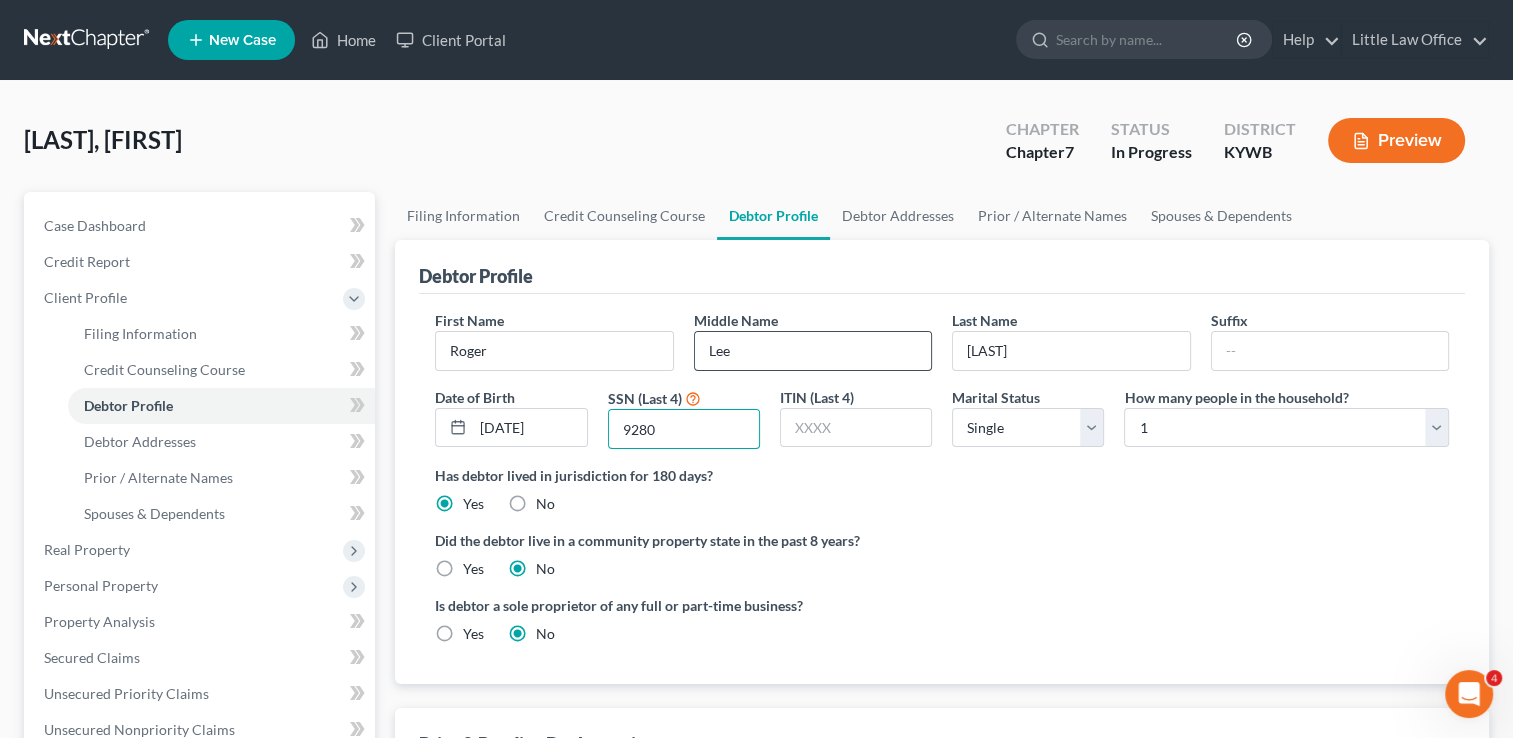 type on "9280" 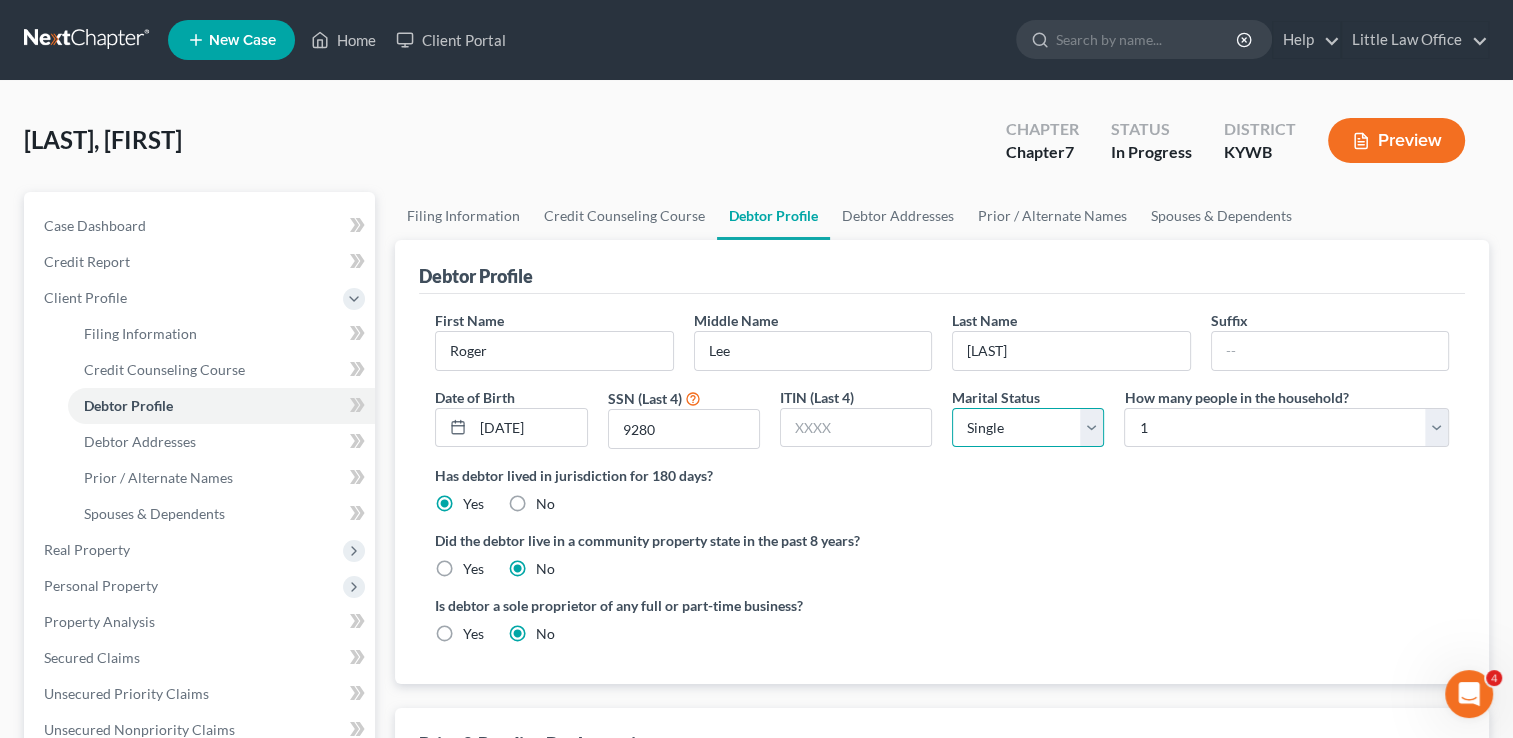 click on "Select Single Married Separated Divorced Widowed" at bounding box center (1028, 428) 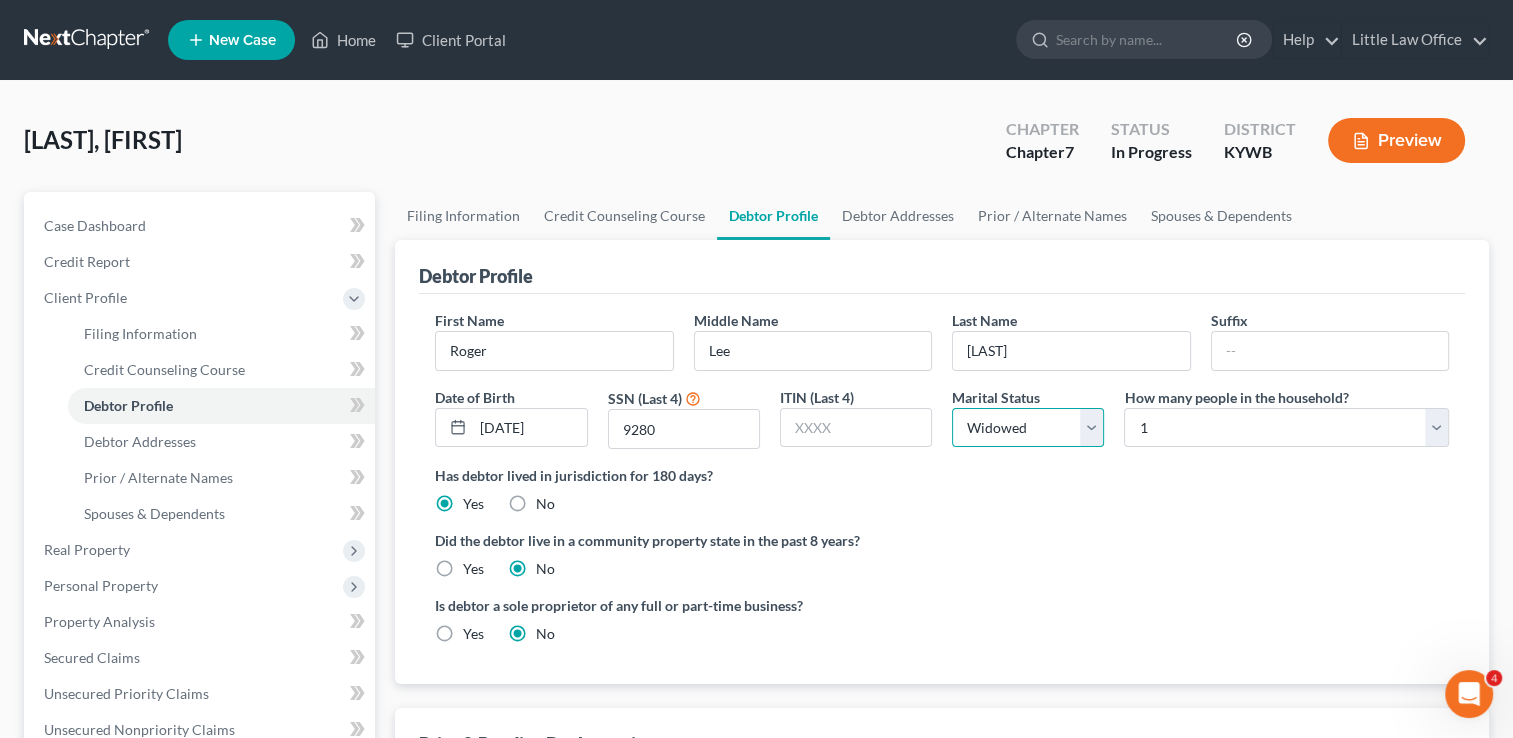 click on "Select Single Married Separated Divorced Widowed" at bounding box center [1028, 428] 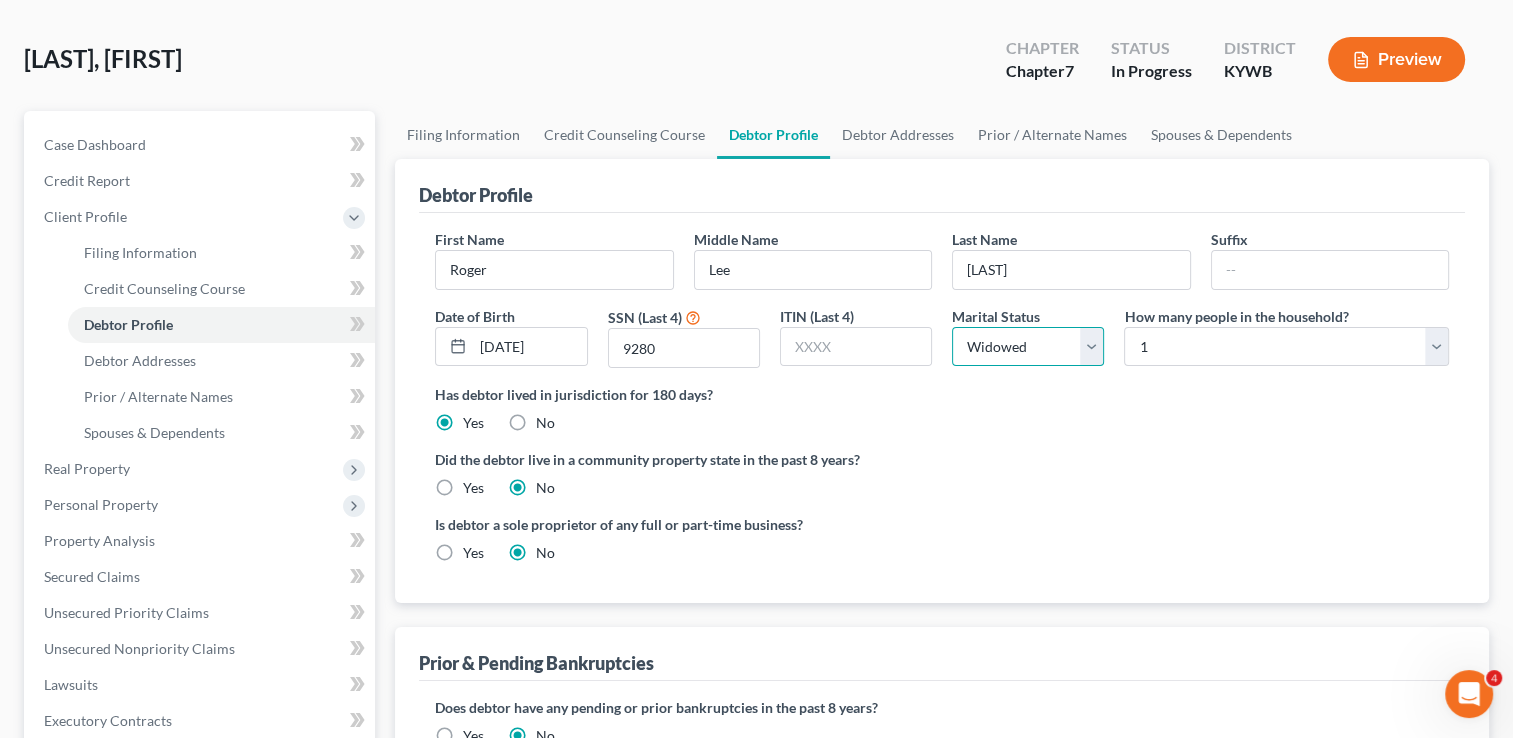 scroll, scrollTop: 88, scrollLeft: 0, axis: vertical 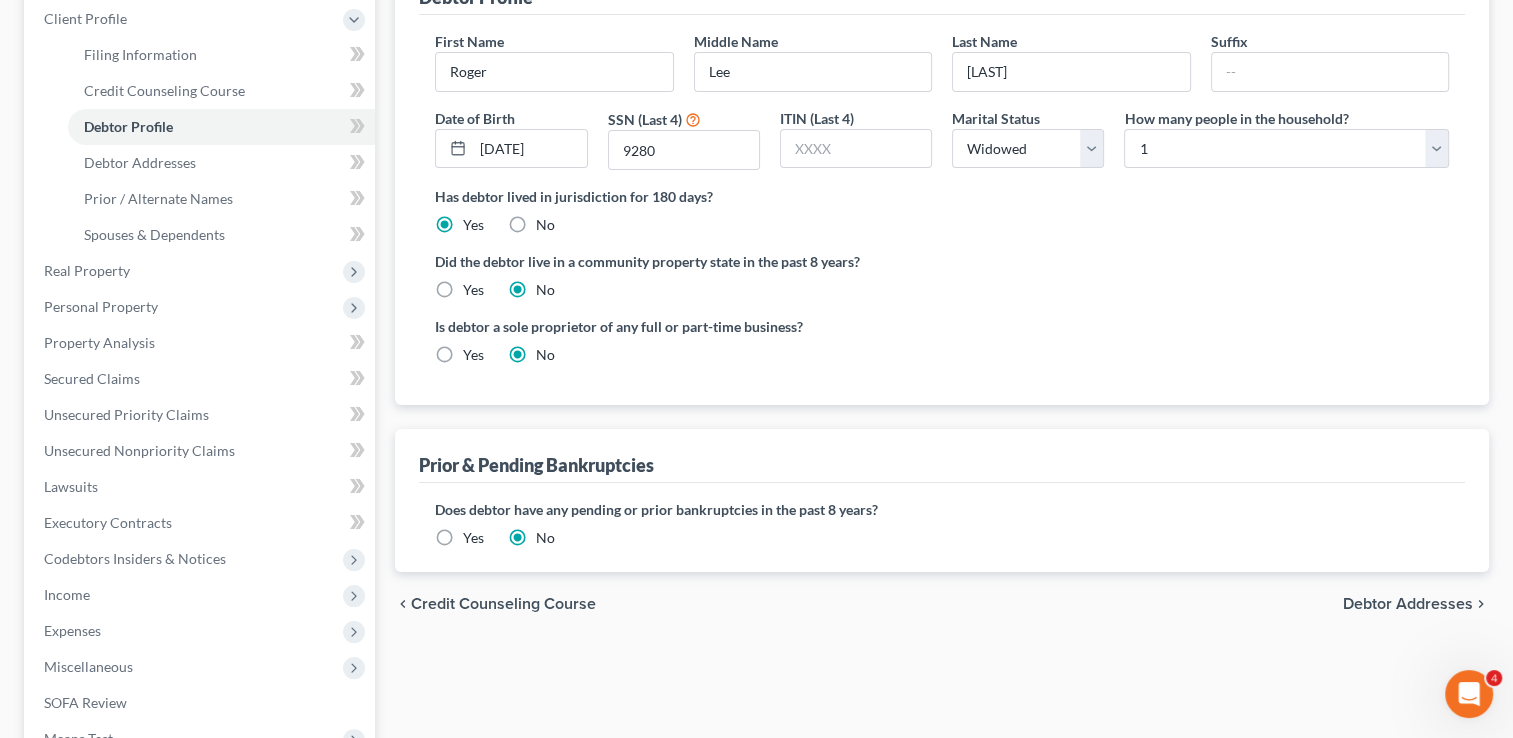 click on "Debtor Addresses" at bounding box center (1408, 604) 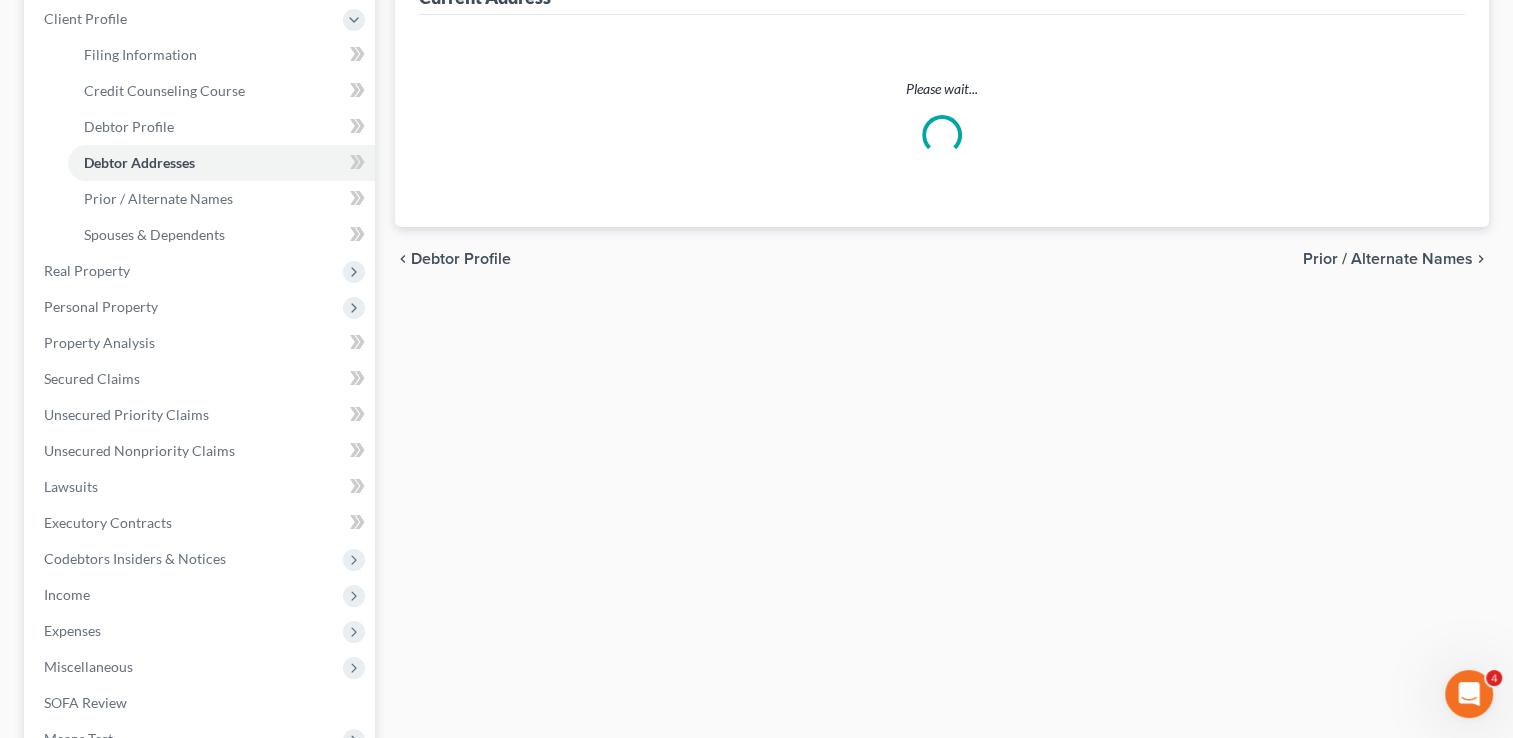scroll, scrollTop: 22, scrollLeft: 0, axis: vertical 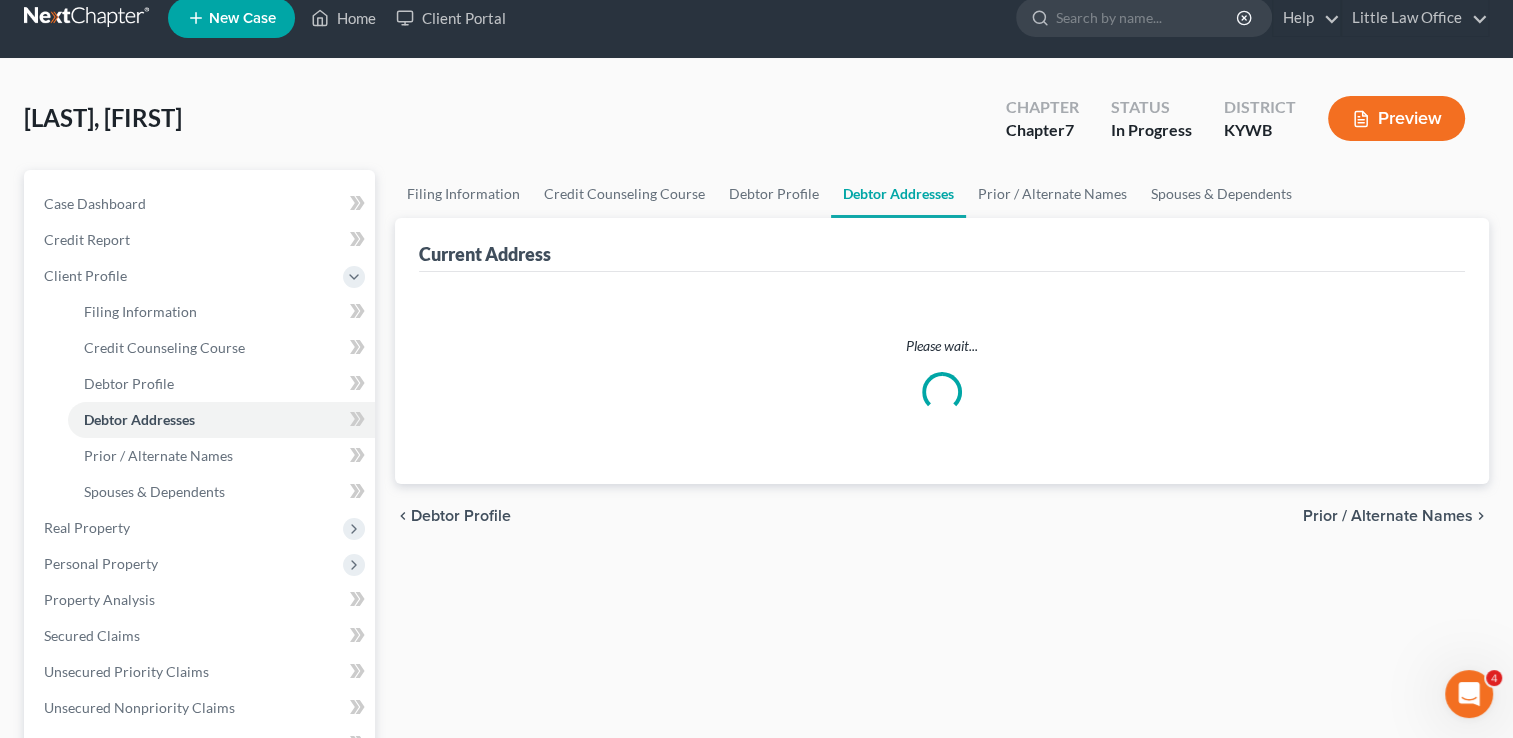 select on "0" 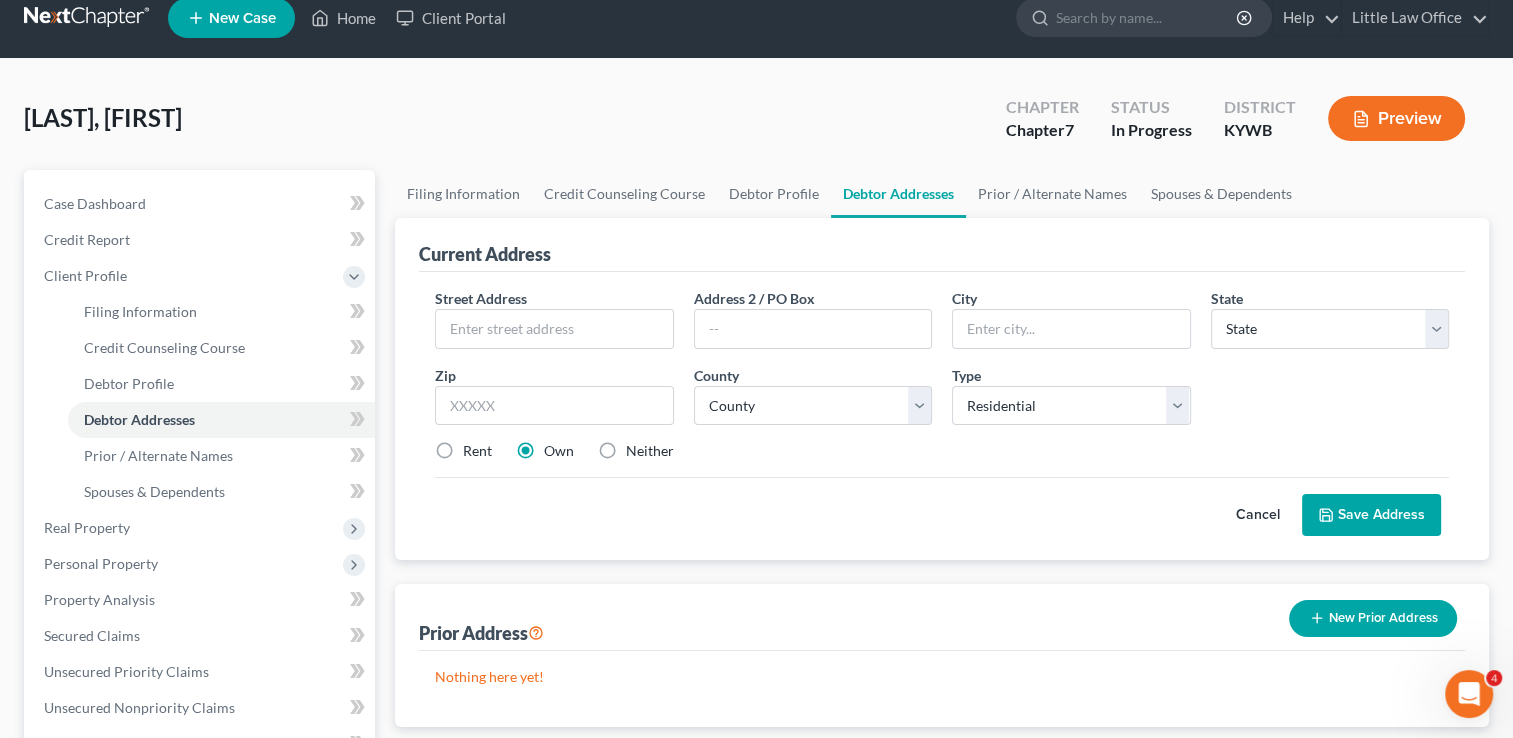 scroll, scrollTop: 0, scrollLeft: 0, axis: both 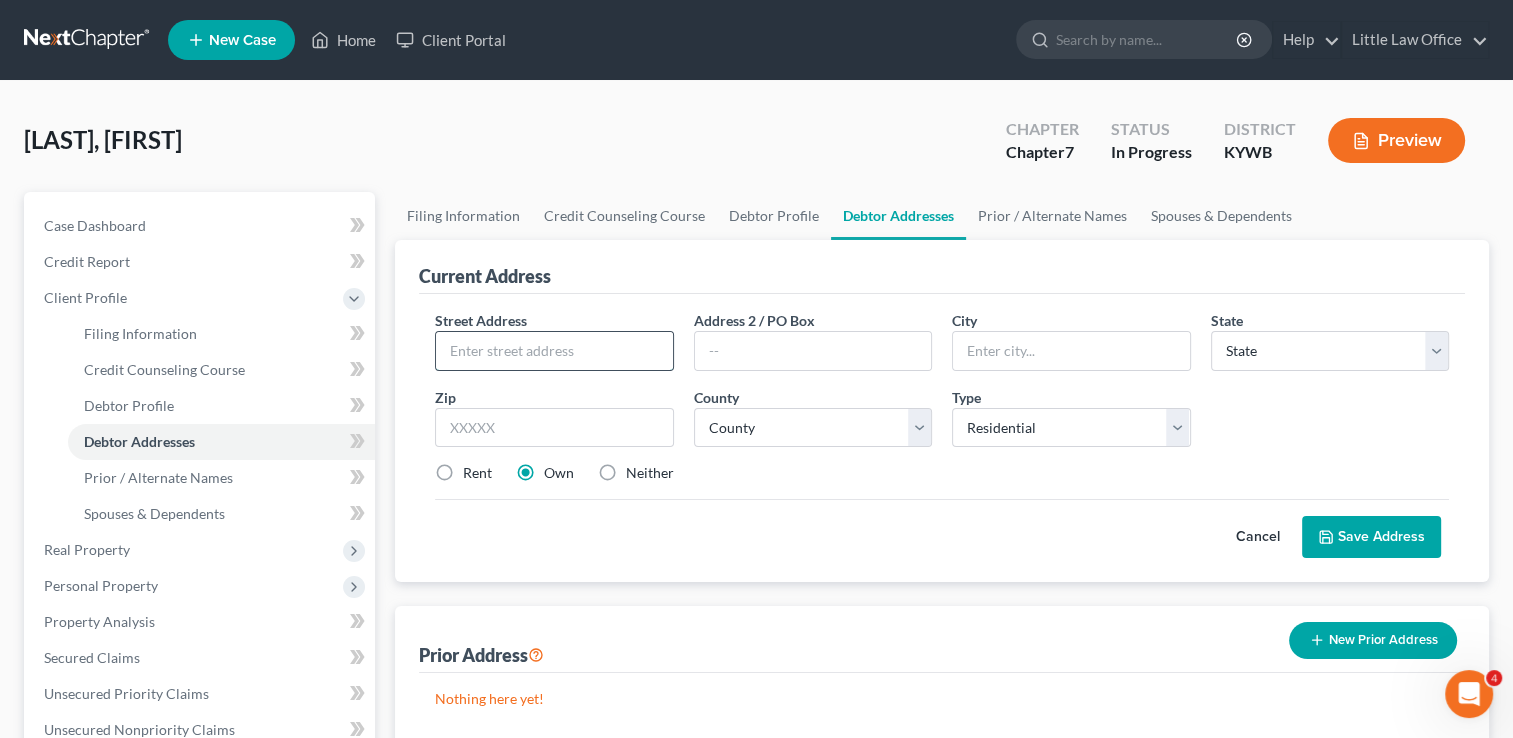 click at bounding box center [554, 351] 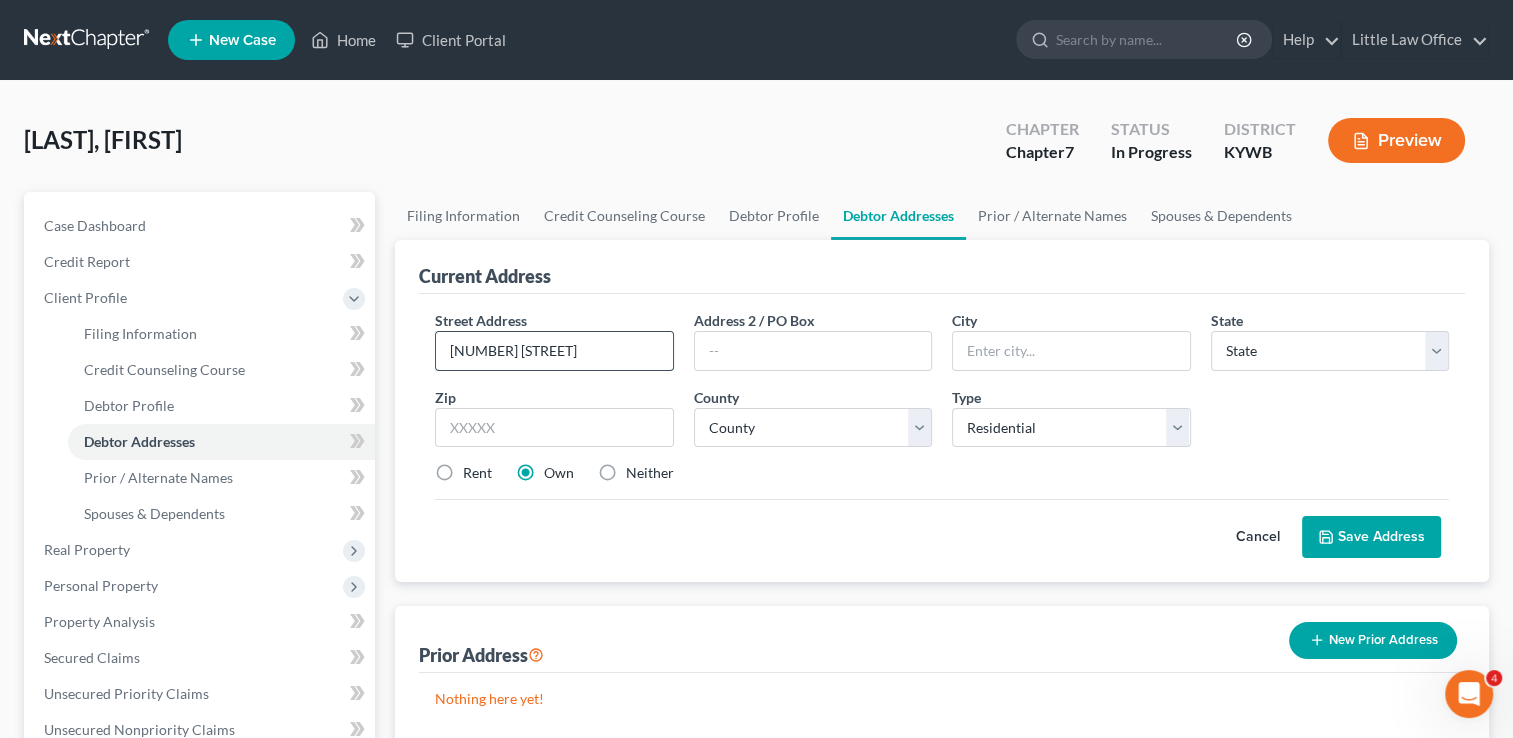type on "[NUMBER] [STREET]" 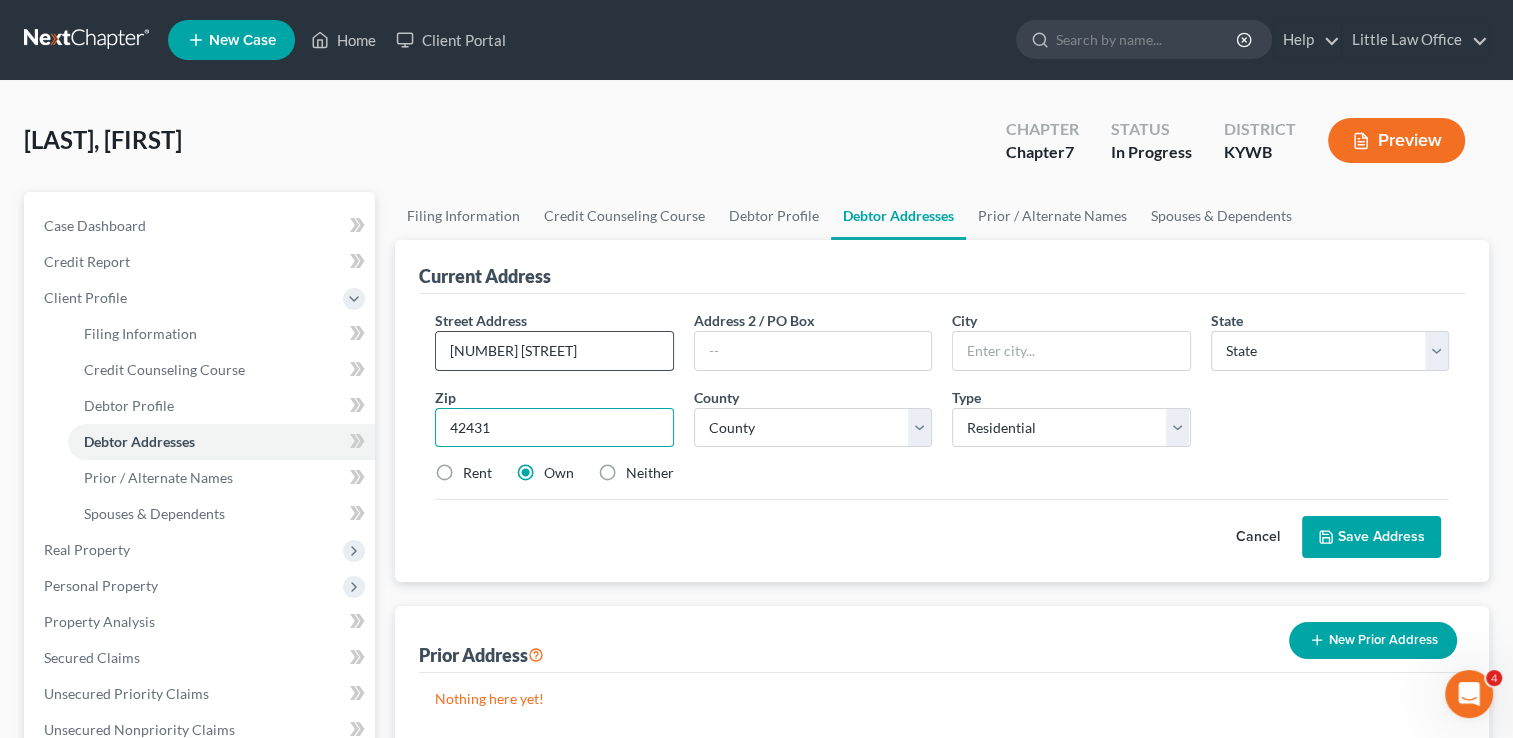 type on "42431" 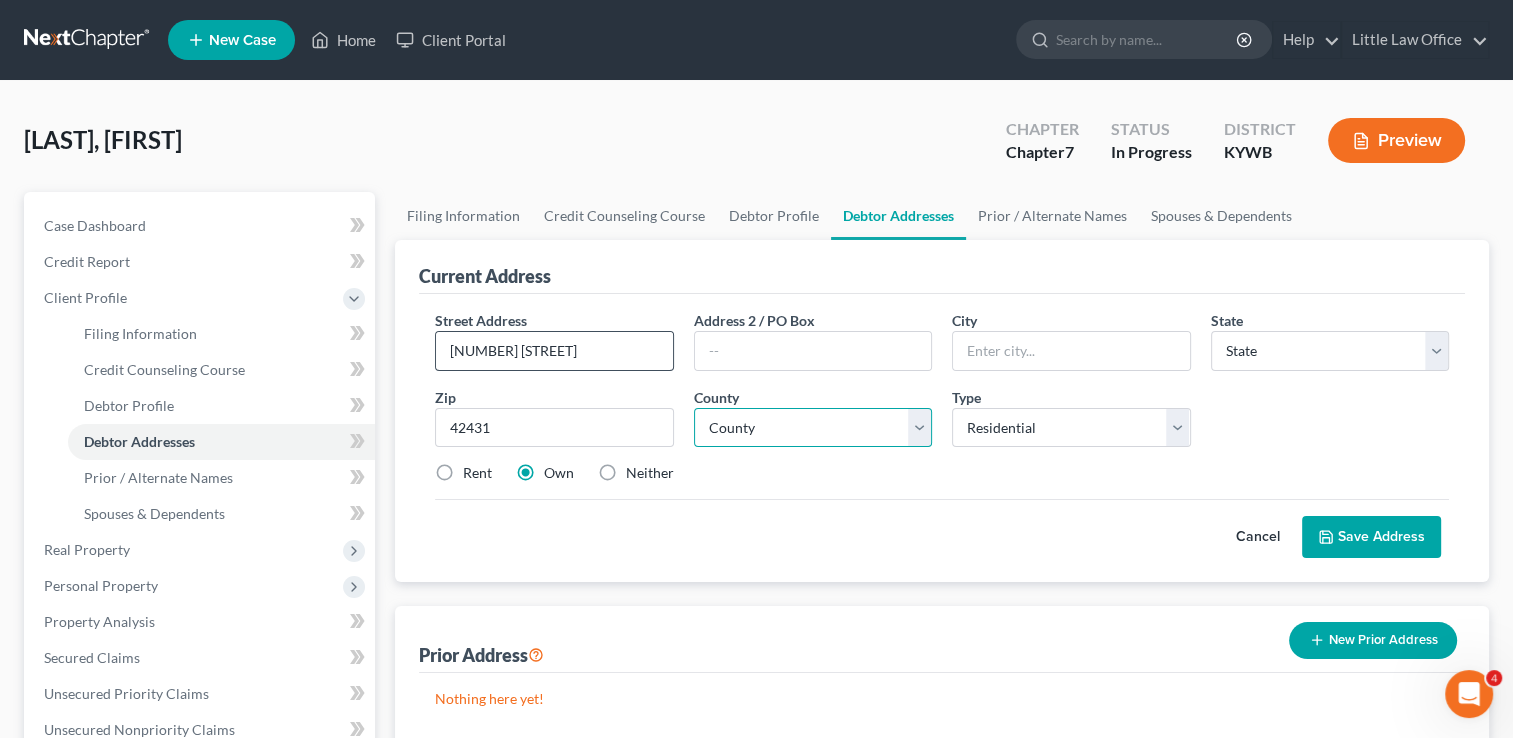 type on "Madisonville" 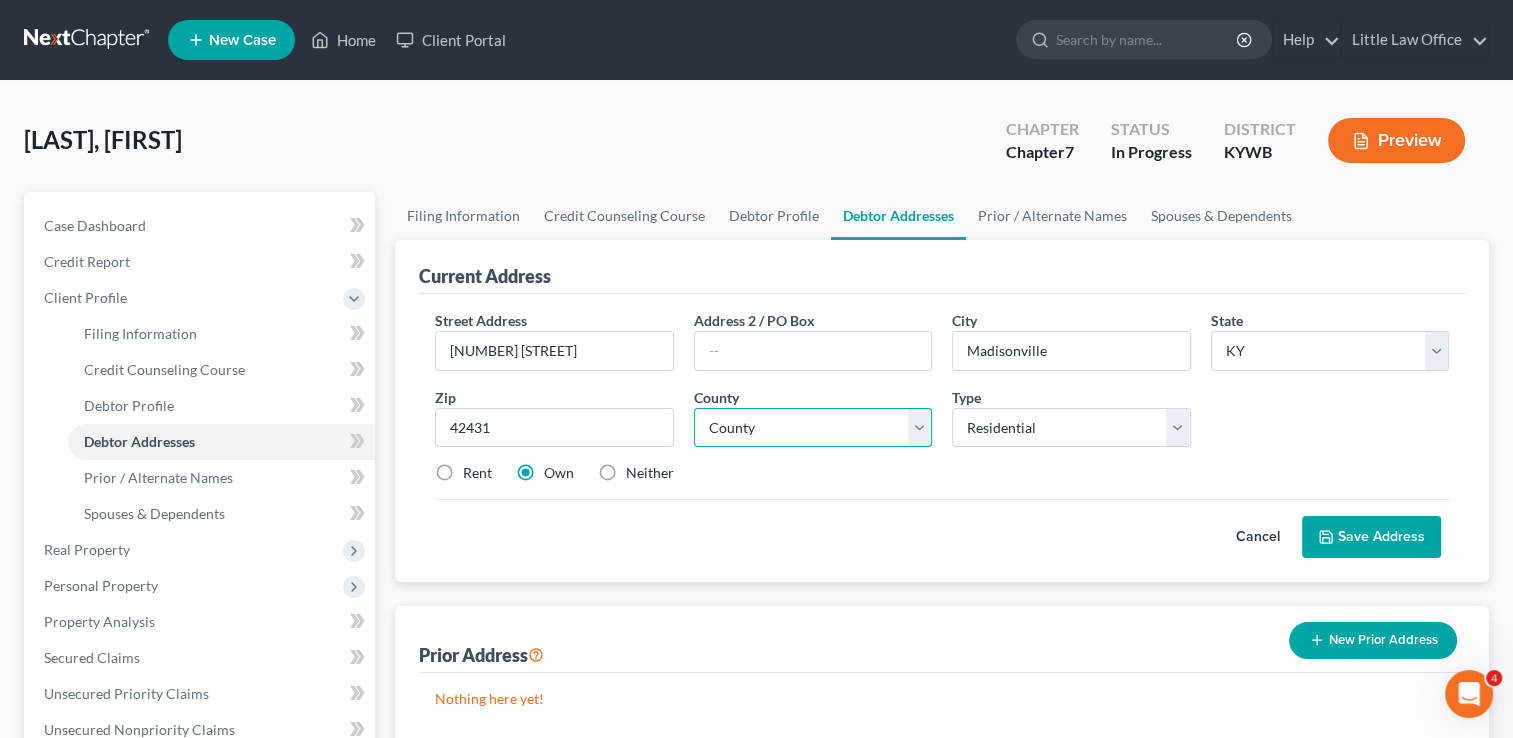 click on "County Adair County Allen County Anderson County Ballard County Barren County Bath County Bell County Boone County Bourbon County Boyd County Boyle County Bracken County Breathitt County Breckinridge County Bullitt County Butler County Caldwell County Calloway County Campbell County Carlisle County Carroll County Carter County Casey County Christian County Clark County Clay County Clinton County Crittenden County Cumberland County Daviess County Edmonson County Elliott County Estill County Fayette County Fleming County Floyd County Franklin County Fulton County Gallatin County Garrard County Grant County Graves County Grayson County Green County Greenup County Hancock County Hardin County Harlan County Harrison County Hart County Henderson County Henry County Hickman County Hopkins County Jackson County Jefferson County Jessamine County Johnson County Kenton County Knott County Knox County Larue County Laurel County Lawrence County Lee County Leslie County Letcher County Lewis County Lincoln County" at bounding box center [813, 428] 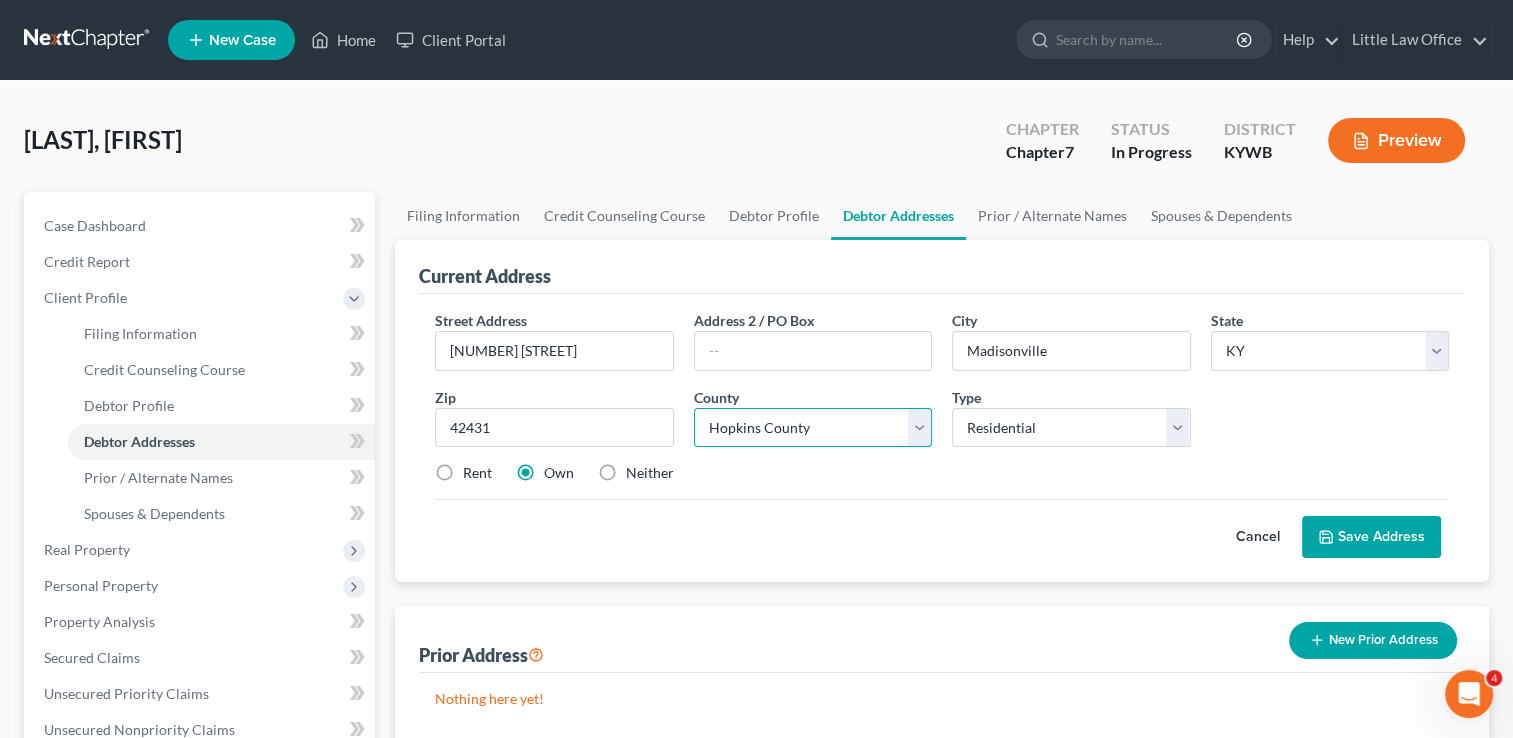 click on "County Adair County Allen County Anderson County Ballard County Barren County Bath County Bell County Boone County Bourbon County Boyd County Boyle County Bracken County Breathitt County Breckinridge County Bullitt County Butler County Caldwell County Calloway County Campbell County Carlisle County Carroll County Carter County Casey County Christian County Clark County Clay County Clinton County Crittenden County Cumberland County Daviess County Edmonson County Elliott County Estill County Fayette County Fleming County Floyd County Franklin County Fulton County Gallatin County Garrard County Grant County Graves County Grayson County Green County Greenup County Hancock County Hardin County Harlan County Harrison County Hart County Henderson County Henry County Hickman County Hopkins County Jackson County Jefferson County Jessamine County Johnson County Kenton County Knott County Knox County Larue County Laurel County Lawrence County Lee County Leslie County Letcher County Lewis County Lincoln County" at bounding box center (813, 428) 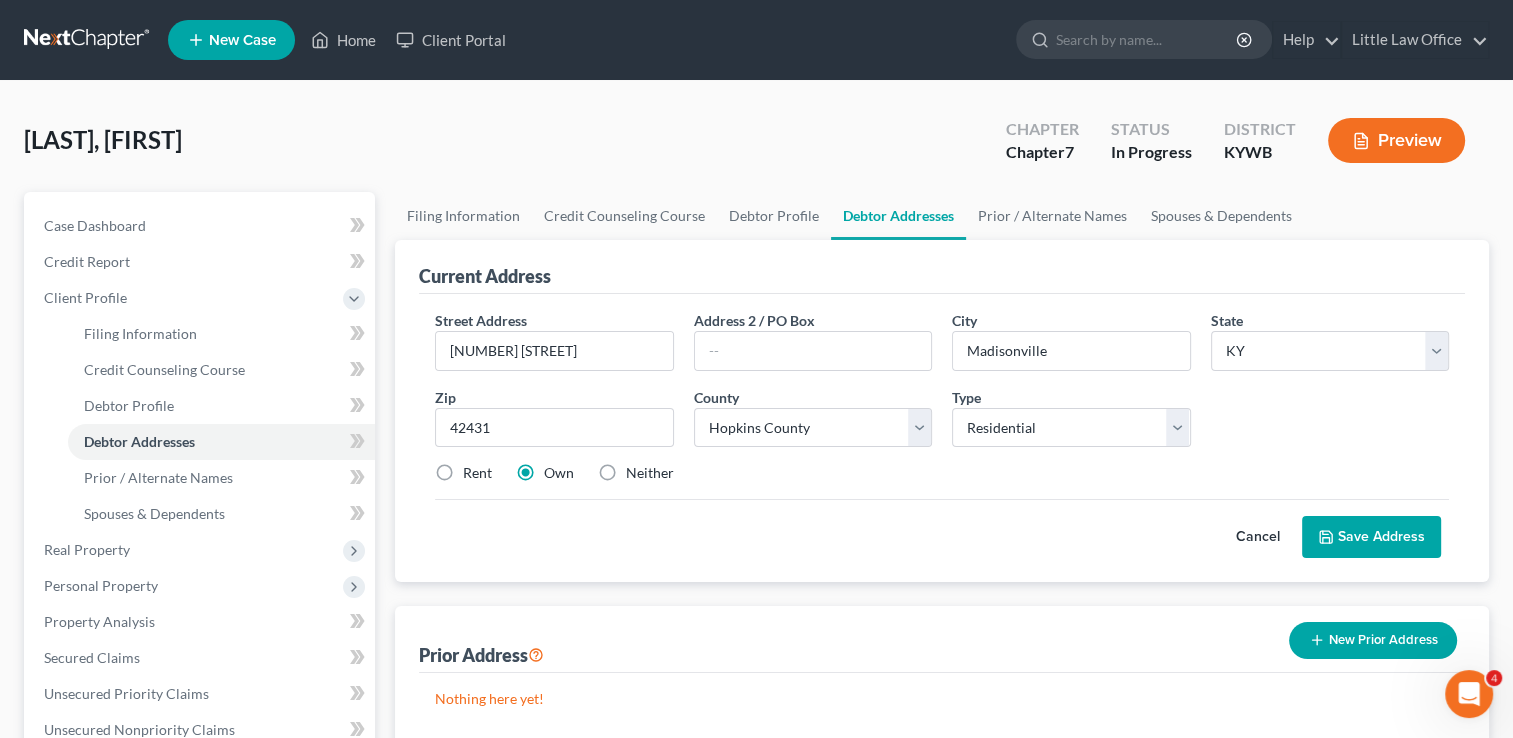 click on "Save Address" at bounding box center (1371, 537) 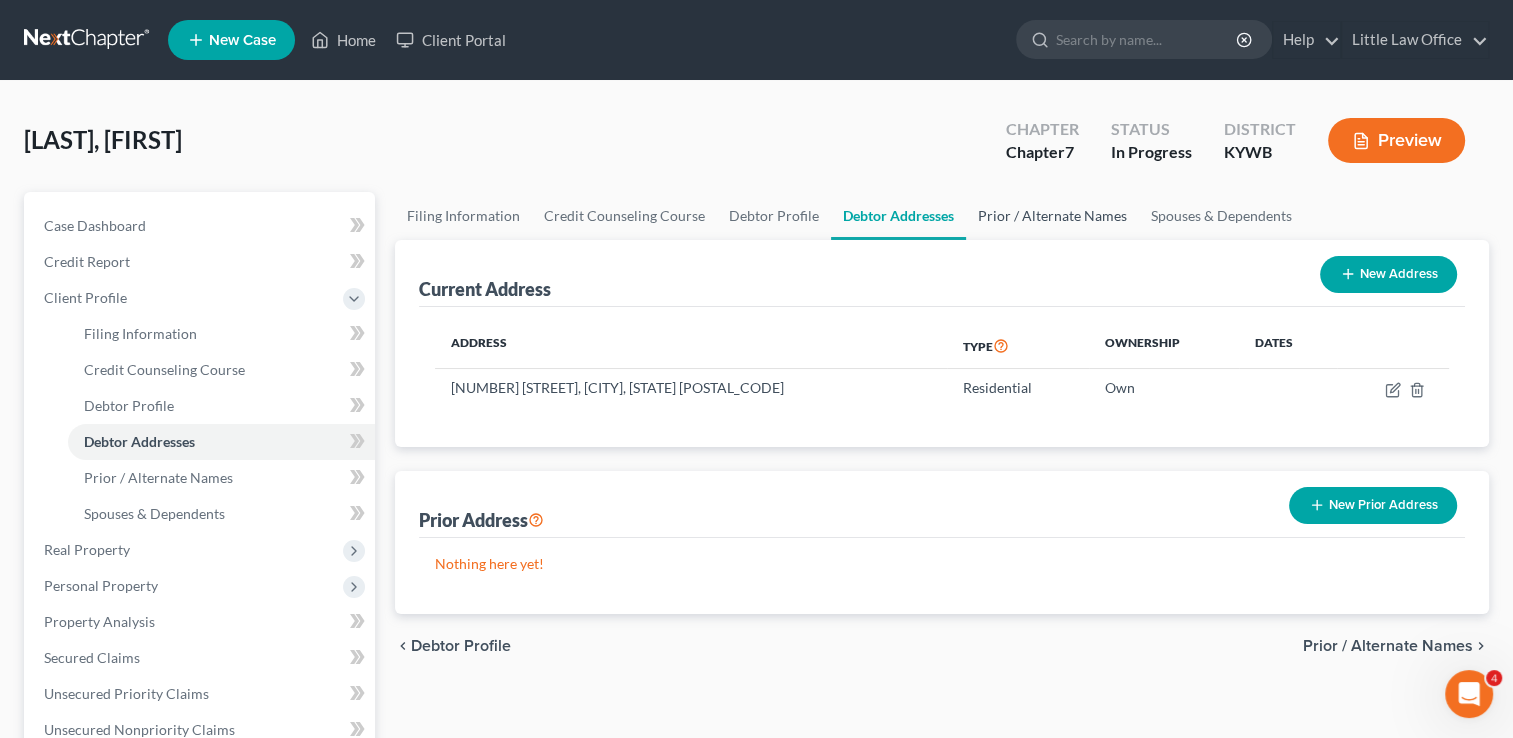 click on "Prior / Alternate Names" at bounding box center [1052, 216] 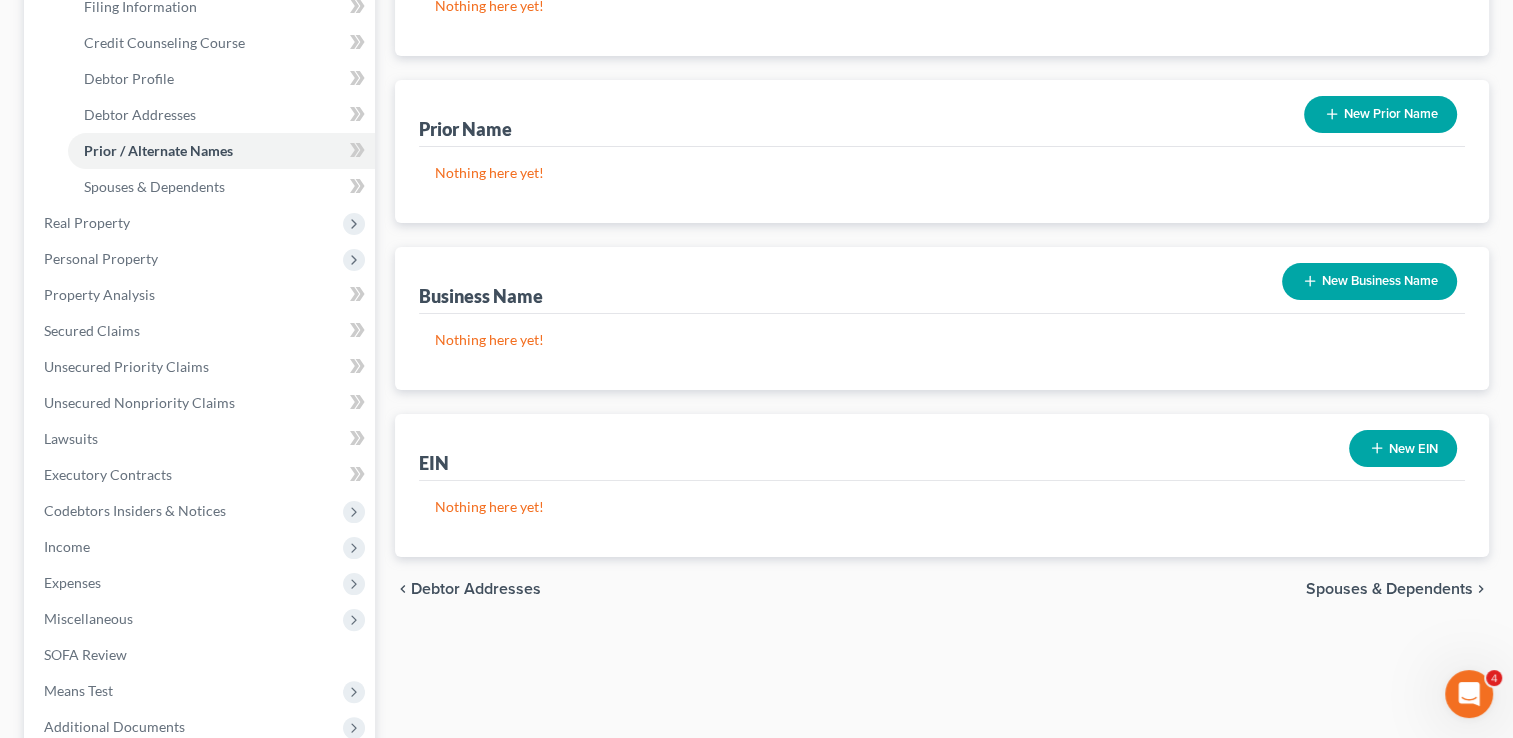scroll, scrollTop: 328, scrollLeft: 0, axis: vertical 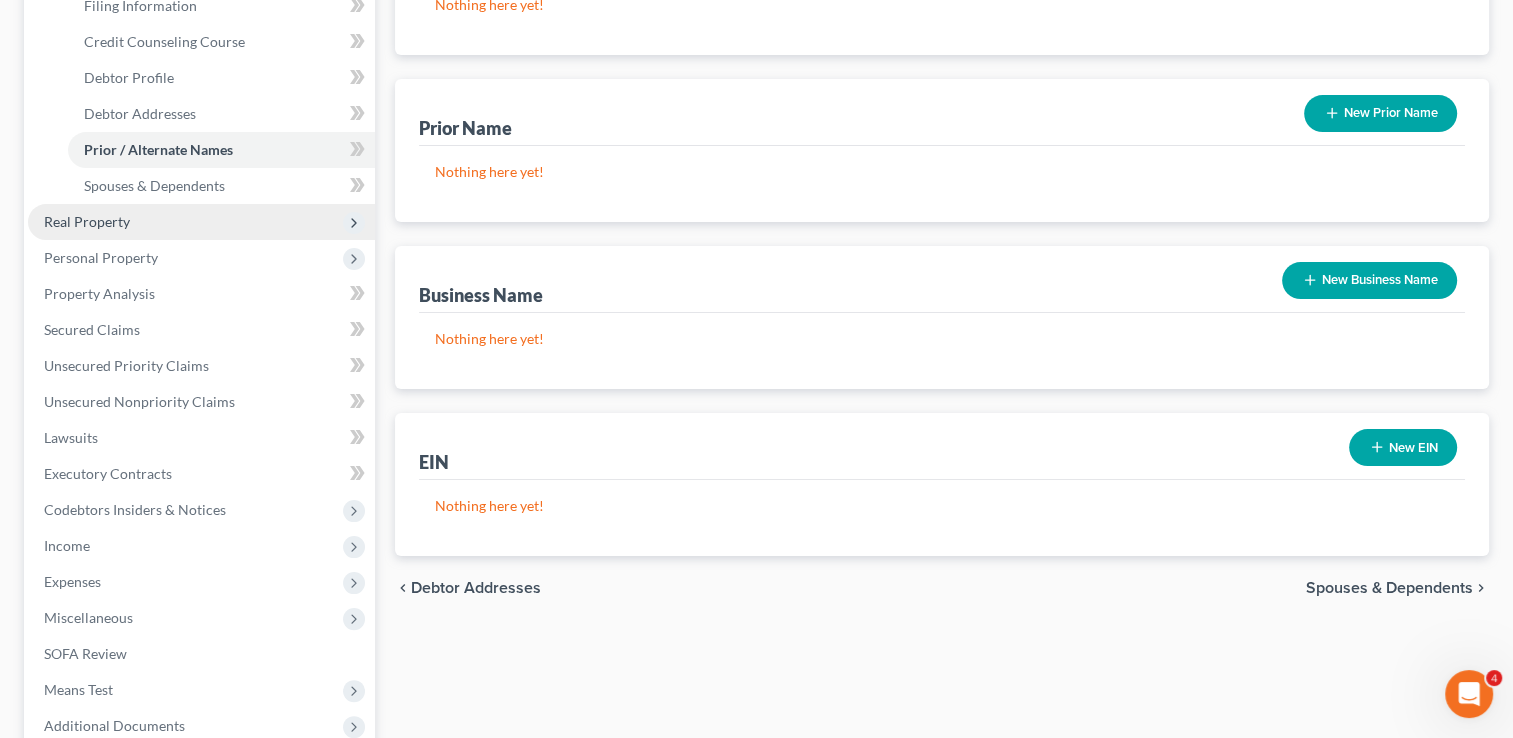 click on "Real Property" at bounding box center [201, 222] 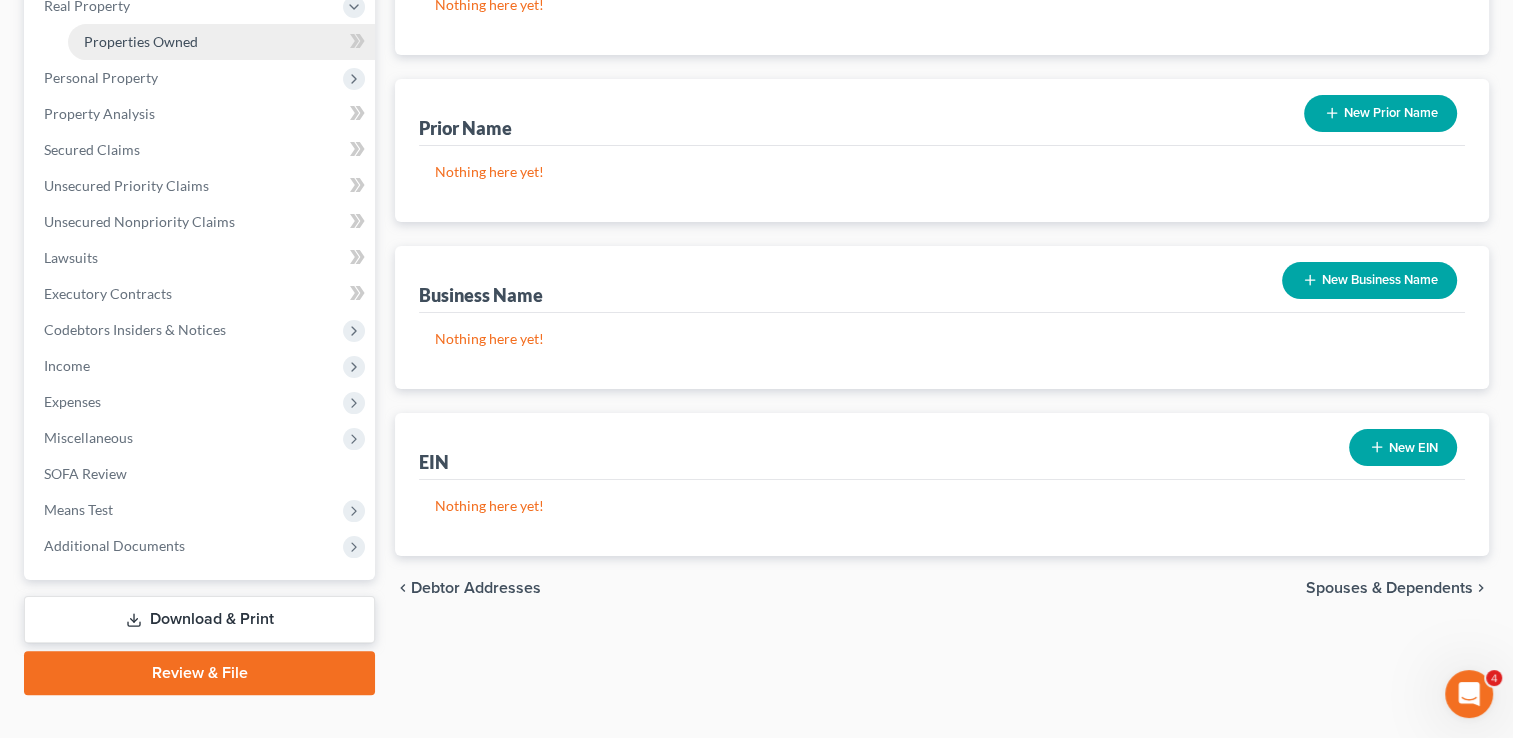 click on "Properties Owned" at bounding box center (221, 42) 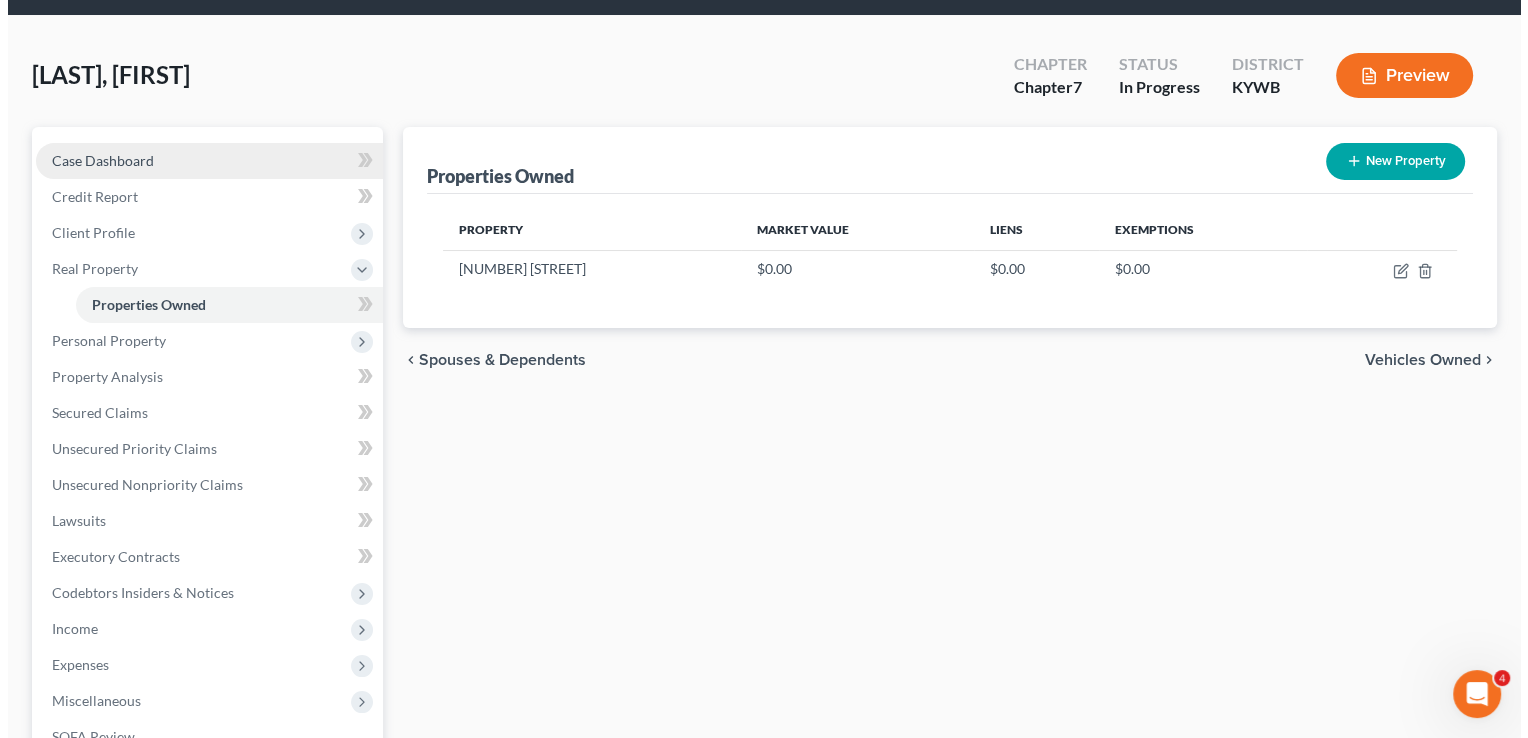 scroll, scrollTop: 0, scrollLeft: 0, axis: both 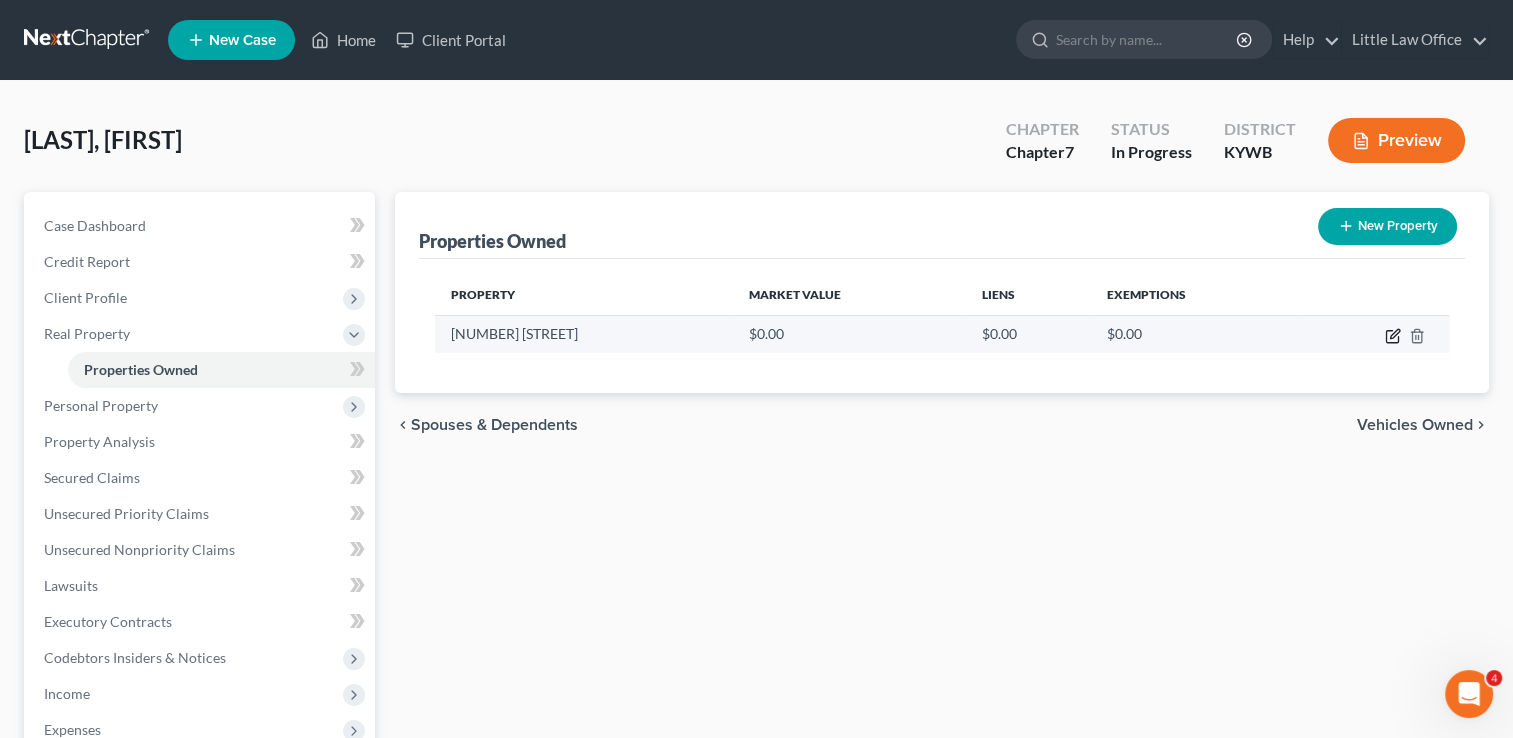 click 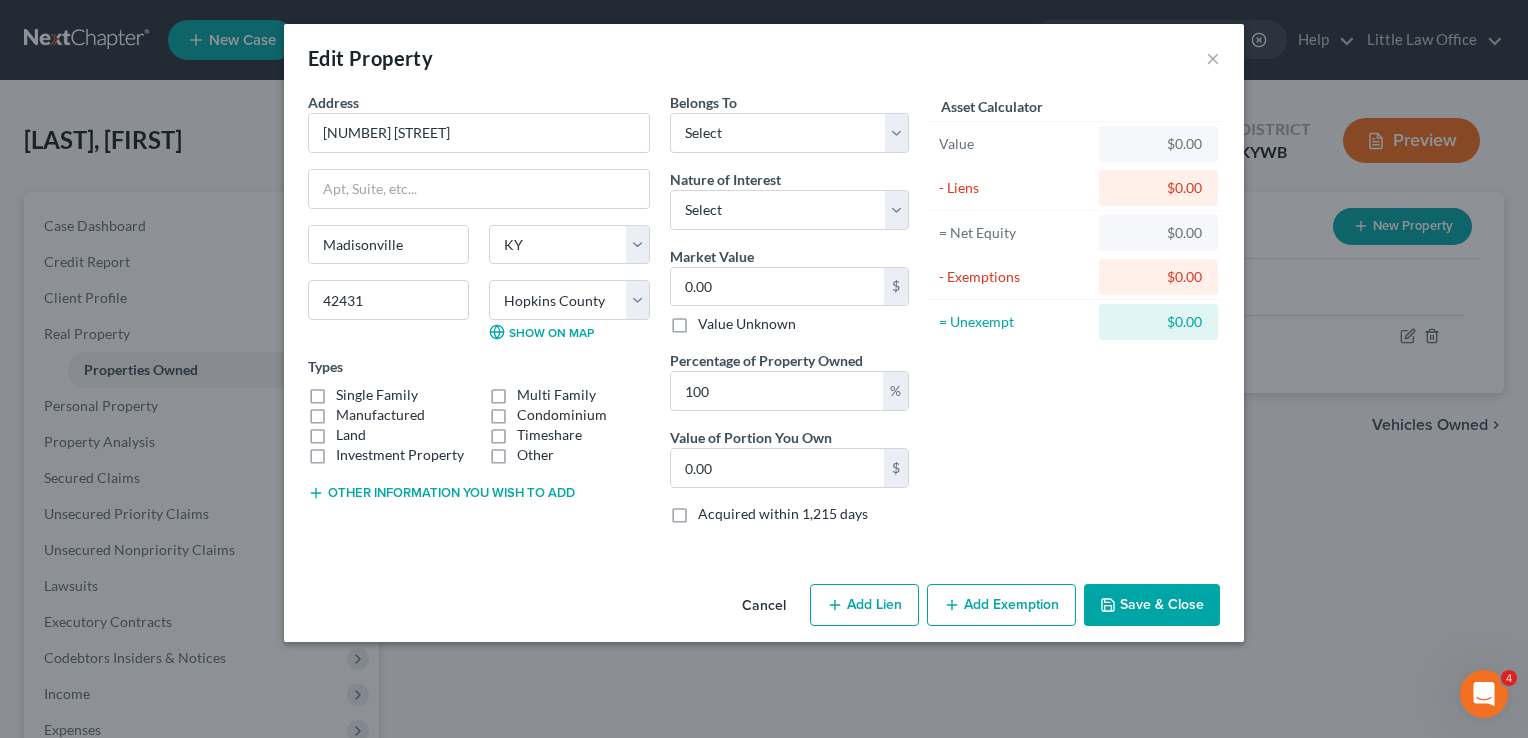 click on "Other information you wish to add" at bounding box center (441, 493) 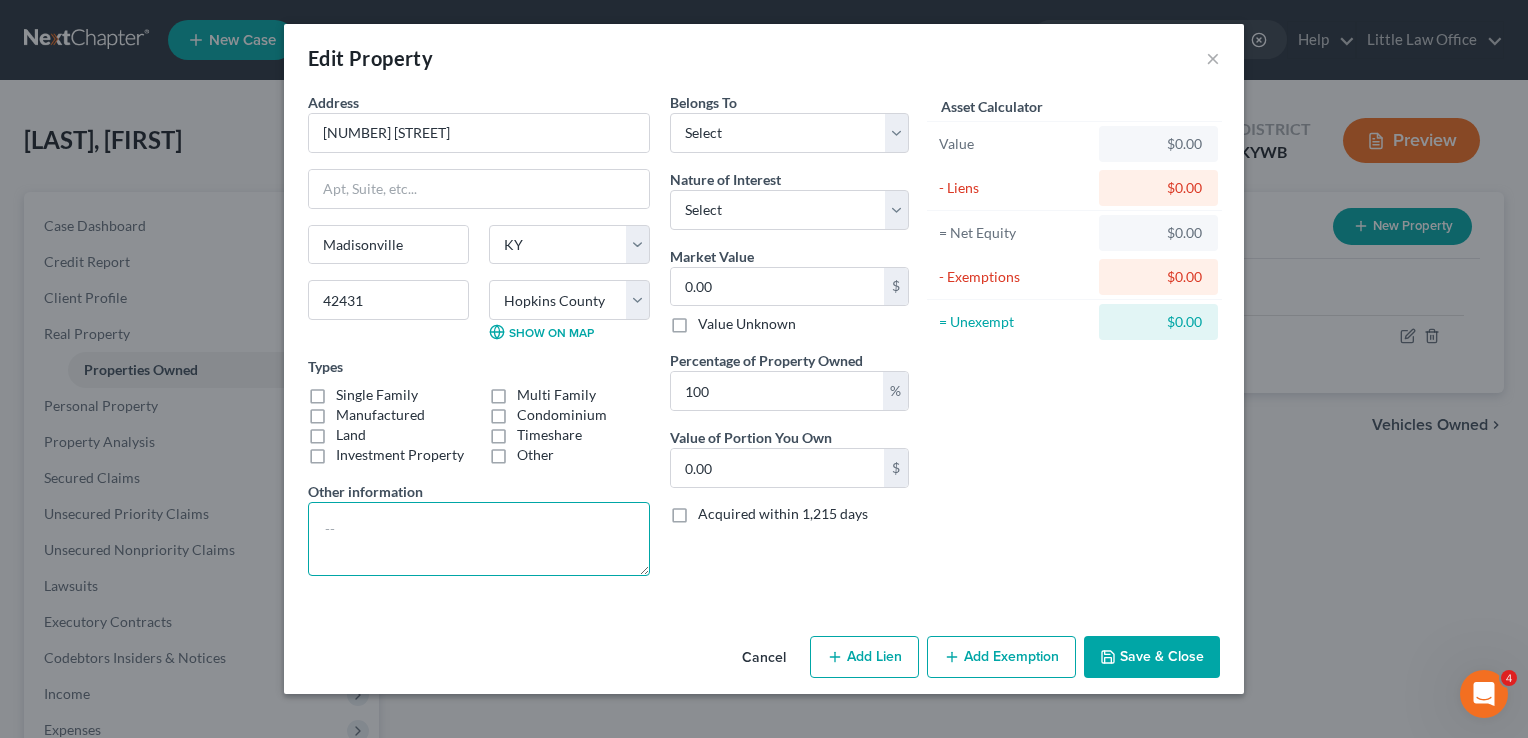 click at bounding box center (479, 539) 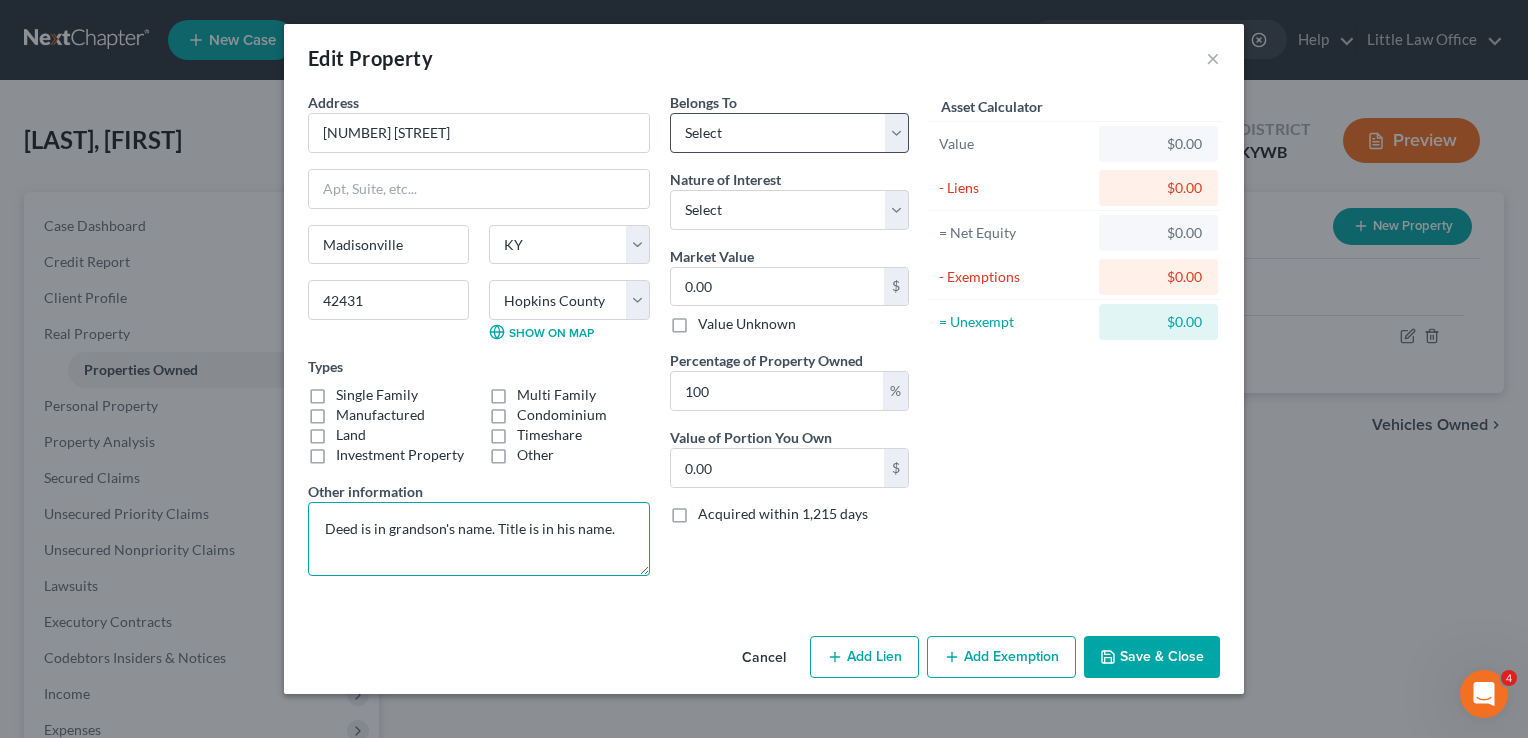 type on "Deed is in grandson's name. Title is in his name." 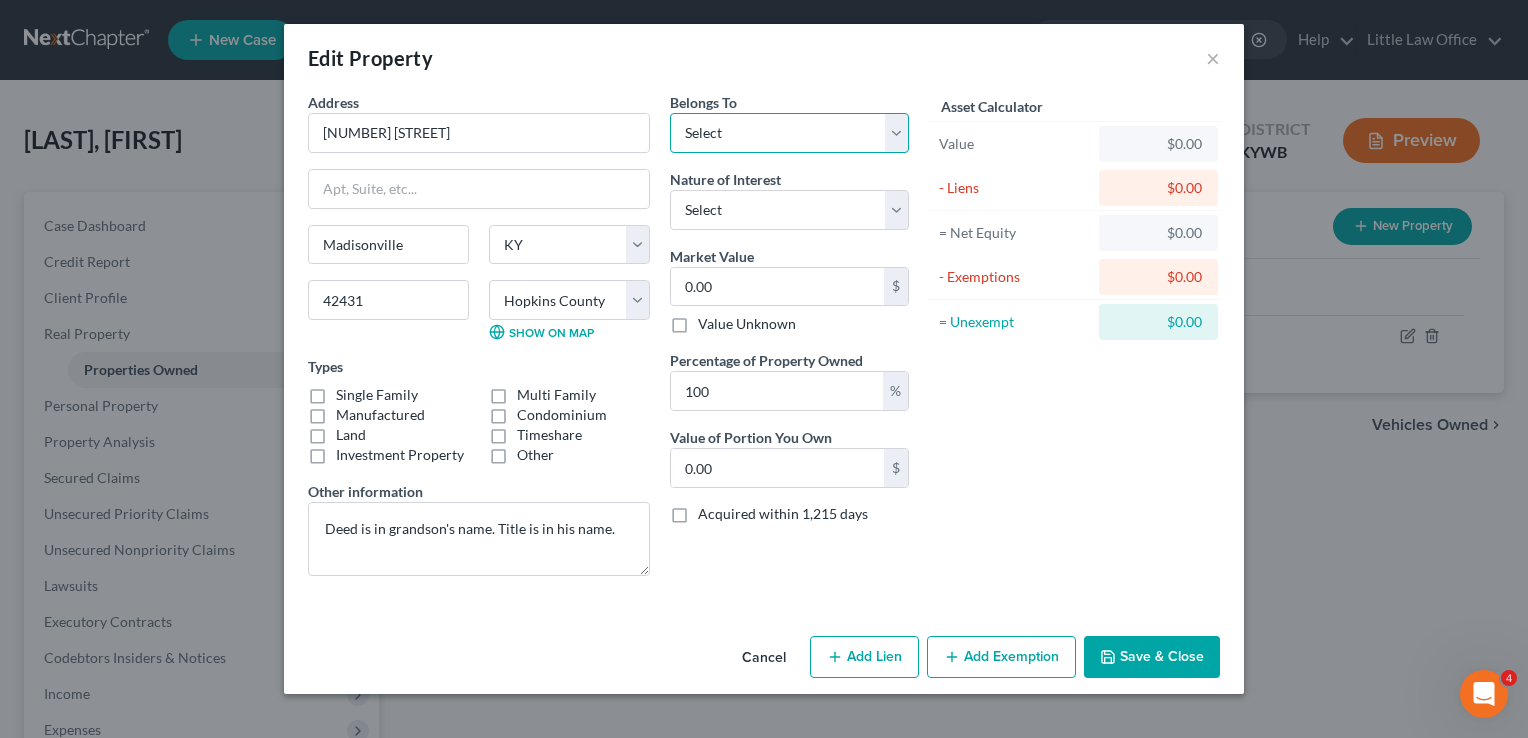 click on "Select Debtor 1 Only Debtor 2 Only Debtor 1 And Debtor 2 Only At Least One Of The Debtors And Another Community Property" at bounding box center (789, 133) 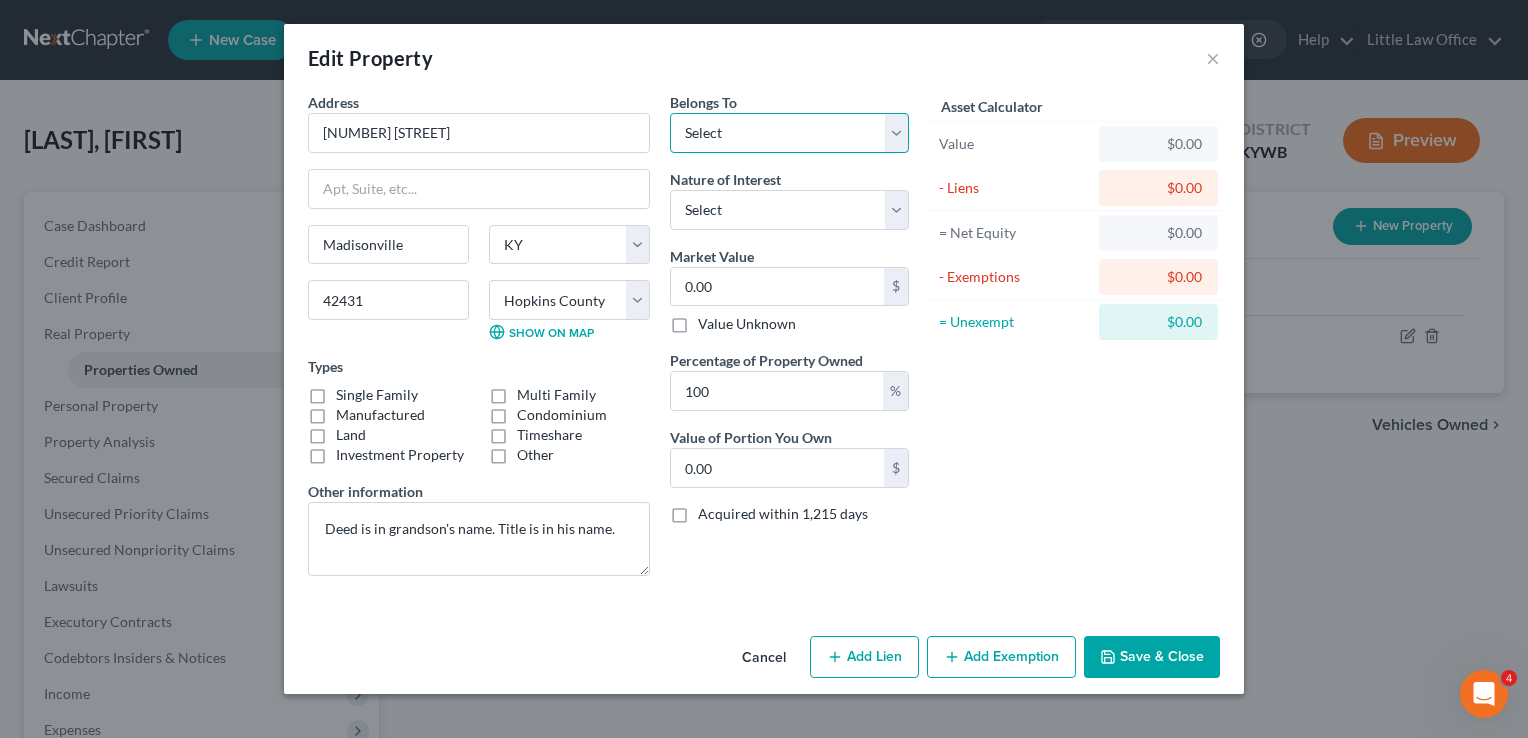 select on "0" 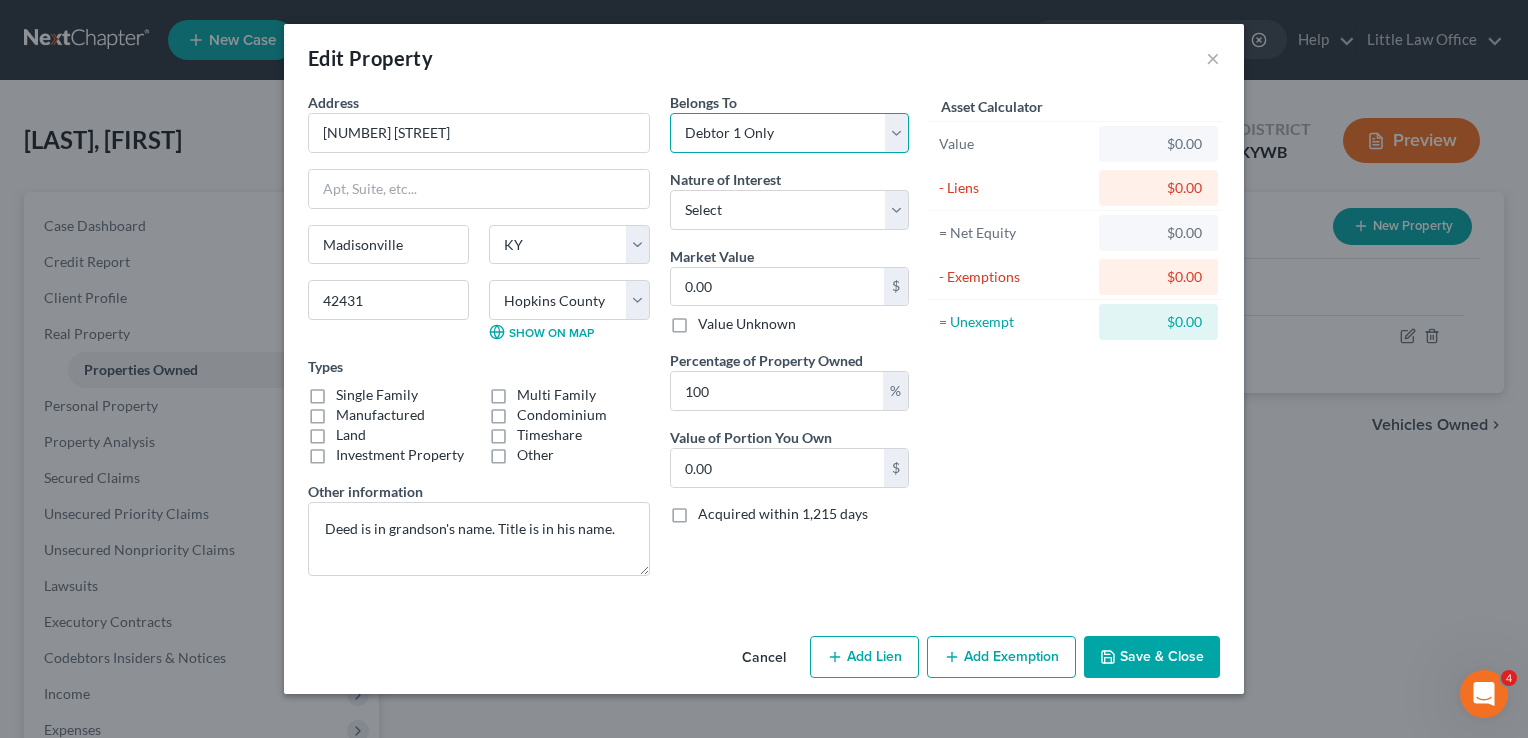 click on "Select Debtor 1 Only Debtor 2 Only Debtor 1 And Debtor 2 Only At Least One Of The Debtors And Another Community Property" at bounding box center (789, 133) 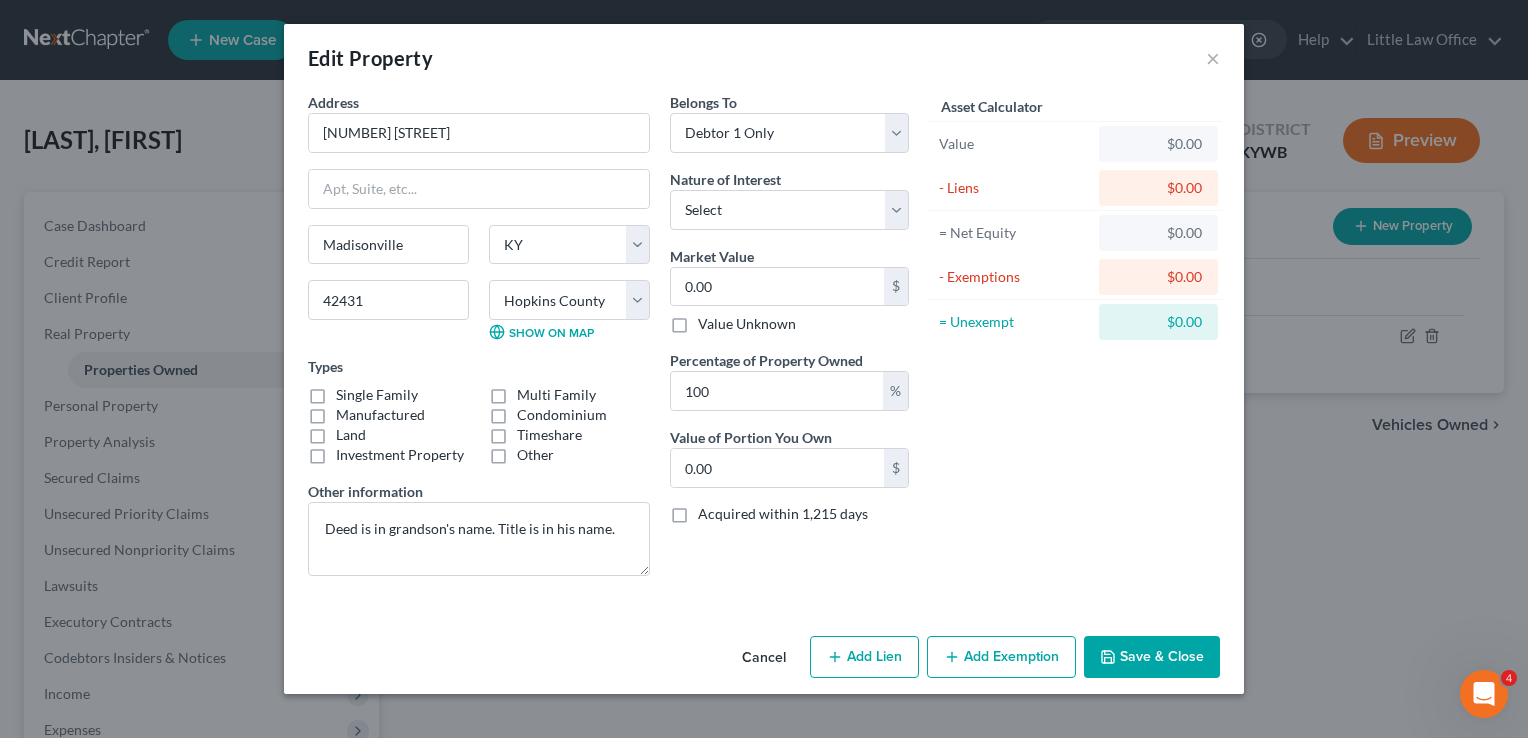 click on "Belongs To
*
Select Debtor 1 Only Debtor 2 Only Debtor 1 And Debtor 2 Only At Least One Of The Debtors And Another Community Property Nature of Interest Select Fee Simple Joint Tenant Life Estate Equitable Interest Future Interest Tenancy By The Entireties Tenants In Common Other Market Value 0.00 $ Value Unknown Percentage of Property Owned 100 % Value of Portion You Own 0.00 $ Acquired within 1,215 days
Liens
Select" at bounding box center [789, 342] 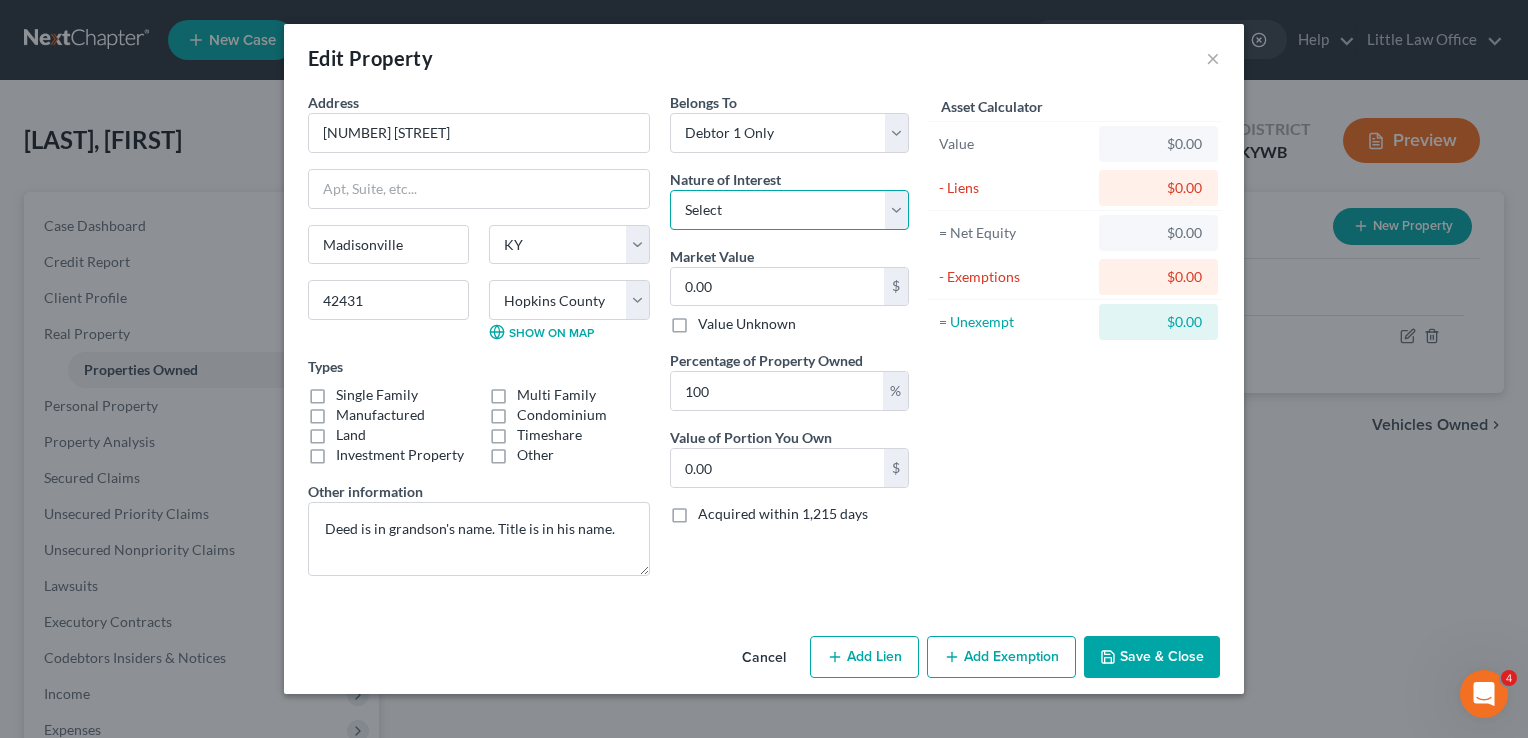 click on "Select Fee Simple Joint Tenant Life Estate Equitable Interest Future Interest Tenancy By The Entireties Tenants In Common Other" at bounding box center [789, 210] 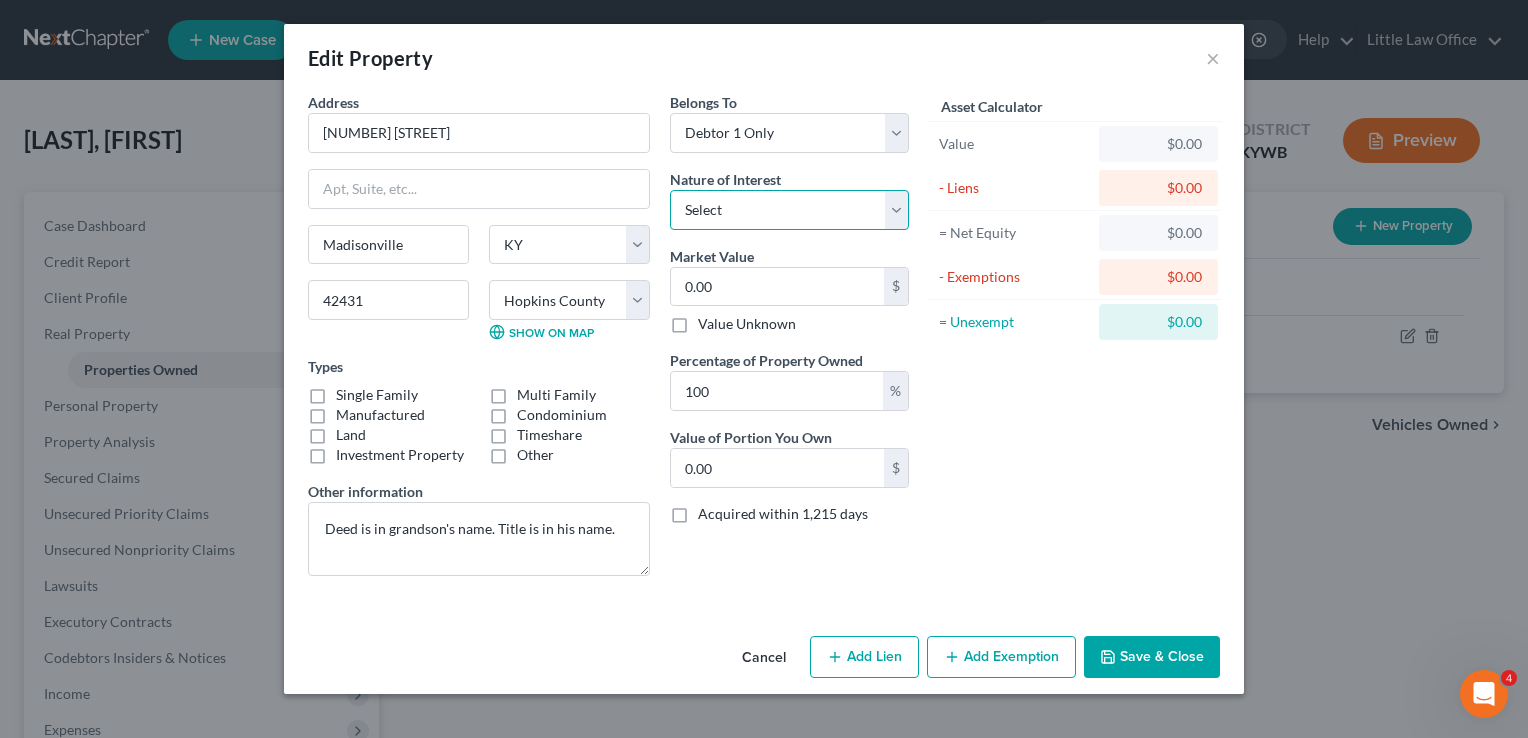 select on "0" 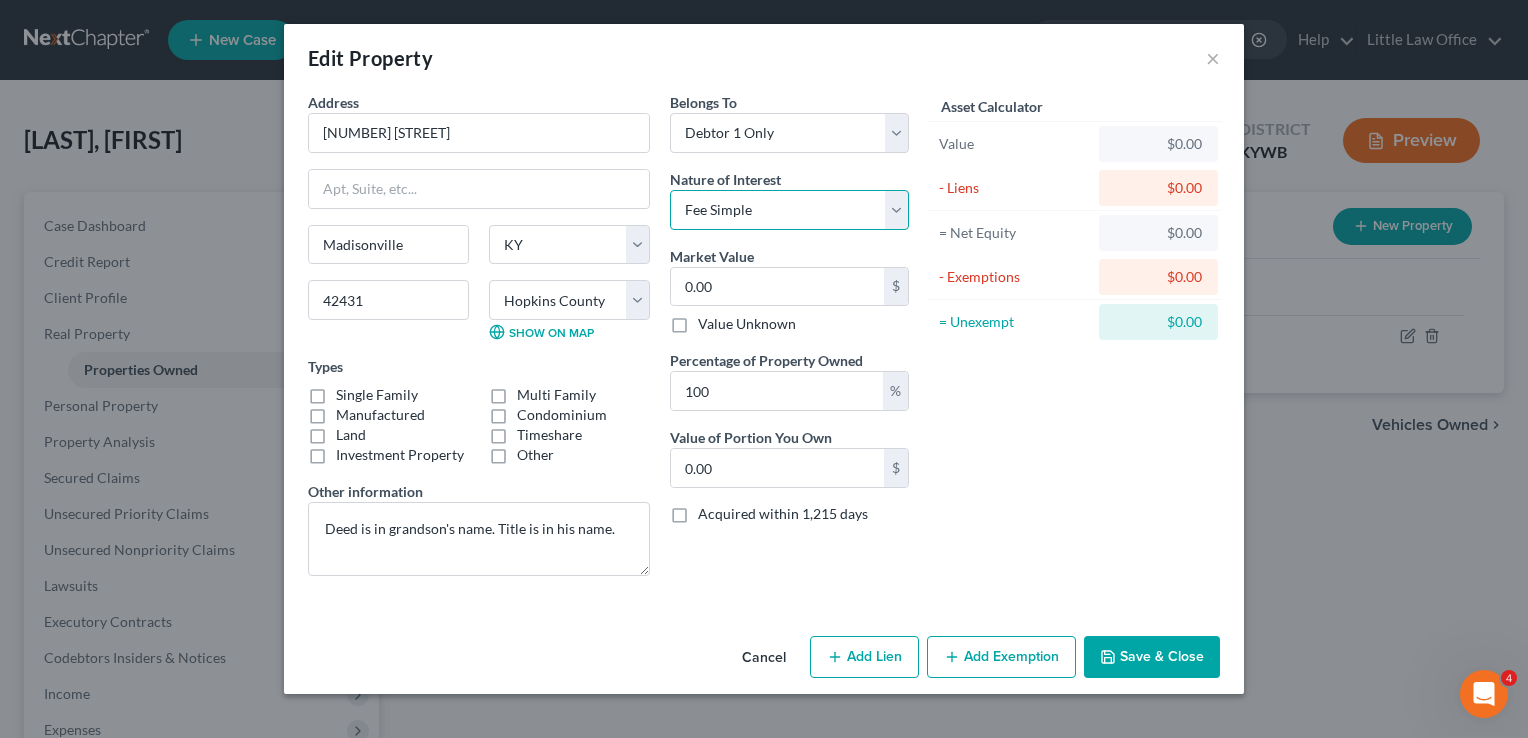 click on "Select Fee Simple Joint Tenant Life Estate Equitable Interest Future Interest Tenancy By The Entireties Tenants In Common Other" at bounding box center (789, 210) 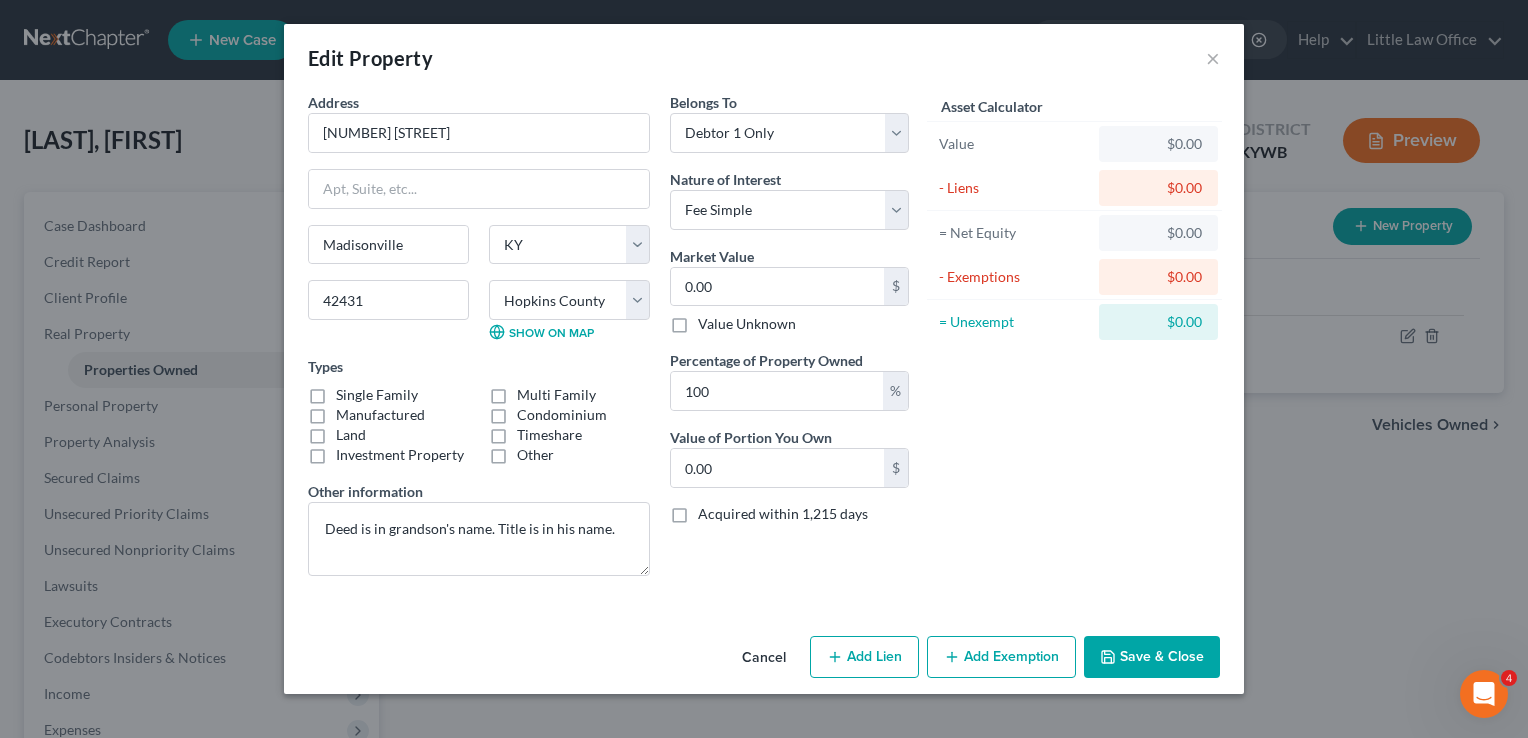 click on "Save & Close" at bounding box center [1152, 657] 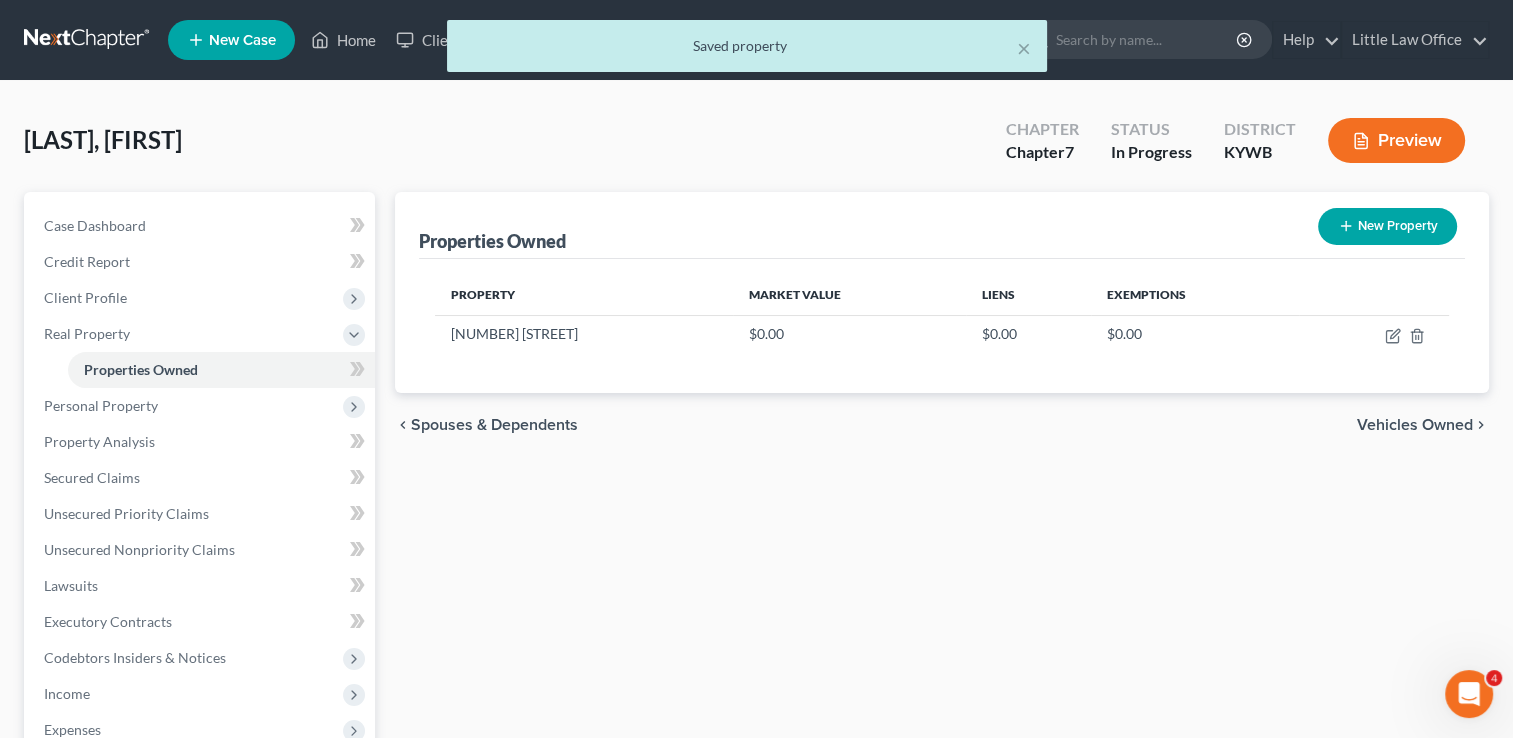 click on "Vehicles Owned" at bounding box center (1415, 425) 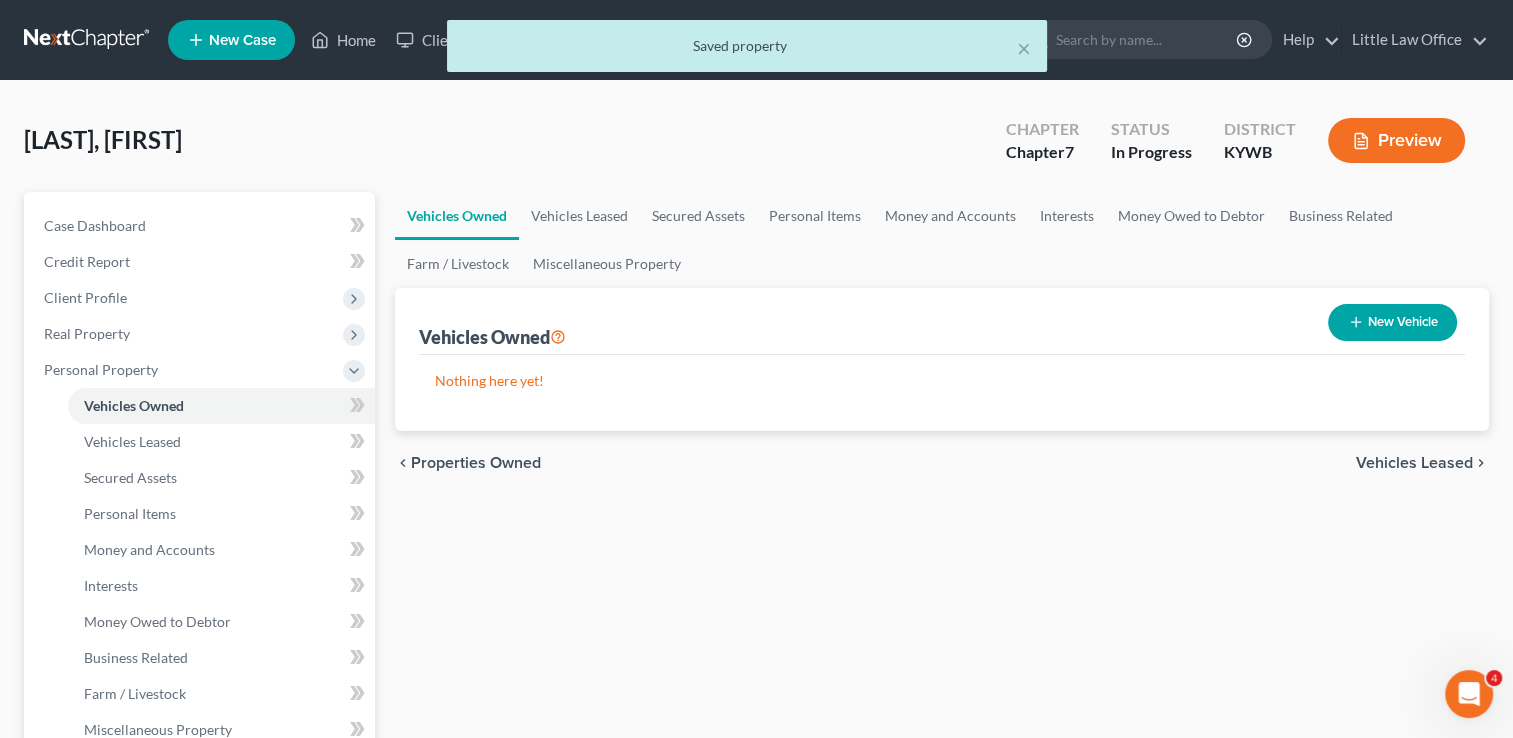 click on "New Vehicle" at bounding box center (1392, 322) 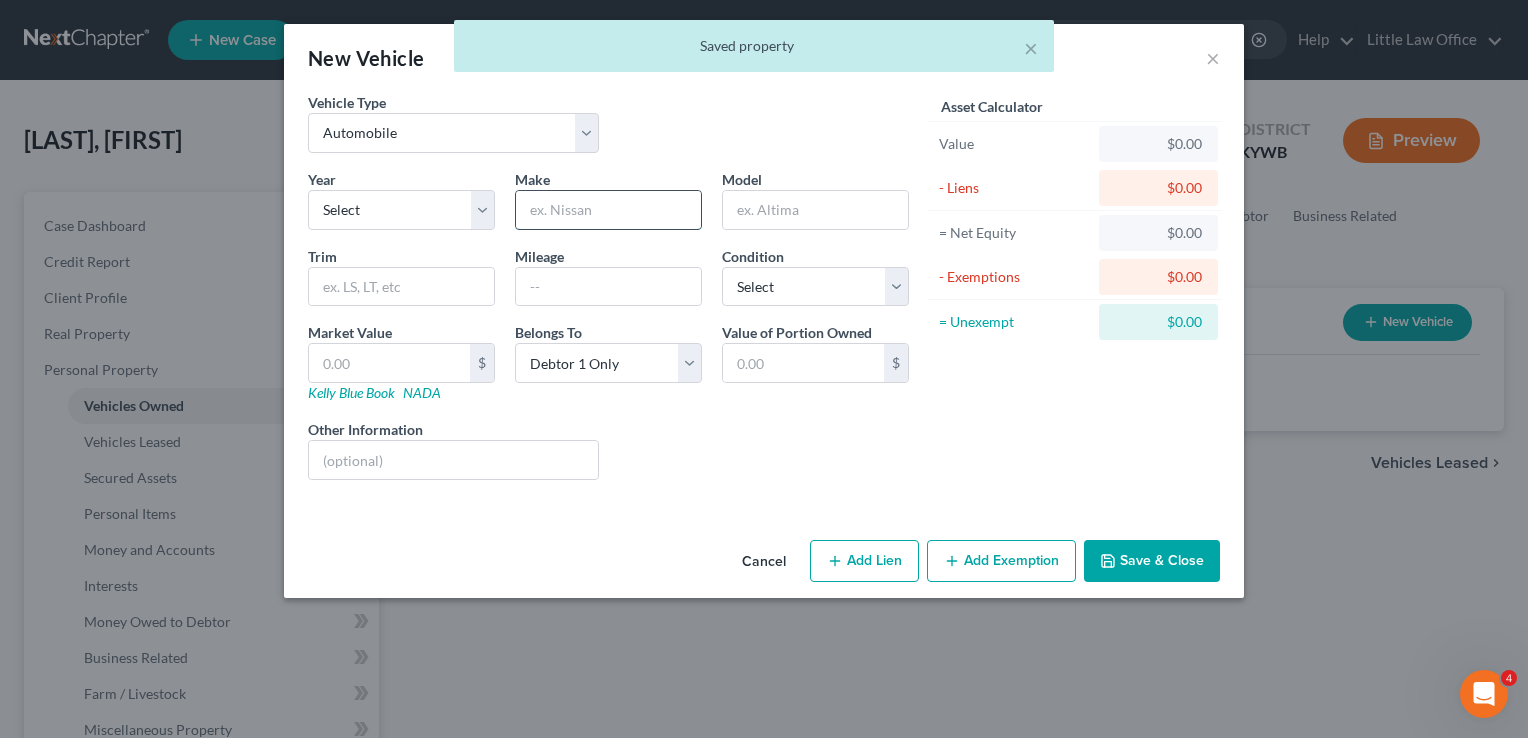 click at bounding box center (608, 210) 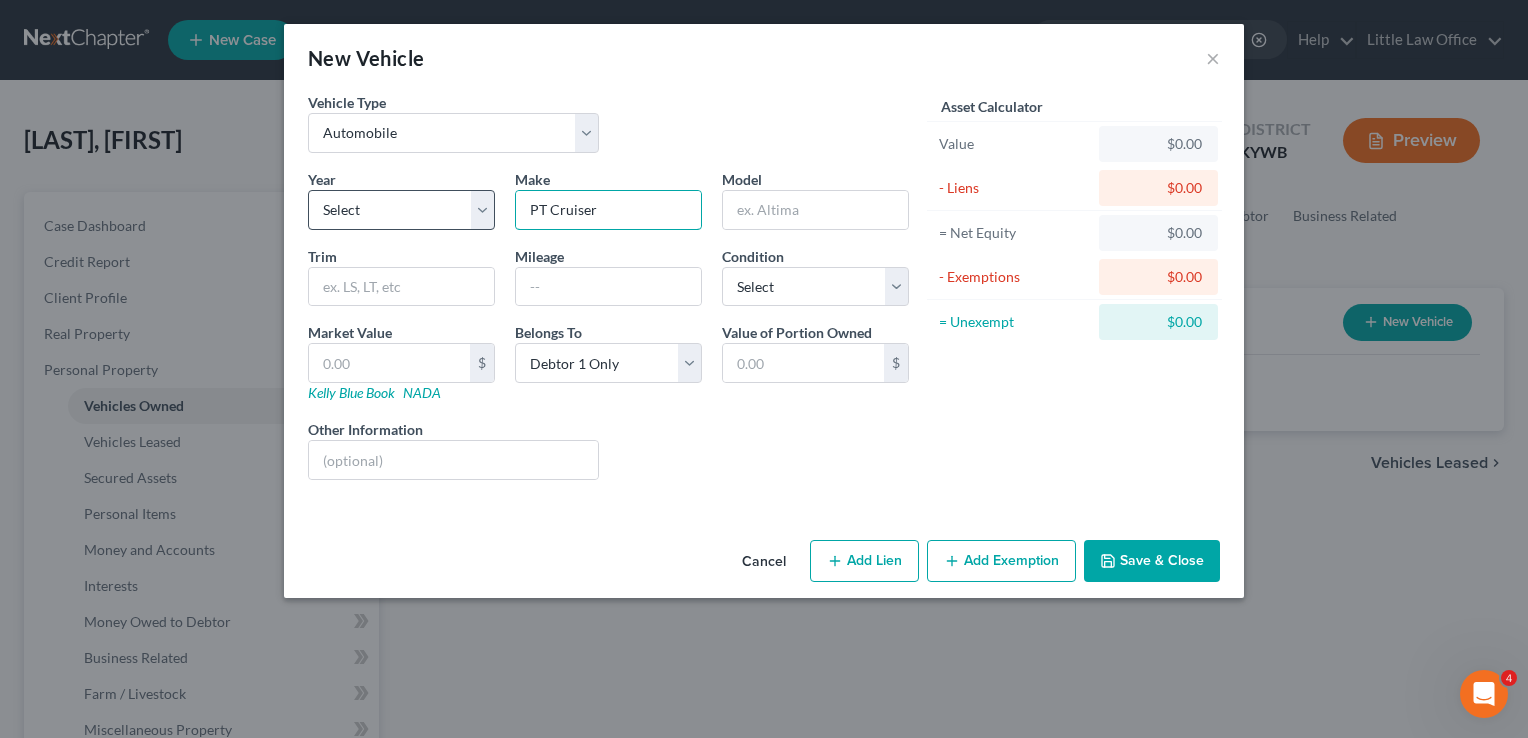 type on "PT Cruiser" 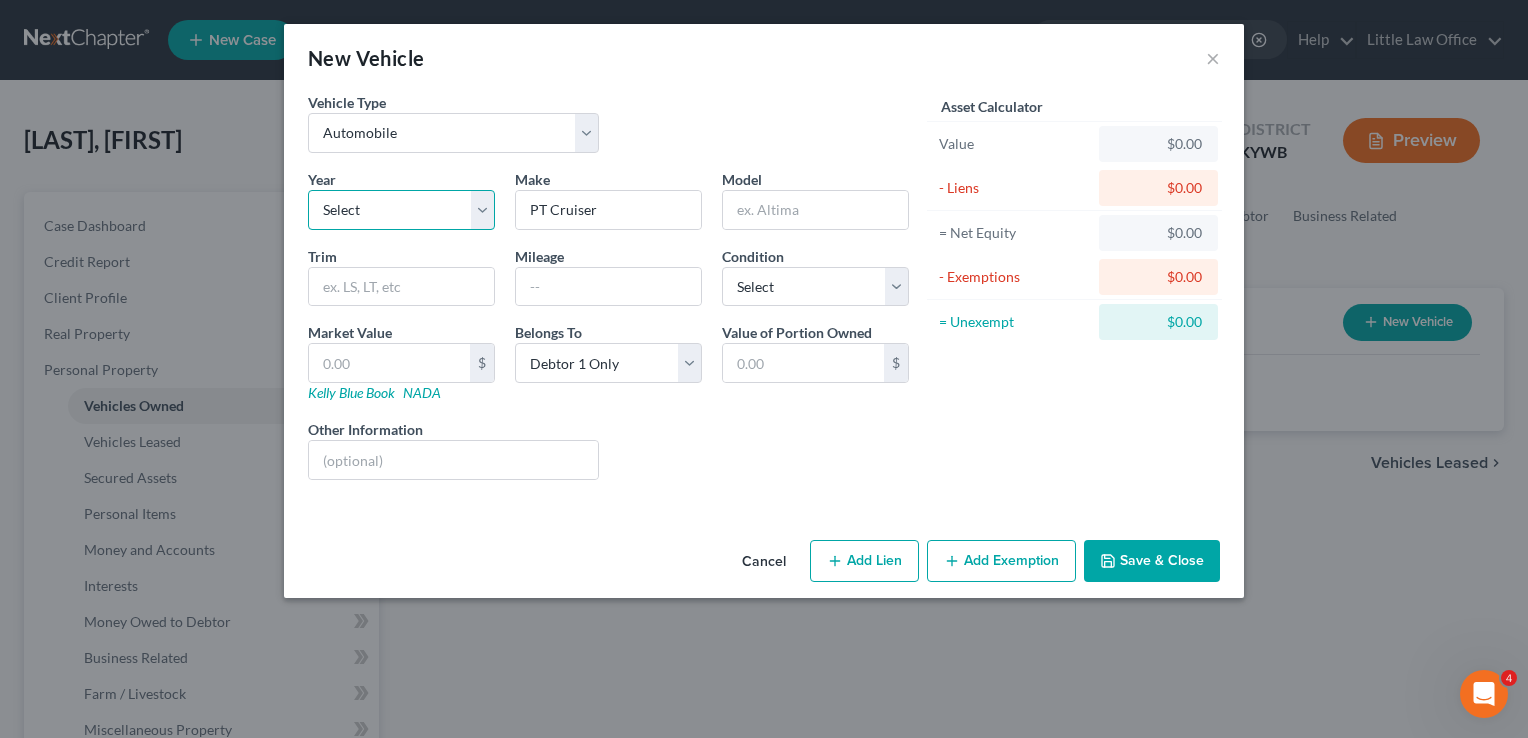 click on "Select 2026 2025 2024 2023 2022 2021 2020 2019 2018 2017 2016 2015 2014 2013 2012 2011 2010 2009 2008 2007 2006 2005 2004 2003 2002 2001 2000 1999 1998 1997 1996 1995 1994 1993 1992 1991 1990 1989 1988 1987 1986 1985 1984 1983 1982 1981 1980 1979 1978 1977 1976 1975 1974 1973 1972 1971 1970 1969 1968 1967 1966 1965 1964 1963 1962 1961 1960 1959 1958 1957 1956 1955 1954 1953 1952 1951 1950 1949 1948 1947 1946 1945 1944 1943 1942 1941 1940 1939 1938 1937 1936 1935 1934 1933 1932 1931 1930 1929 1928 1927 1926 1925 1924 1923 1922 1921 1920 1919 1918 1917 1916 1915 1914 1913 1912 1911 1910 1909 1908 1907 1906 1905 1904 1903 1902 1901" at bounding box center [401, 210] 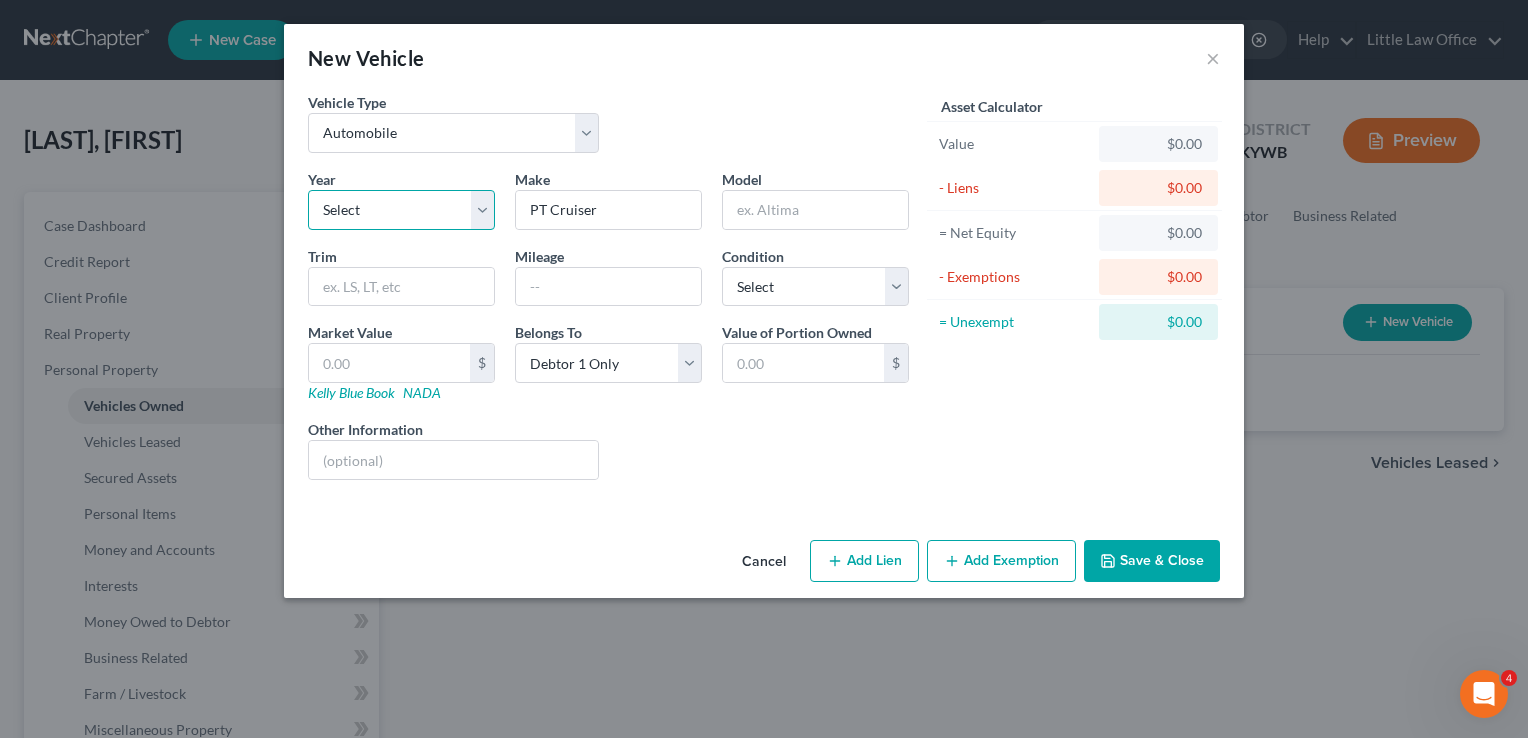 select on "24" 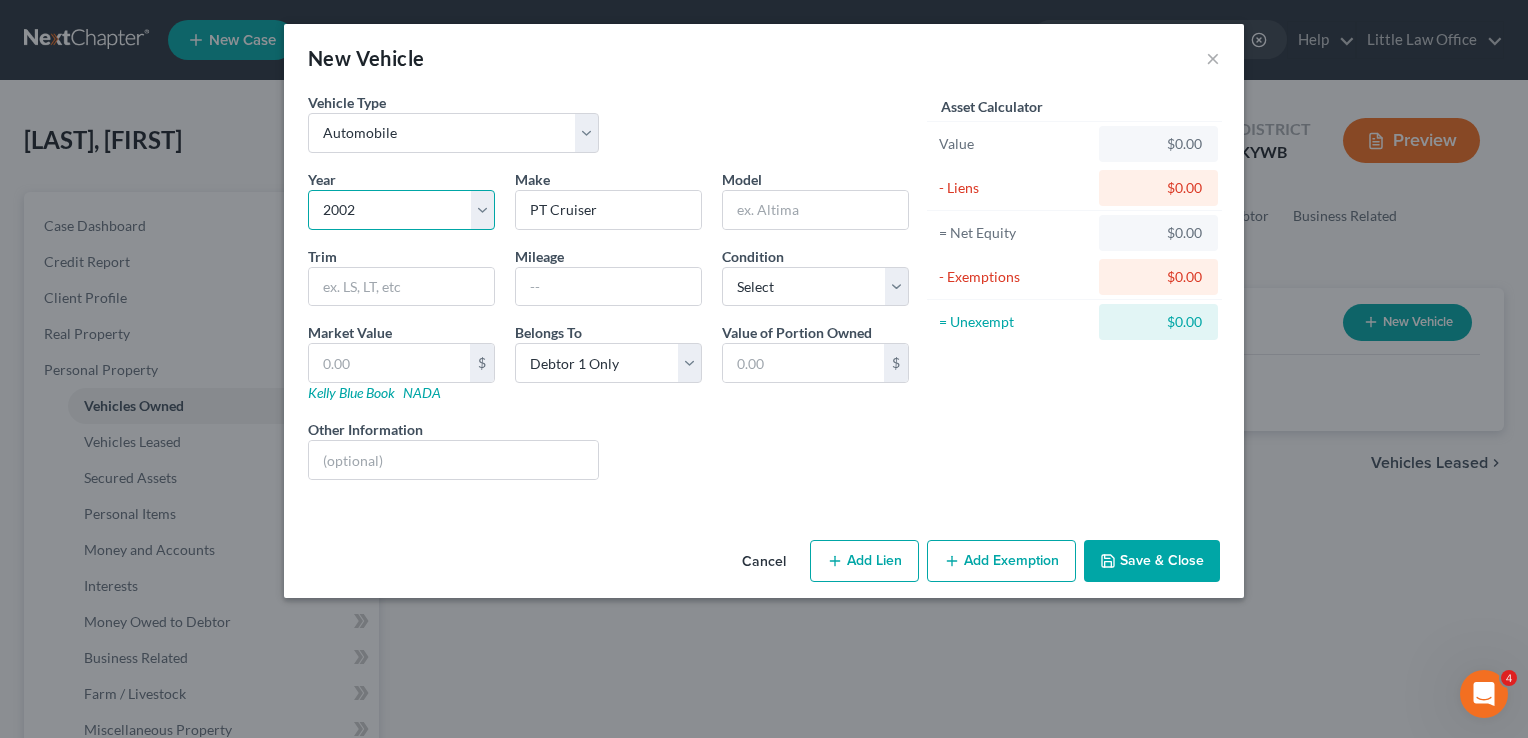 click on "Select 2026 2025 2024 2023 2022 2021 2020 2019 2018 2017 2016 2015 2014 2013 2012 2011 2010 2009 2008 2007 2006 2005 2004 2003 2002 2001 2000 1999 1998 1997 1996 1995 1994 1993 1992 1991 1990 1989 1988 1987 1986 1985 1984 1983 1982 1981 1980 1979 1978 1977 1976 1975 1974 1973 1972 1971 1970 1969 1968 1967 1966 1965 1964 1963 1962 1961 1960 1959 1958 1957 1956 1955 1954 1953 1952 1951 1950 1949 1948 1947 1946 1945 1944 1943 1942 1941 1940 1939 1938 1937 1936 1935 1934 1933 1932 1931 1930 1929 1928 1927 1926 1925 1924 1923 1922 1921 1920 1919 1918 1917 1916 1915 1914 1913 1912 1911 1910 1909 1908 1907 1906 1905 1904 1903 1902 1901" at bounding box center (401, 210) 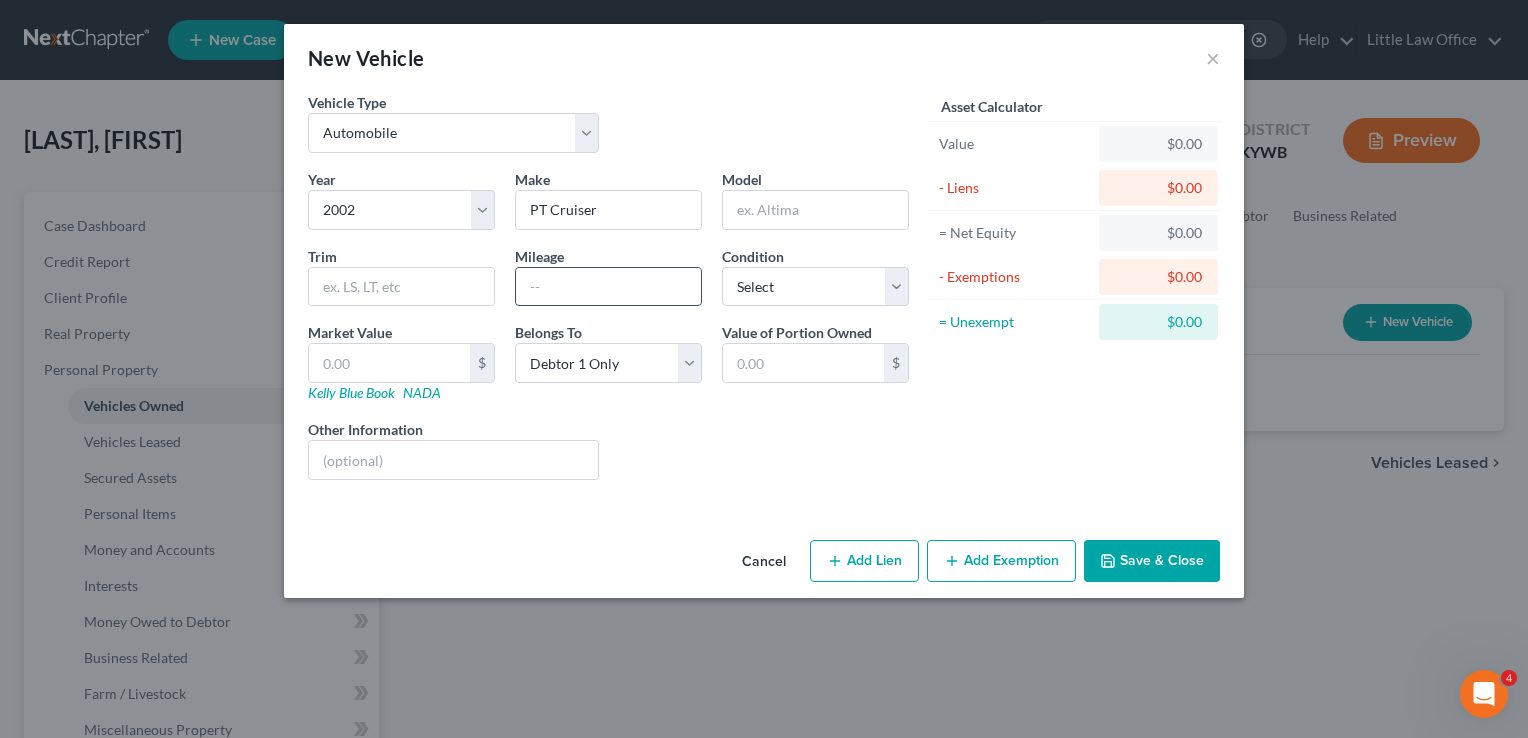click at bounding box center (608, 287) 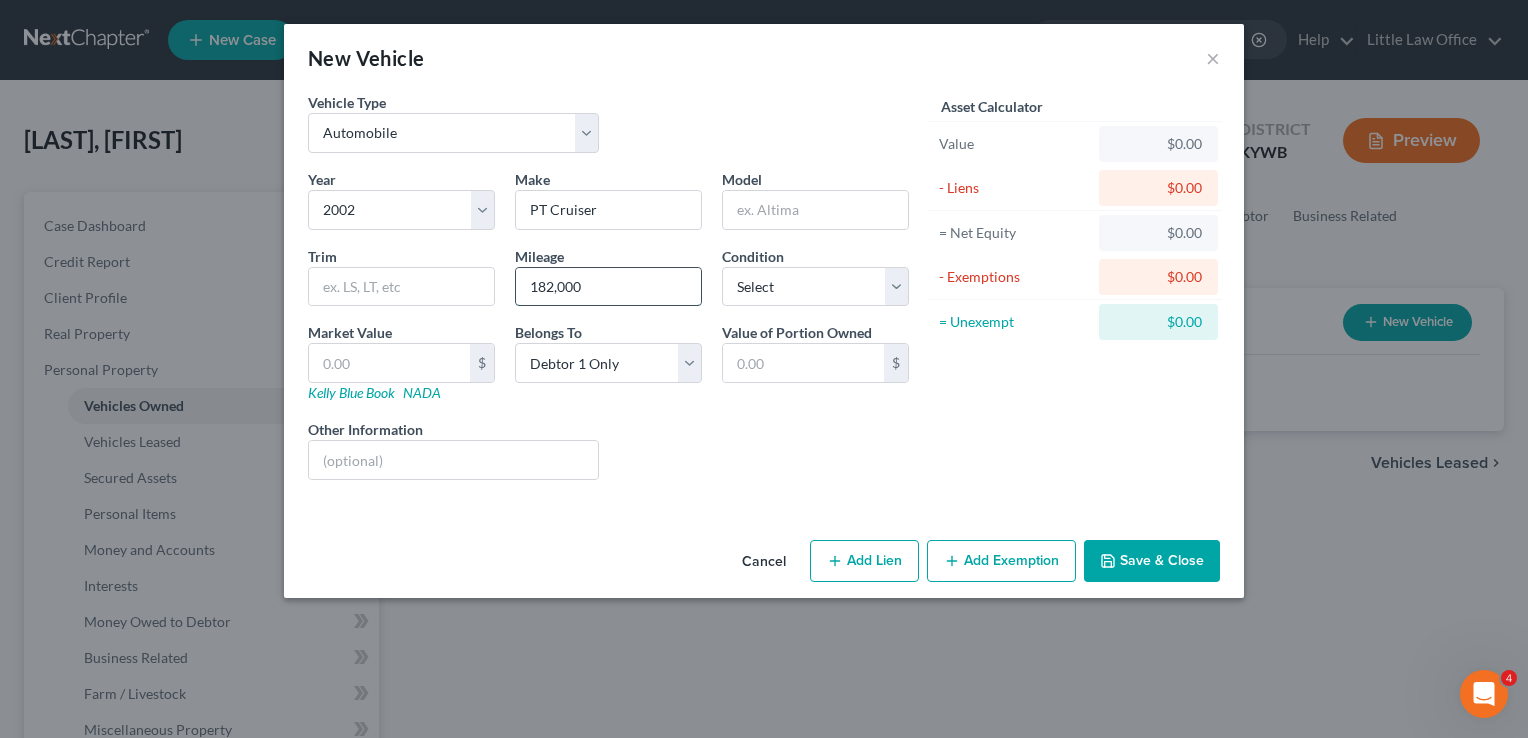 type on "182,000" 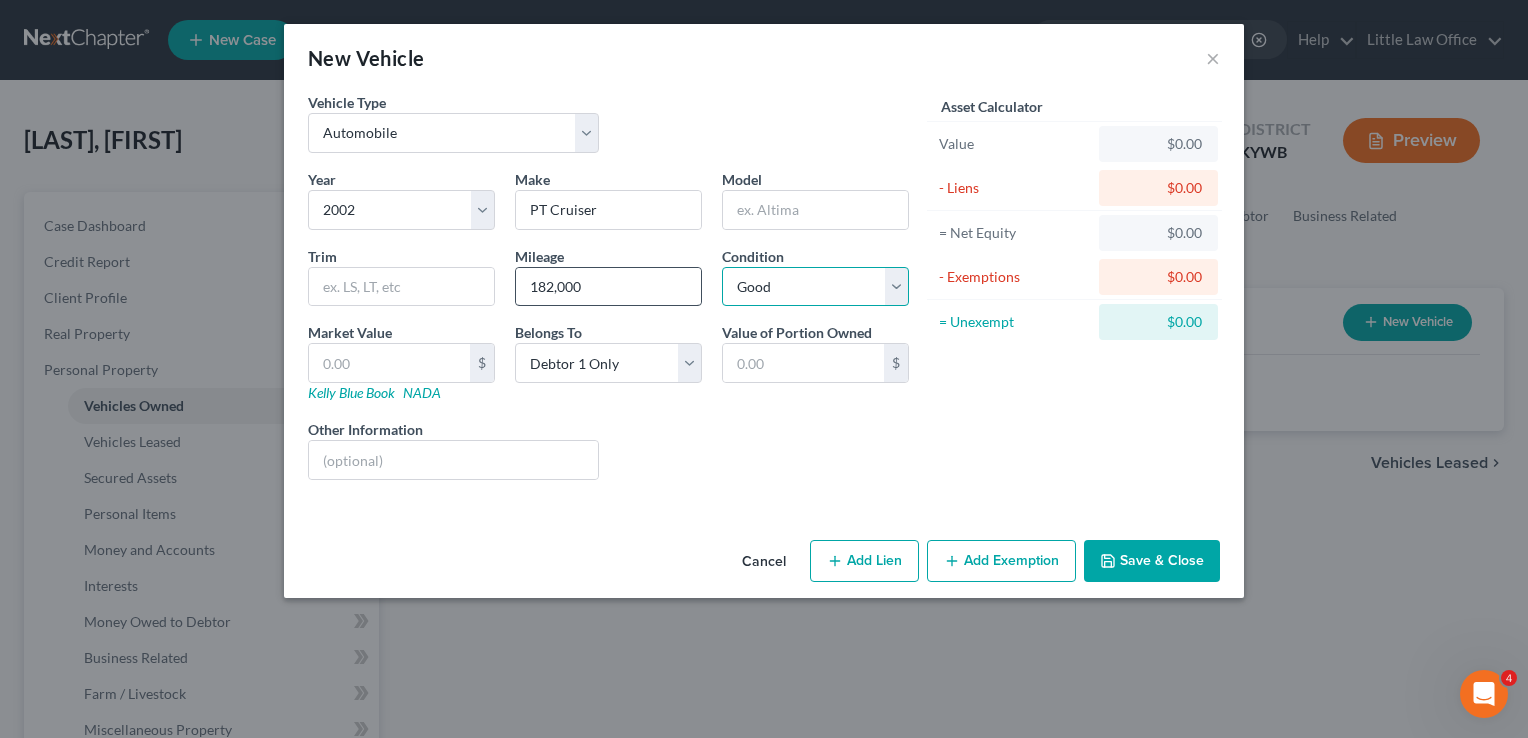select on "1" 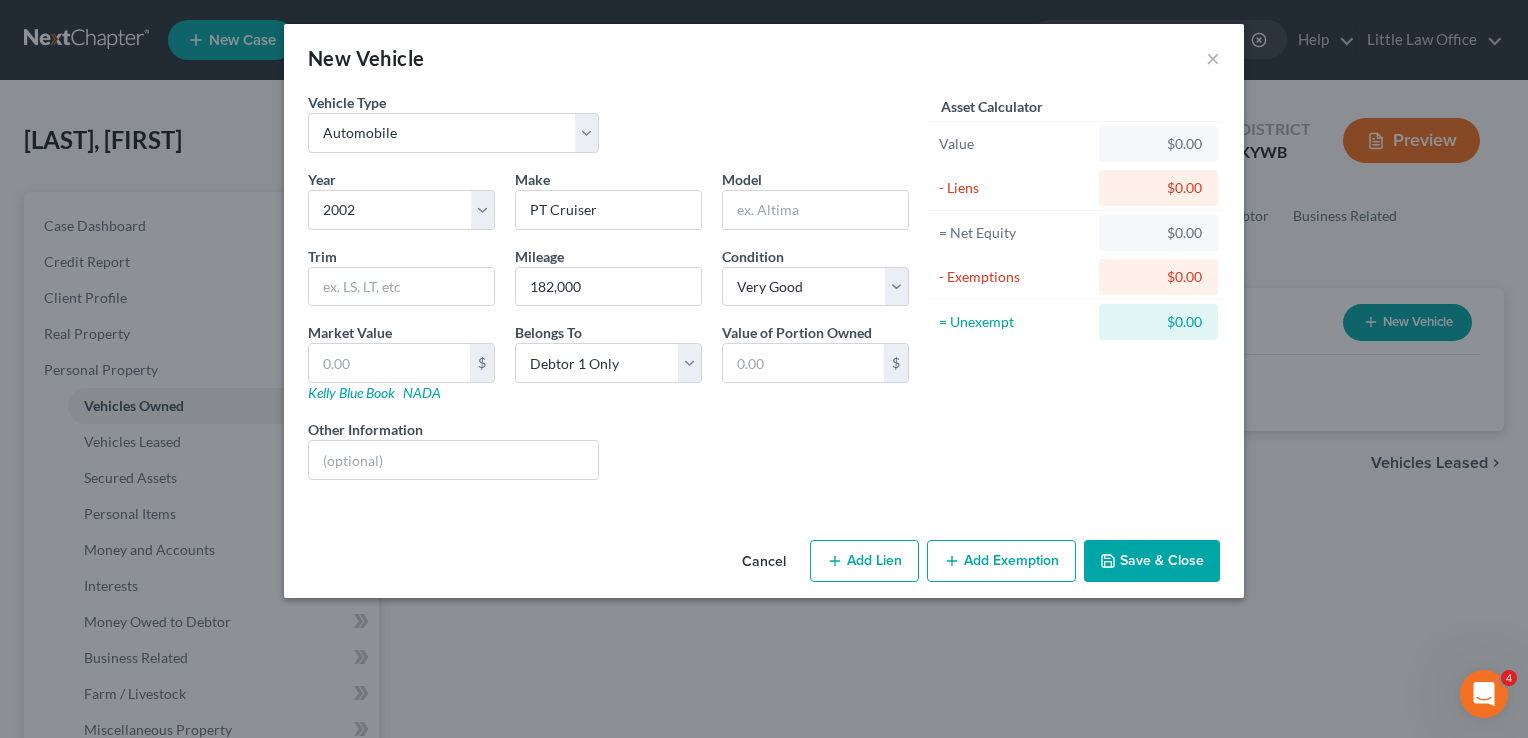 click on "Add Lien" at bounding box center [864, 561] 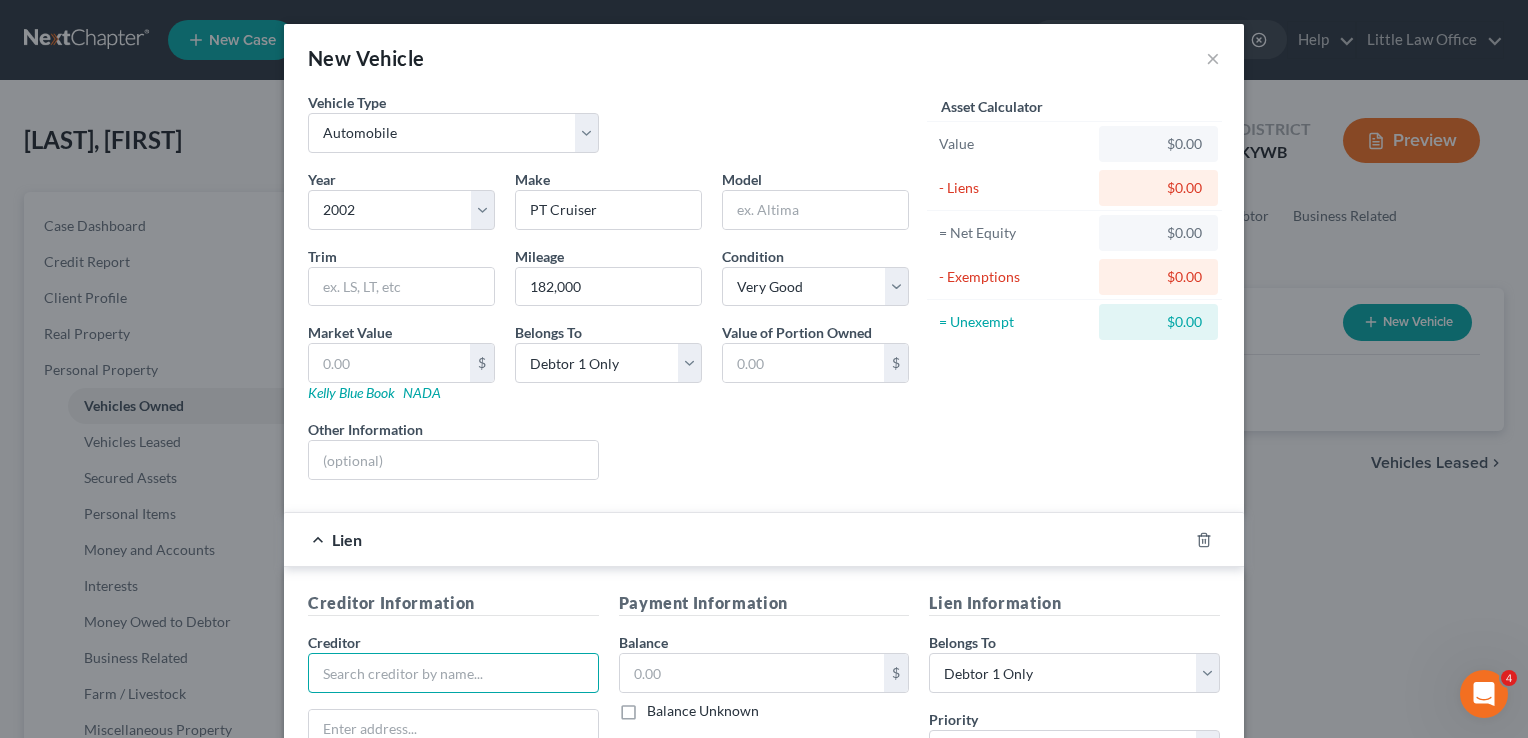 click at bounding box center [453, 673] 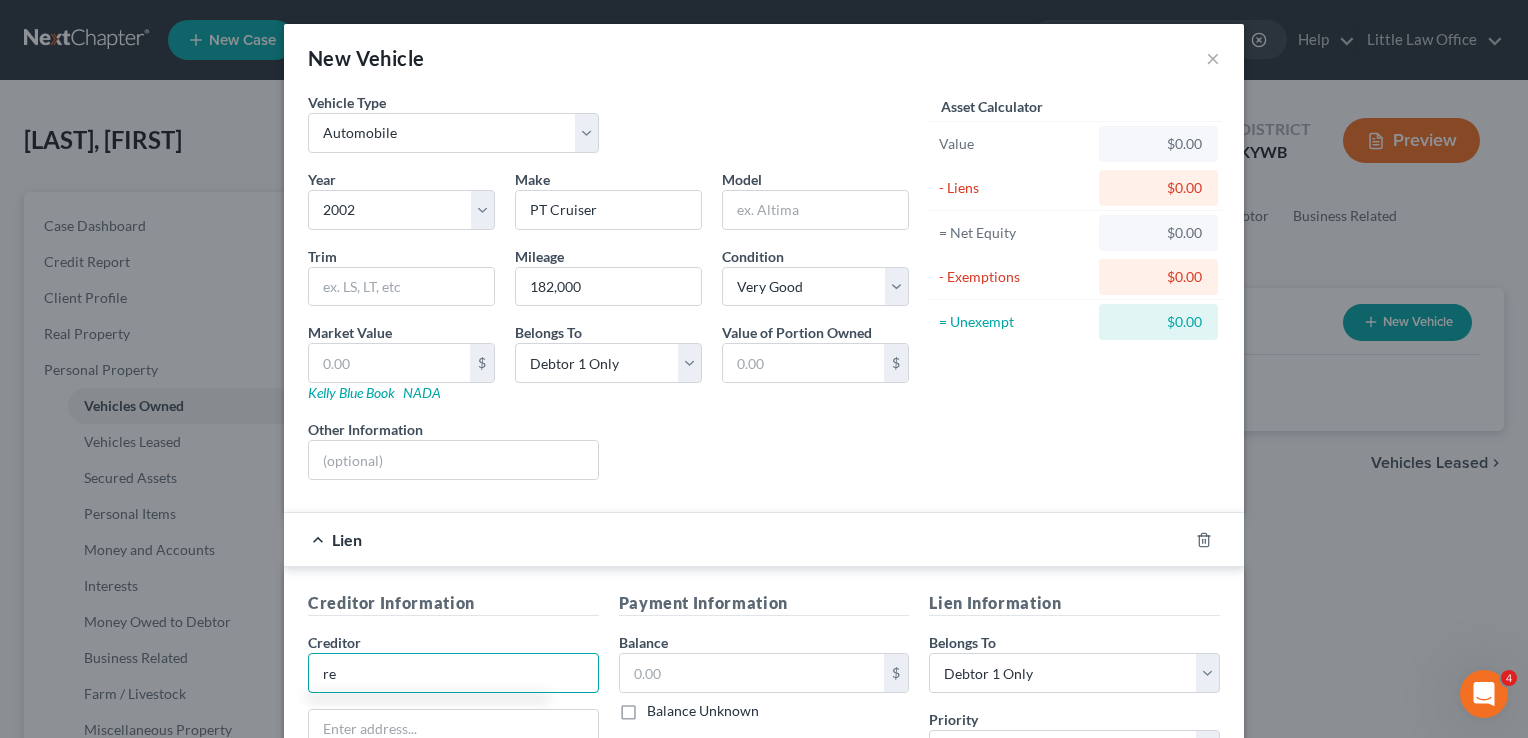 type on "r" 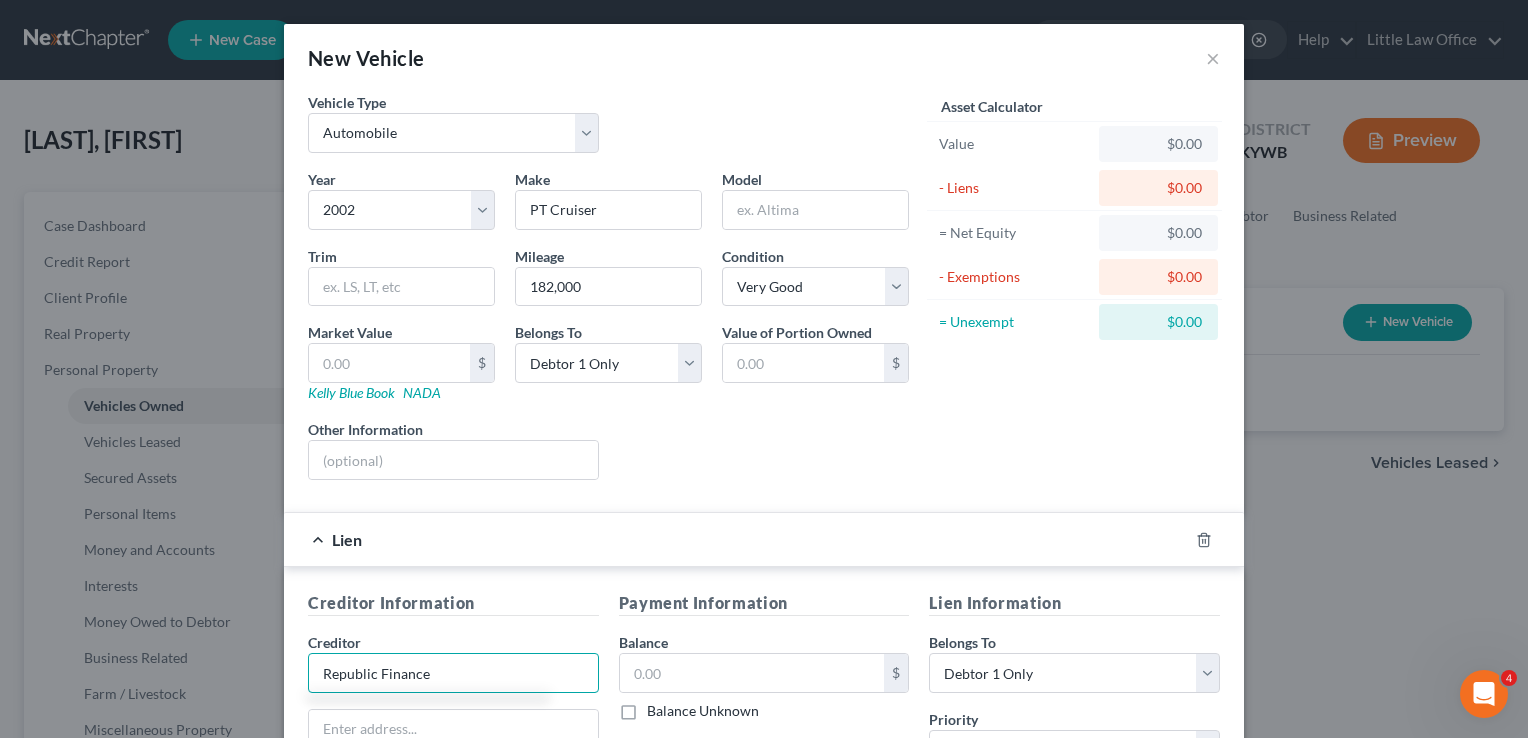 type on "Republic Finance" 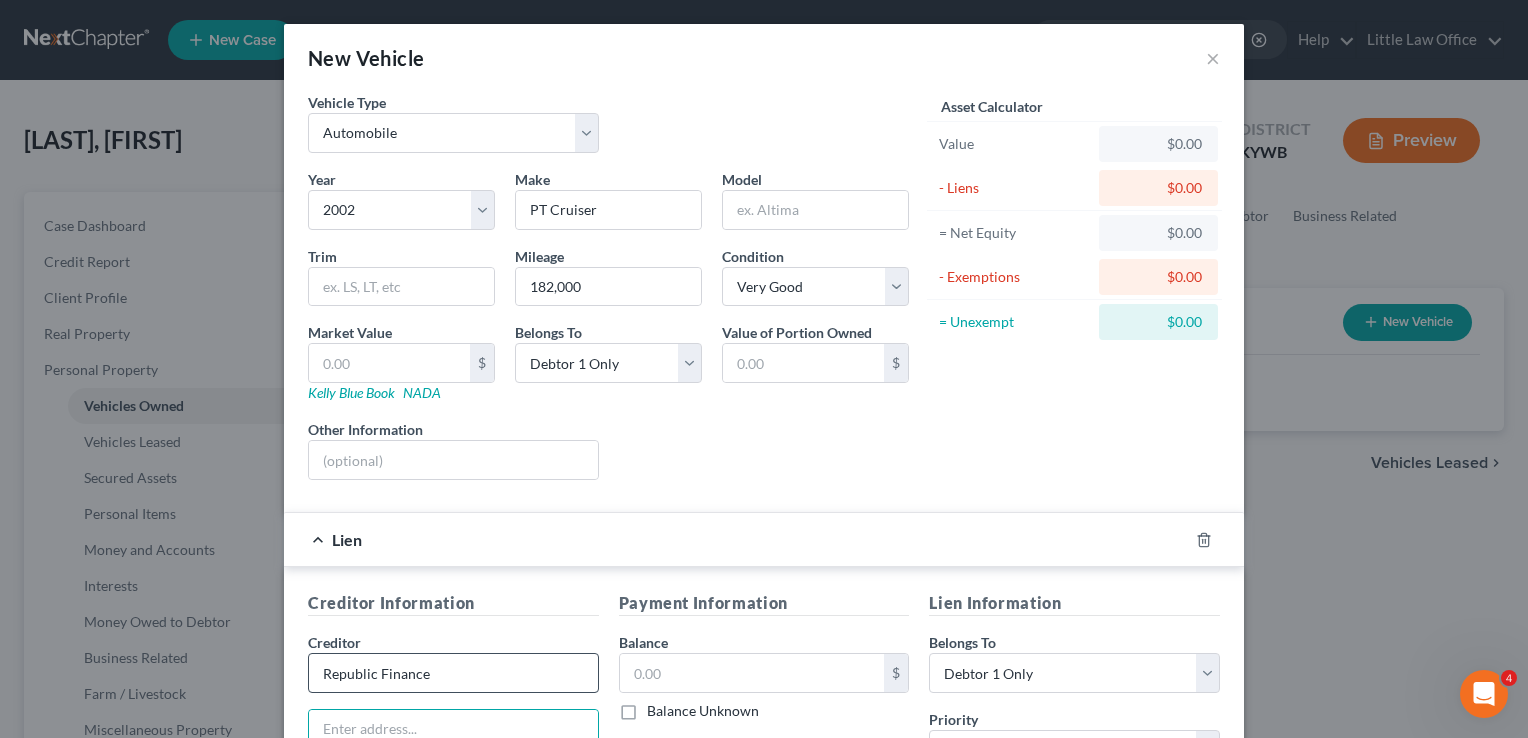 scroll, scrollTop: 6, scrollLeft: 0, axis: vertical 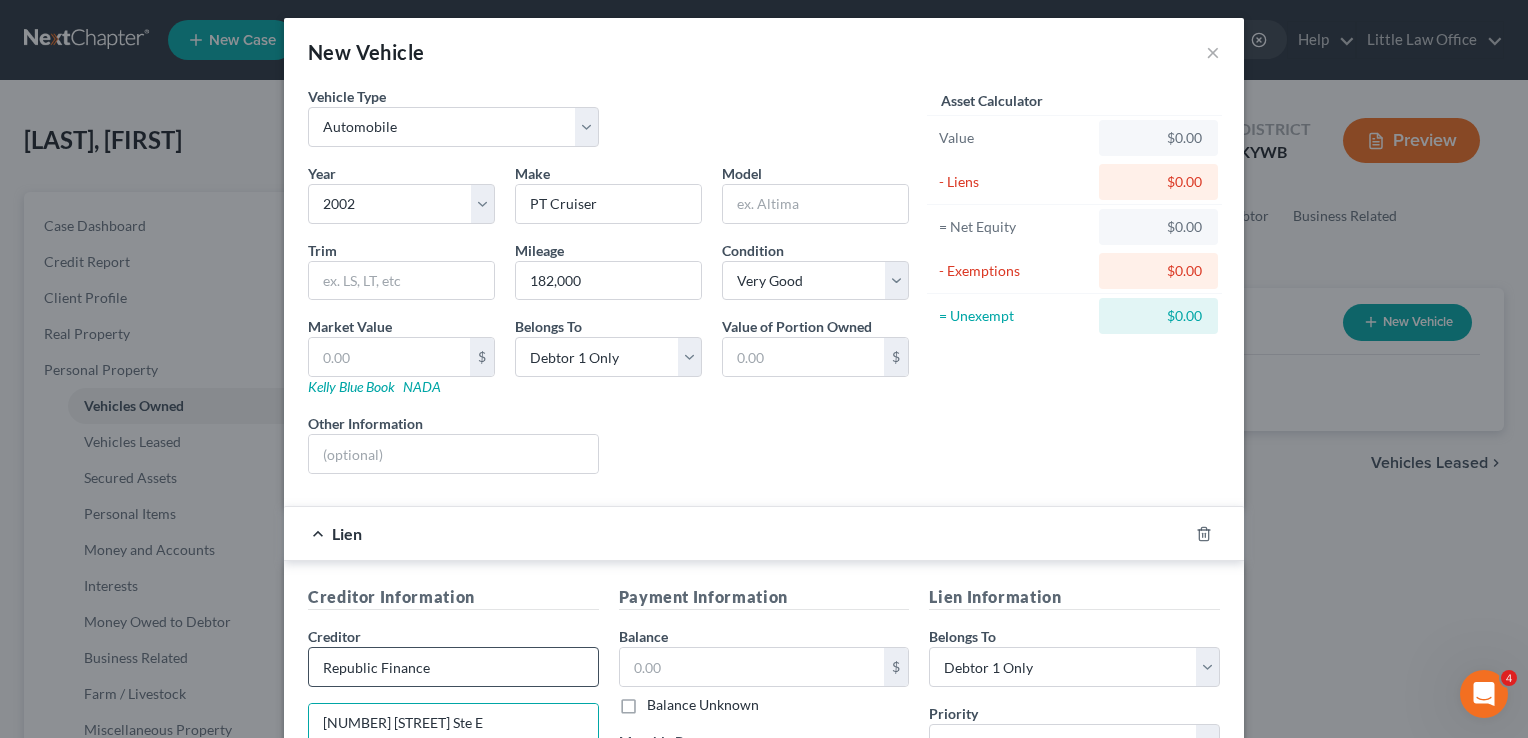 type on "[NUMBER] [STREET] Ste E" 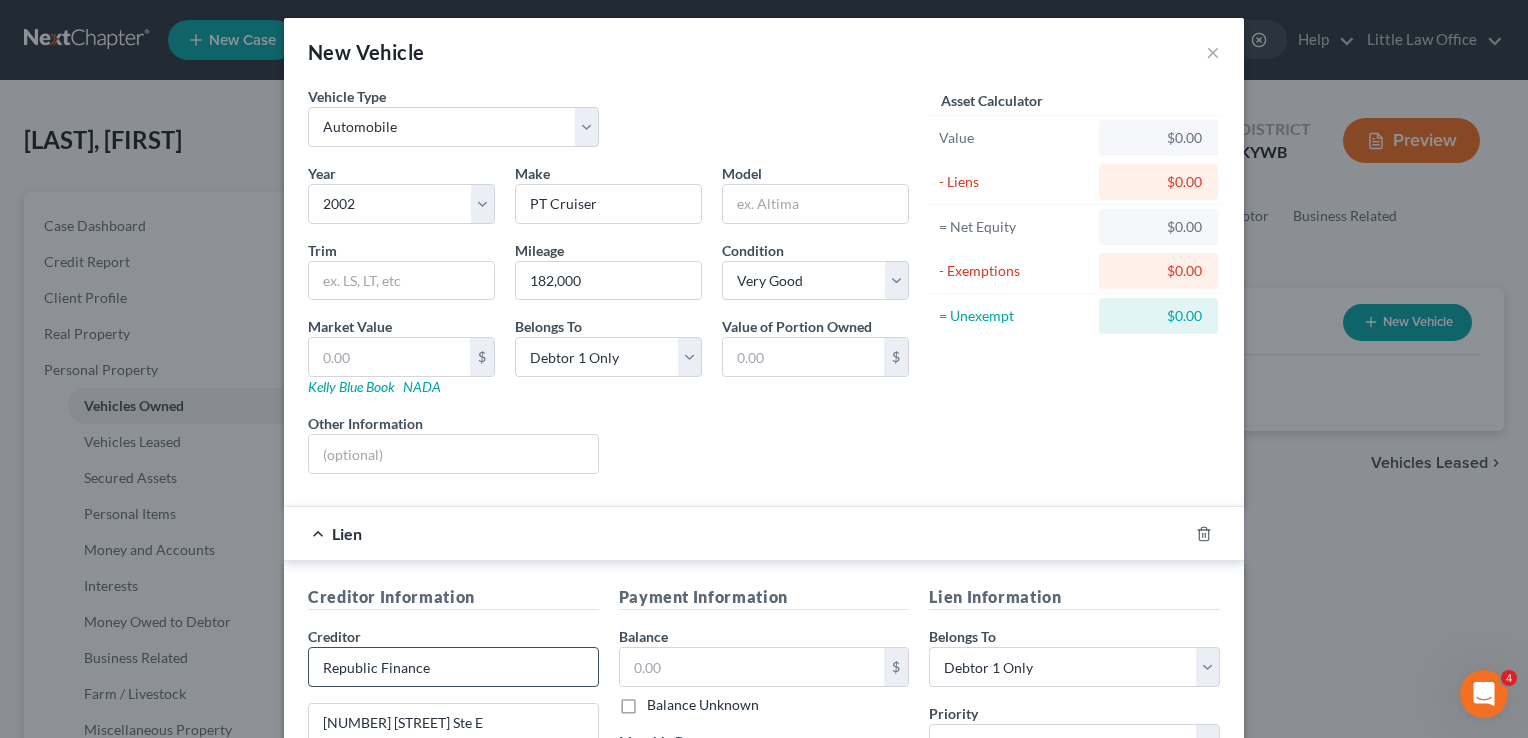 scroll, scrollTop: 351, scrollLeft: 0, axis: vertical 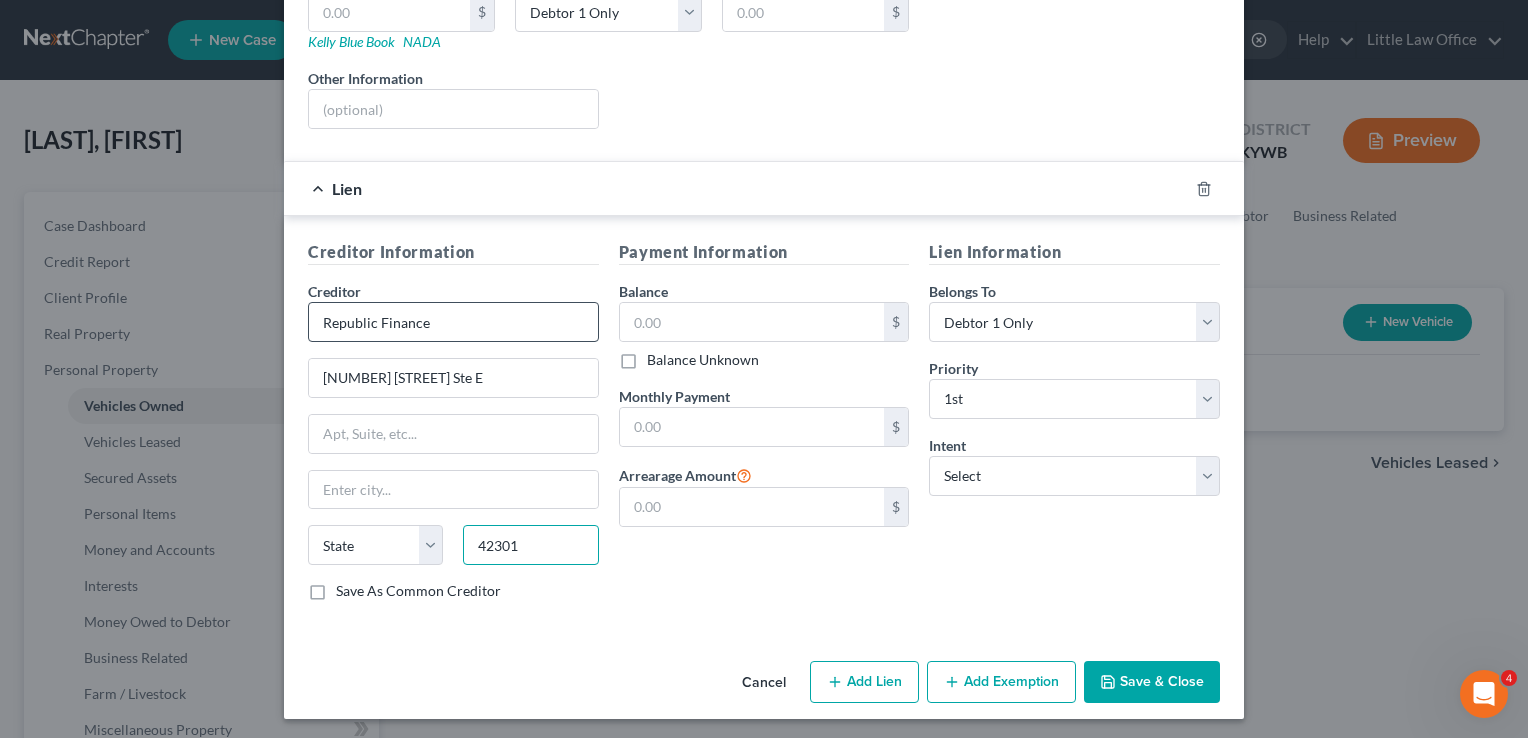 type on "42301" 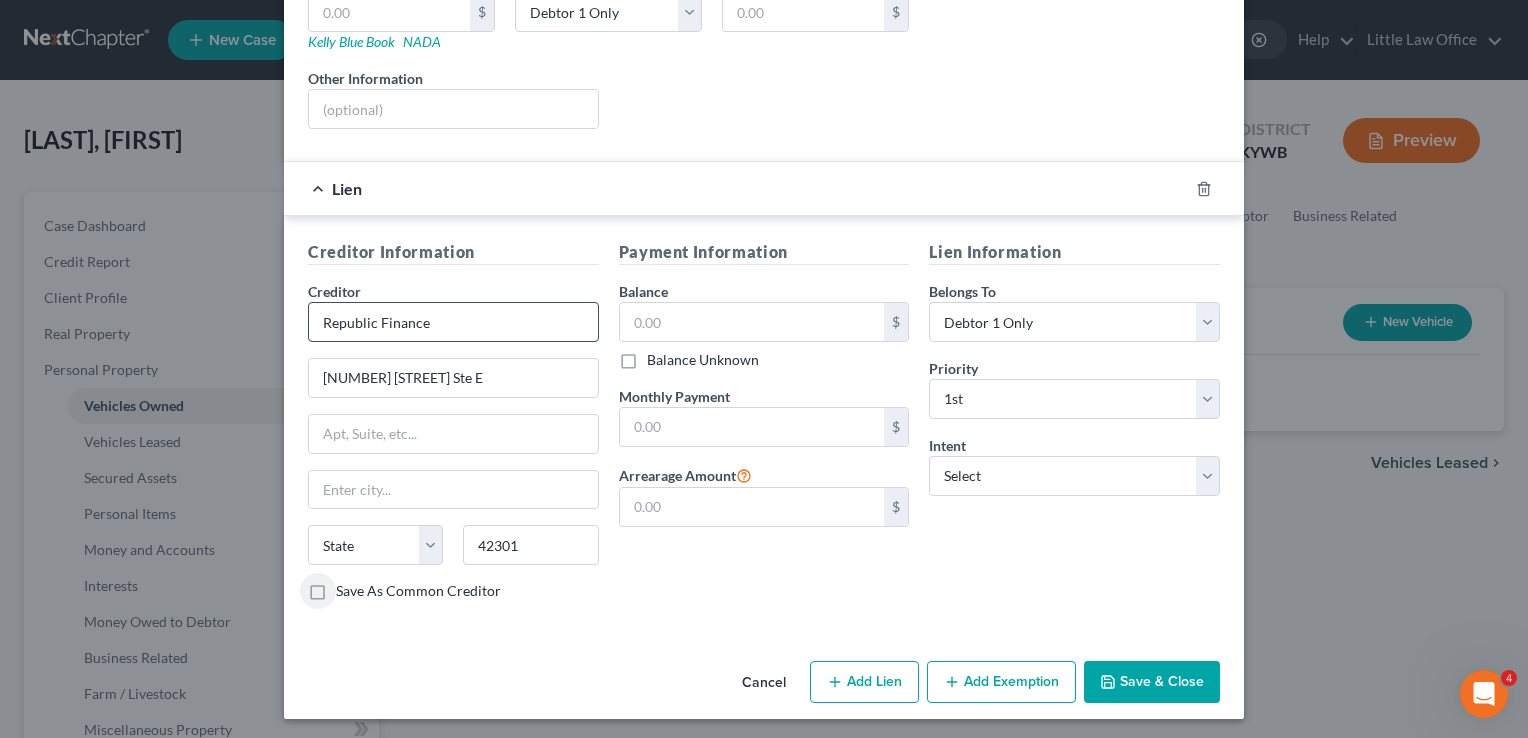 type on "Owensboro" 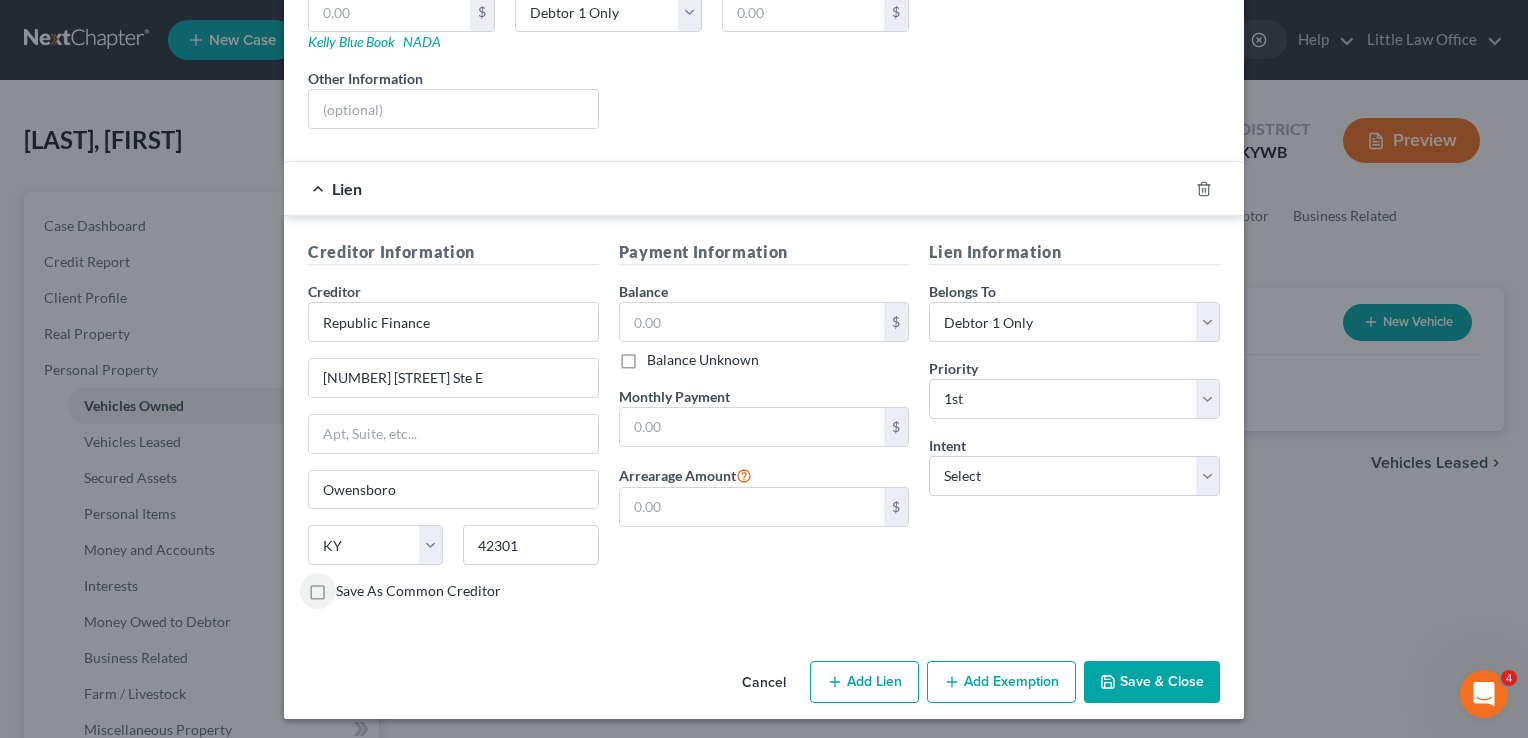 click on "Cancel Add Lien Add Lease Add Exemption Save & Close" at bounding box center (764, 686) 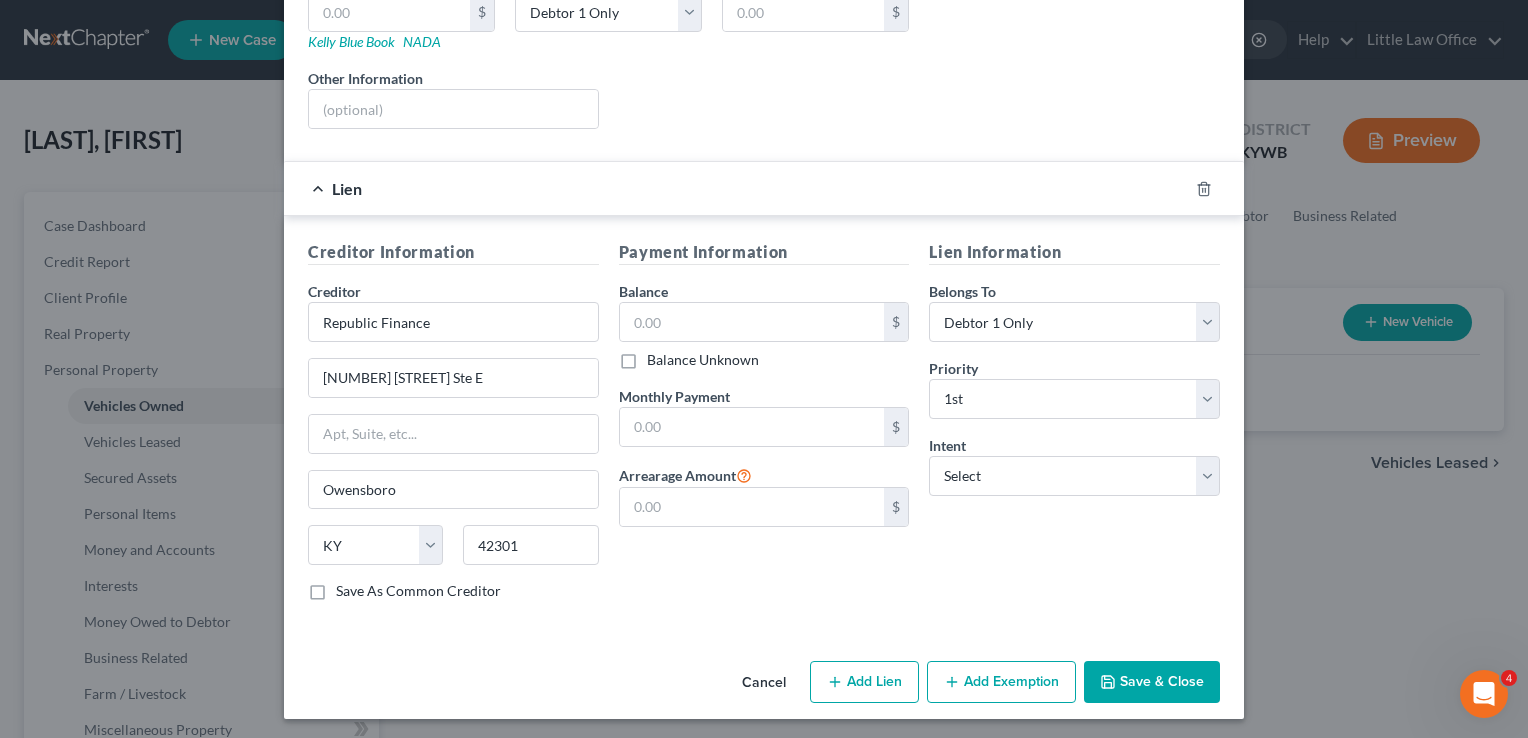 click on "Save & Close" at bounding box center (1152, 682) 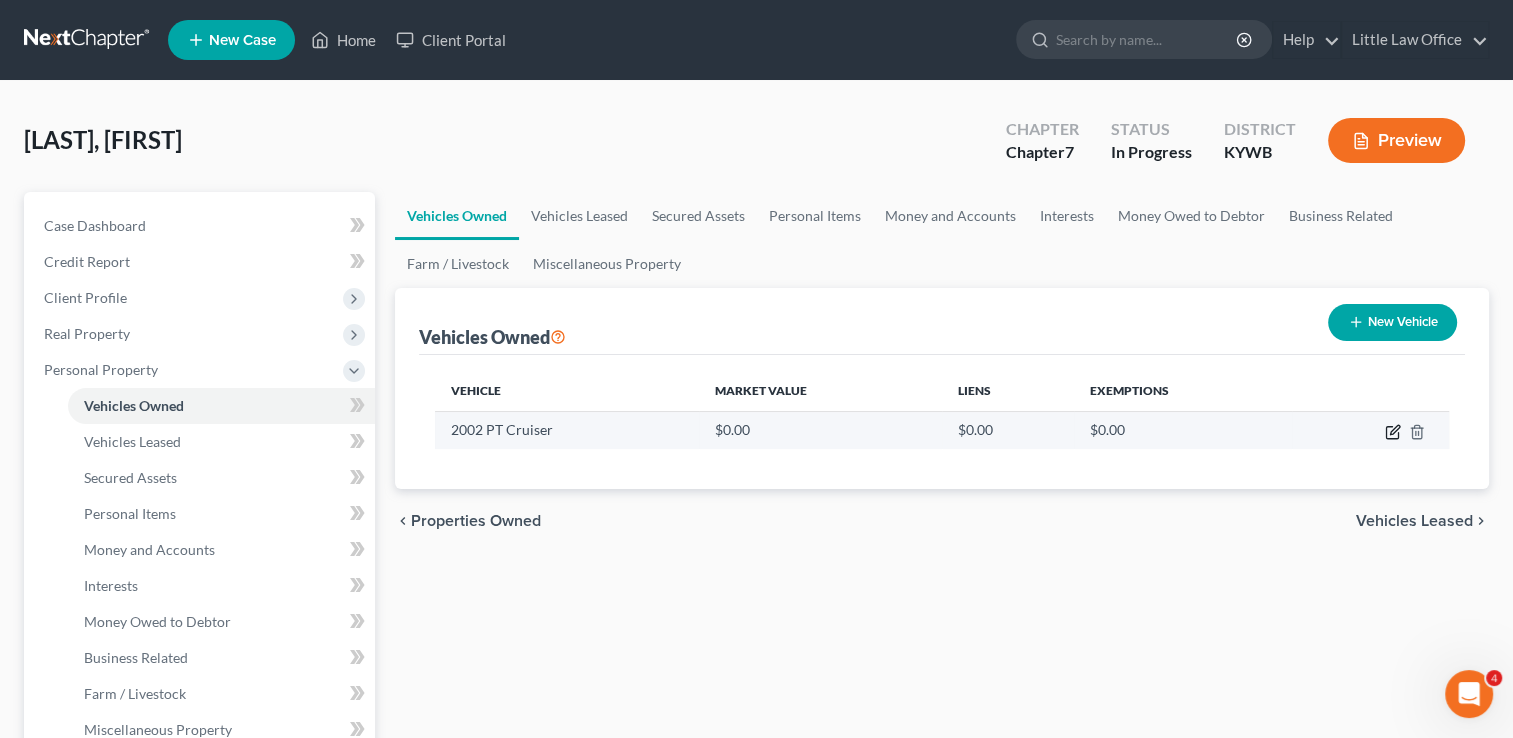 click 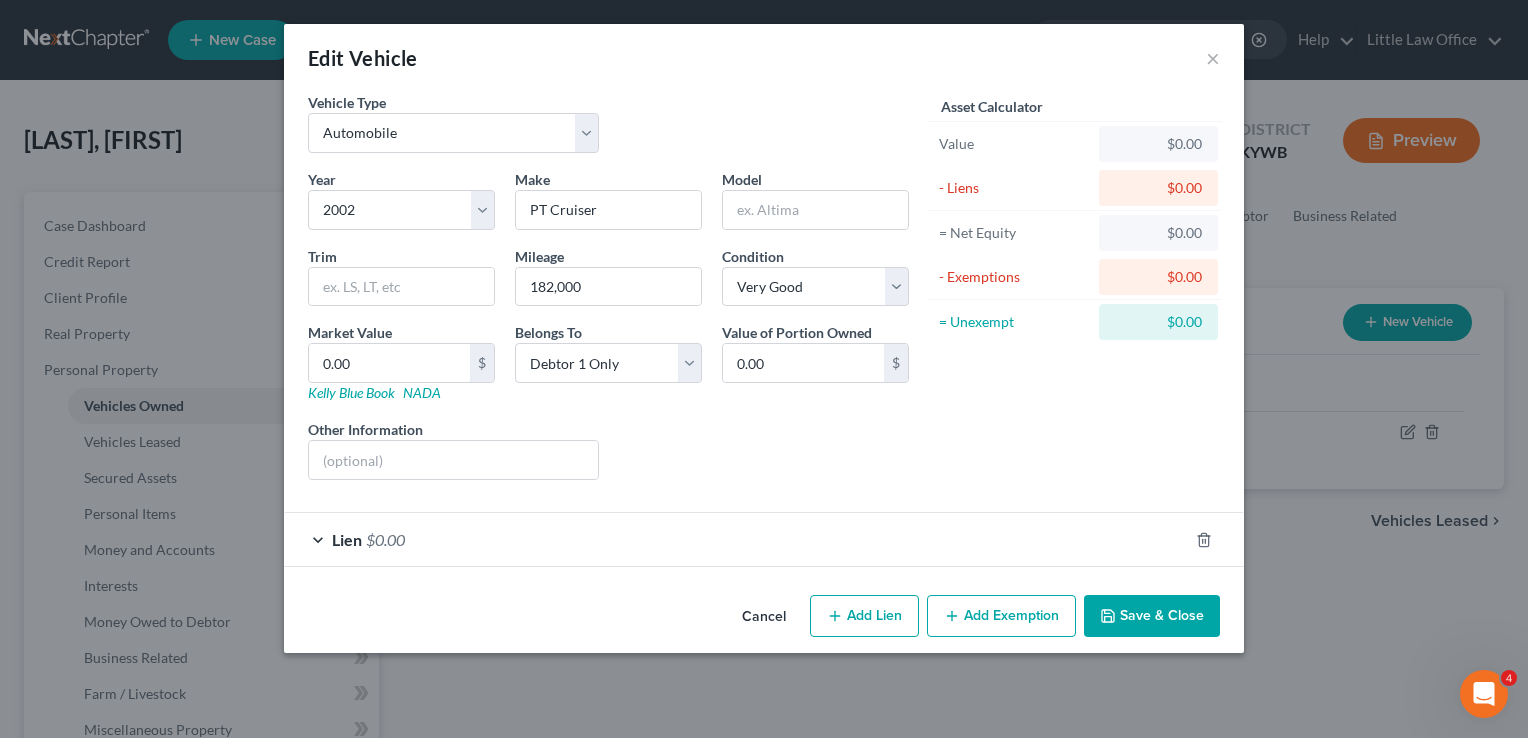 click on "Lien $0.00" at bounding box center [736, 539] 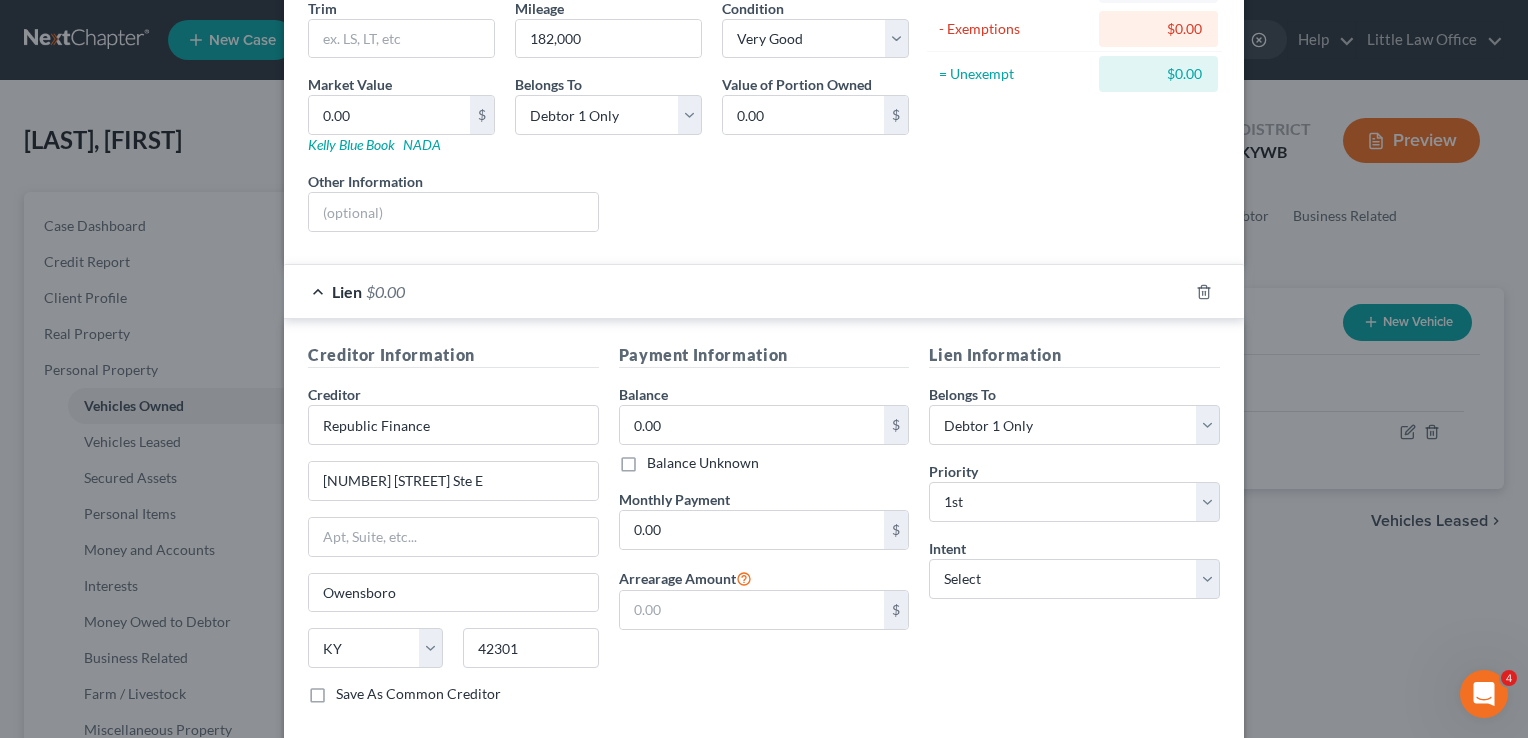 scroll, scrollTop: 281, scrollLeft: 0, axis: vertical 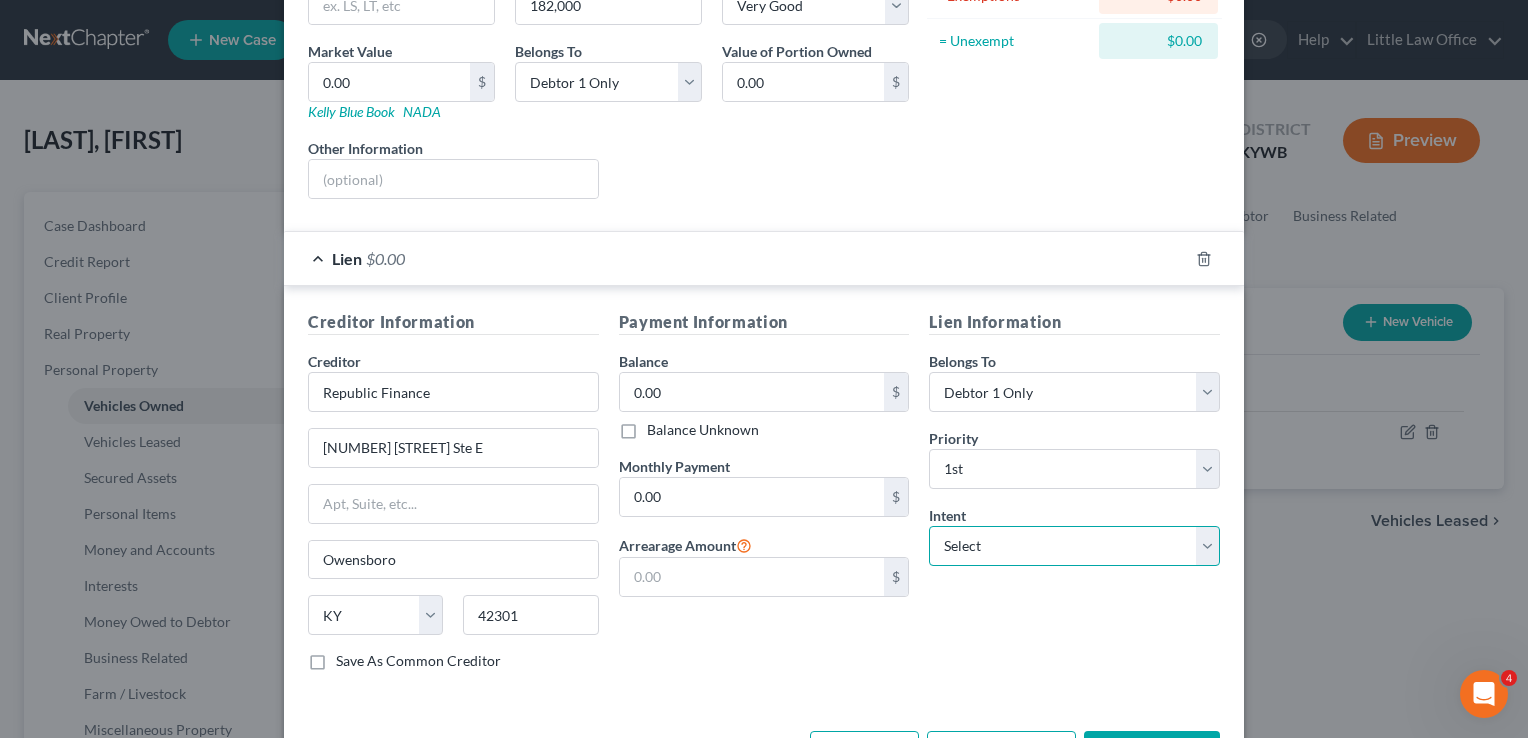 click on "Select Surrender Redeem Reaffirm Avoid Other" at bounding box center (1074, 546) 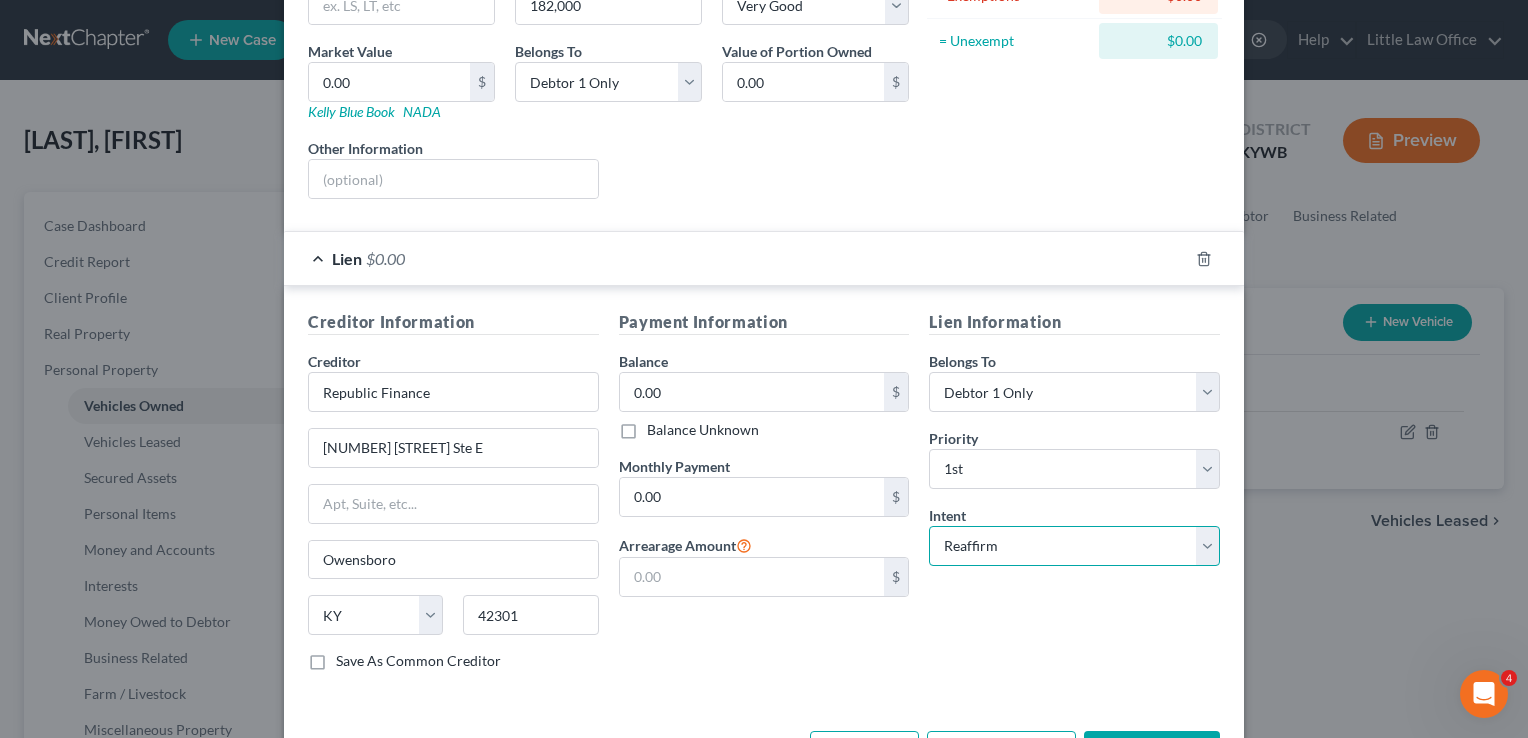 click on "Select Surrender Redeem Reaffirm Avoid Other" at bounding box center [1074, 546] 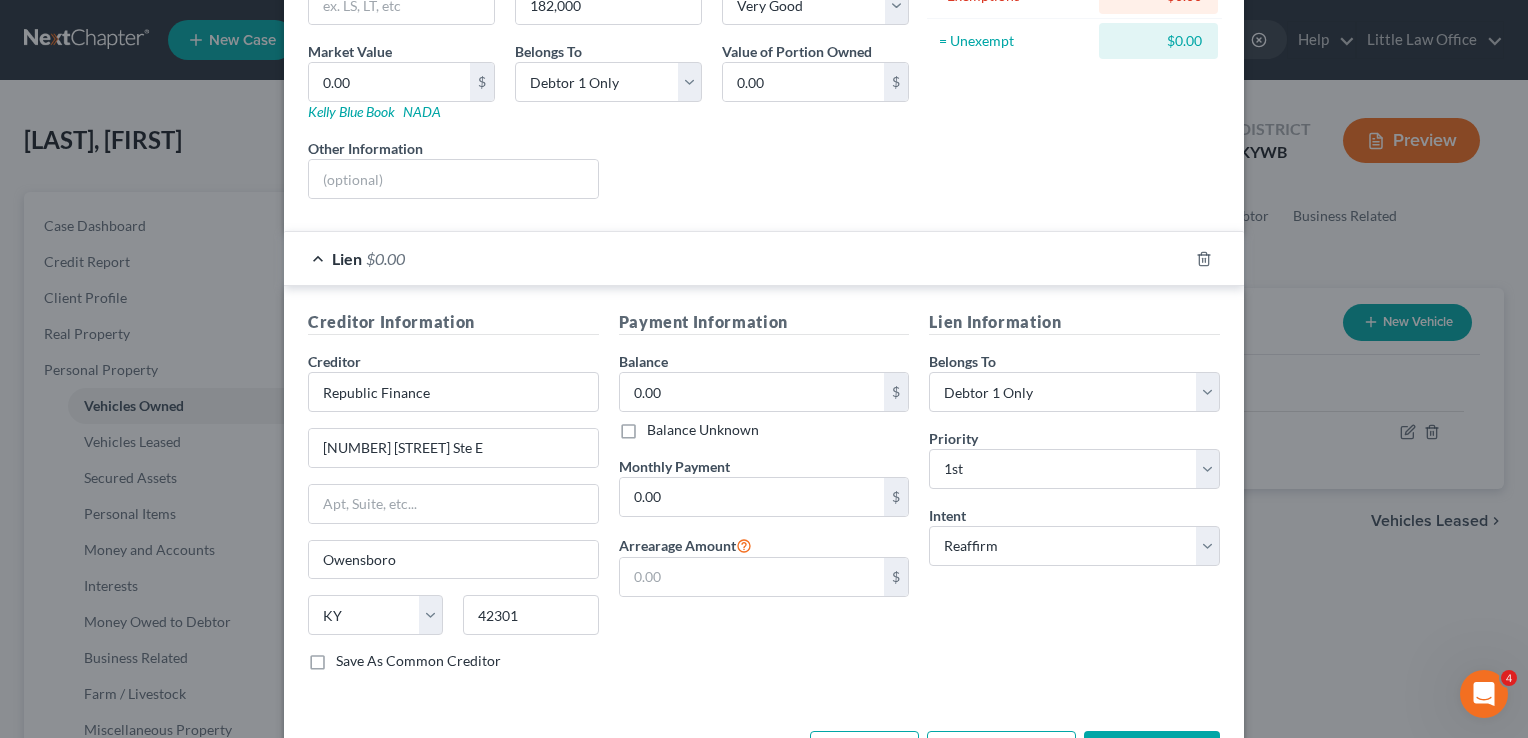 scroll, scrollTop: 351, scrollLeft: 0, axis: vertical 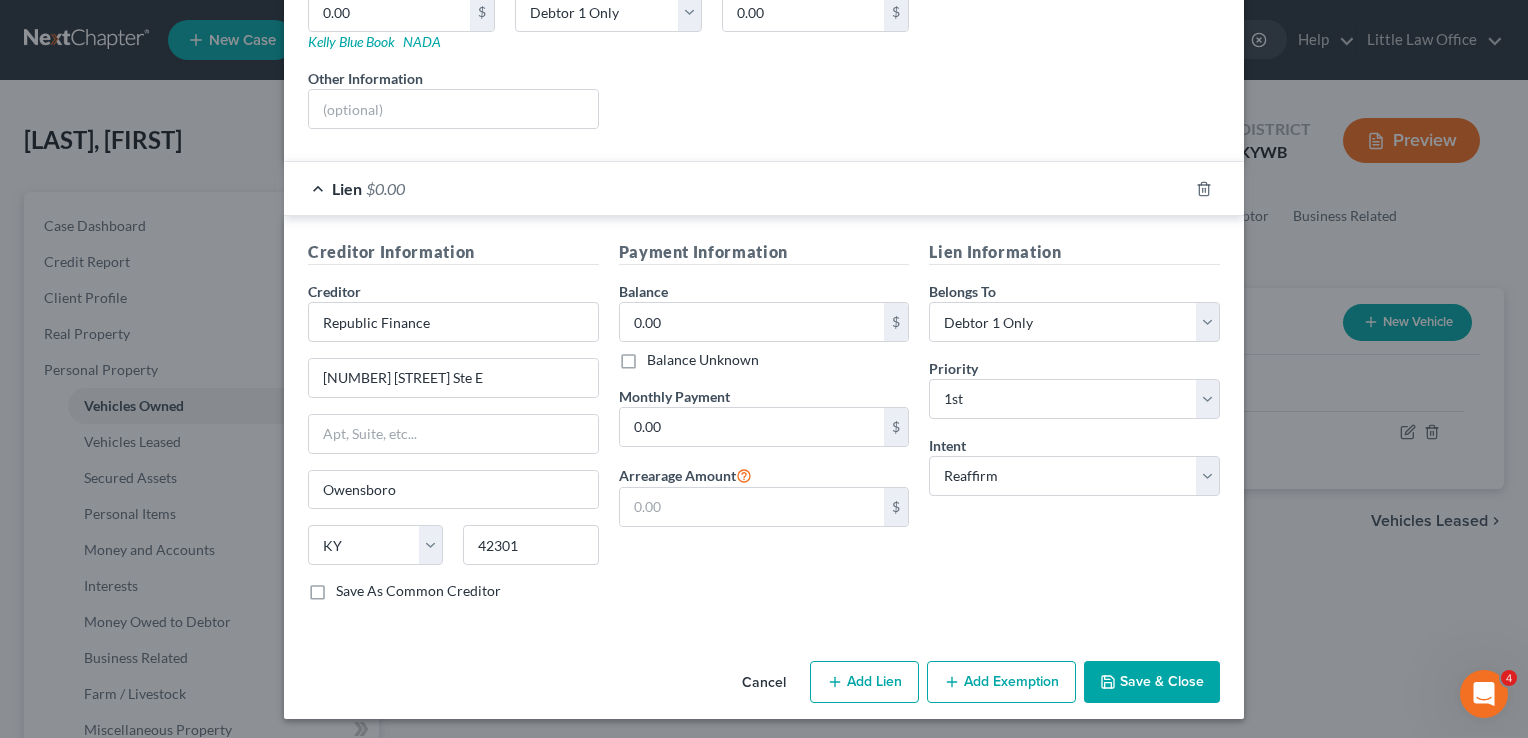 click on "Save & Close" at bounding box center (1152, 682) 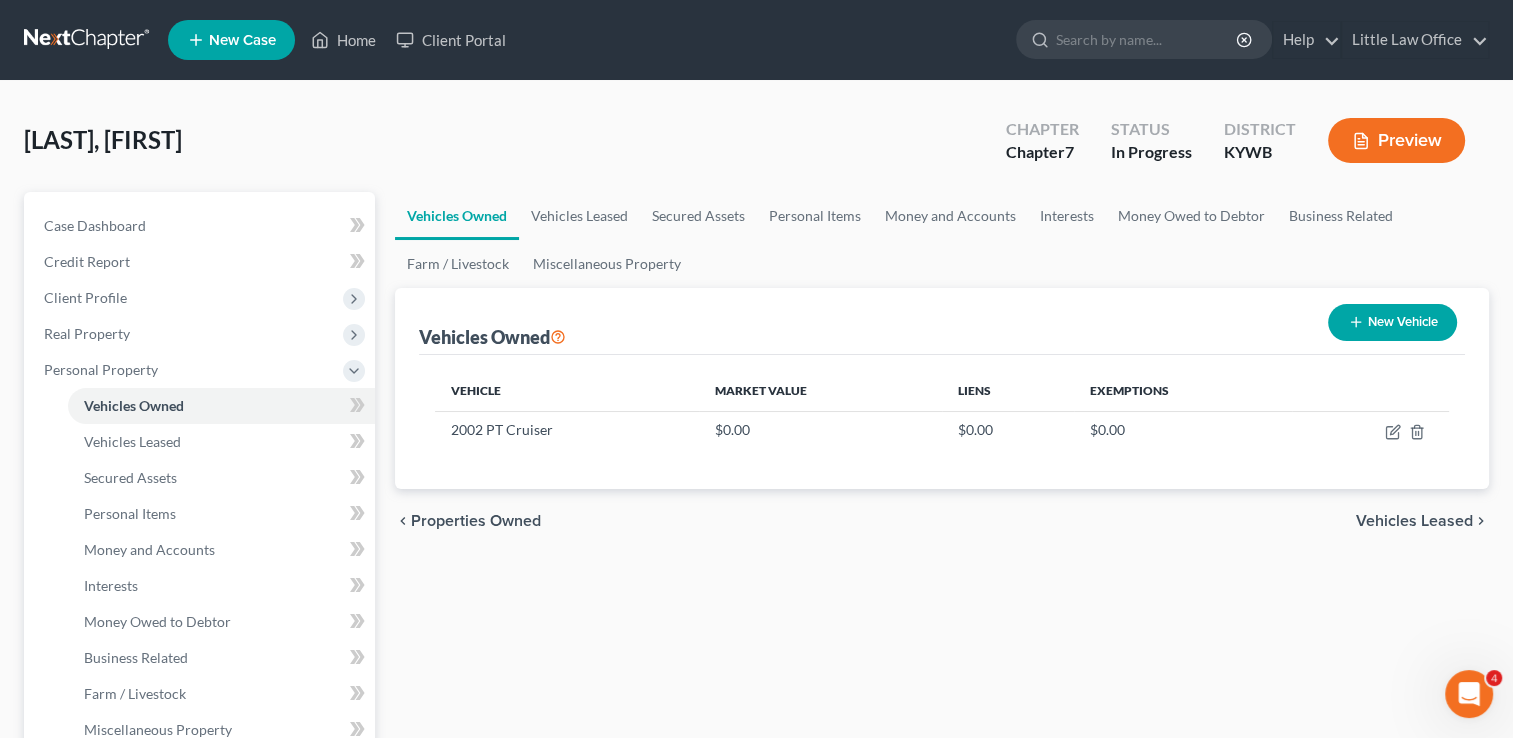 click on "New Vehicle" at bounding box center [1392, 322] 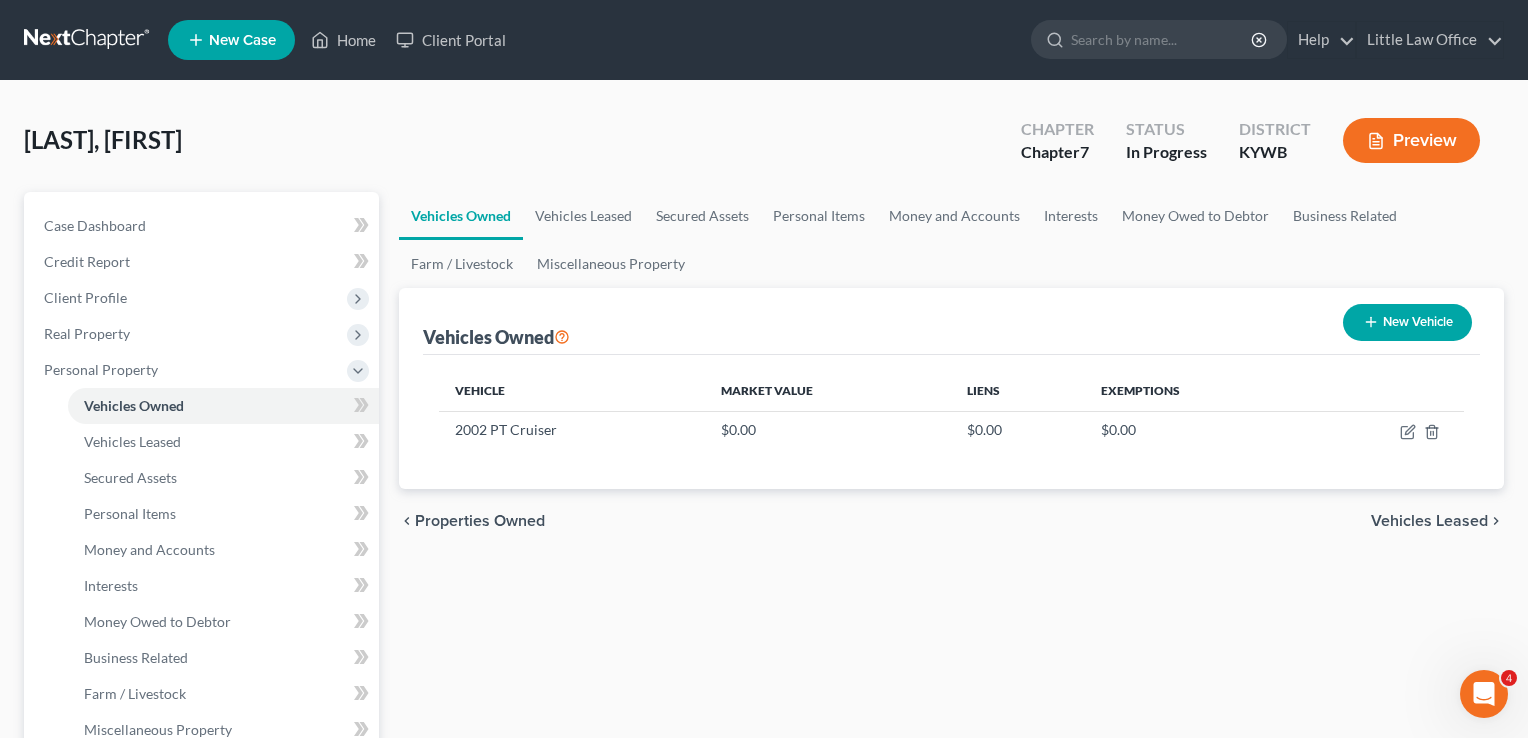 select on "0" 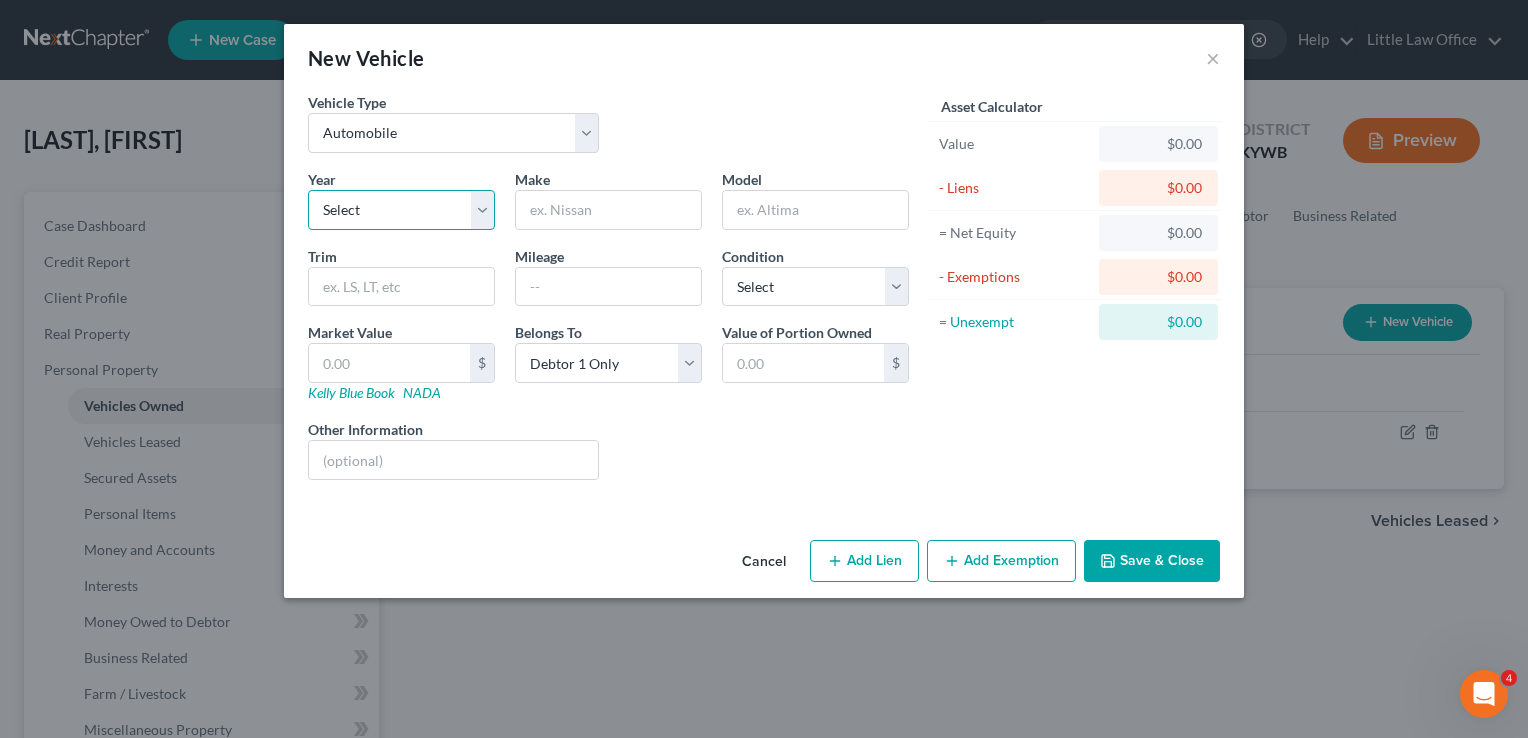 click on "Select 2026 2025 2024 2023 2022 2021 2020 2019 2018 2017 2016 2015 2014 2013 2012 2011 2010 2009 2008 2007 2006 2005 2004 2003 2002 2001 2000 1999 1998 1997 1996 1995 1994 1993 1992 1991 1990 1989 1988 1987 1986 1985 1984 1983 1982 1981 1980 1979 1978 1977 1976 1975 1974 1973 1972 1971 1970 1969 1968 1967 1966 1965 1964 1963 1962 1961 1960 1959 1958 1957 1956 1955 1954 1953 1952 1951 1950 1949 1948 1947 1946 1945 1944 1943 1942 1941 1940 1939 1938 1937 1936 1935 1934 1933 1932 1931 1930 1929 1928 1927 1926 1925 1924 1923 1922 1921 1920 1919 1918 1917 1916 1915 1914 1913 1912 1911 1910 1909 1908 1907 1906 1905 1904 1903 1902 1901" at bounding box center [401, 210] 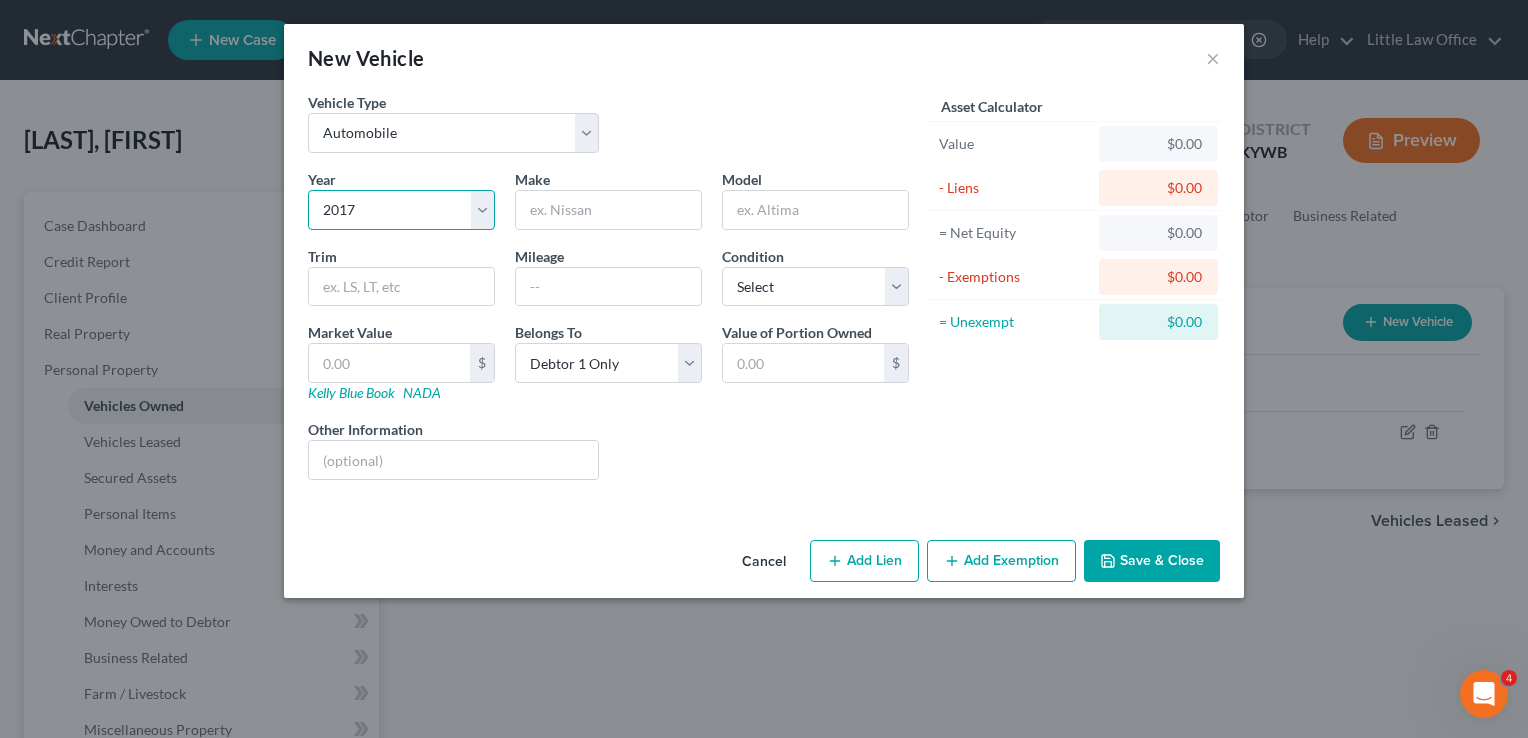 click on "Select 2026 2025 2024 2023 2022 2021 2020 2019 2018 2017 2016 2015 2014 2013 2012 2011 2010 2009 2008 2007 2006 2005 2004 2003 2002 2001 2000 1999 1998 1997 1996 1995 1994 1993 1992 1991 1990 1989 1988 1987 1986 1985 1984 1983 1982 1981 1980 1979 1978 1977 1976 1975 1974 1973 1972 1971 1970 1969 1968 1967 1966 1965 1964 1963 1962 1961 1960 1959 1958 1957 1956 1955 1954 1953 1952 1951 1950 1949 1948 1947 1946 1945 1944 1943 1942 1941 1940 1939 1938 1937 1936 1935 1934 1933 1932 1931 1930 1929 1928 1927 1926 1925 1924 1923 1922 1921 1920 1919 1918 1917 1916 1915 1914 1913 1912 1911 1910 1909 1908 1907 1906 1905 1904 1903 1902 1901" at bounding box center [401, 210] 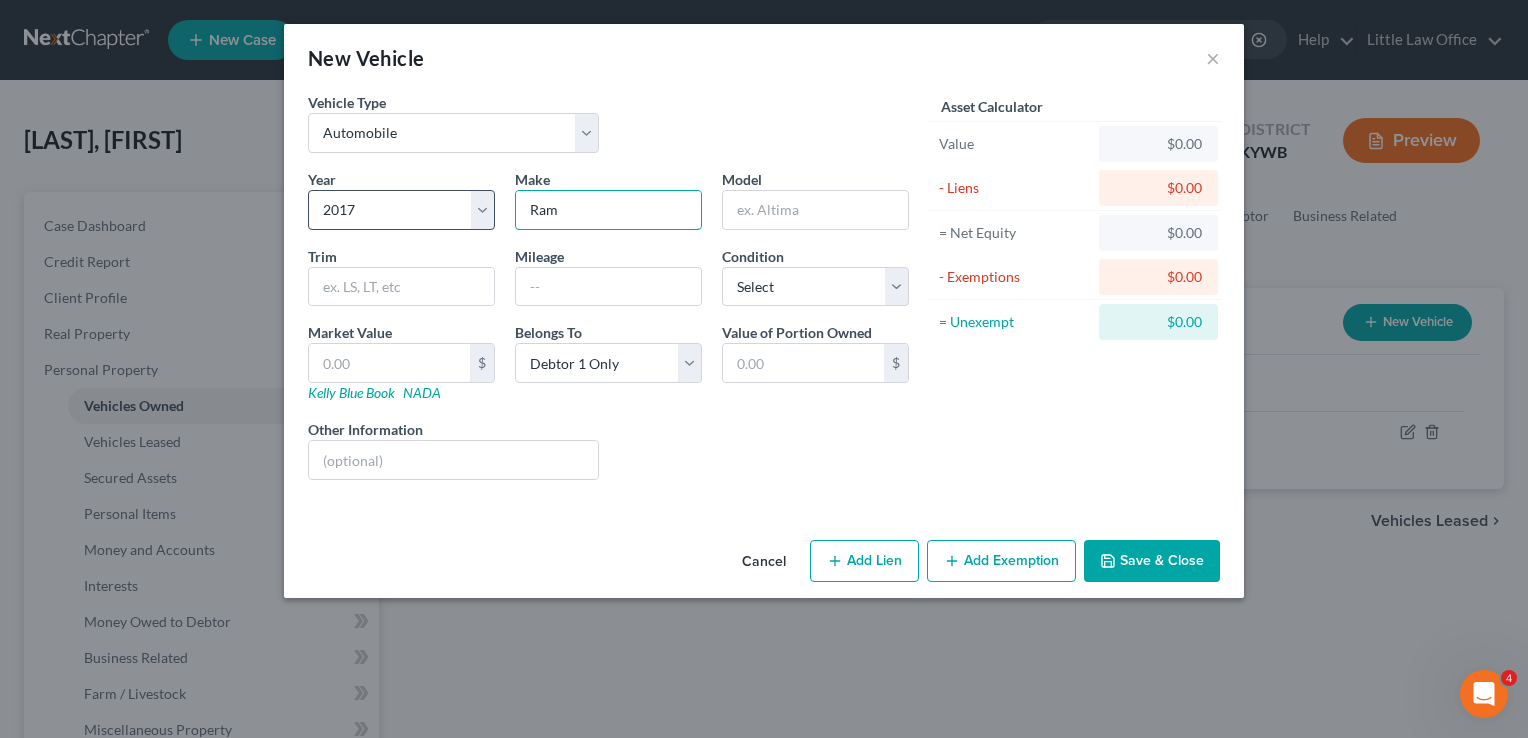 type on "Ram" 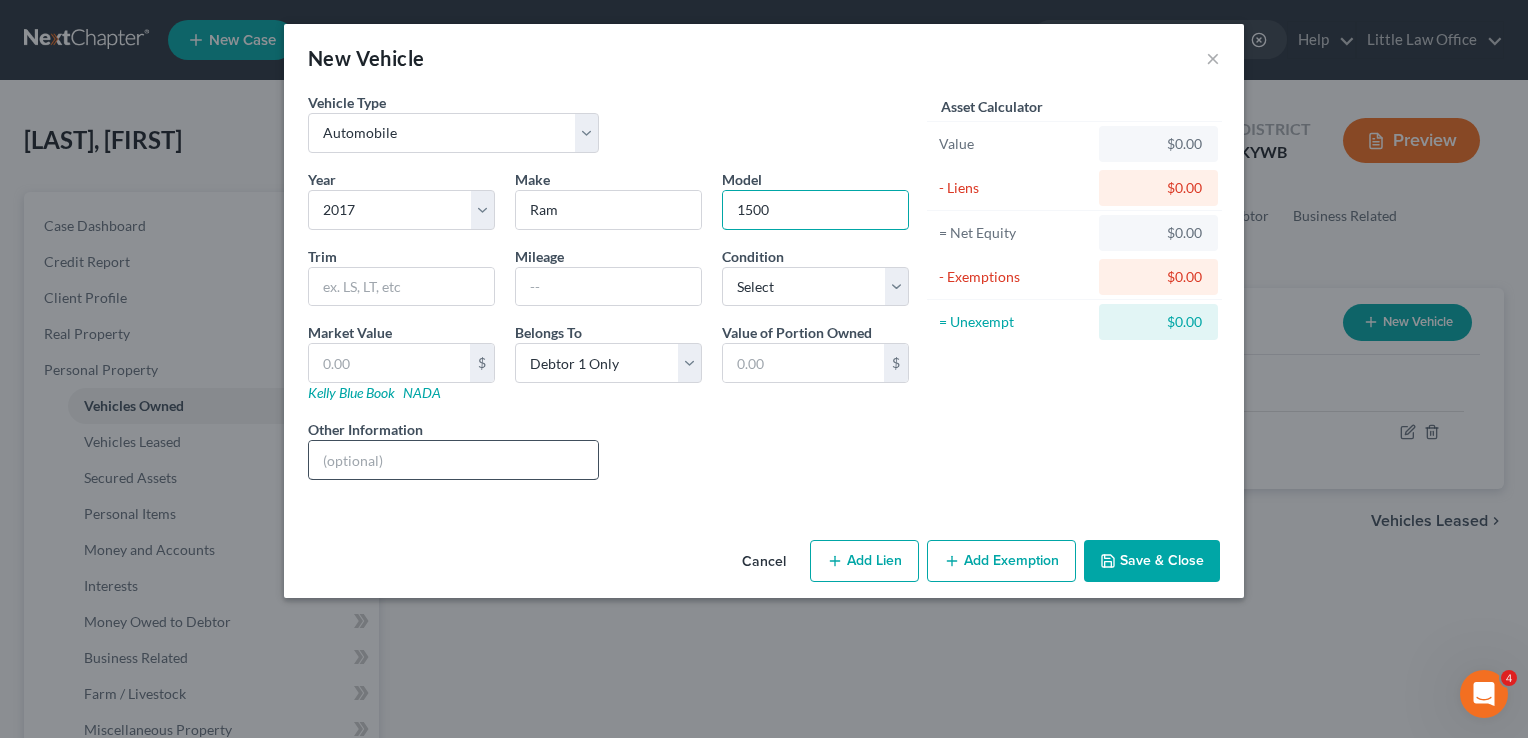 type on "1500" 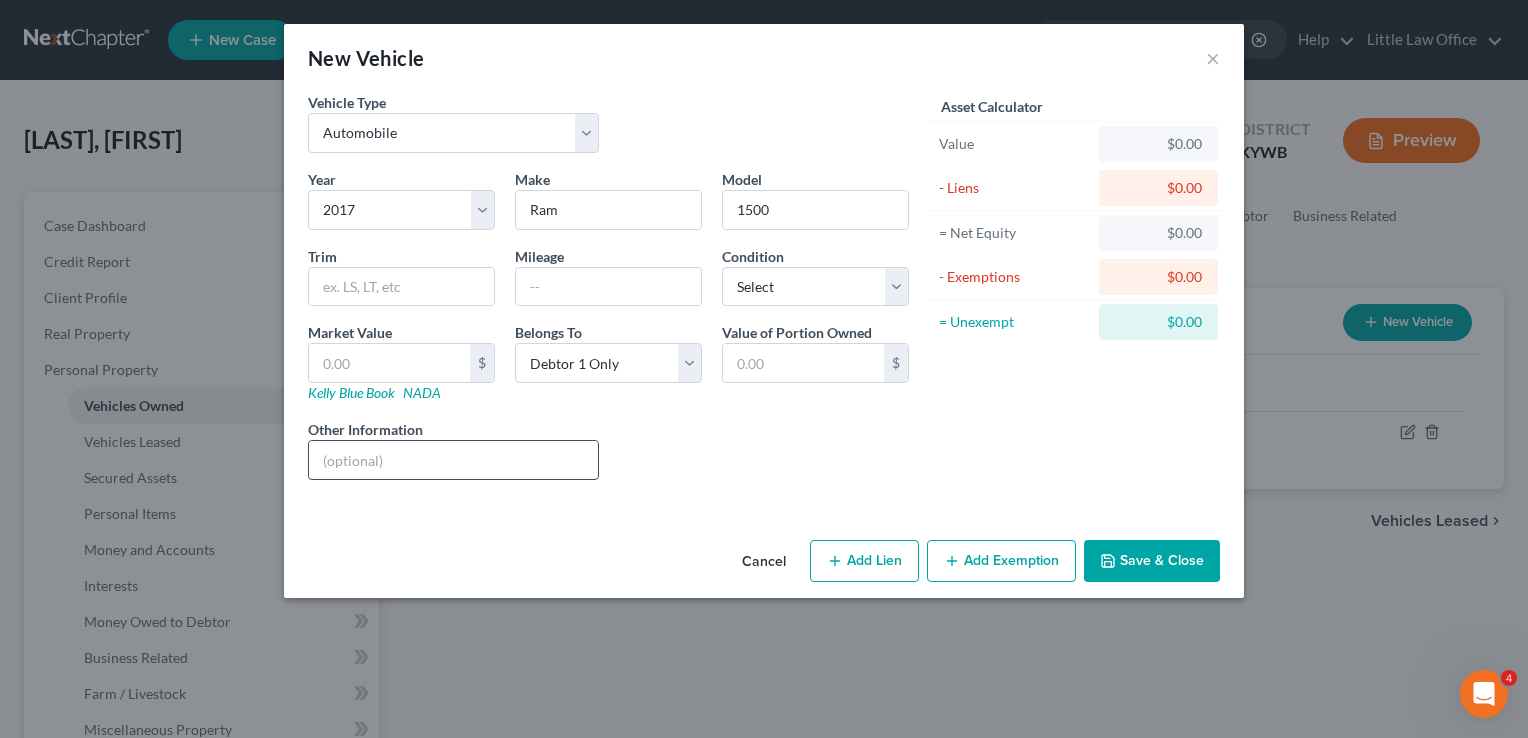 click at bounding box center [453, 460] 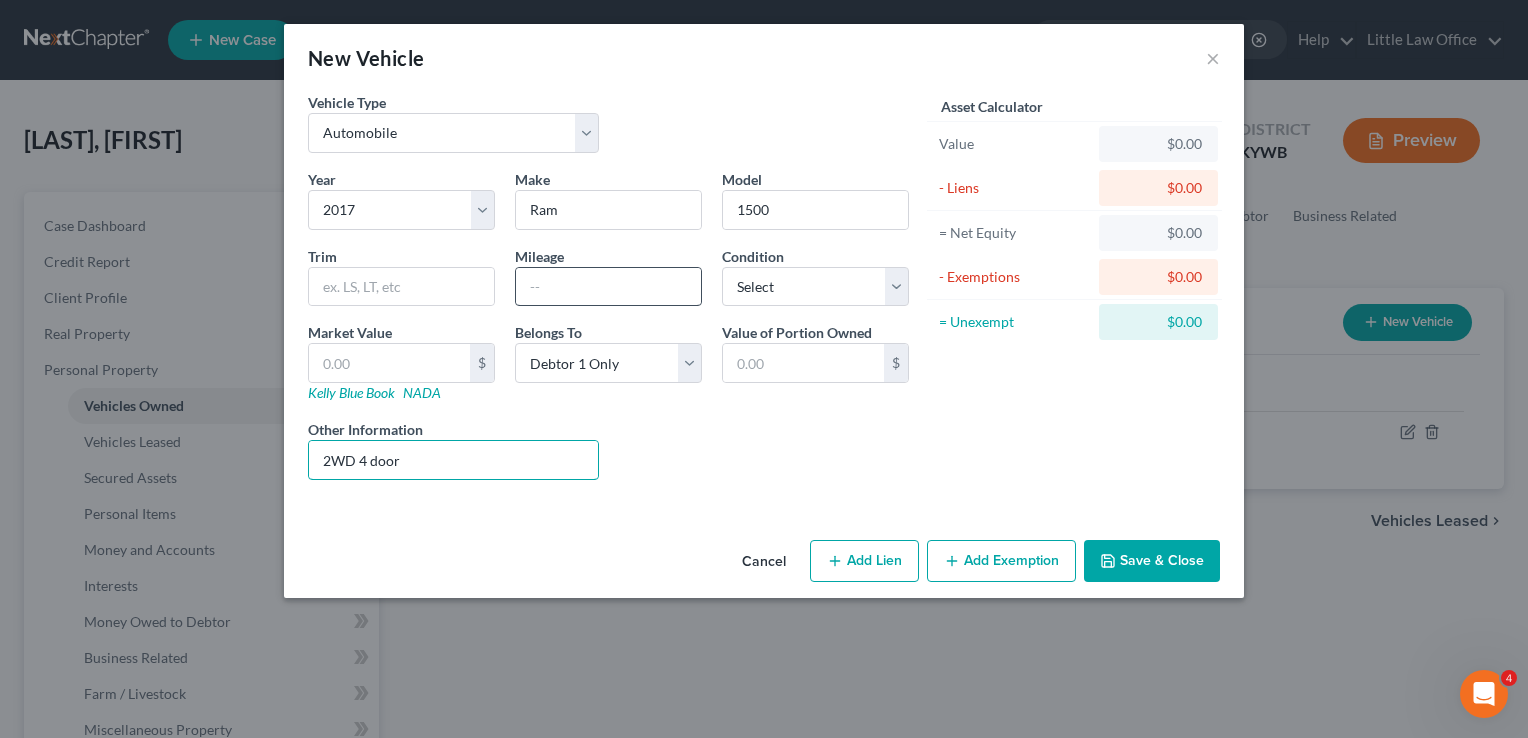 type on "2WD 4 door" 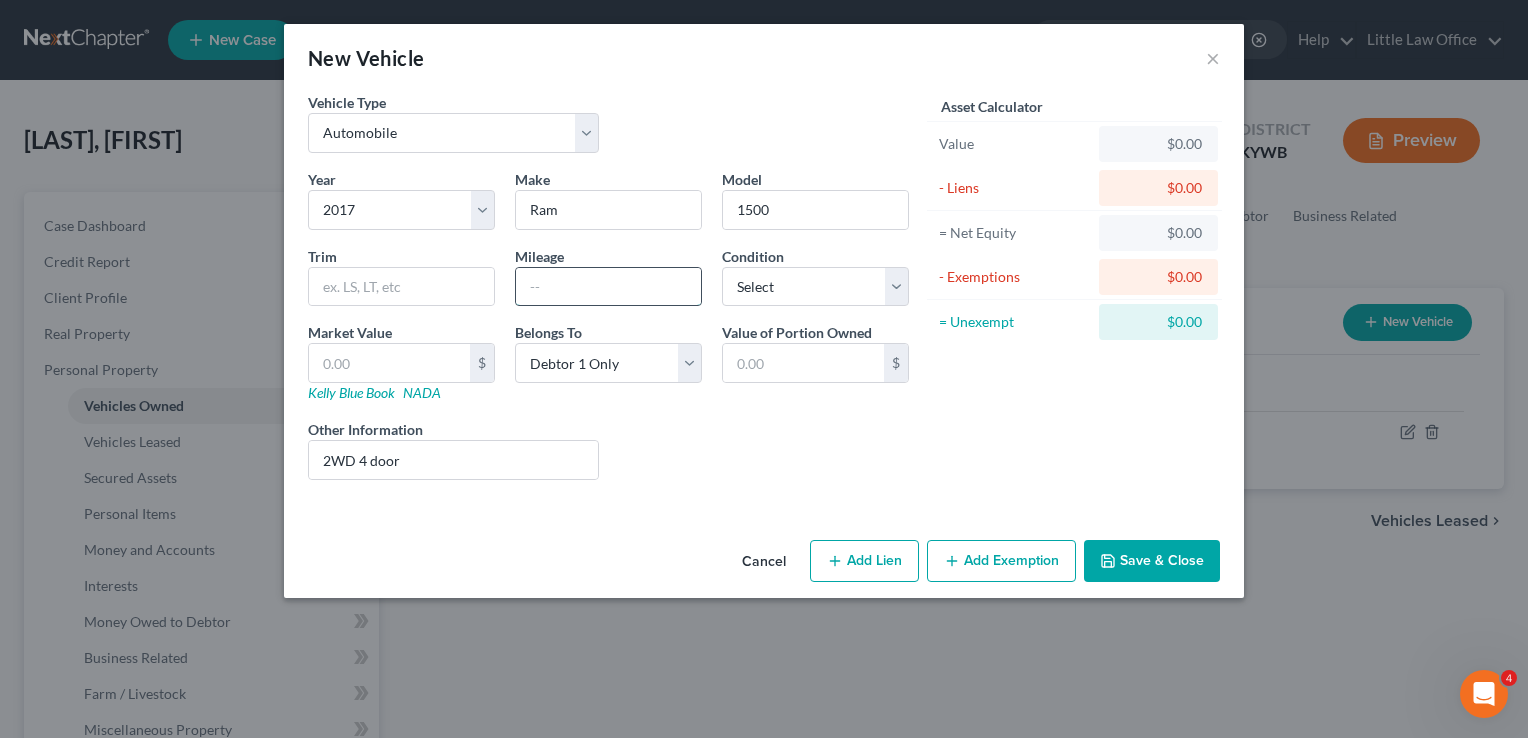 click at bounding box center (608, 287) 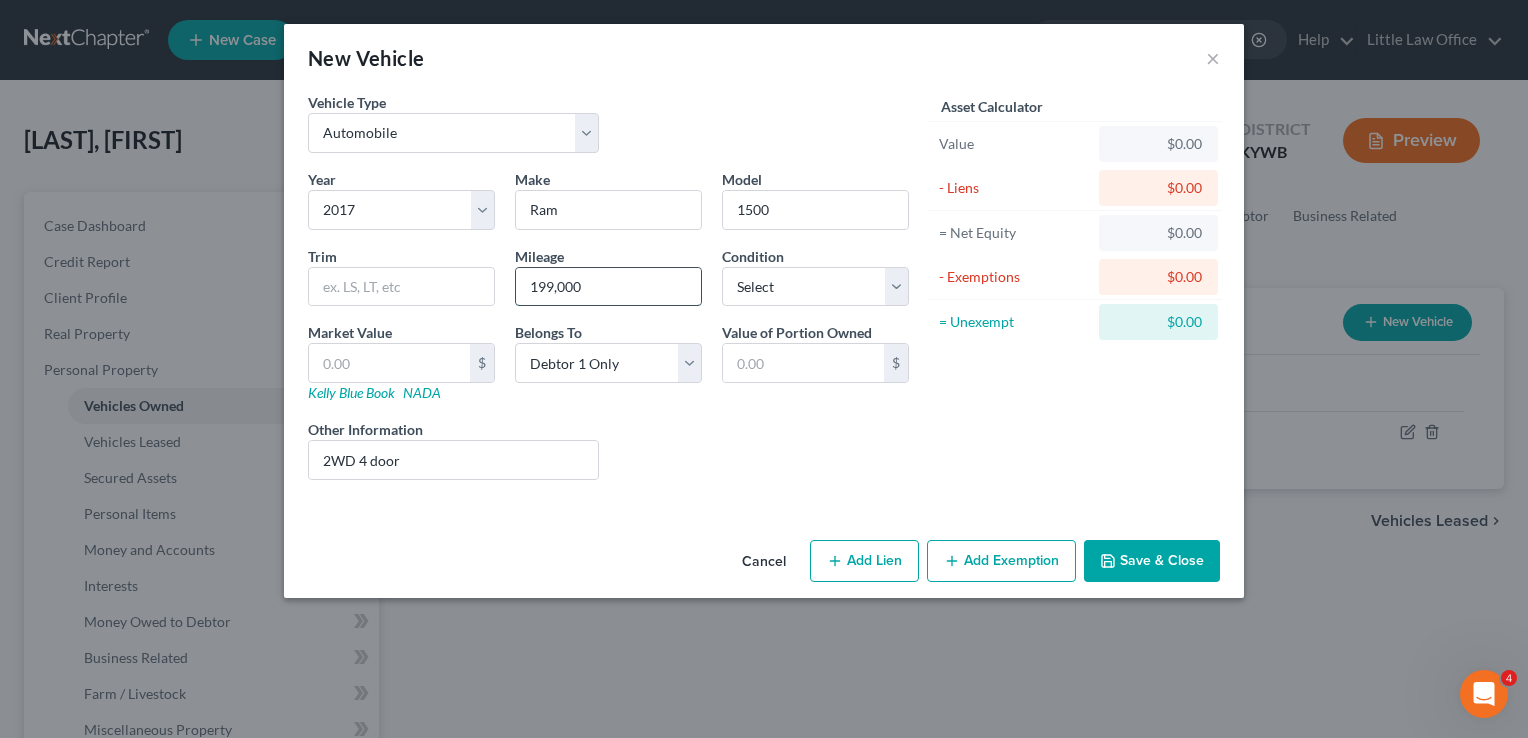 type on "199,000" 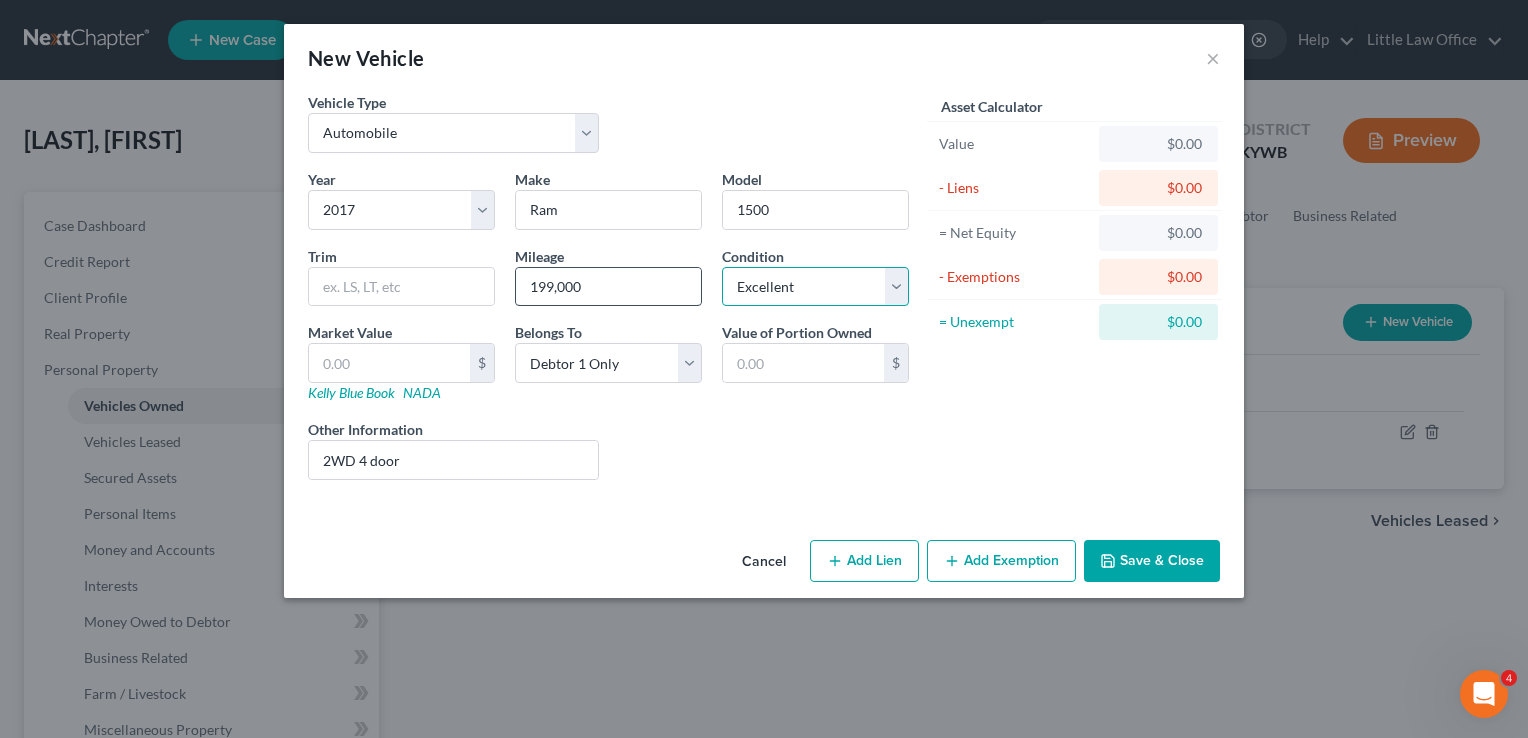 select on "1" 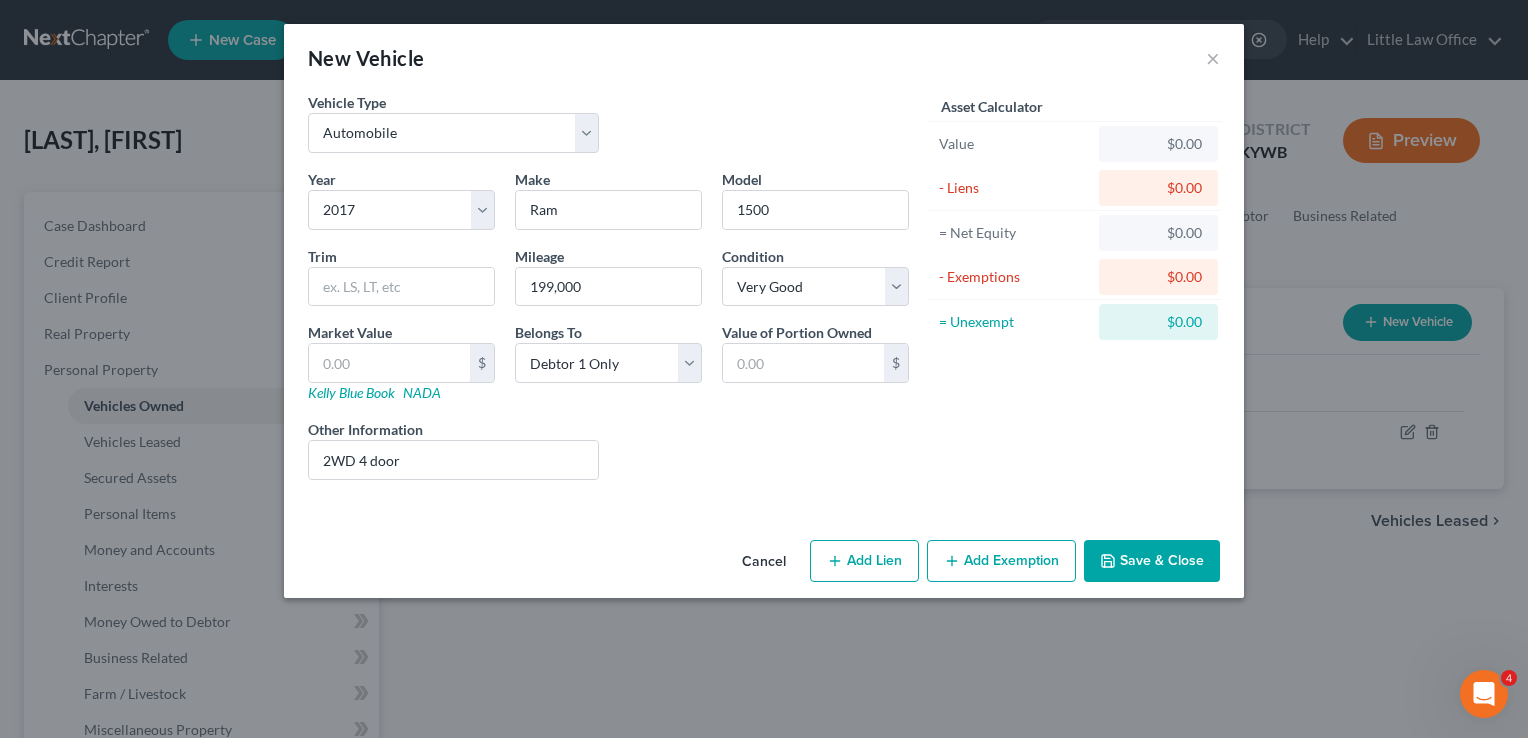 click on "Save & Close" at bounding box center [1152, 561] 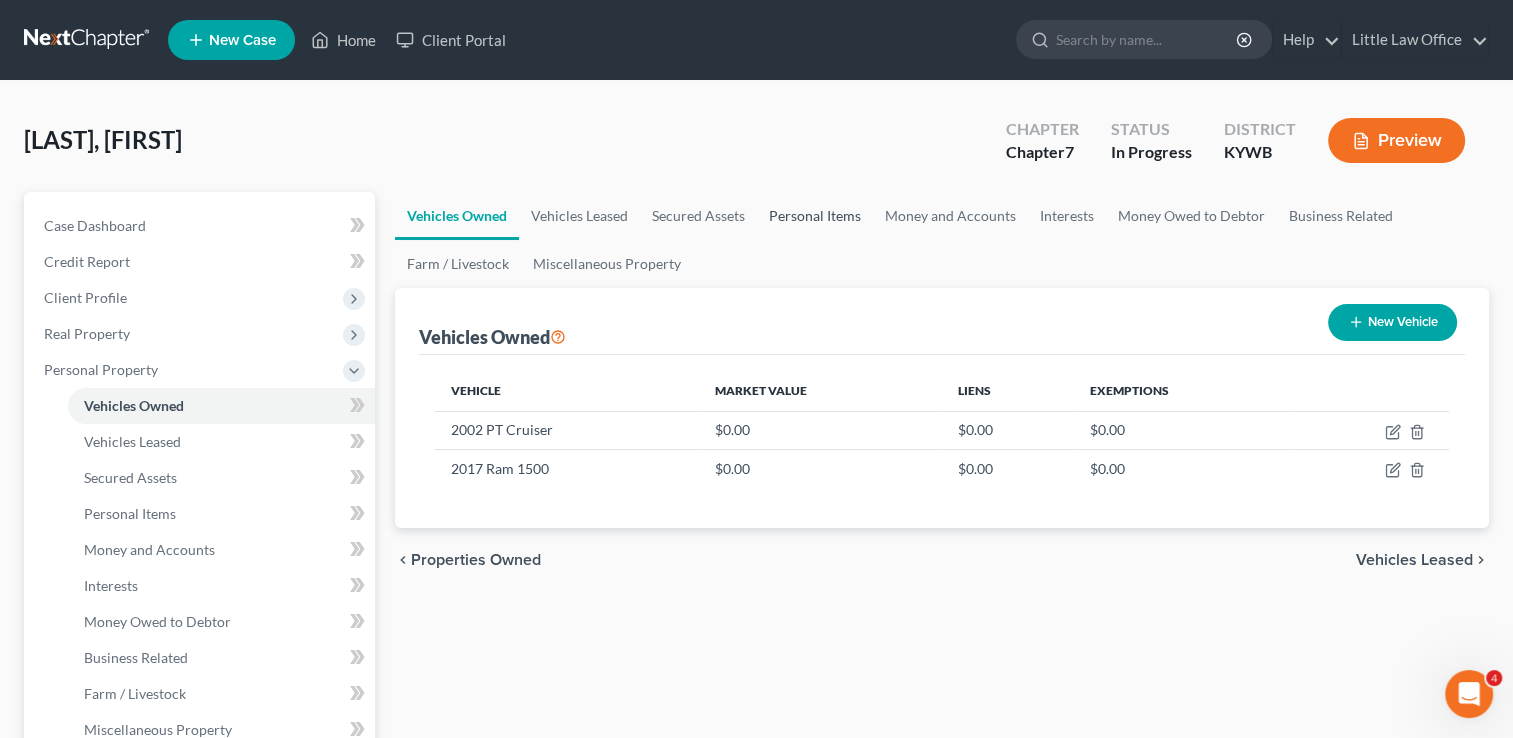 click on "Personal Items" at bounding box center [815, 216] 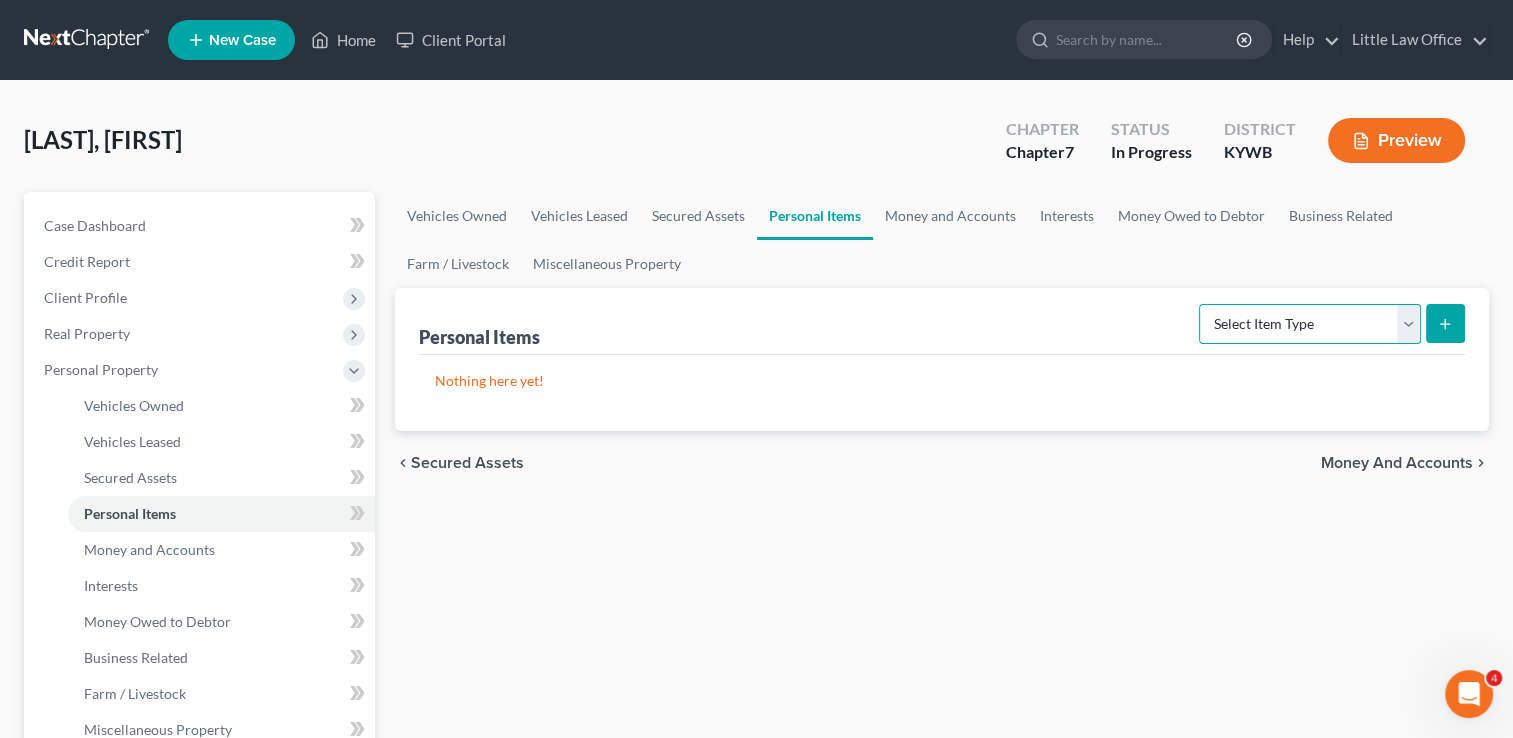 click on "Select Item Type Clothing Collectibles Of Value Electronics Firearms Household Goods Jewelry Other Pet(s) Sports & Hobby Equipment" at bounding box center (1310, 324) 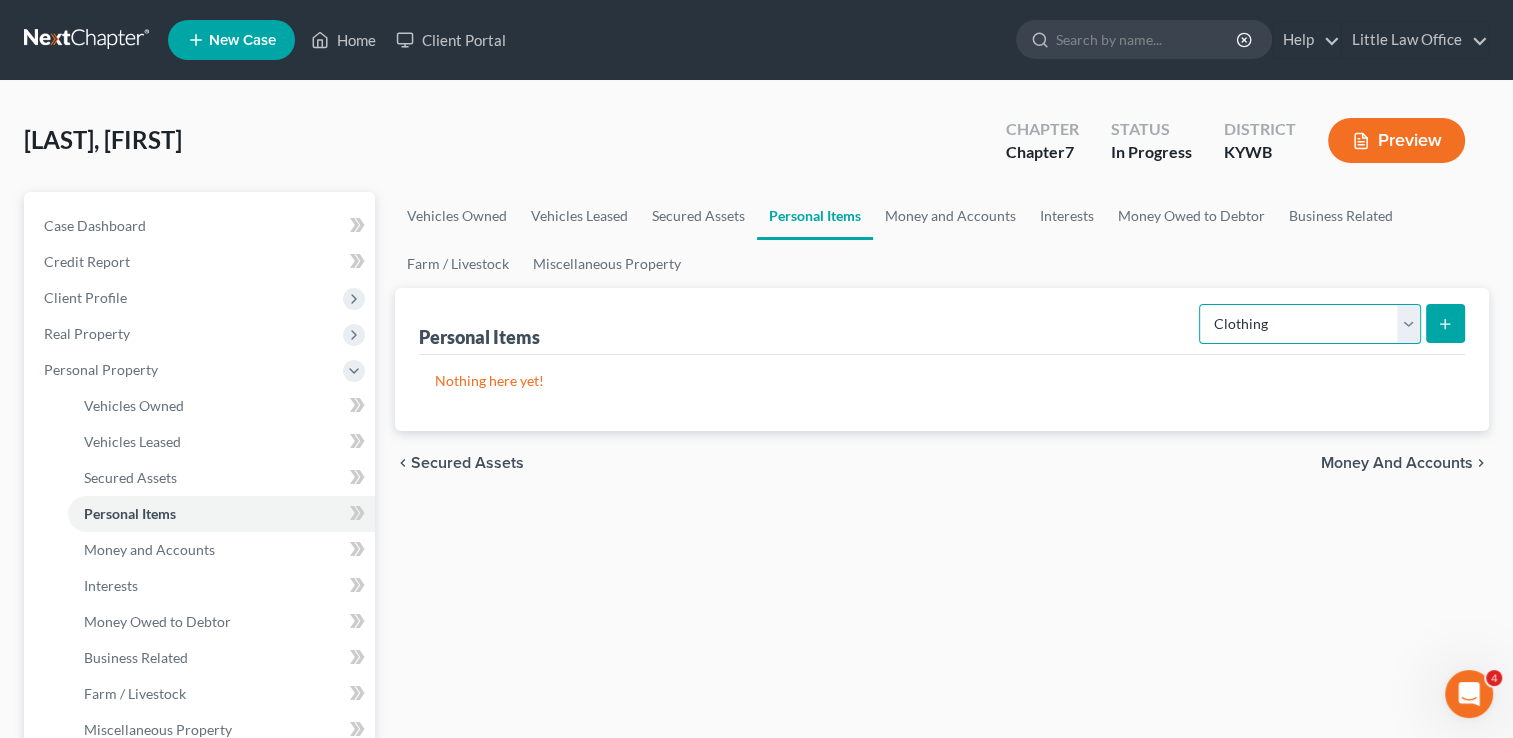 click on "Select Item Type Clothing Collectibles Of Value Electronics Firearms Household Goods Jewelry Other Pet(s) Sports & Hobby Equipment" at bounding box center [1310, 324] 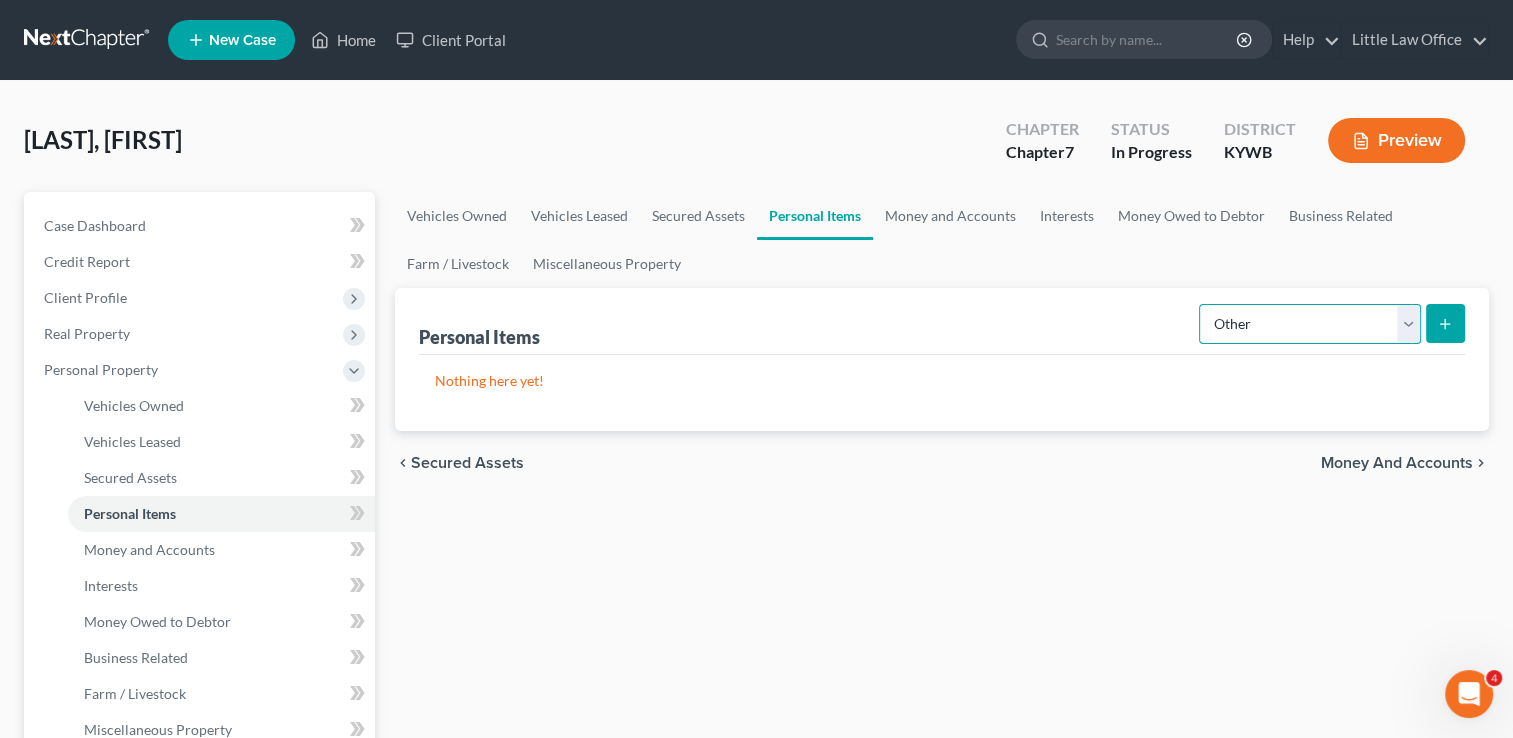 click on "Select Item Type Clothing Collectibles Of Value Electronics Firearms Household Goods Jewelry Other Pet(s) Sports & Hobby Equipment" at bounding box center (1310, 324) 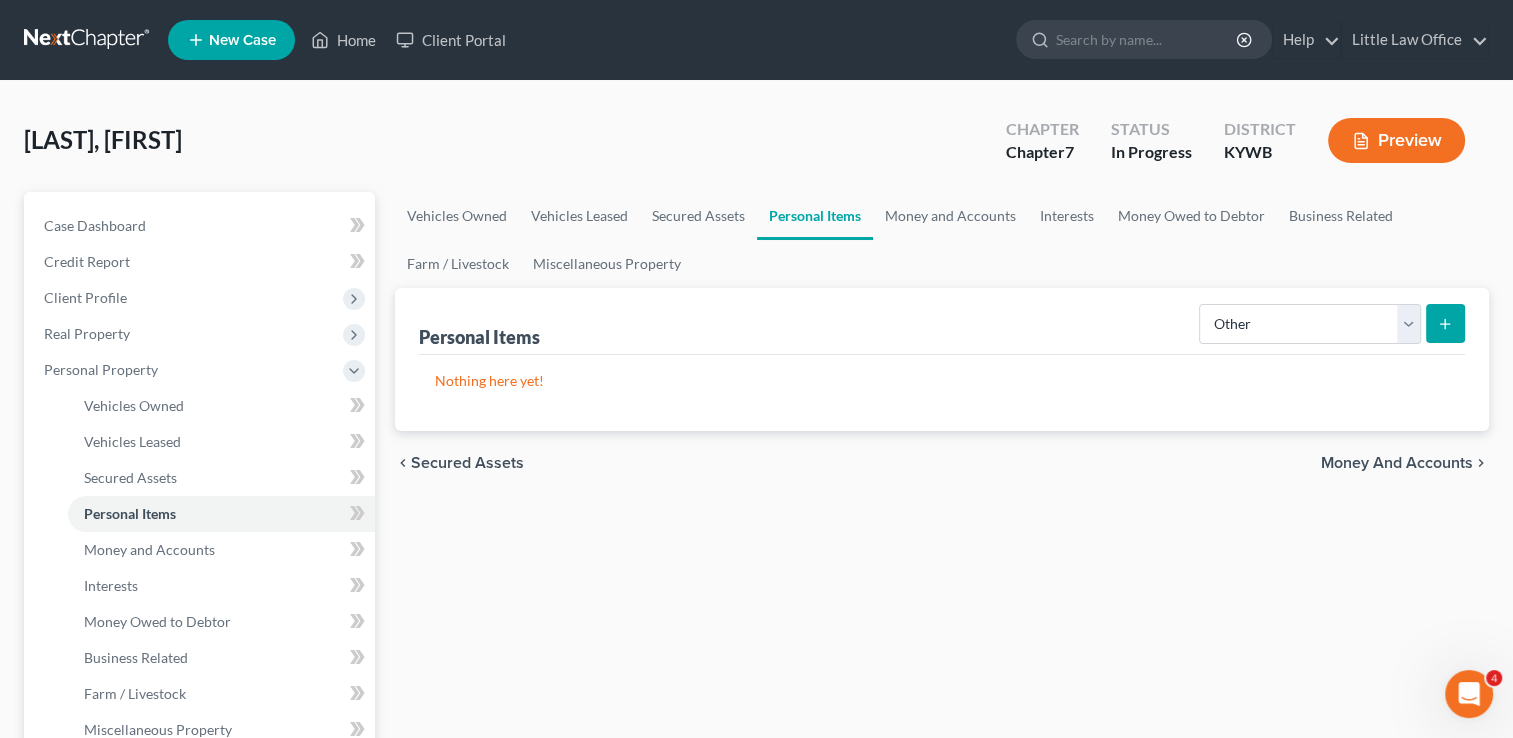 click at bounding box center [1445, 323] 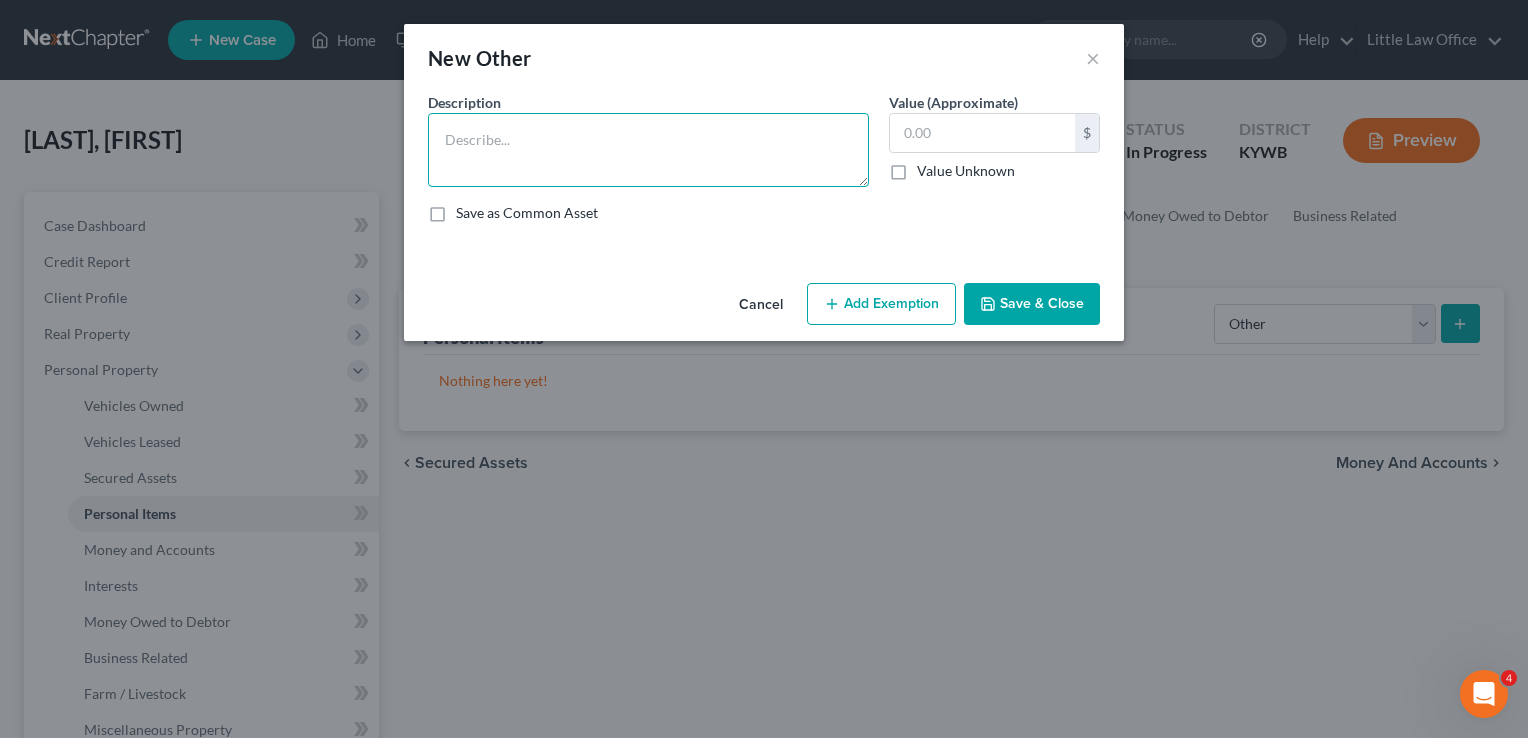 click at bounding box center [648, 150] 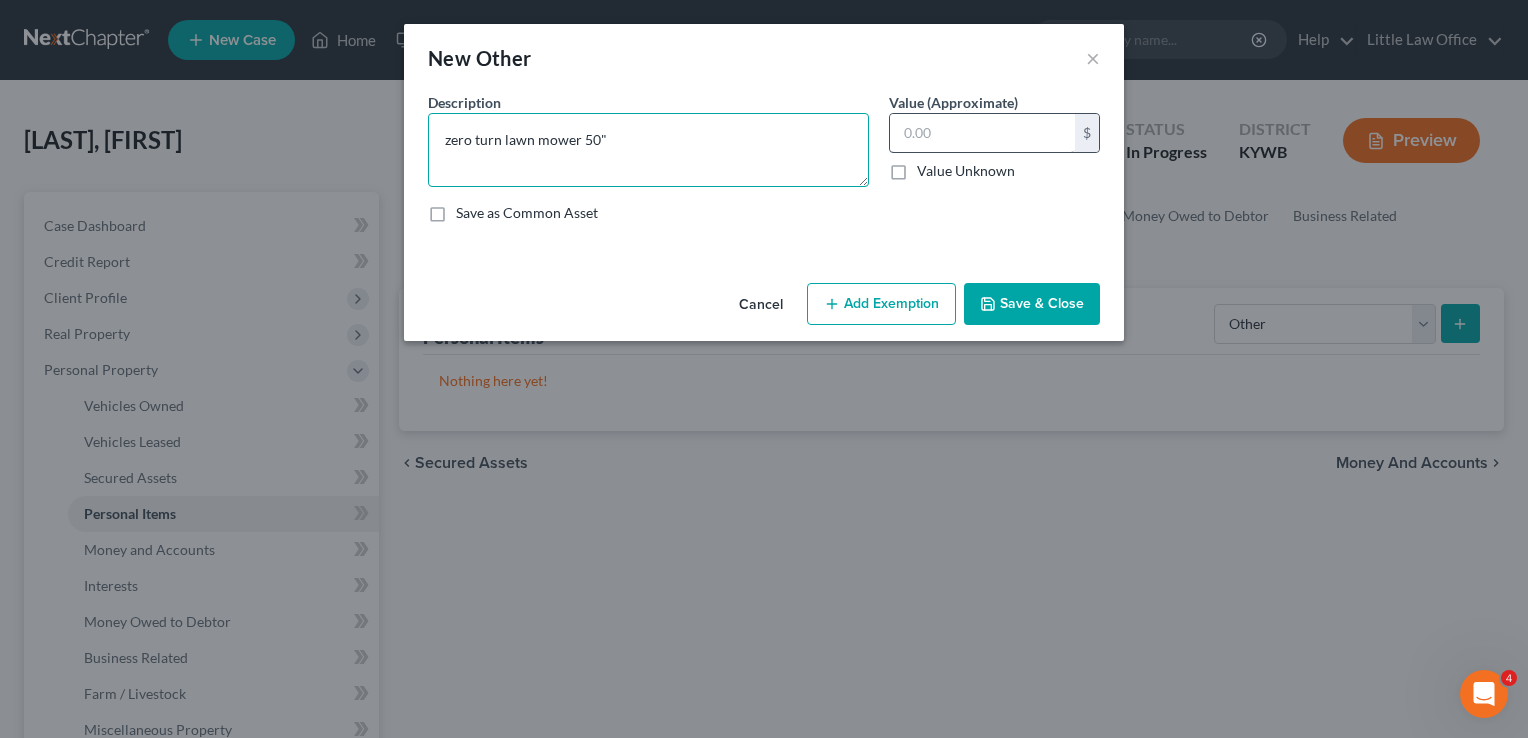 type on "zero turn lawn mower 50"" 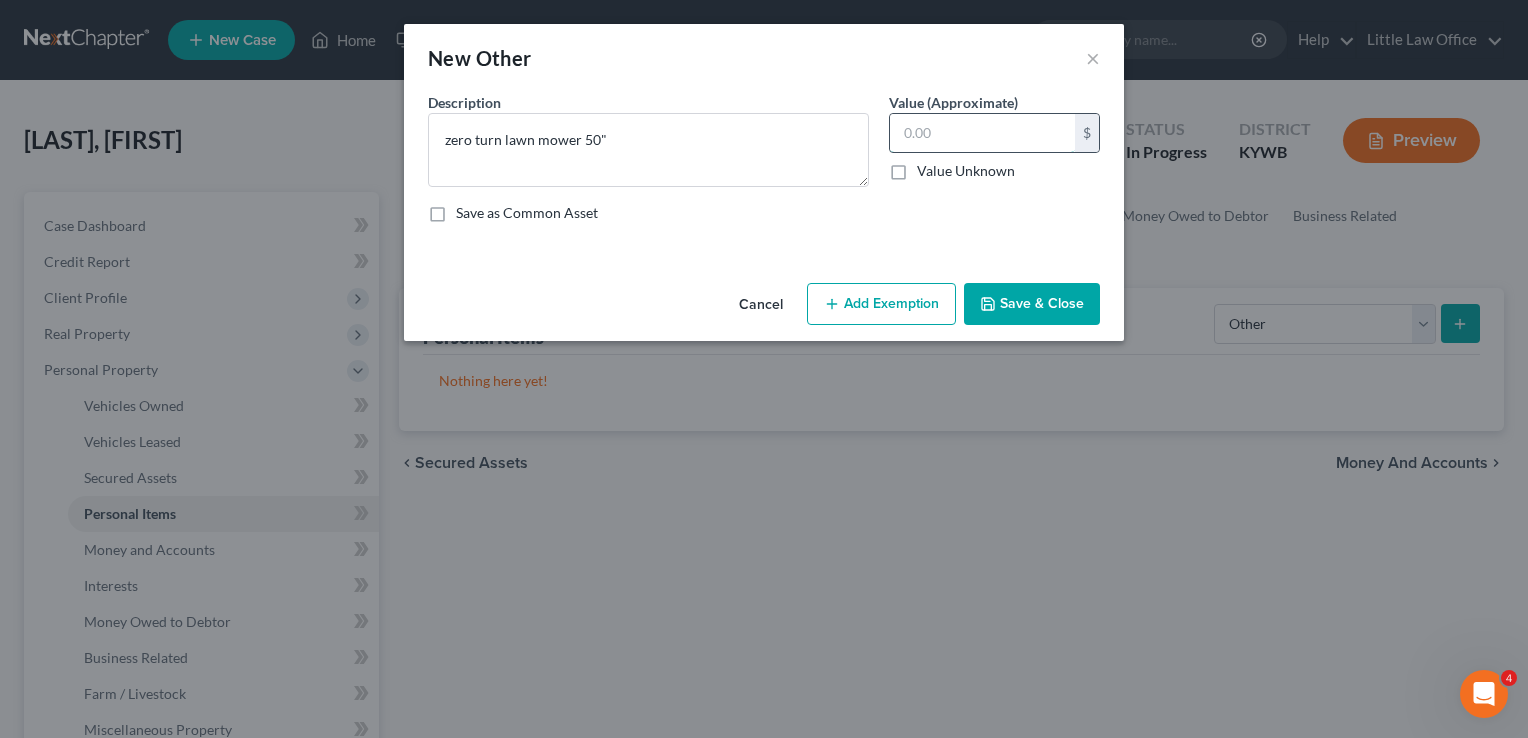 click at bounding box center (982, 133) 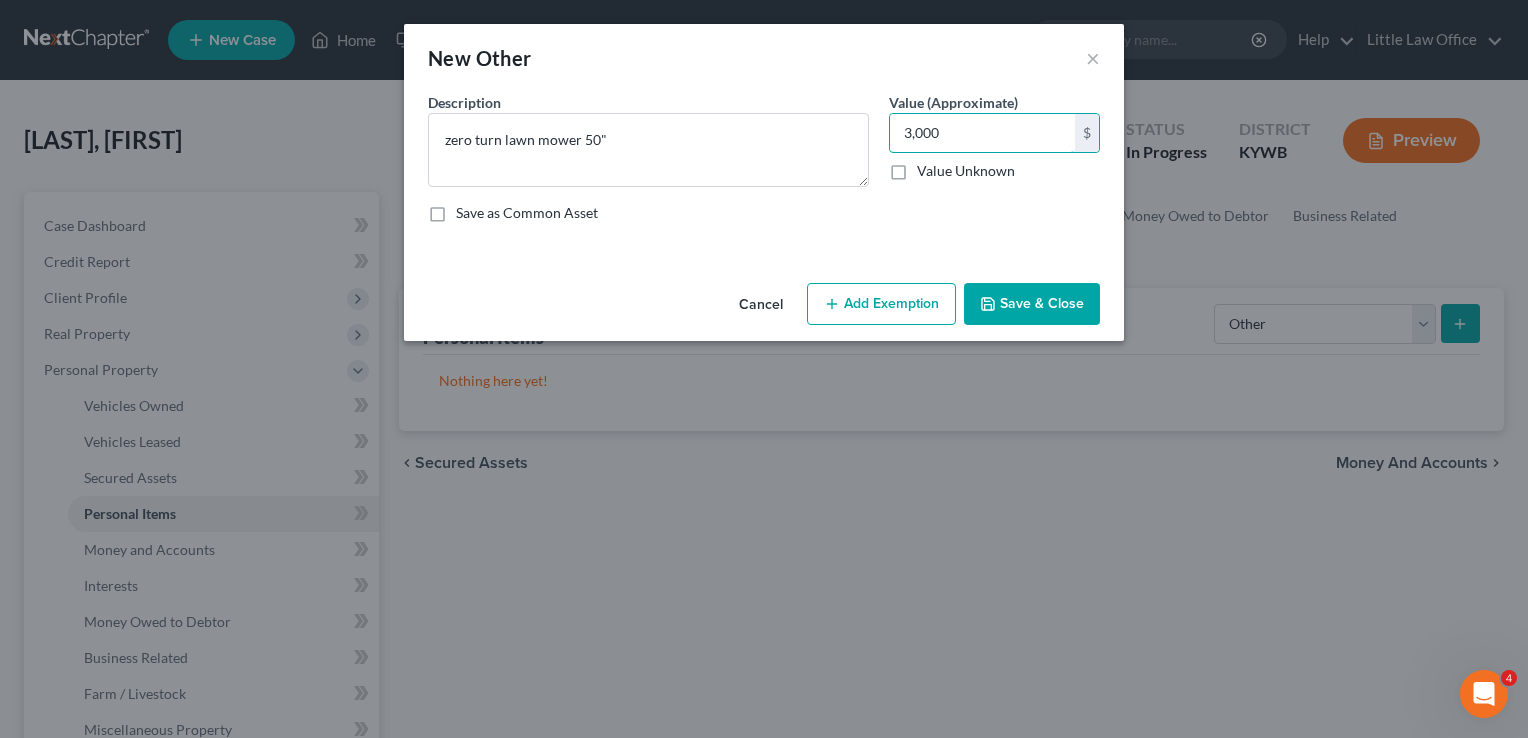 type on "3,000" 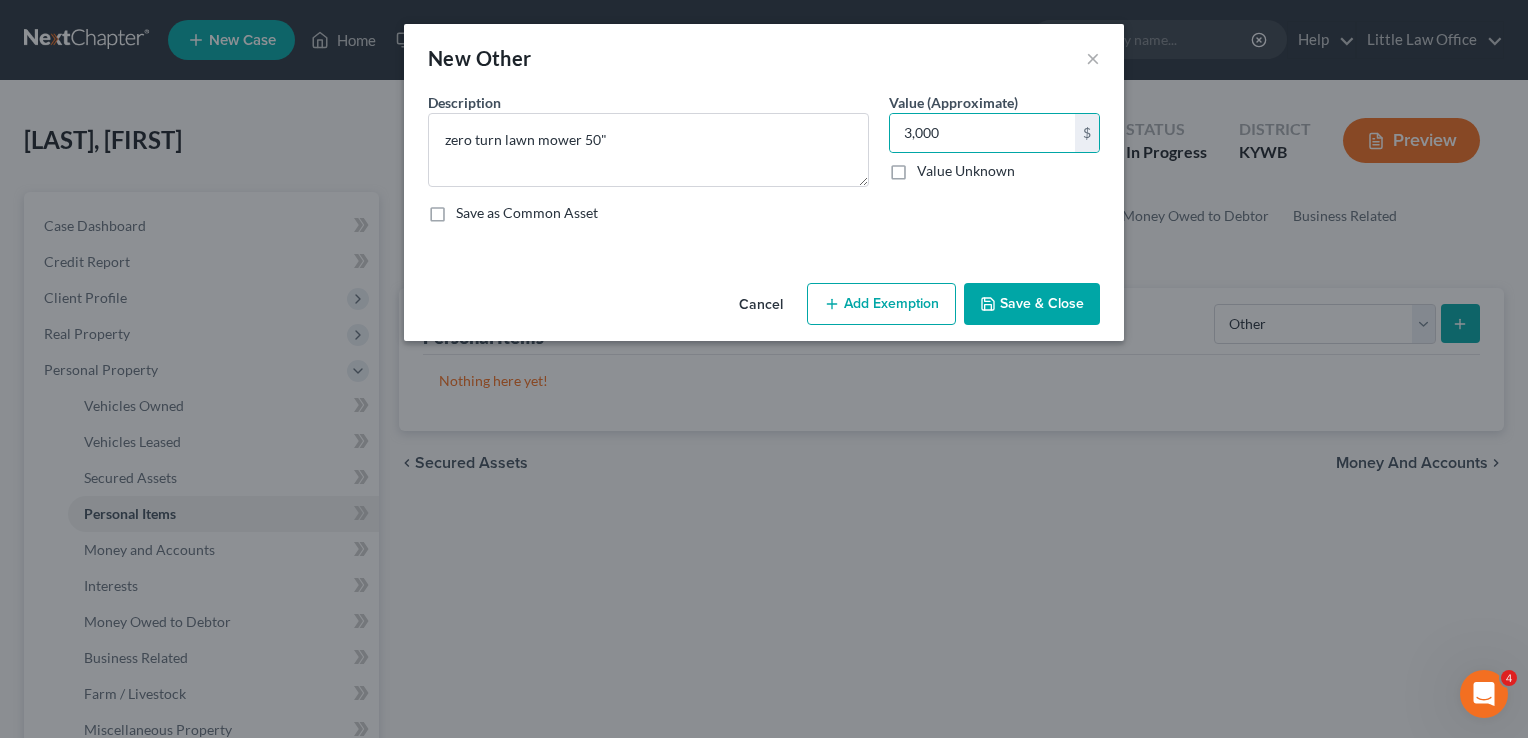 click on "Save & Close" at bounding box center (1032, 304) 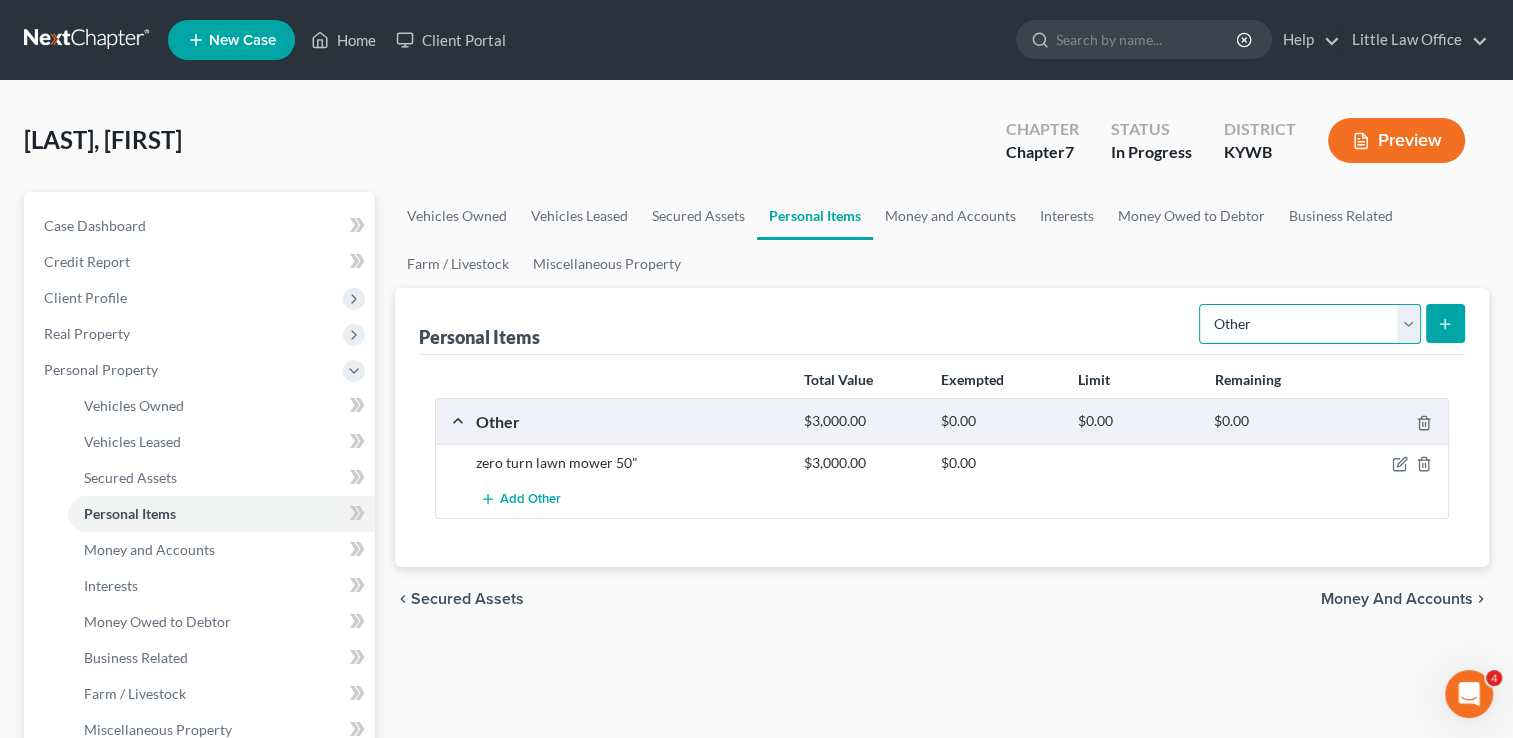 click on "Select Item Type Clothing Collectibles Of Value Electronics Firearms Household Goods Jewelry Other Pet(s) Sports & Hobby Equipment" at bounding box center (1310, 324) 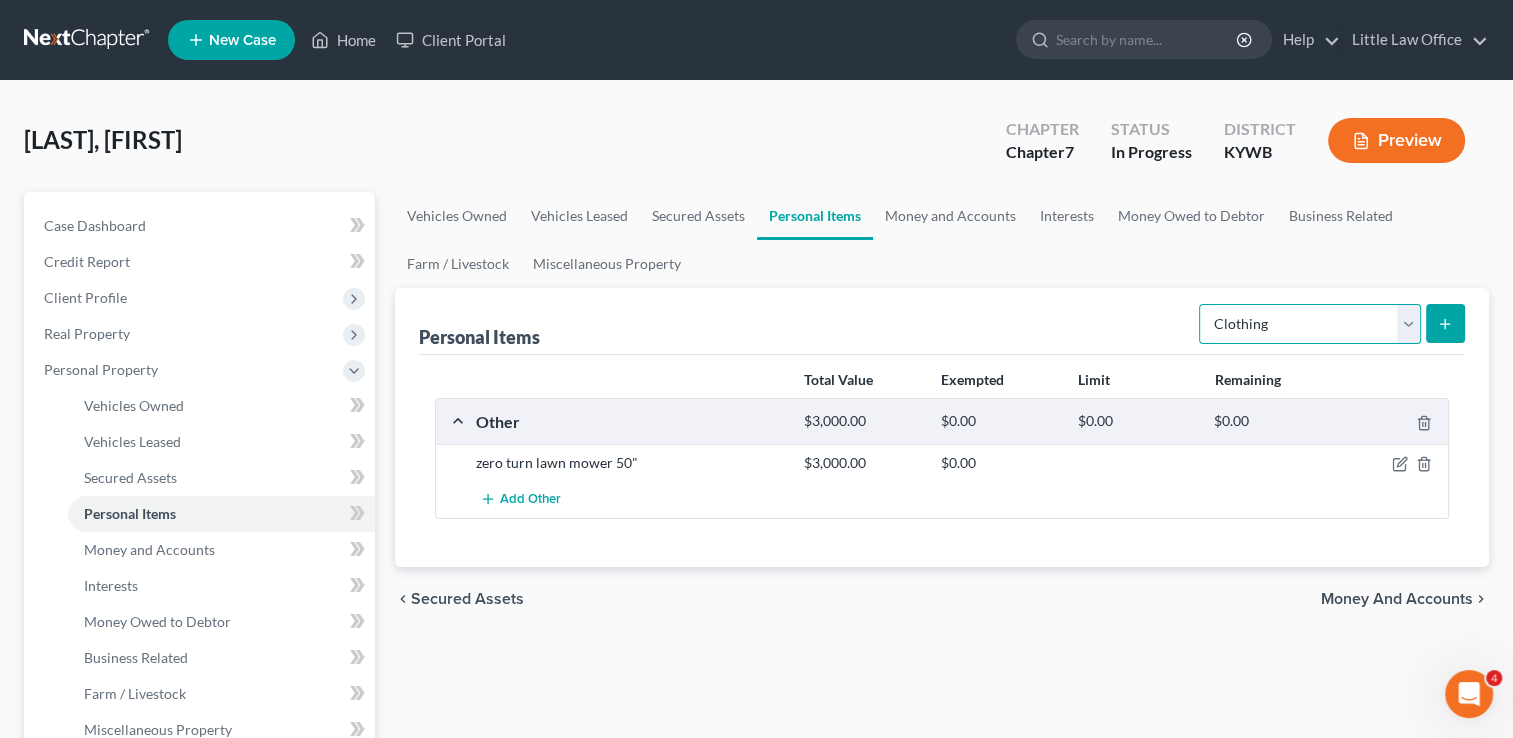 click on "Select Item Type Clothing Collectibles Of Value Electronics Firearms Household Goods Jewelry Other Pet(s) Sports & Hobby Equipment" at bounding box center [1310, 324] 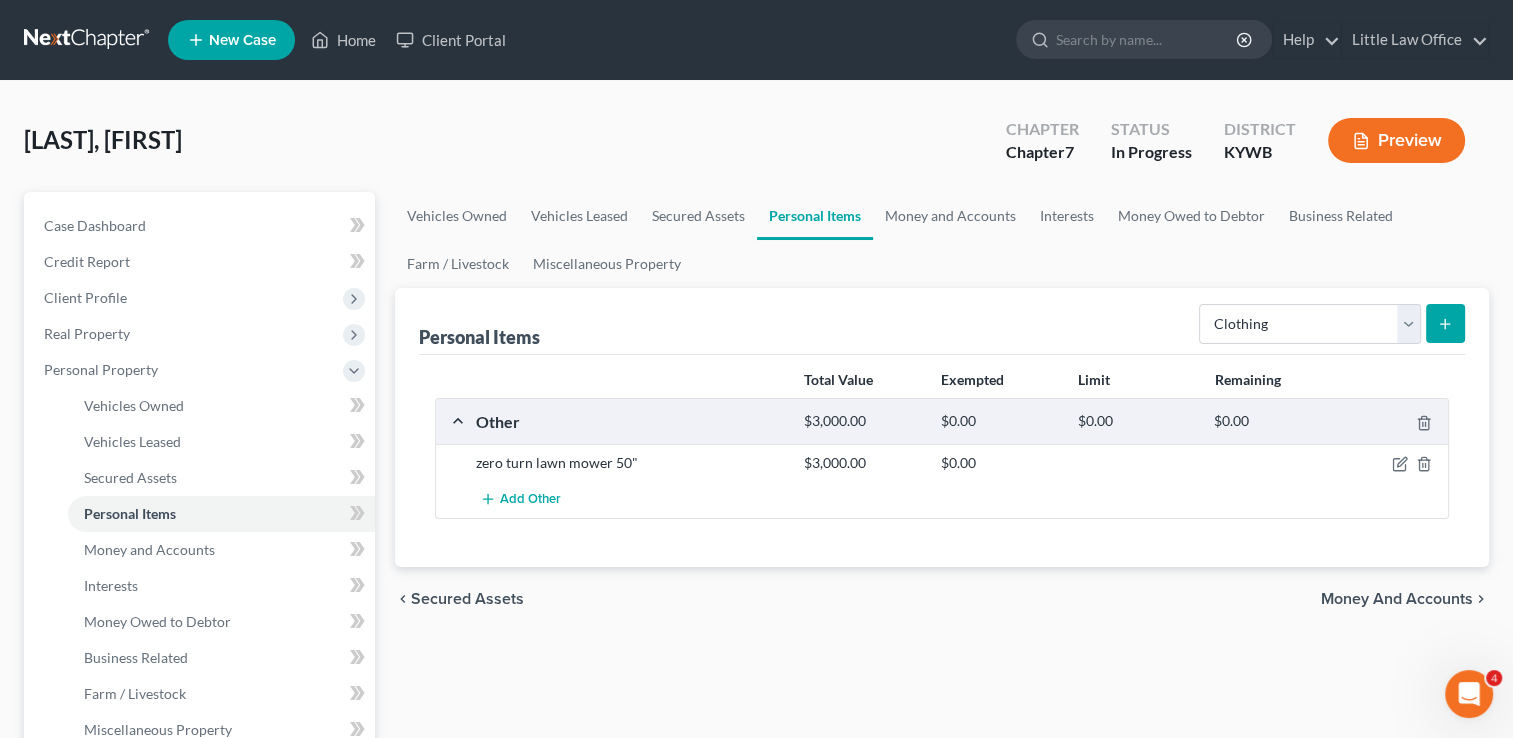 click 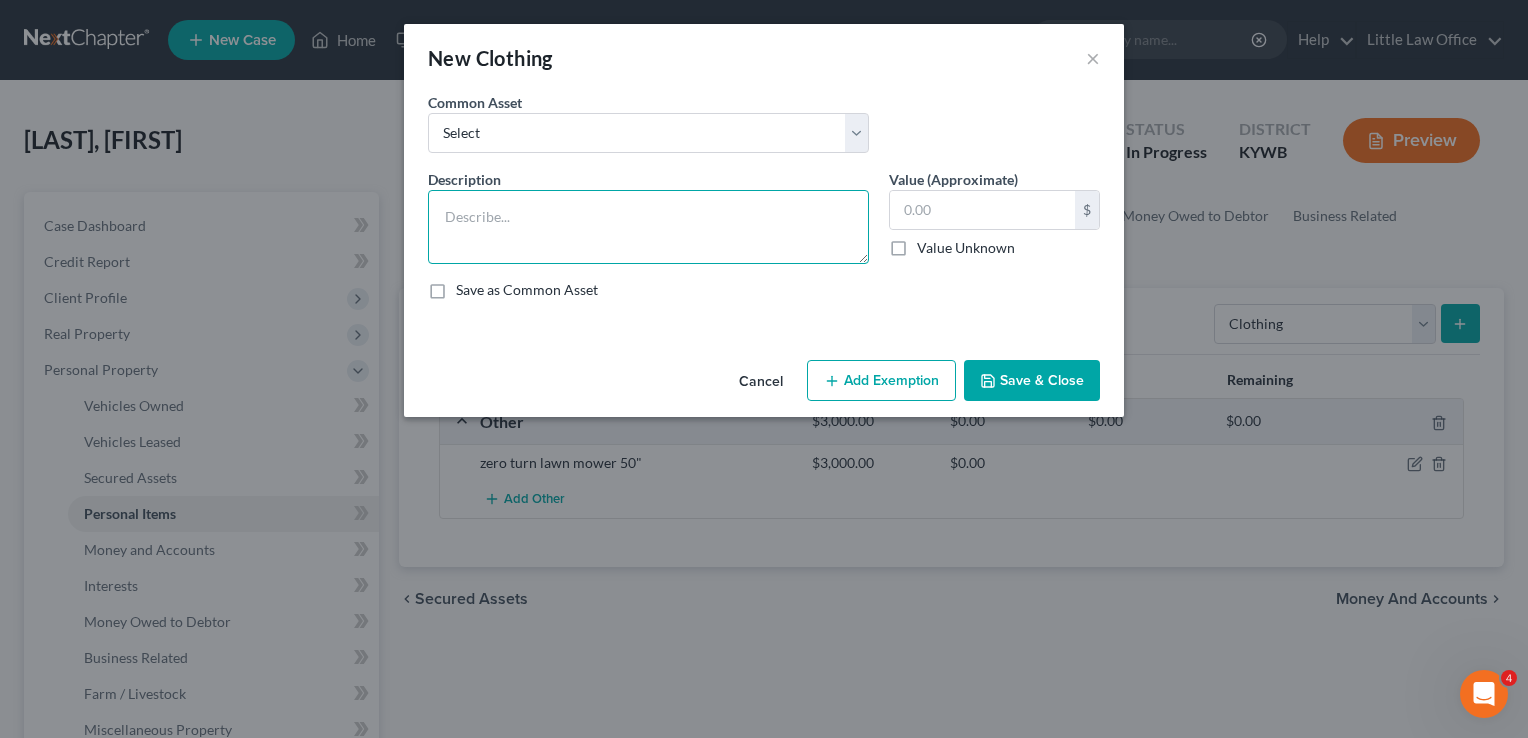 click at bounding box center (648, 227) 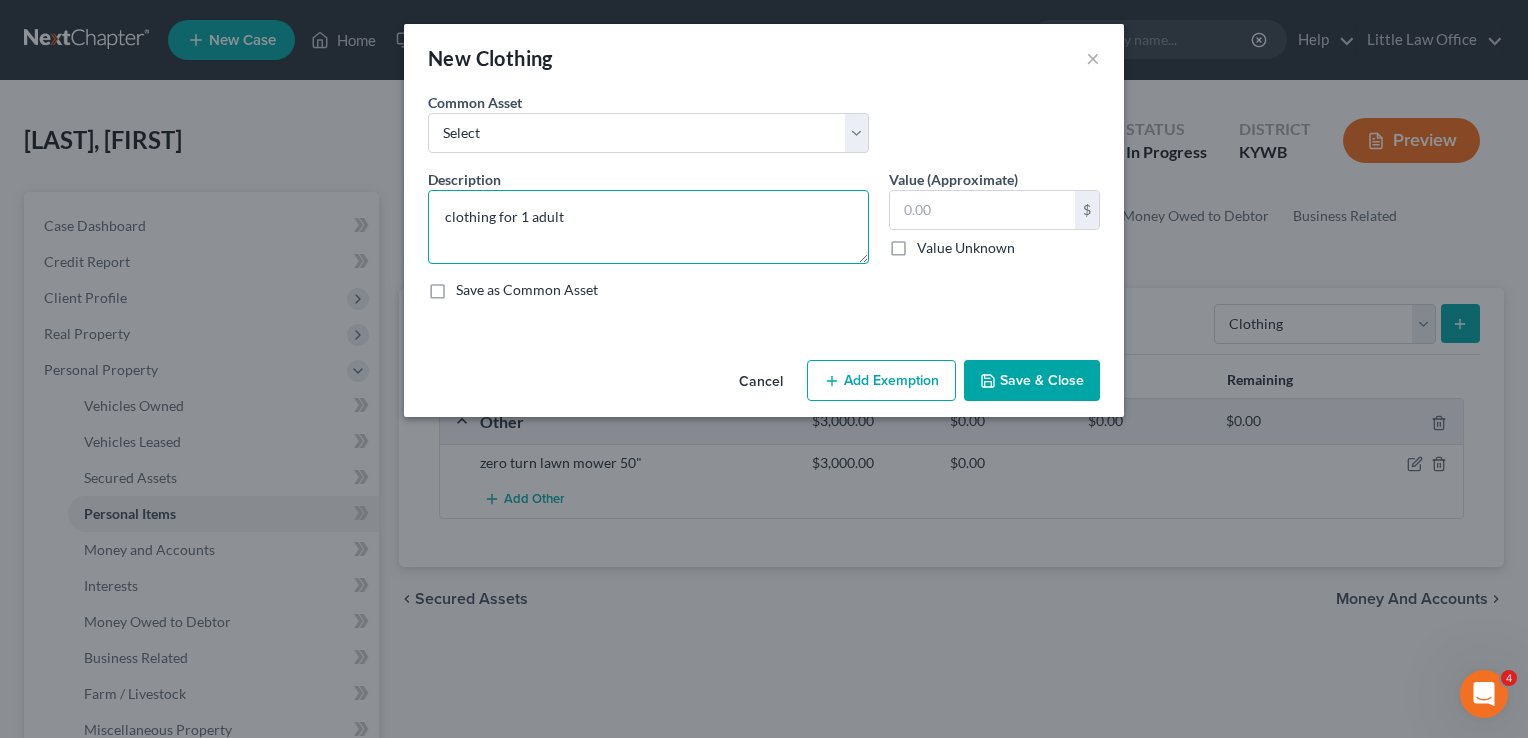type on "clothing for 1 adult" 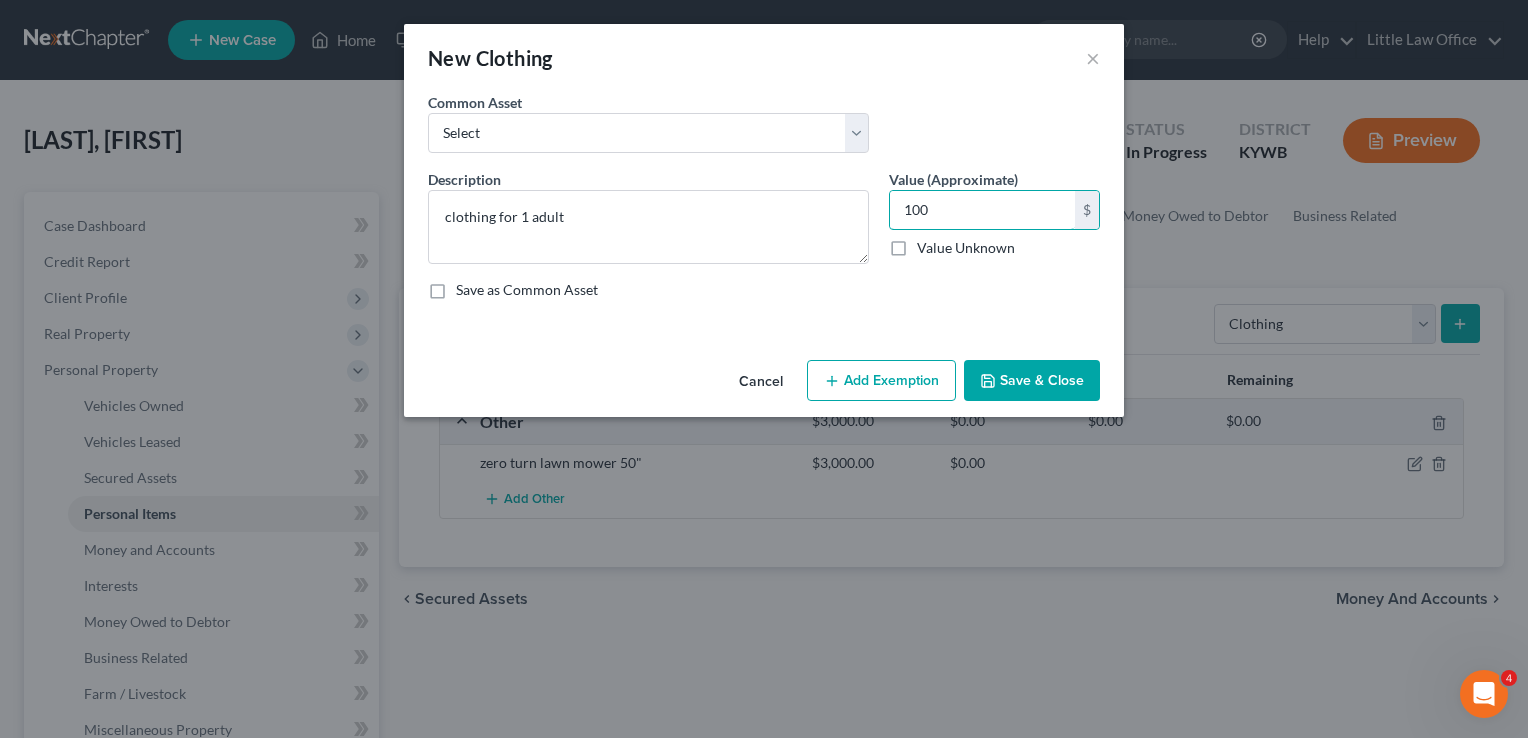 type on "100" 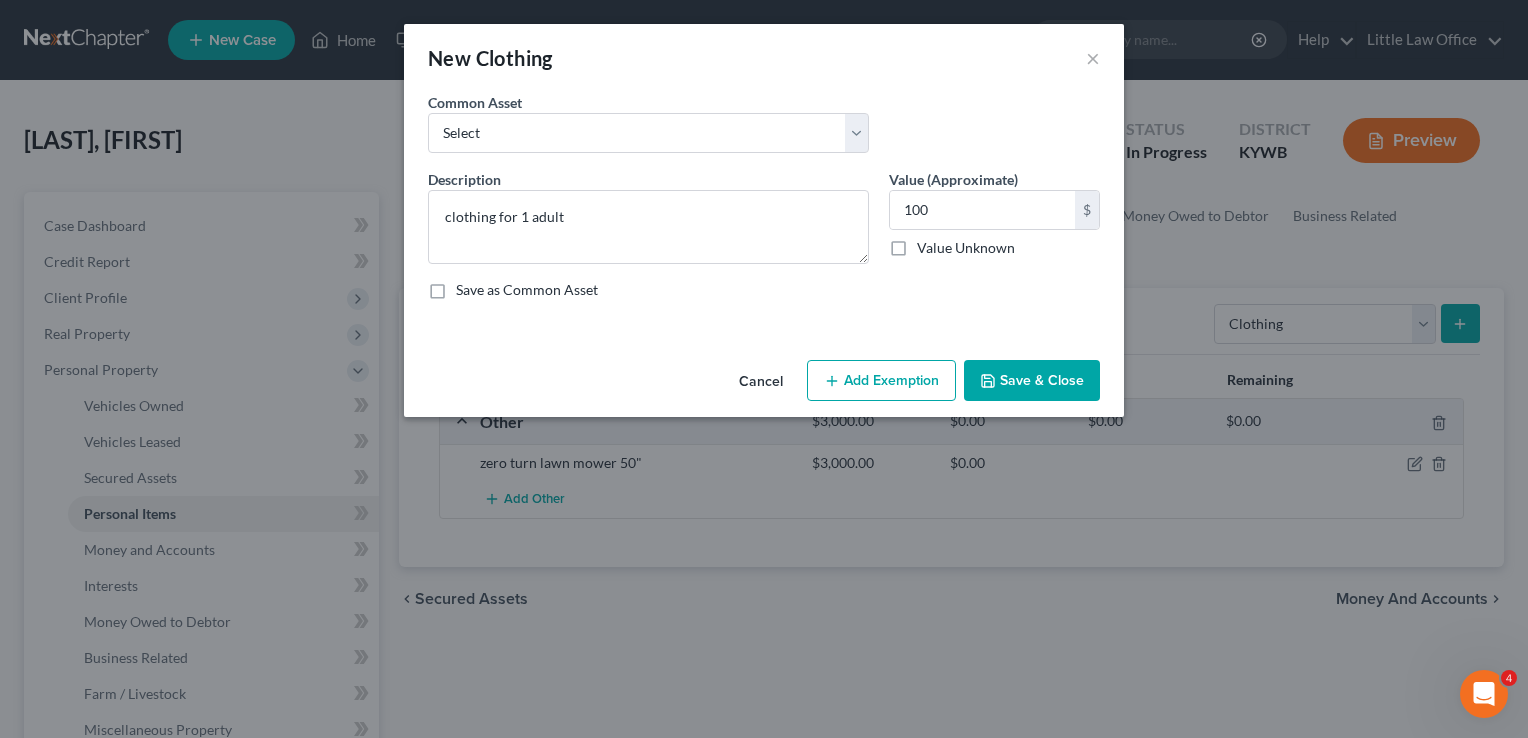 click on "Save & Close" at bounding box center [1032, 381] 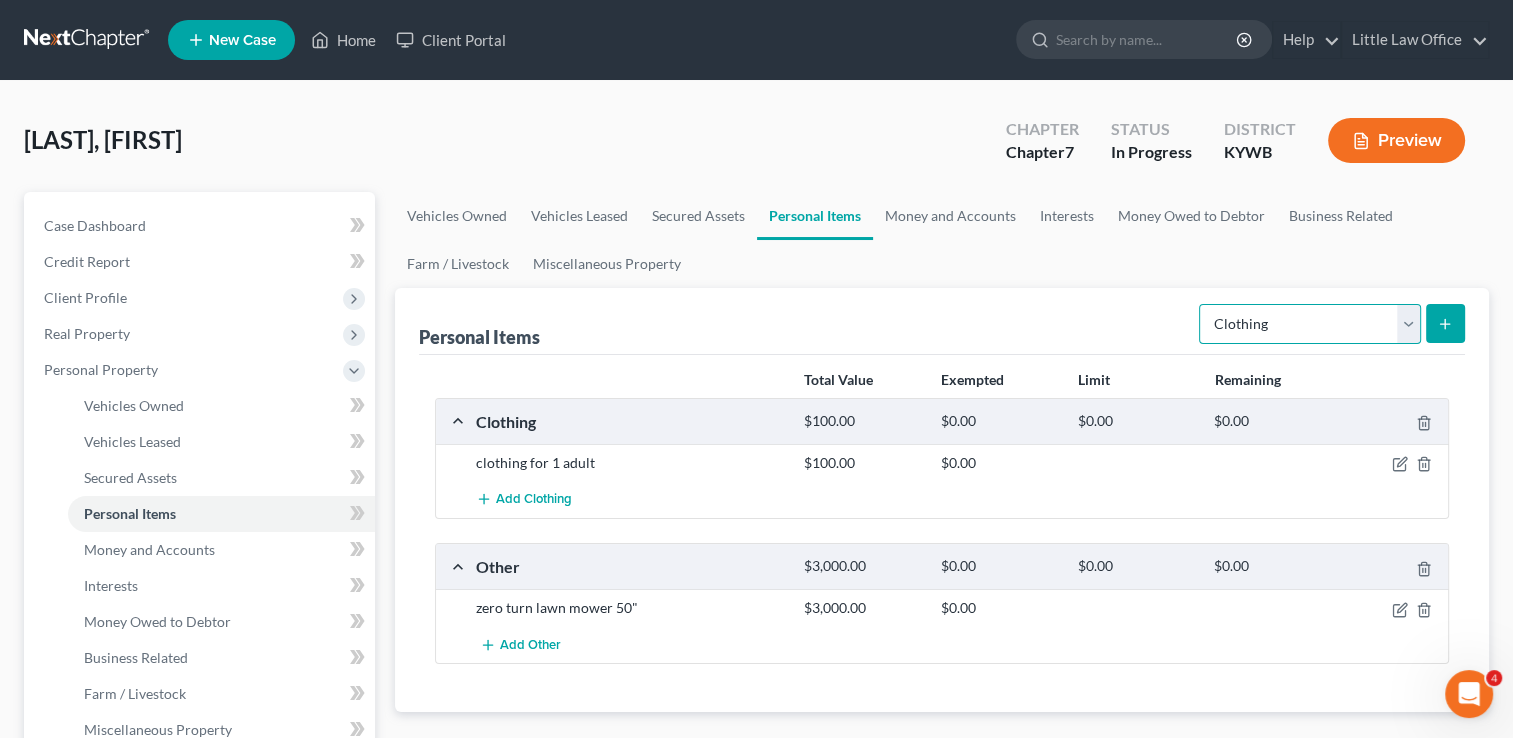 click on "Select Item Type Clothing Collectibles Of Value Electronics Firearms Household Goods Jewelry Other Pet(s) Sports & Hobby Equipment" at bounding box center (1310, 324) 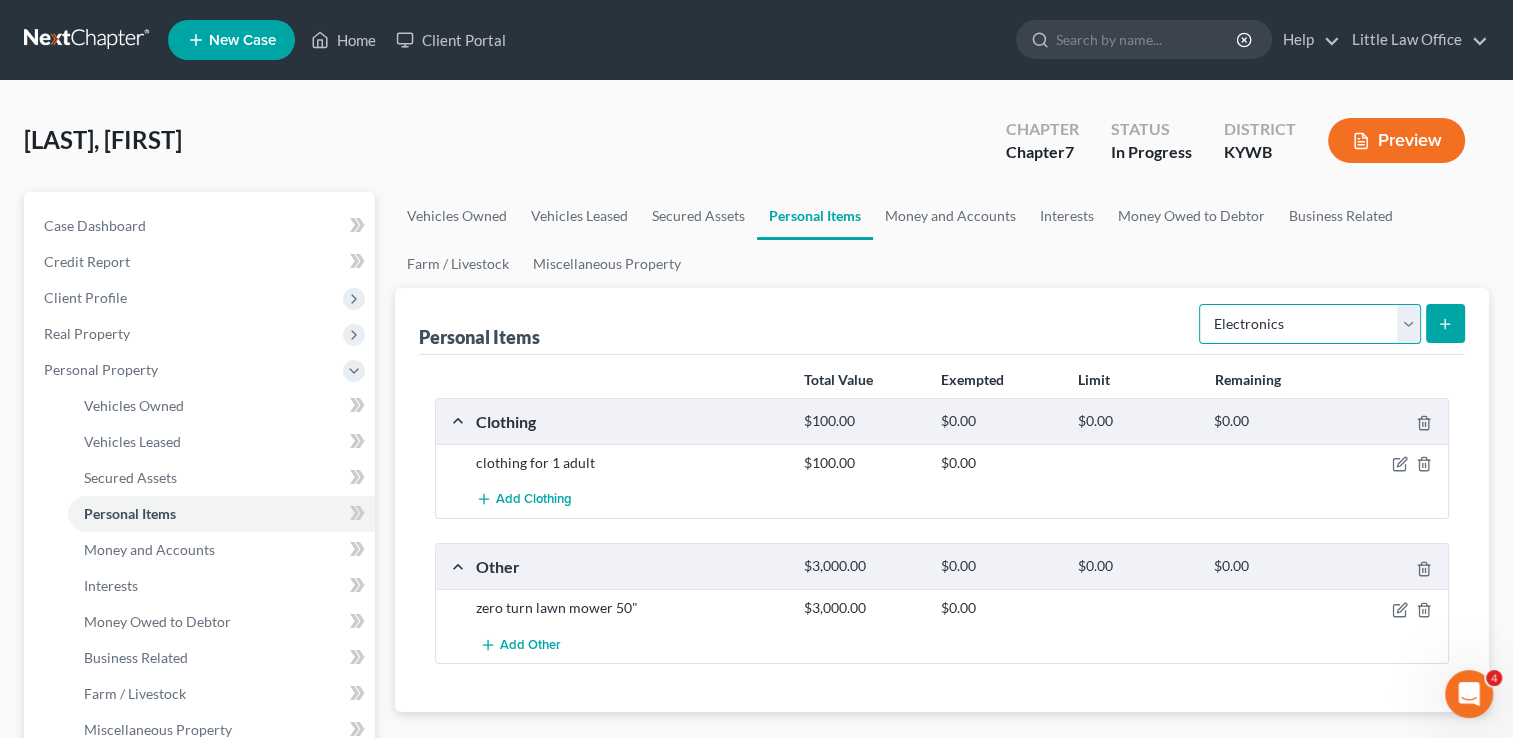 click on "Select Item Type Clothing Collectibles Of Value Electronics Firearms Household Goods Jewelry Other Pet(s) Sports & Hobby Equipment" at bounding box center (1310, 324) 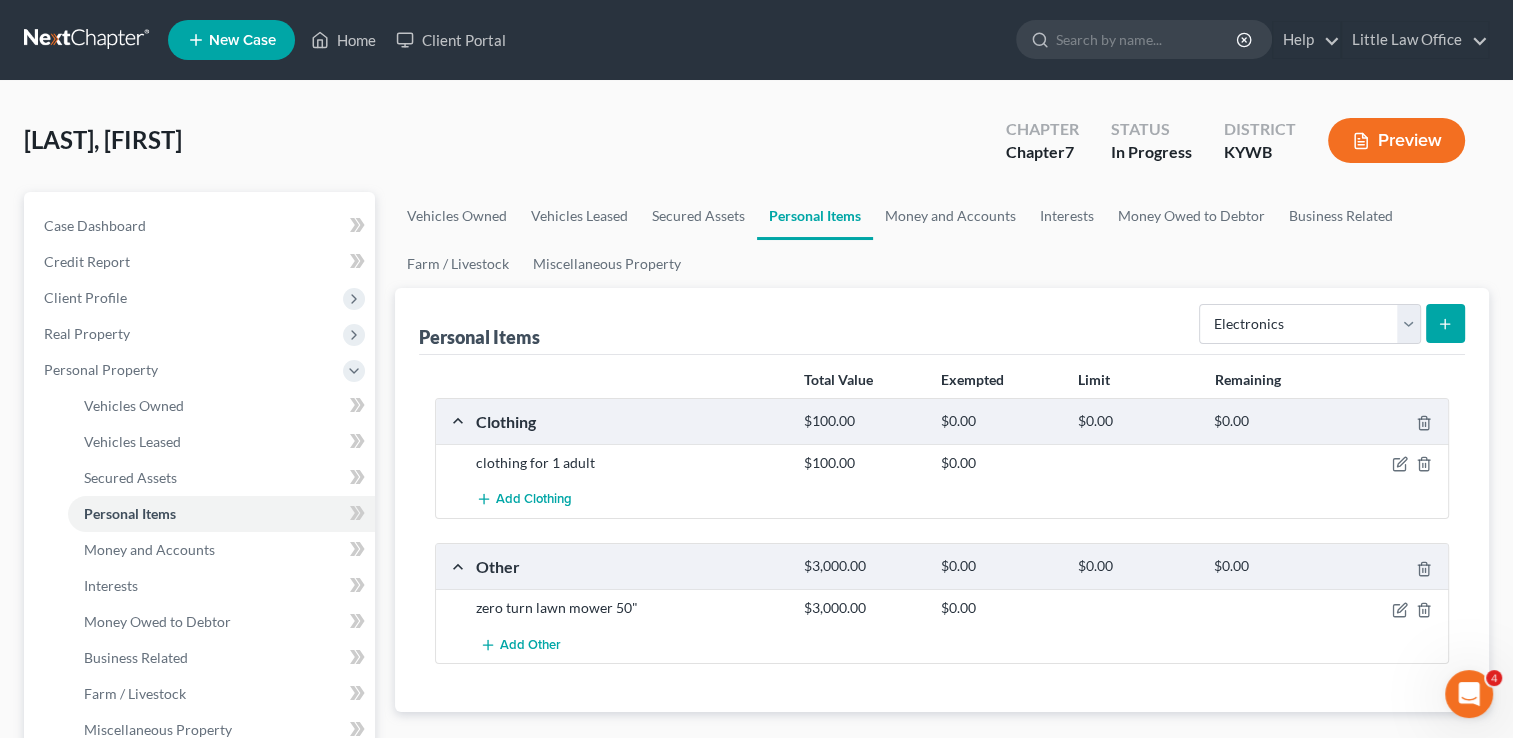 click at bounding box center [1445, 323] 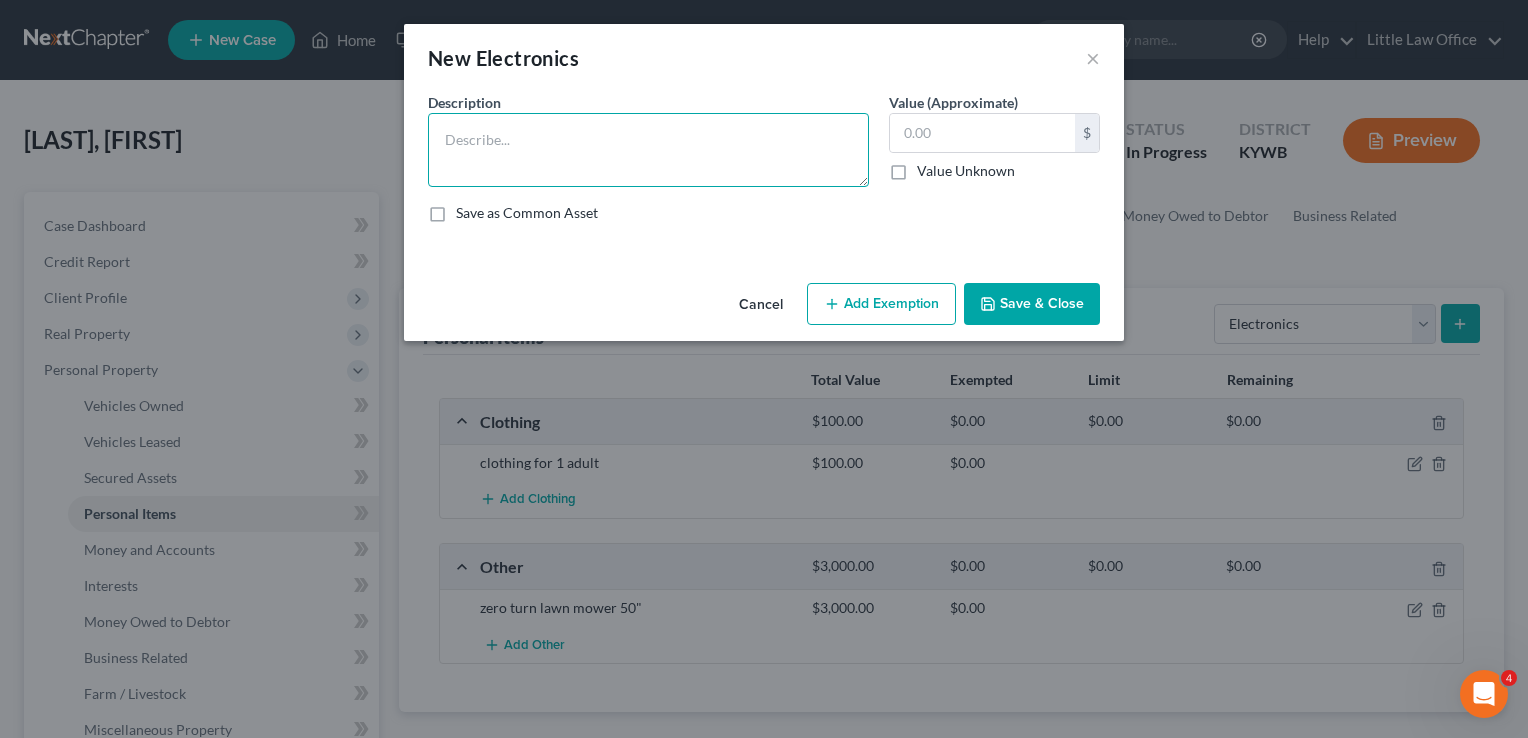 click at bounding box center (648, 150) 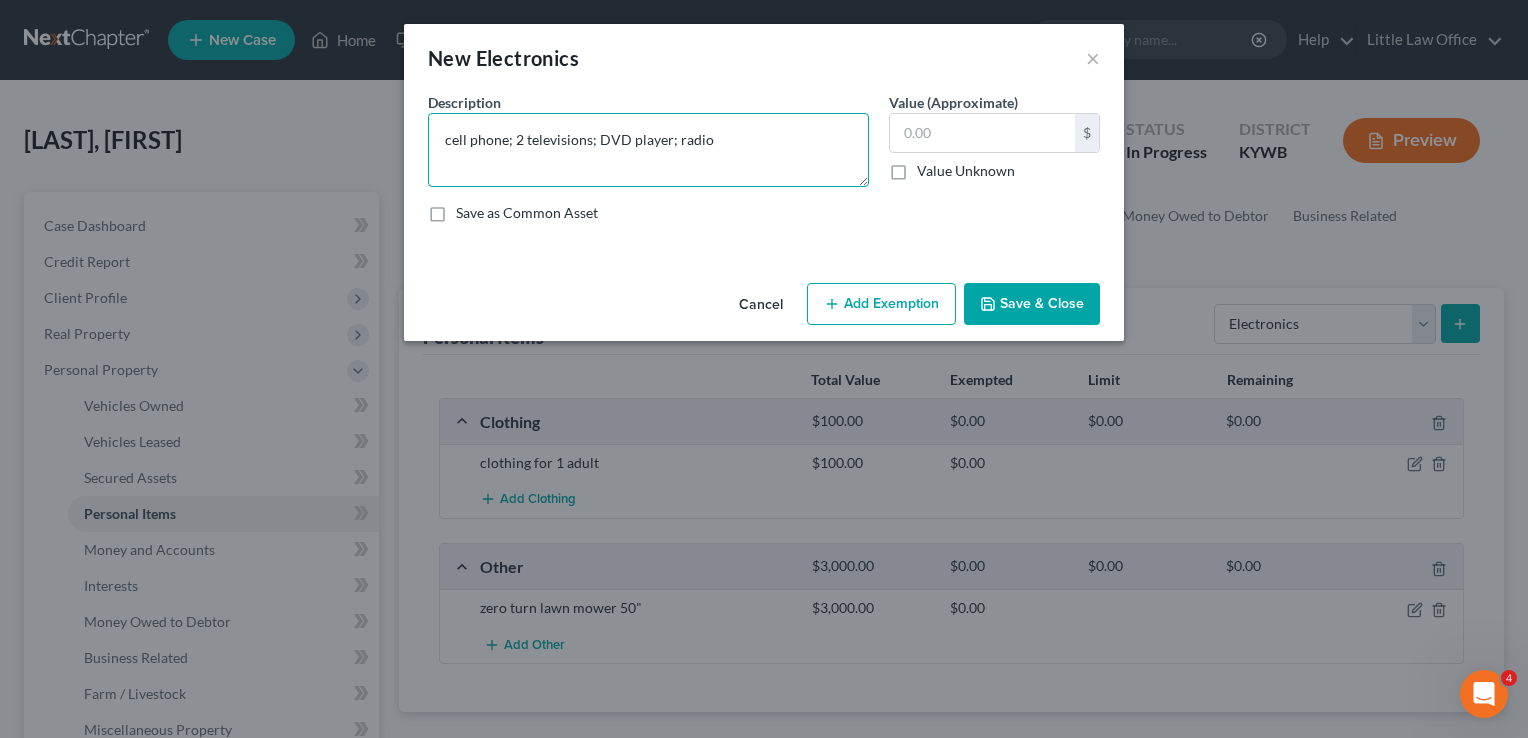 type on "cell phone; 2 televisions; DVD player; radio" 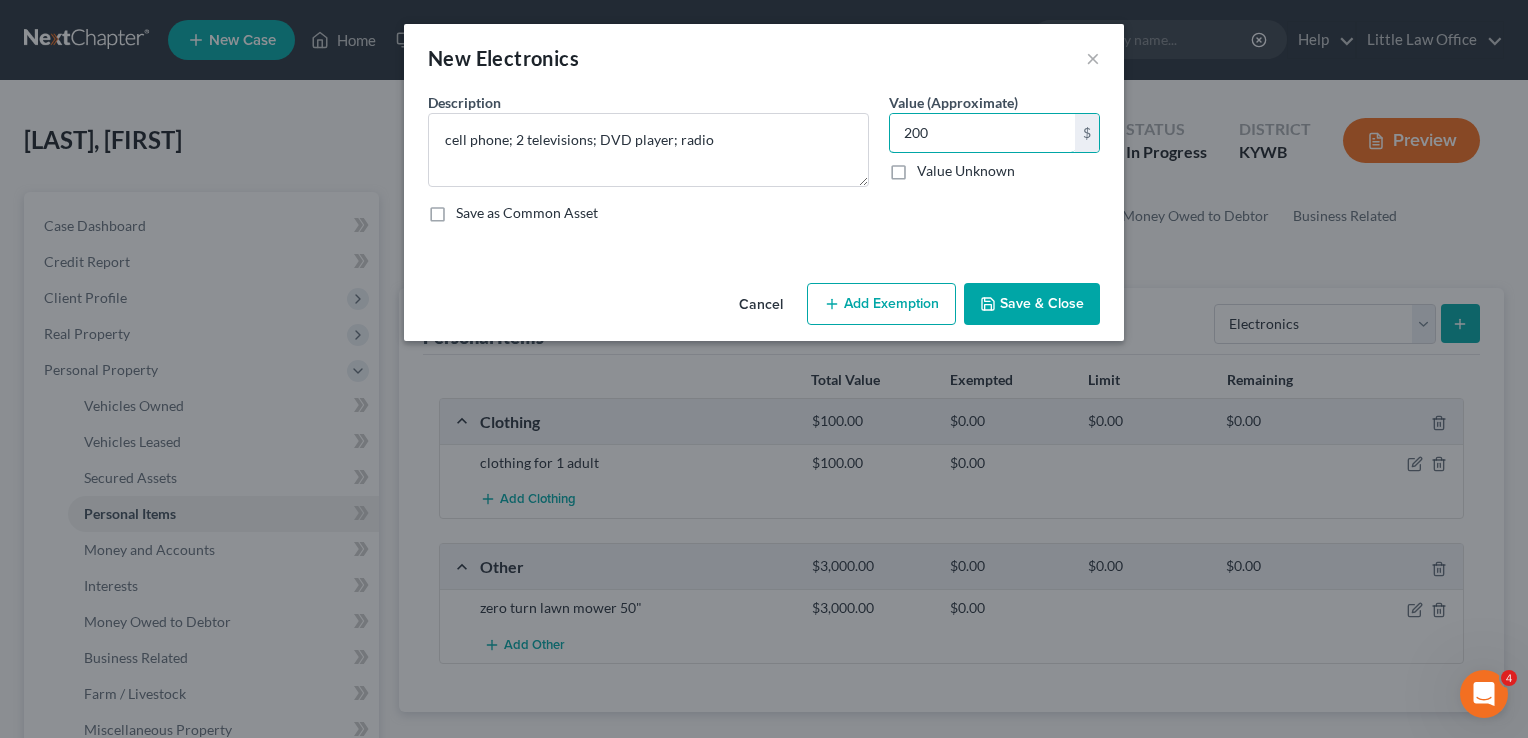 type on "200" 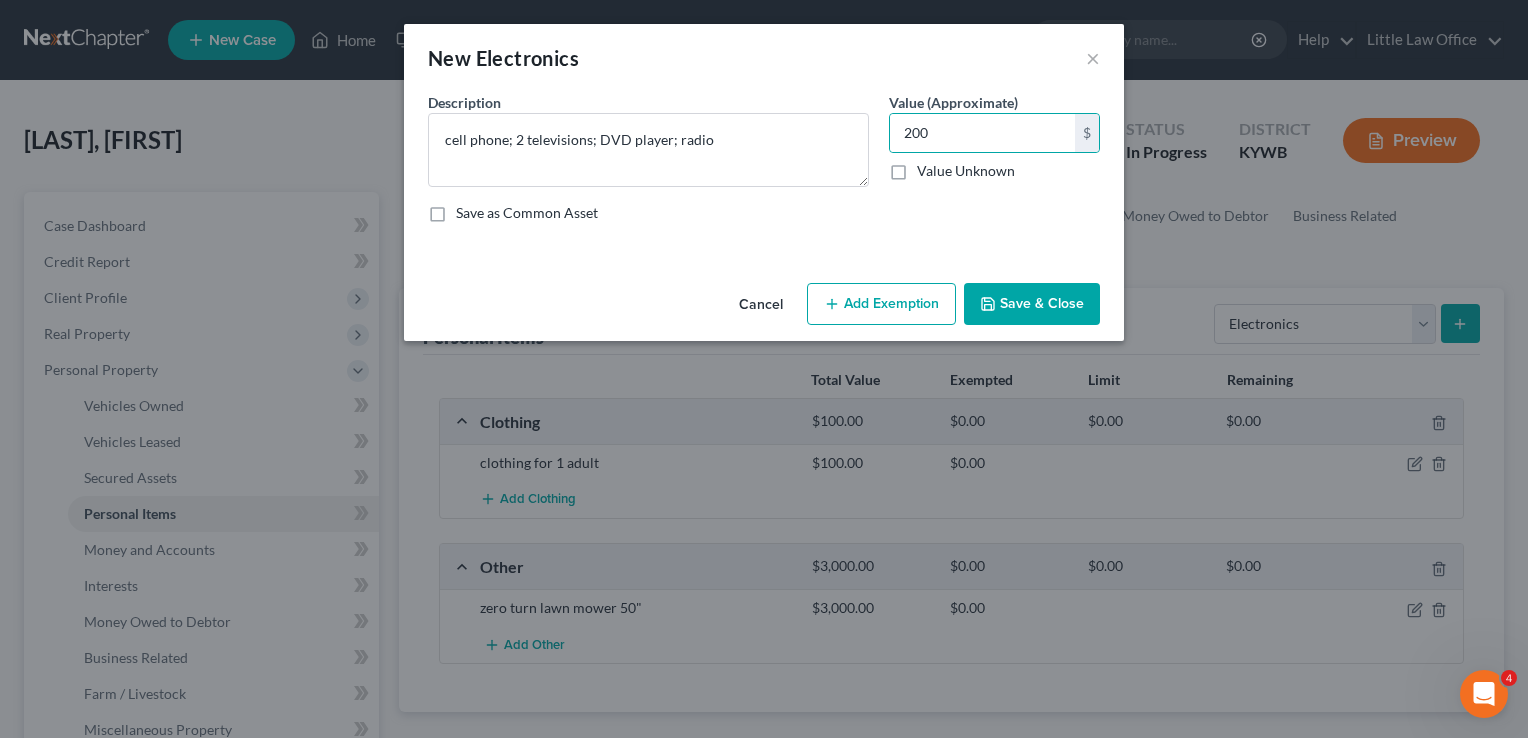 click 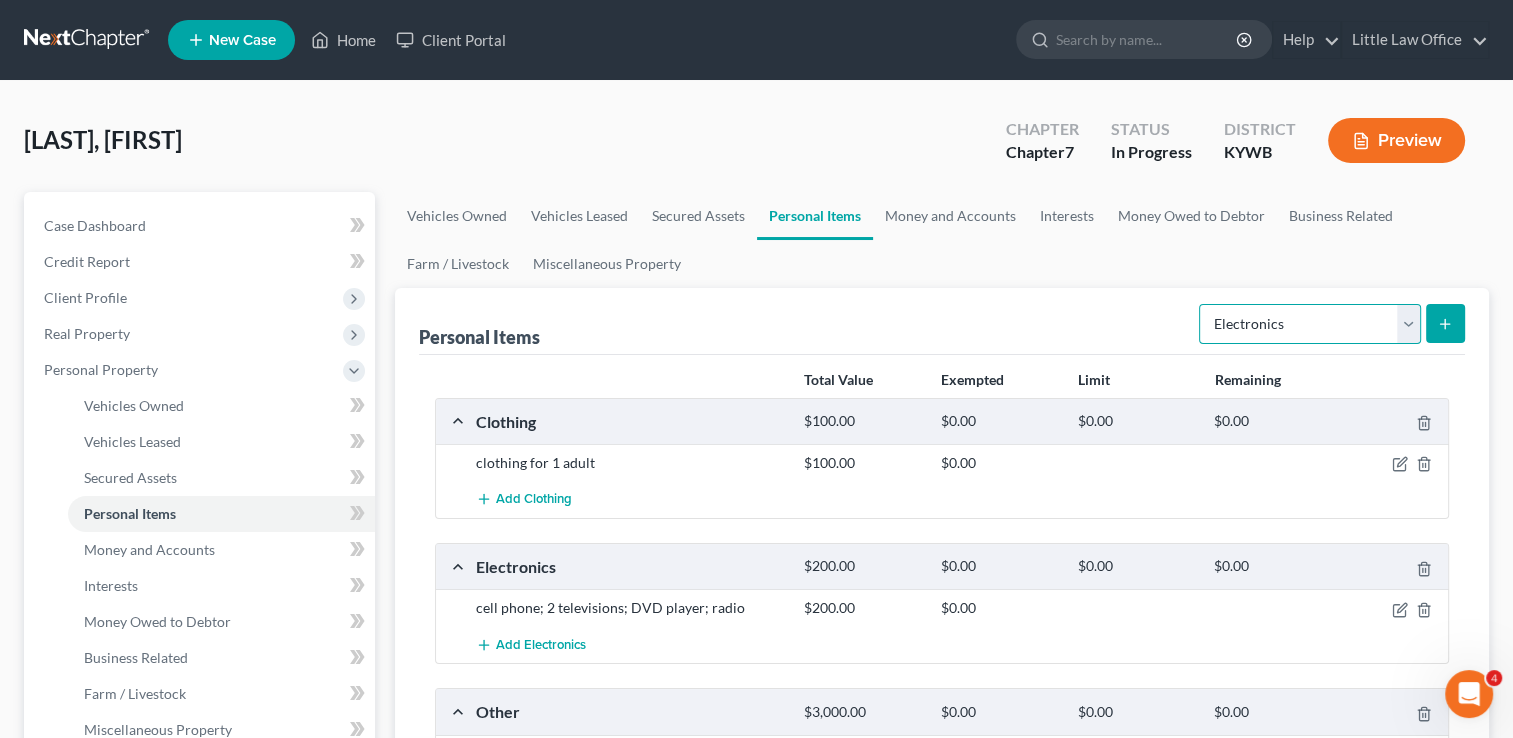 click on "Select Item Type Clothing Collectibles Of Value Electronics Firearms Household Goods Jewelry Other Pet(s) Sports & Hobby Equipment" at bounding box center (1310, 324) 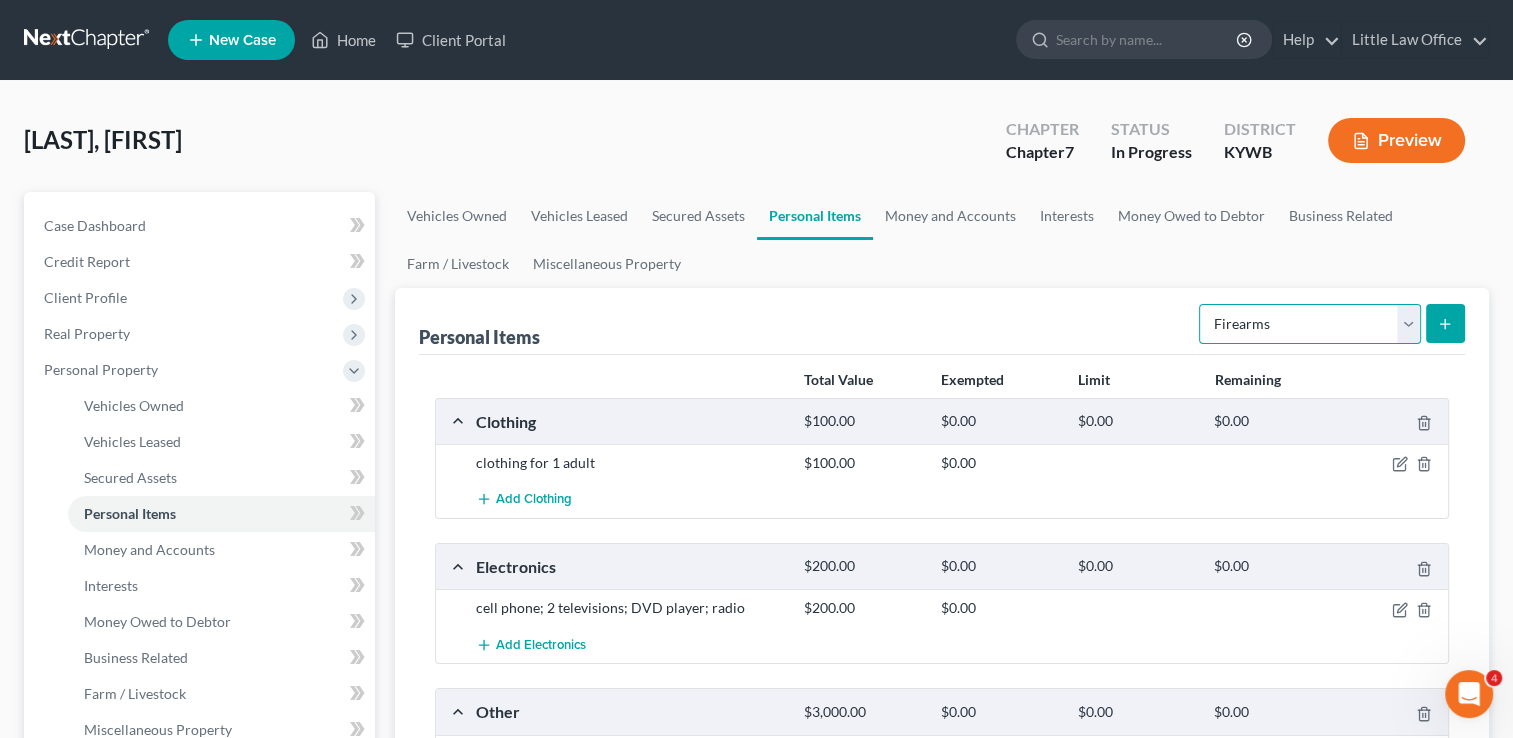 click on "Select Item Type Clothing Collectibles Of Value Electronics Firearms Household Goods Jewelry Other Pet(s) Sports & Hobby Equipment" at bounding box center (1310, 324) 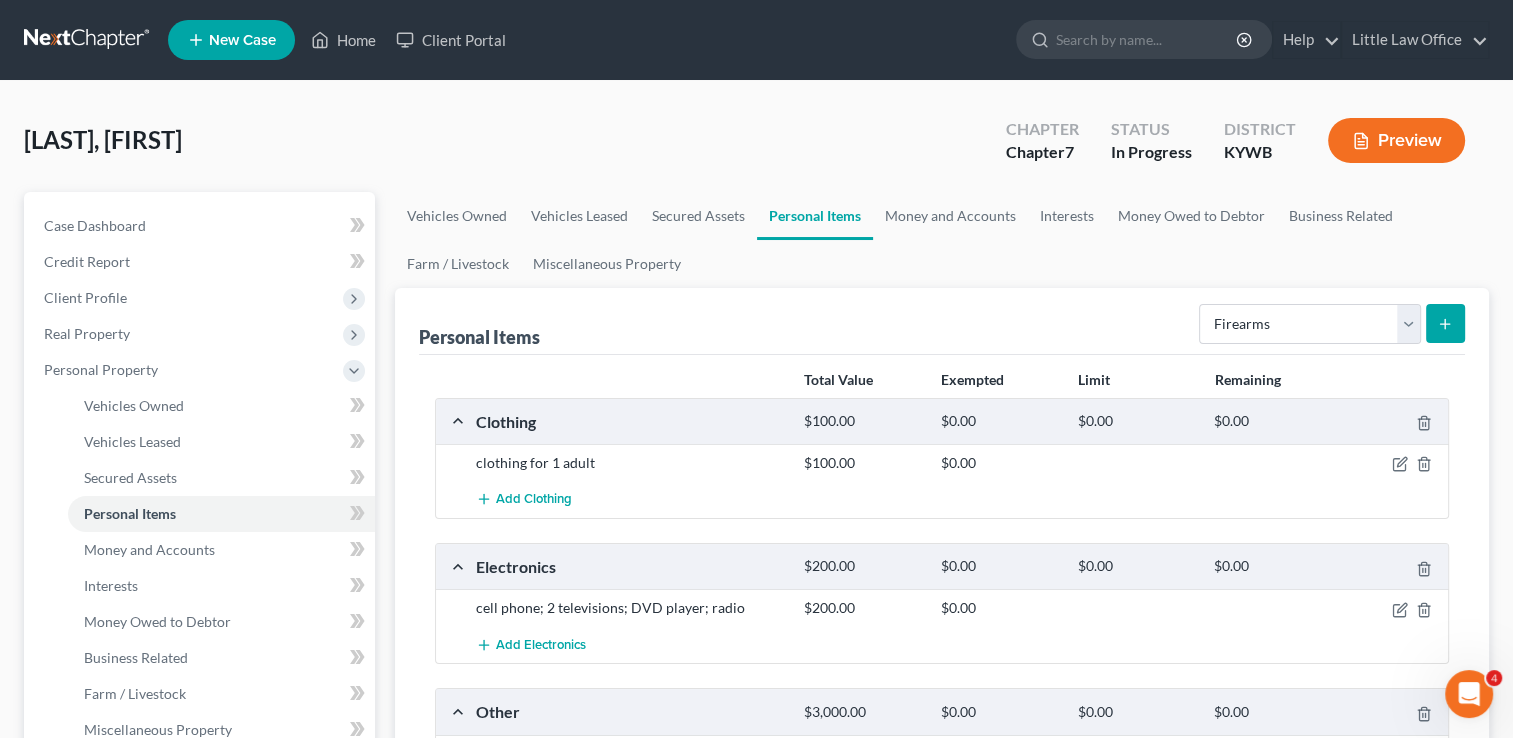 click on "Select Item Type Clothing Collectibles Of Value Electronics Firearms Household Goods Jewelry Other Pet(s) Sports & Hobby Equipment" at bounding box center (1332, 324) 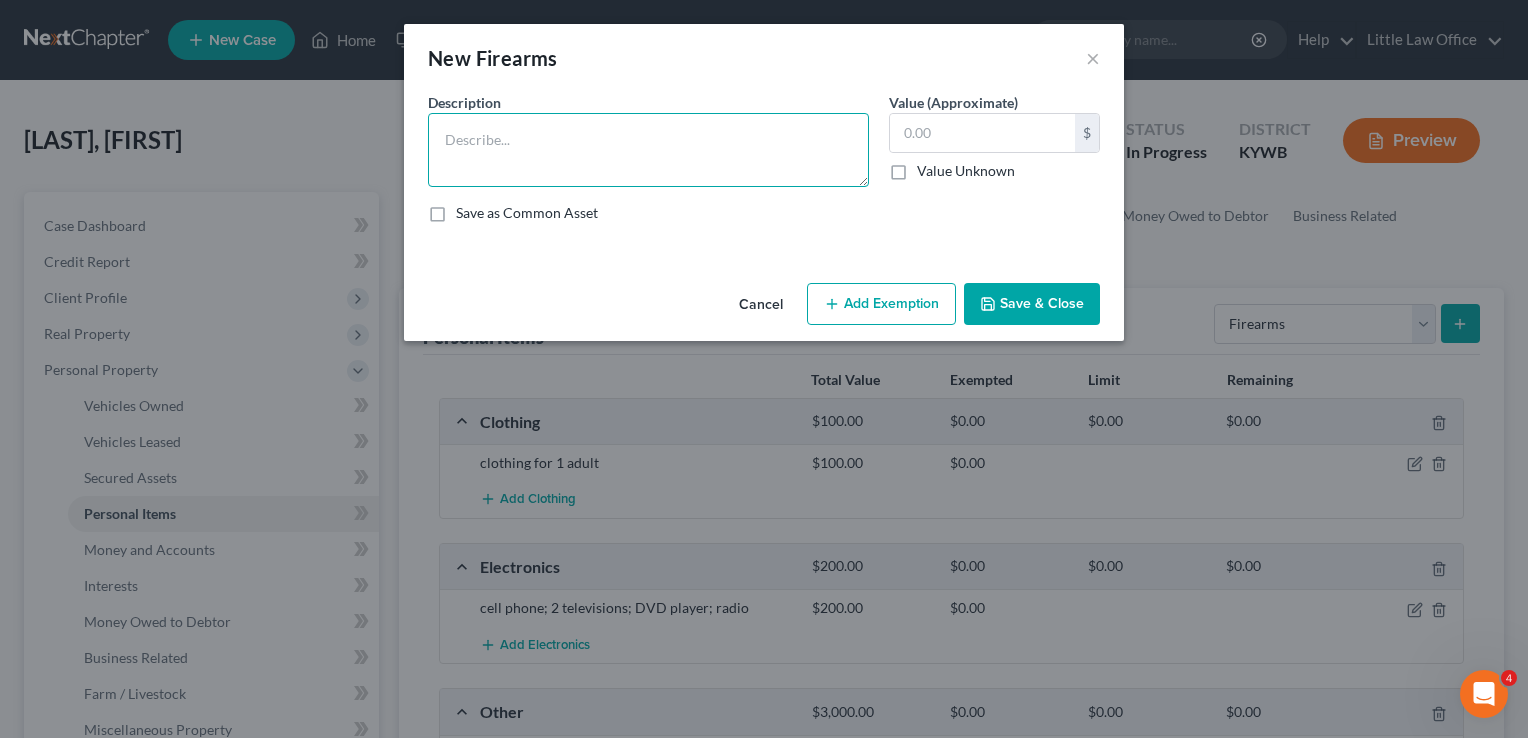 click at bounding box center (648, 150) 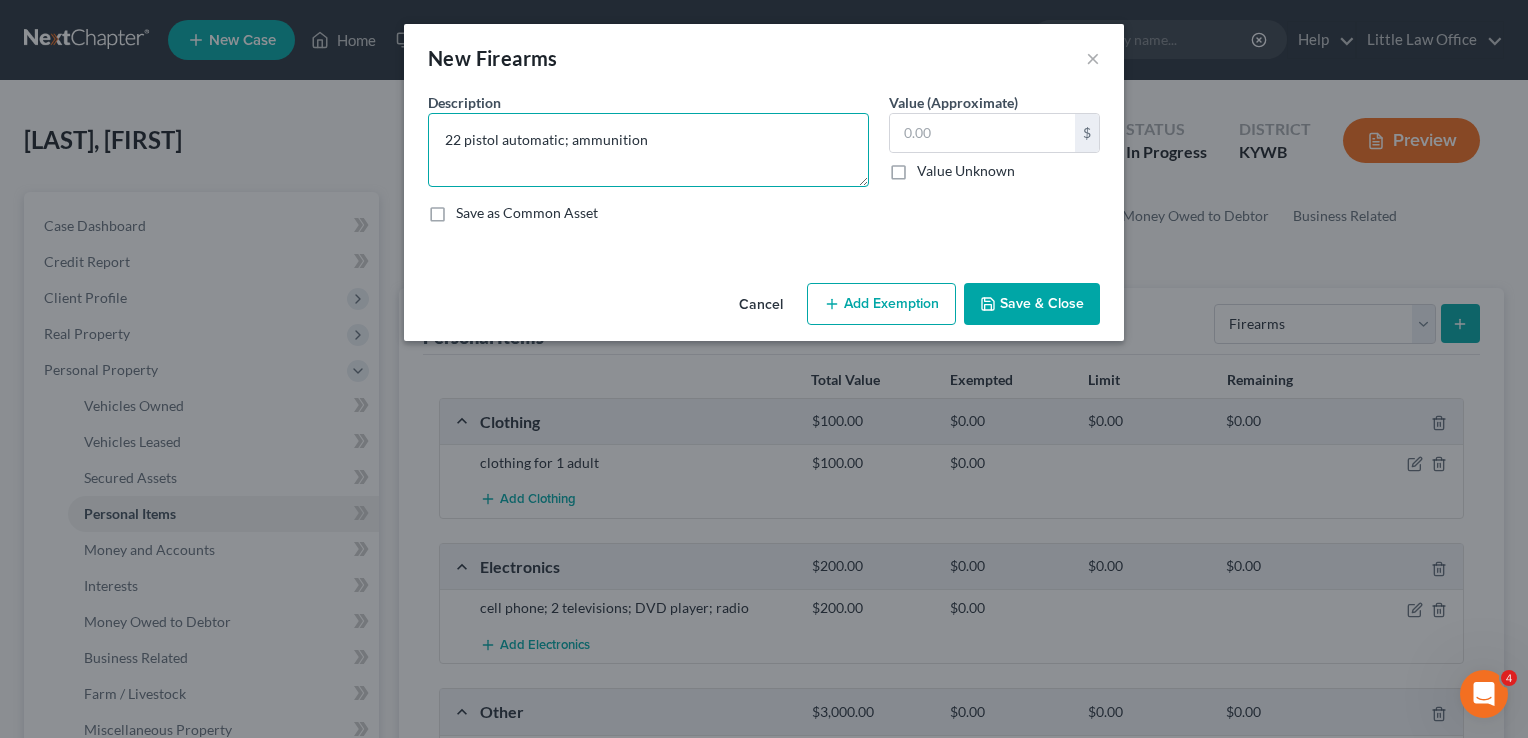type on "22 pistol automatic; ammunition" 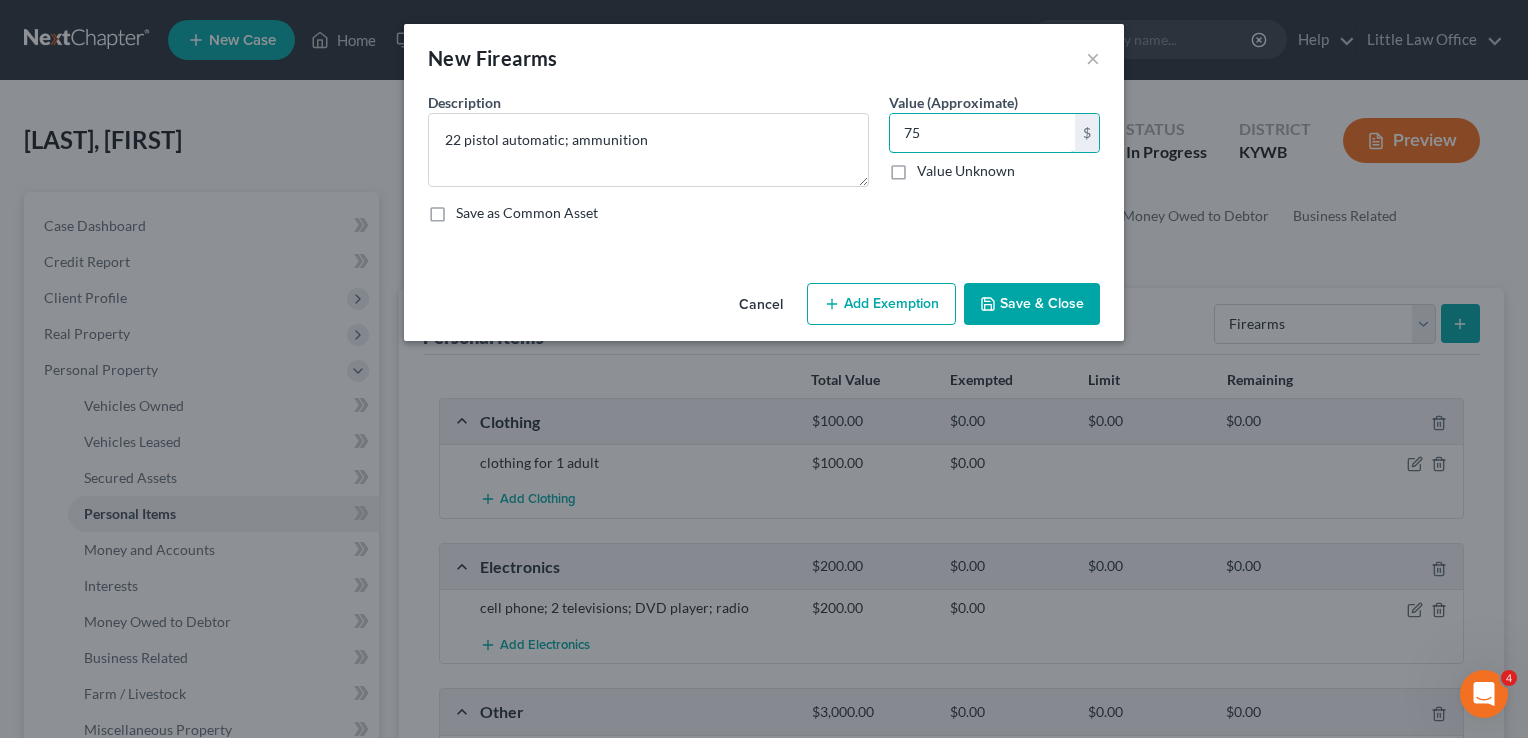 type on "75" 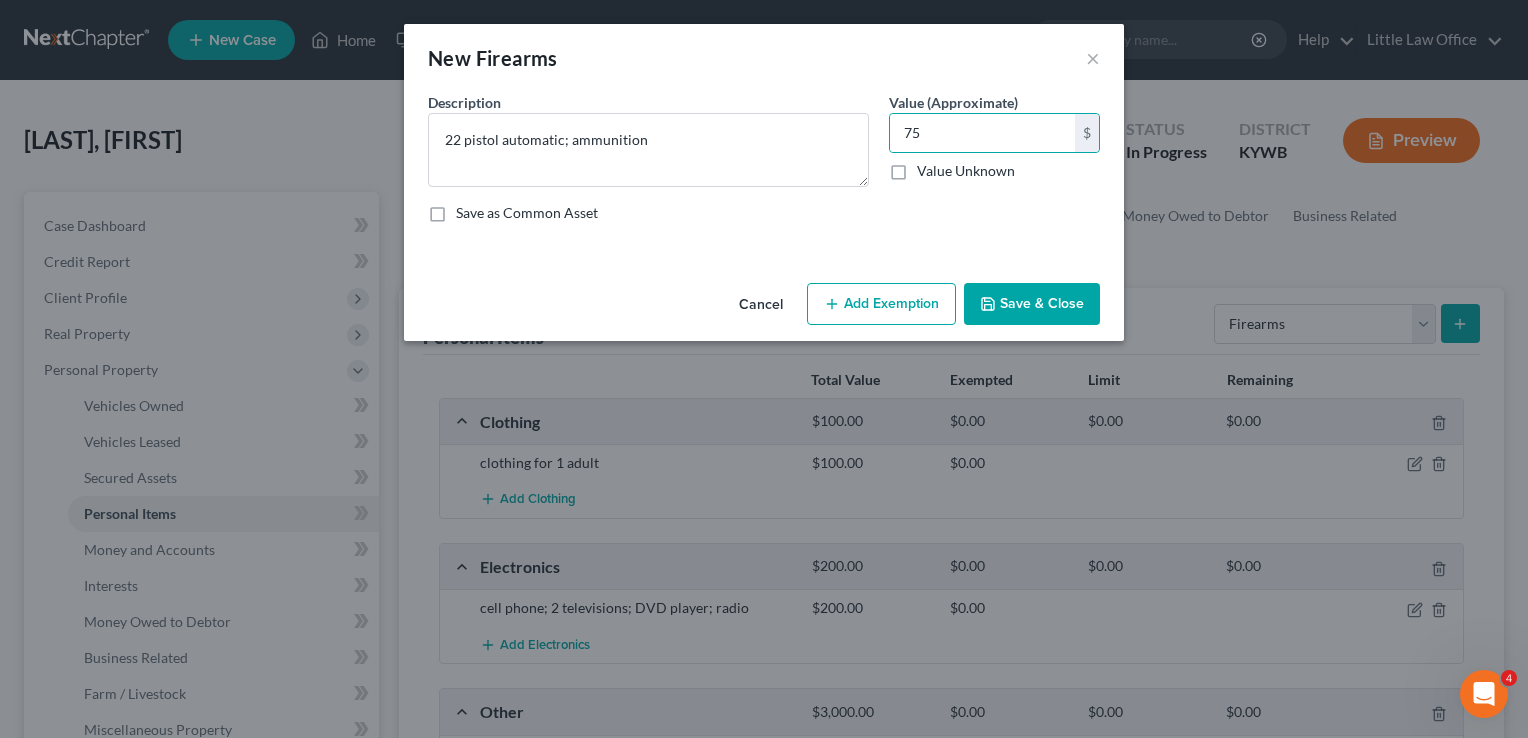 click on "Save & Close" at bounding box center (1032, 304) 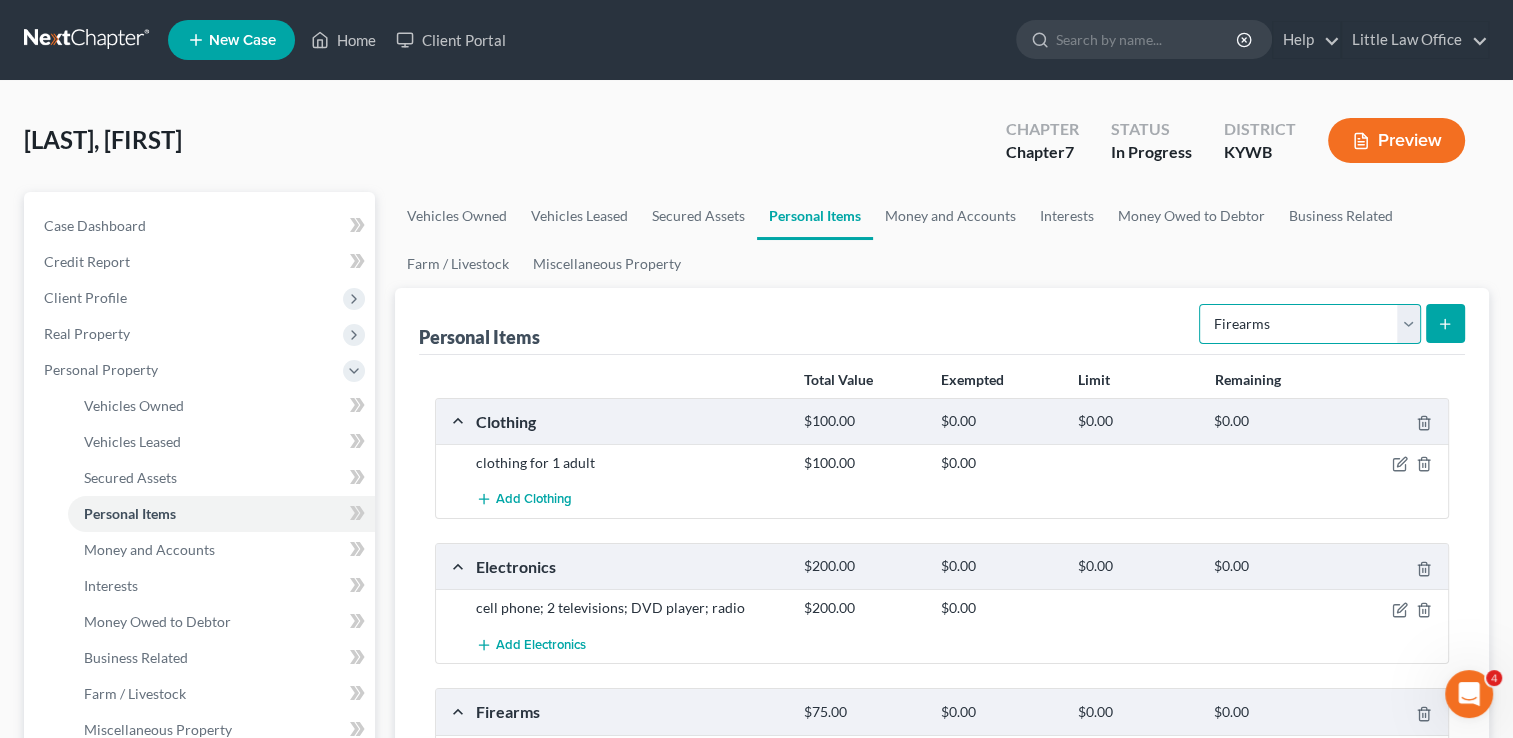 click on "Select Item Type Clothing Collectibles Of Value Electronics Firearms Household Goods Jewelry Other Pet(s) Sports & Hobby Equipment" at bounding box center [1310, 324] 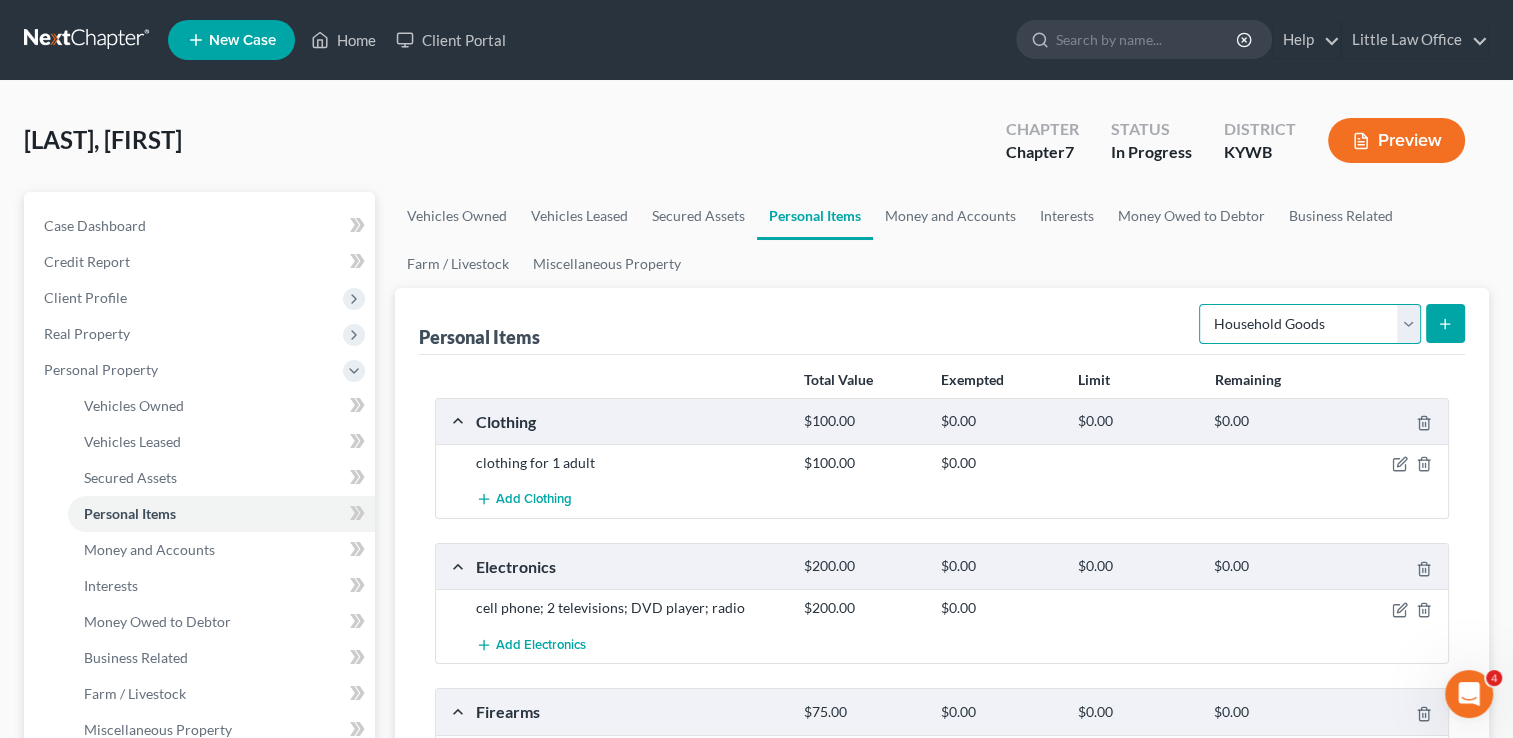 click on "Select Item Type Clothing Collectibles Of Value Electronics Firearms Household Goods Jewelry Other Pet(s) Sports & Hobby Equipment" at bounding box center [1310, 324] 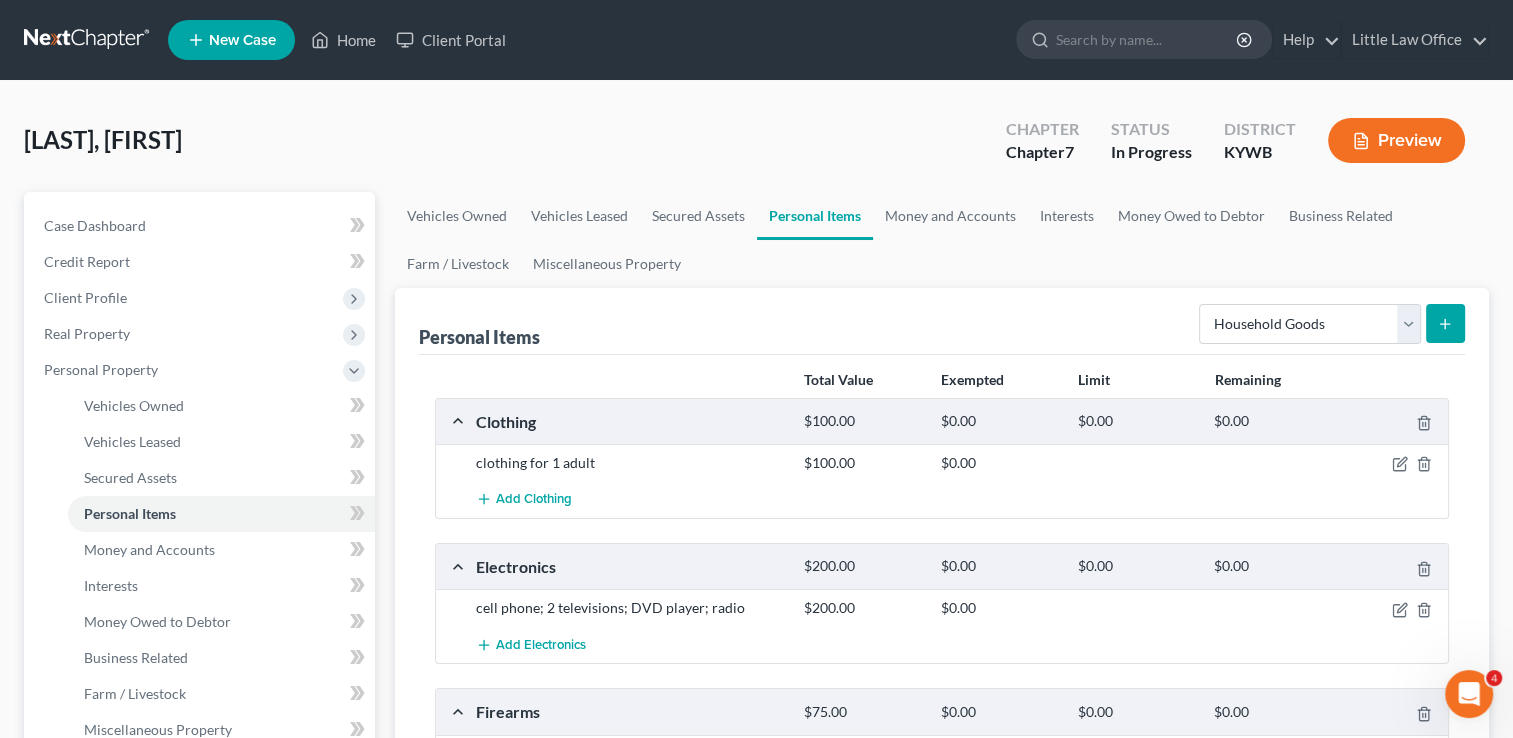 click 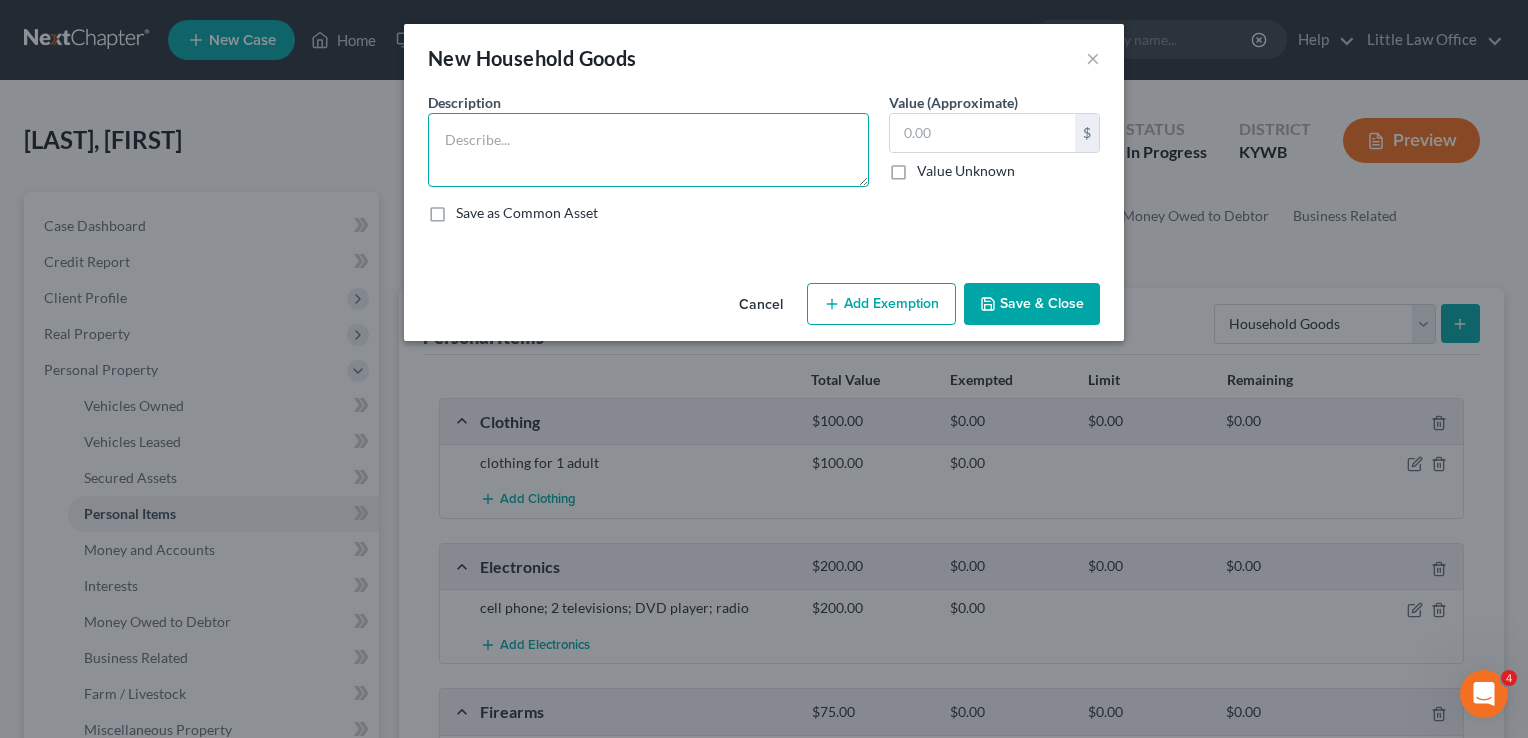 click at bounding box center [648, 150] 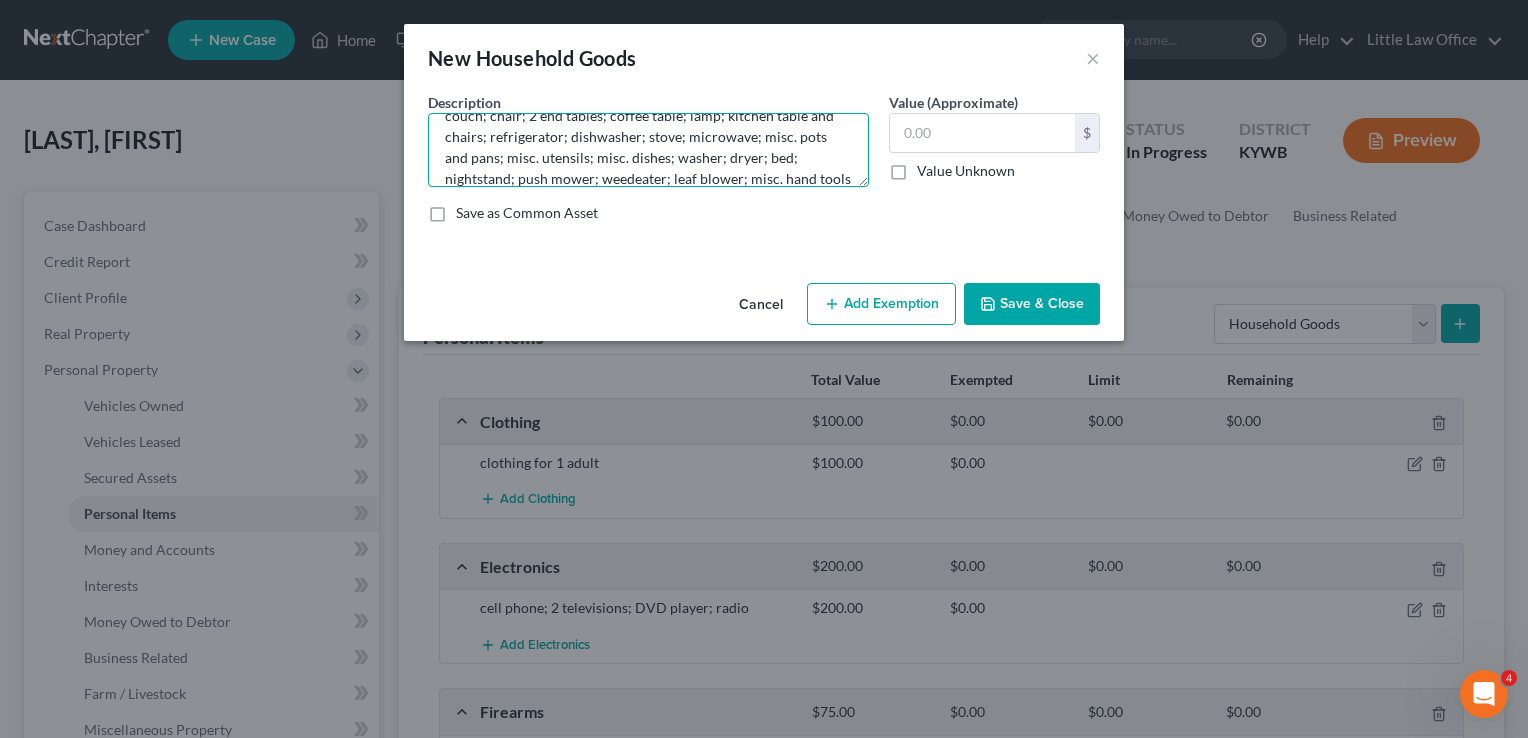 scroll, scrollTop: 45, scrollLeft: 0, axis: vertical 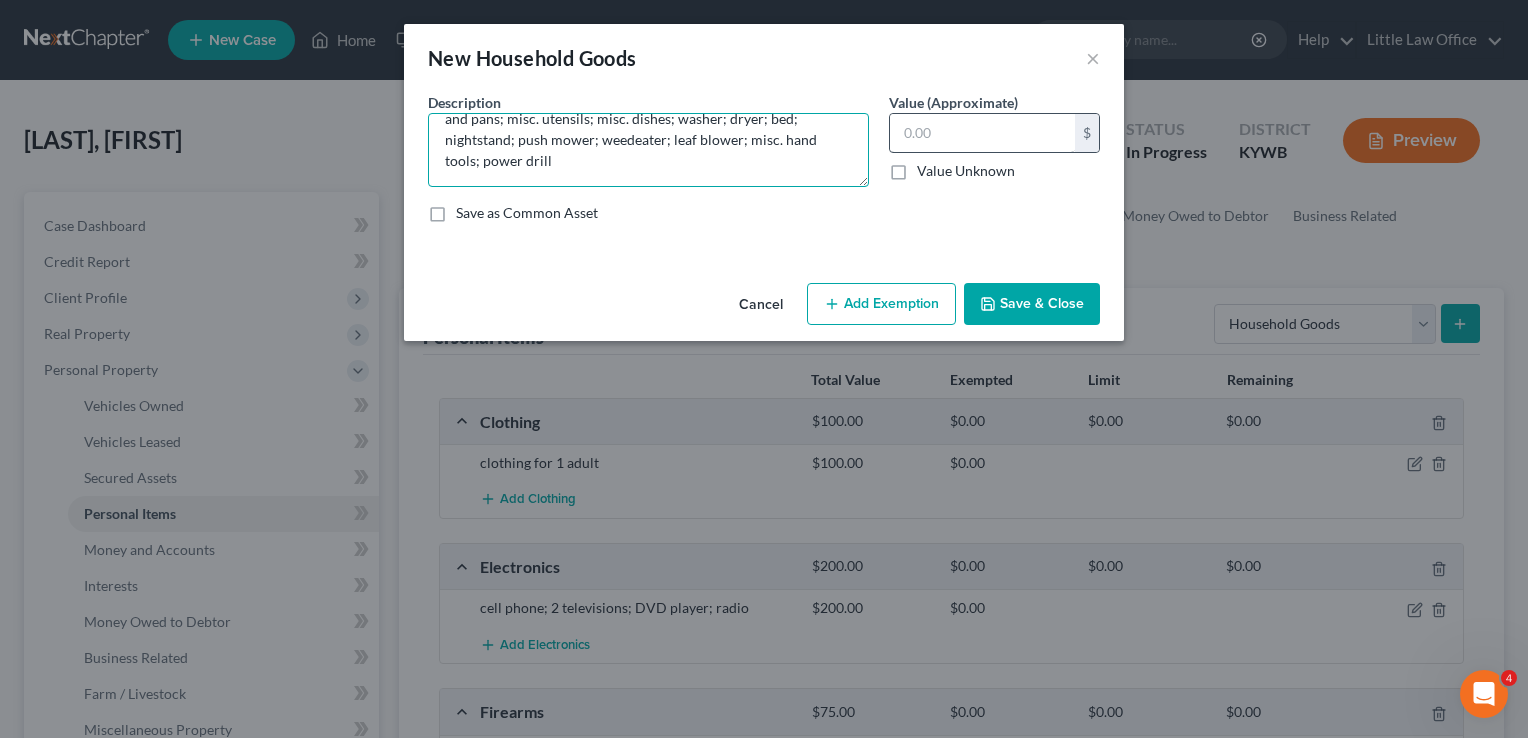 type on "couch; chair; 2 end tables; coffee table; lamp; kitchen table and chairs; refrigerator; dishwasher; stove; microwave; misc. pots and pans; misc. utensils; misc. dishes; washer; dryer; bed; nightstand; push mower; weedeater; leaf blower; misc. hand tools; power drill" 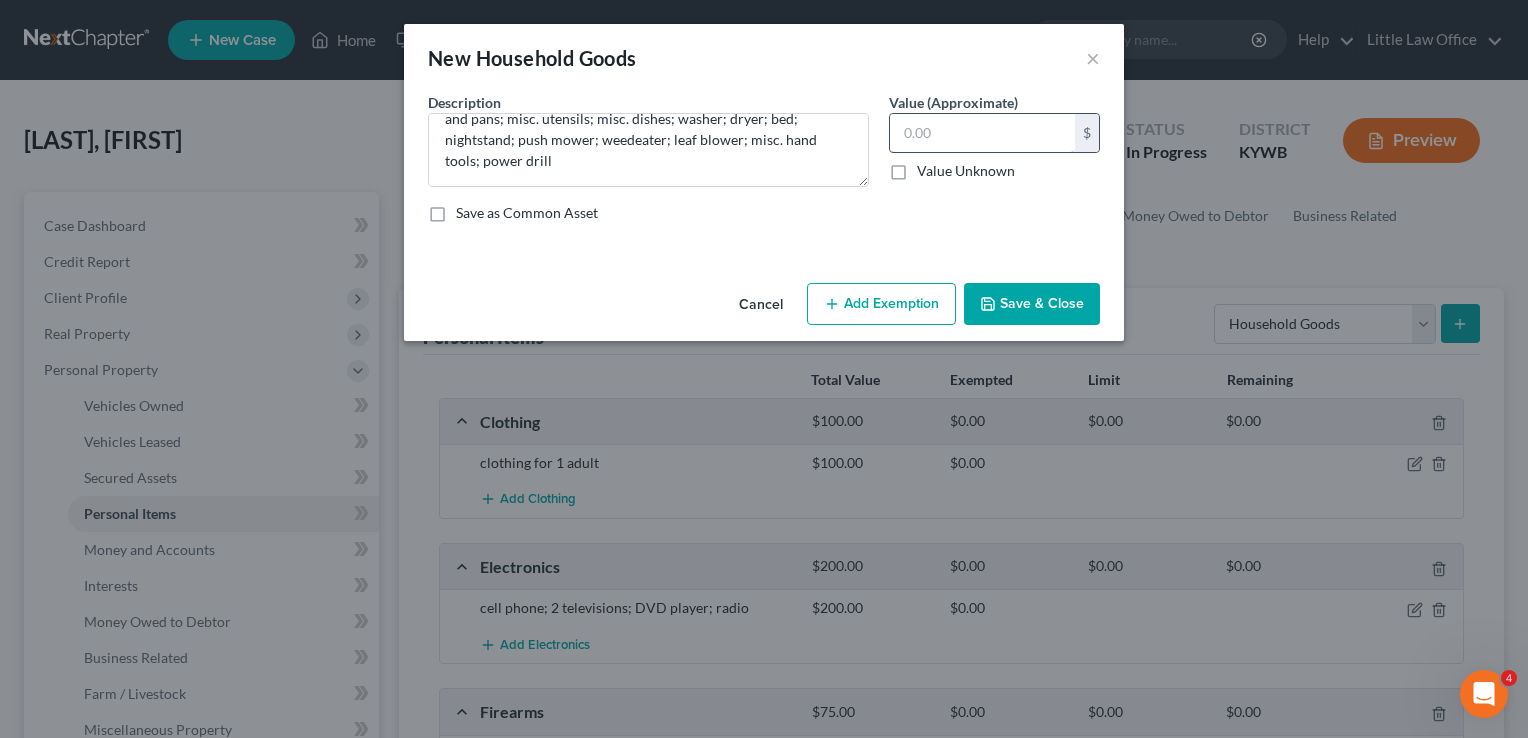 click at bounding box center [982, 133] 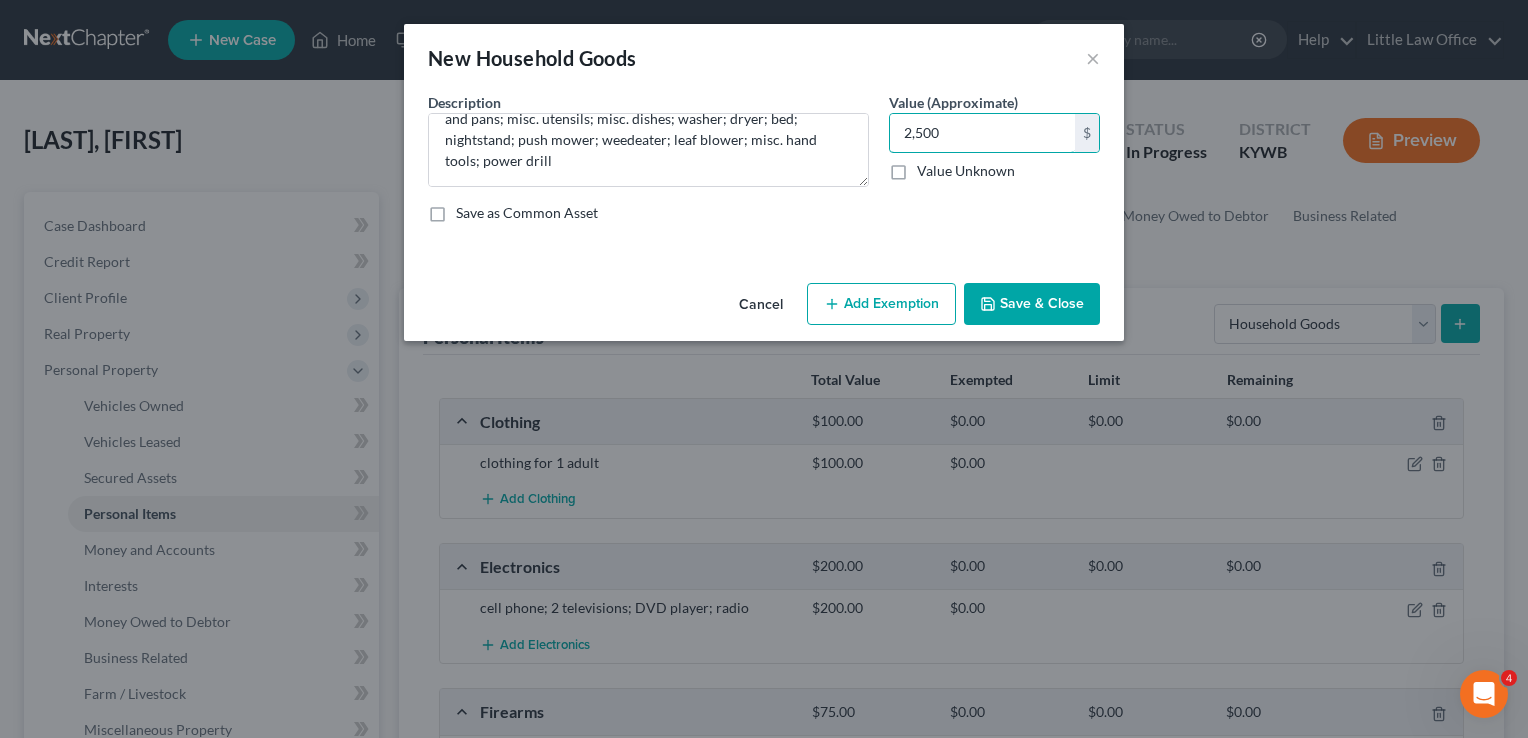type on "2,500" 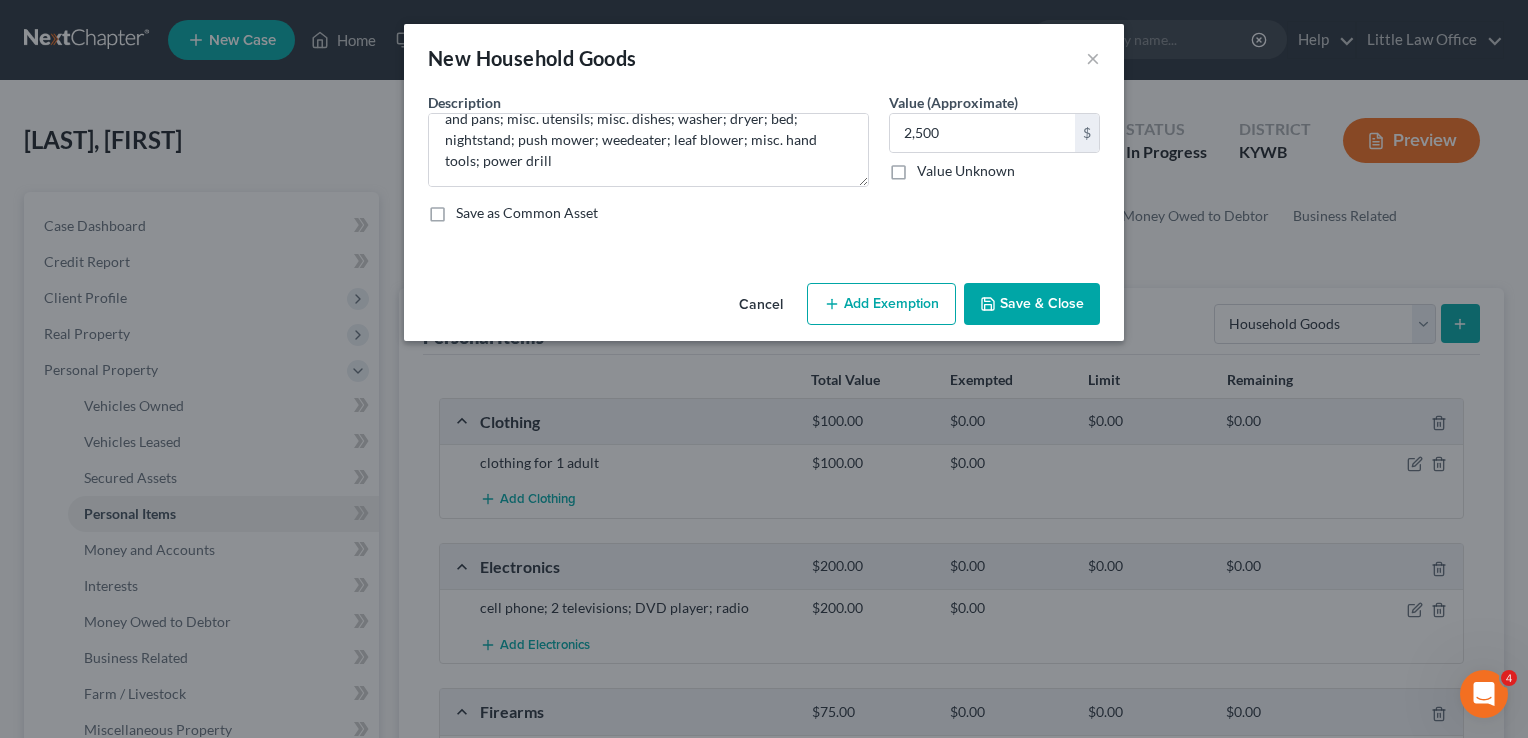 click on "Save & Close" at bounding box center [1032, 304] 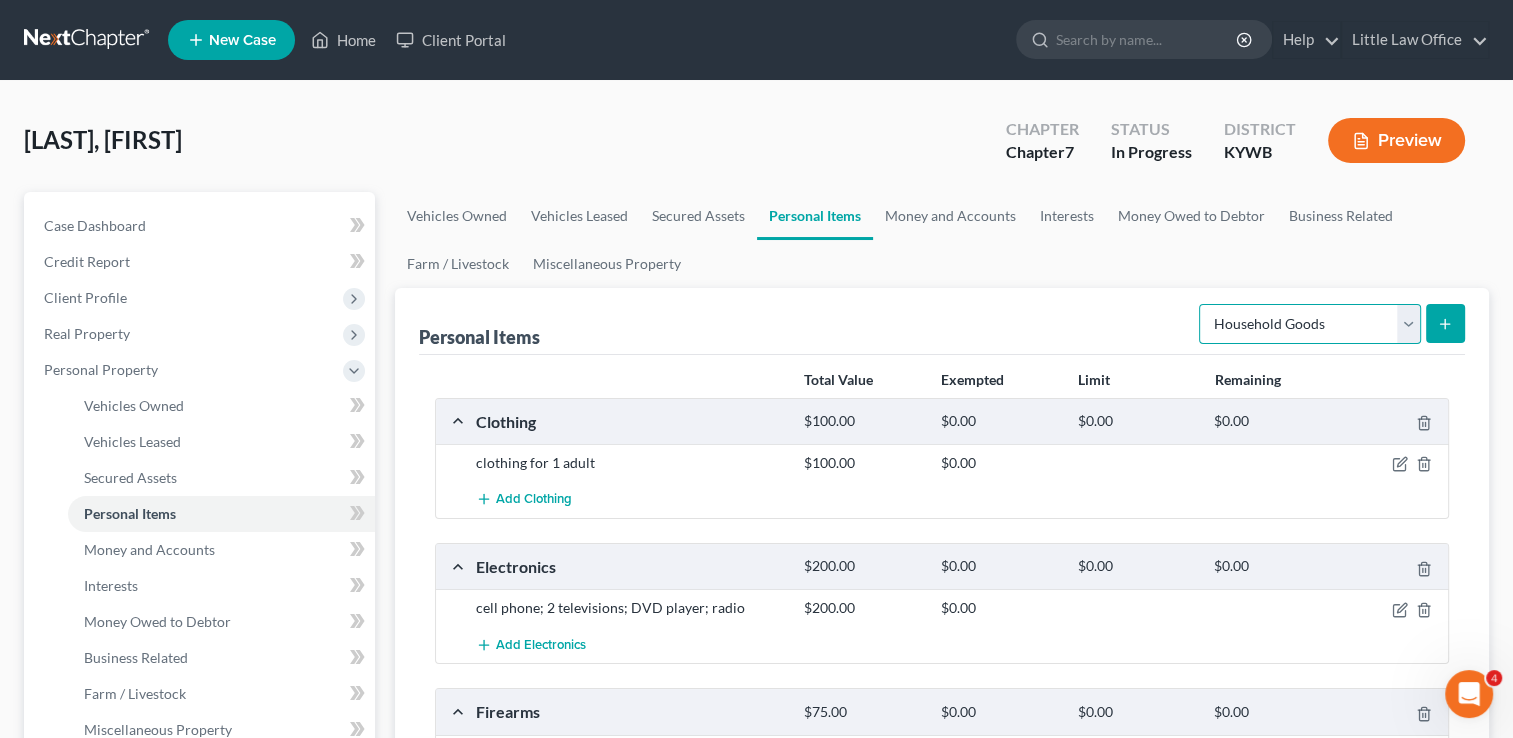 click on "Select Item Type Clothing Collectibles Of Value Electronics Firearms Household Goods Jewelry Other Pet(s) Sports & Hobby Equipment" at bounding box center [1310, 324] 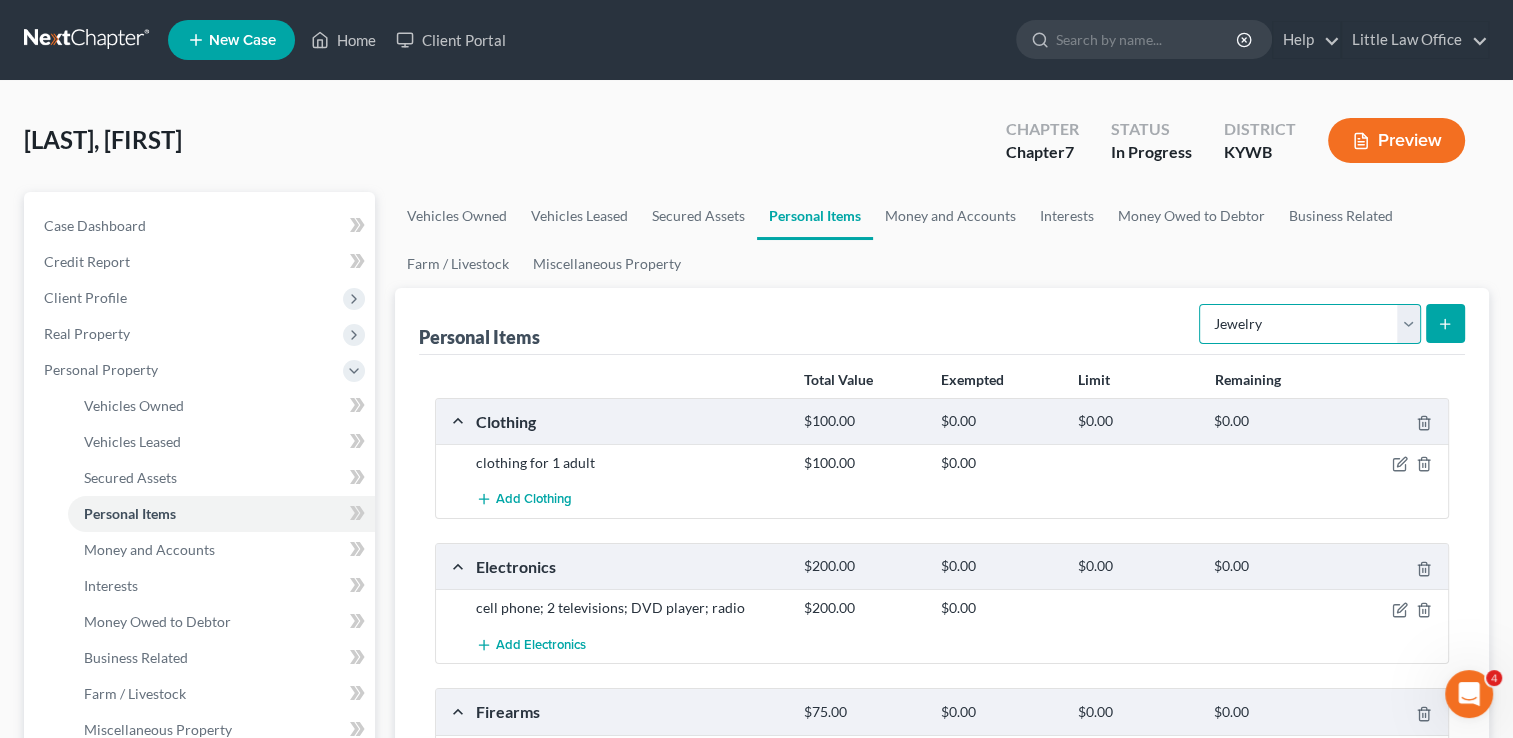 click on "Select Item Type Clothing Collectibles Of Value Electronics Firearms Household Goods Jewelry Other Pet(s) Sports & Hobby Equipment" at bounding box center [1310, 324] 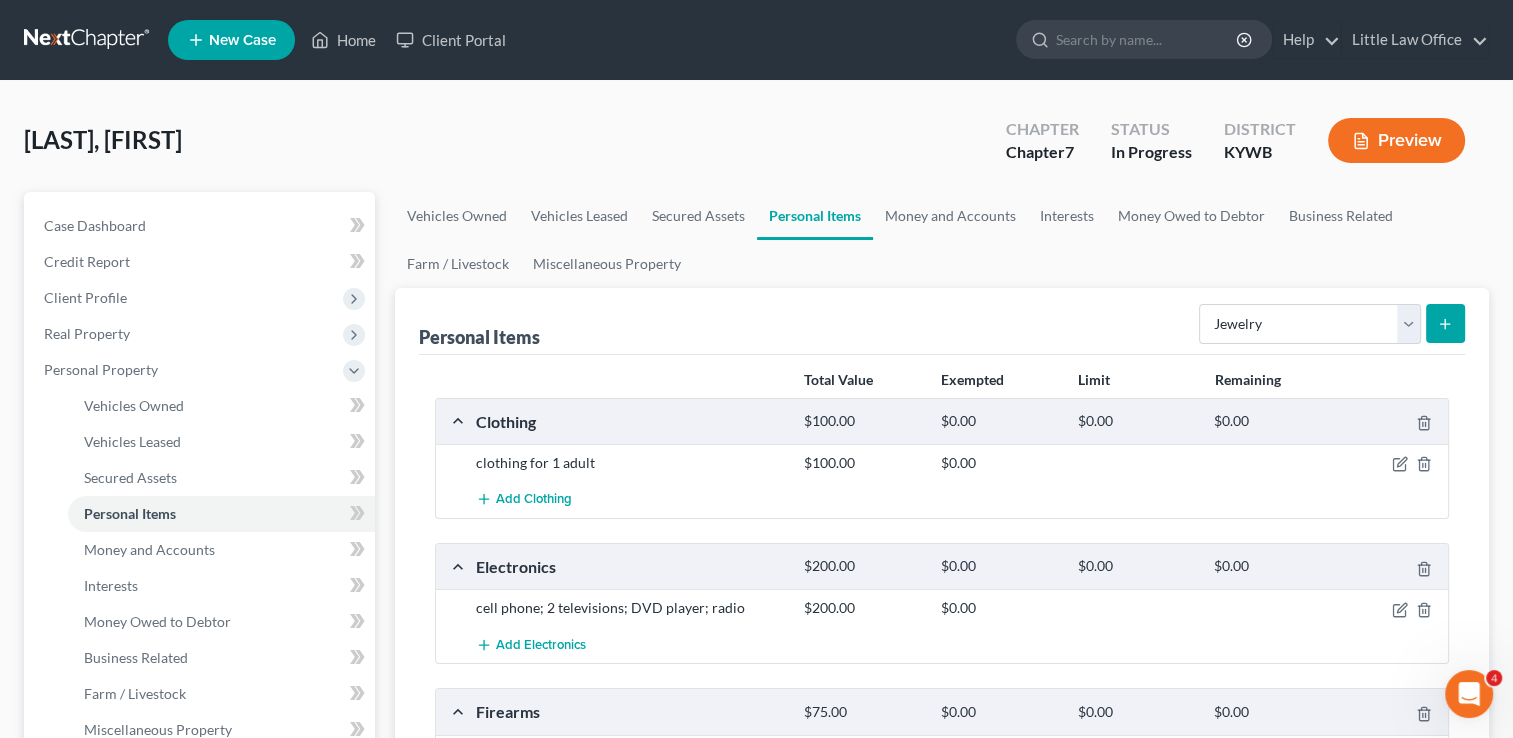 click 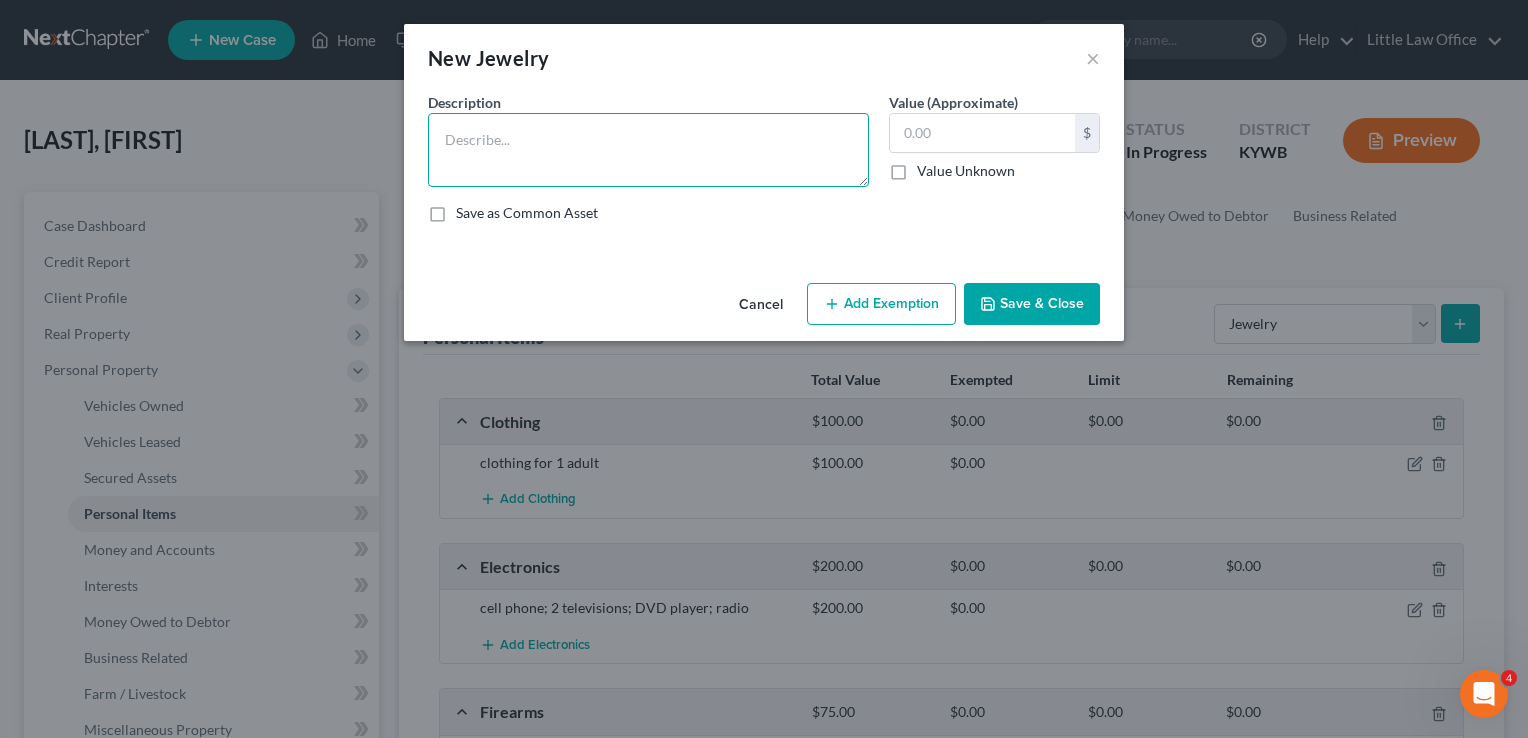 click at bounding box center [648, 150] 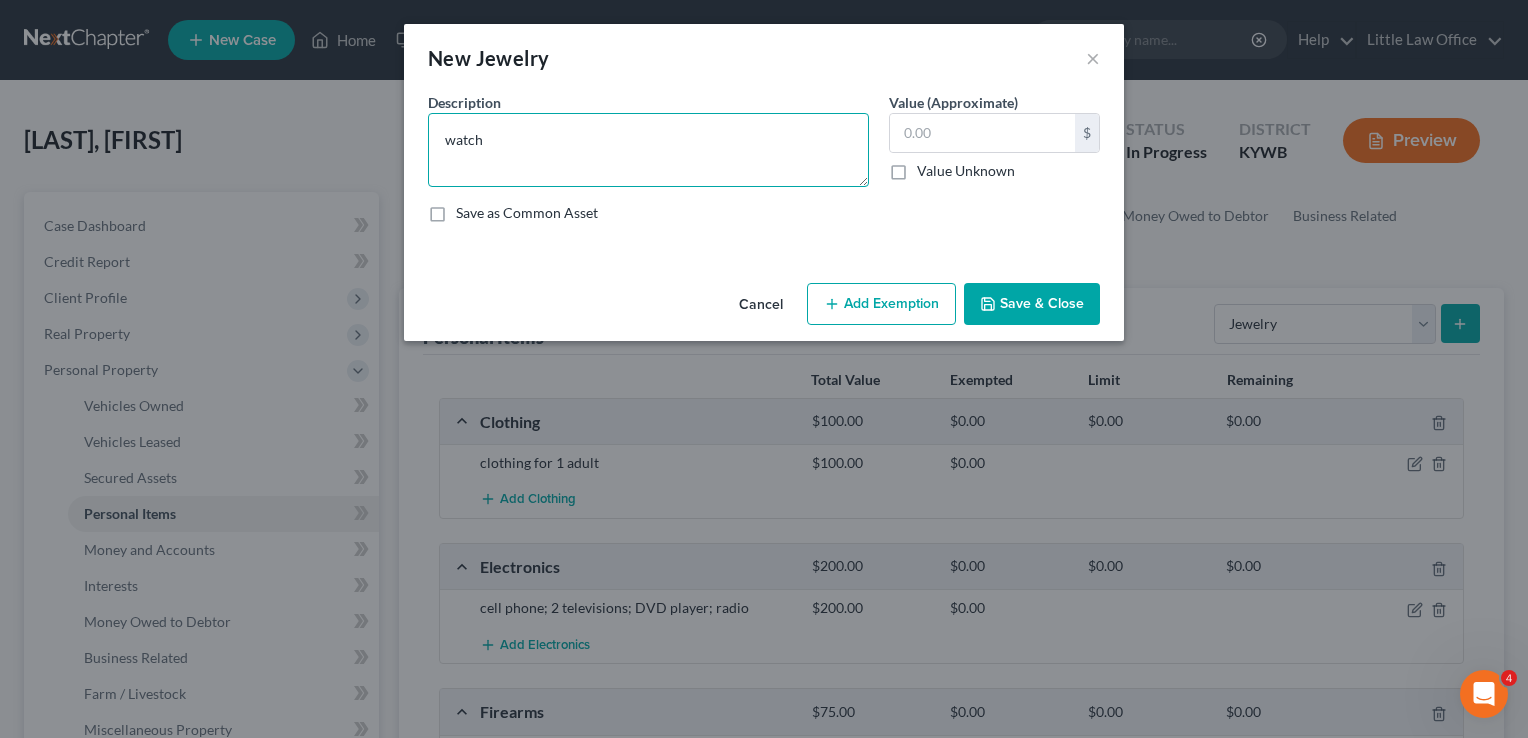 type on "watch" 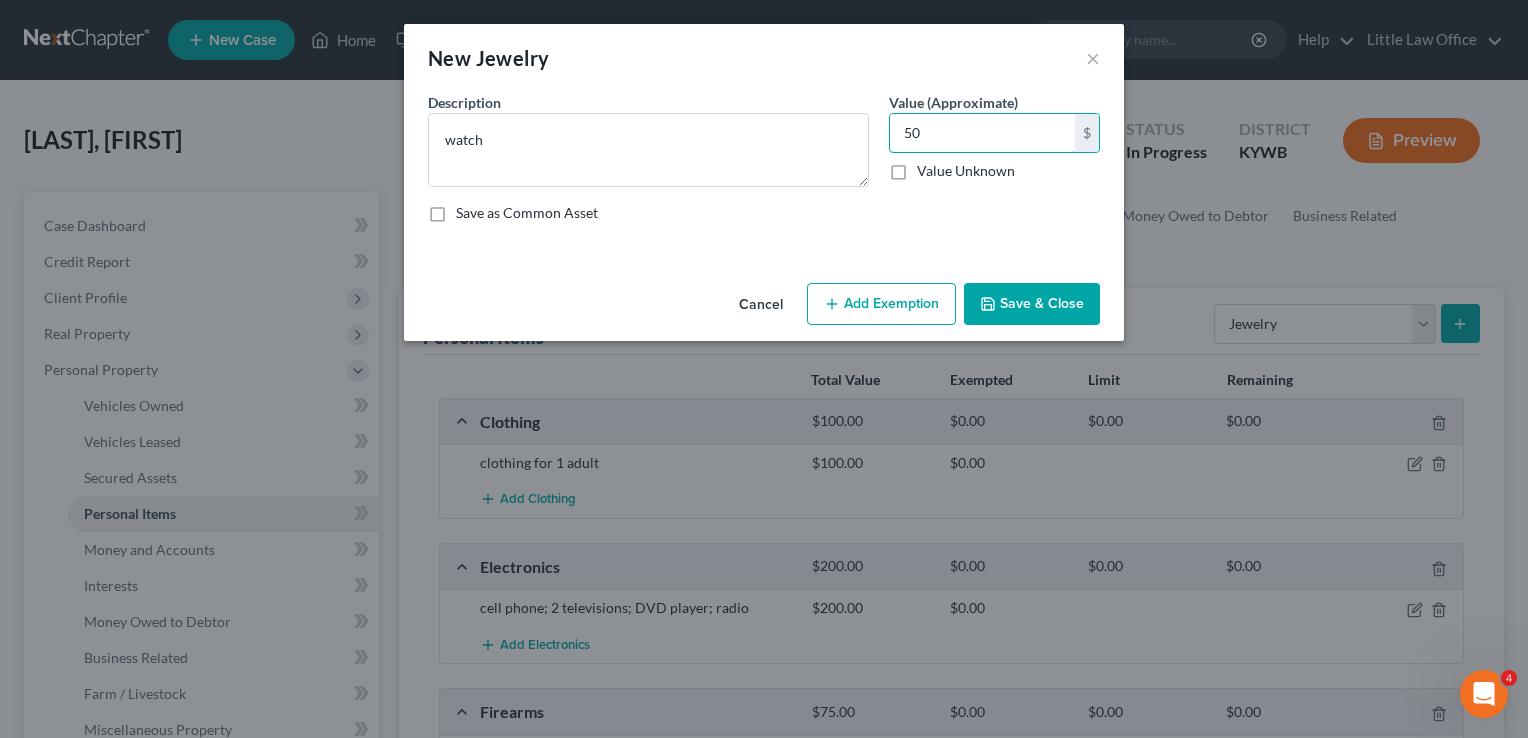 type on "50" 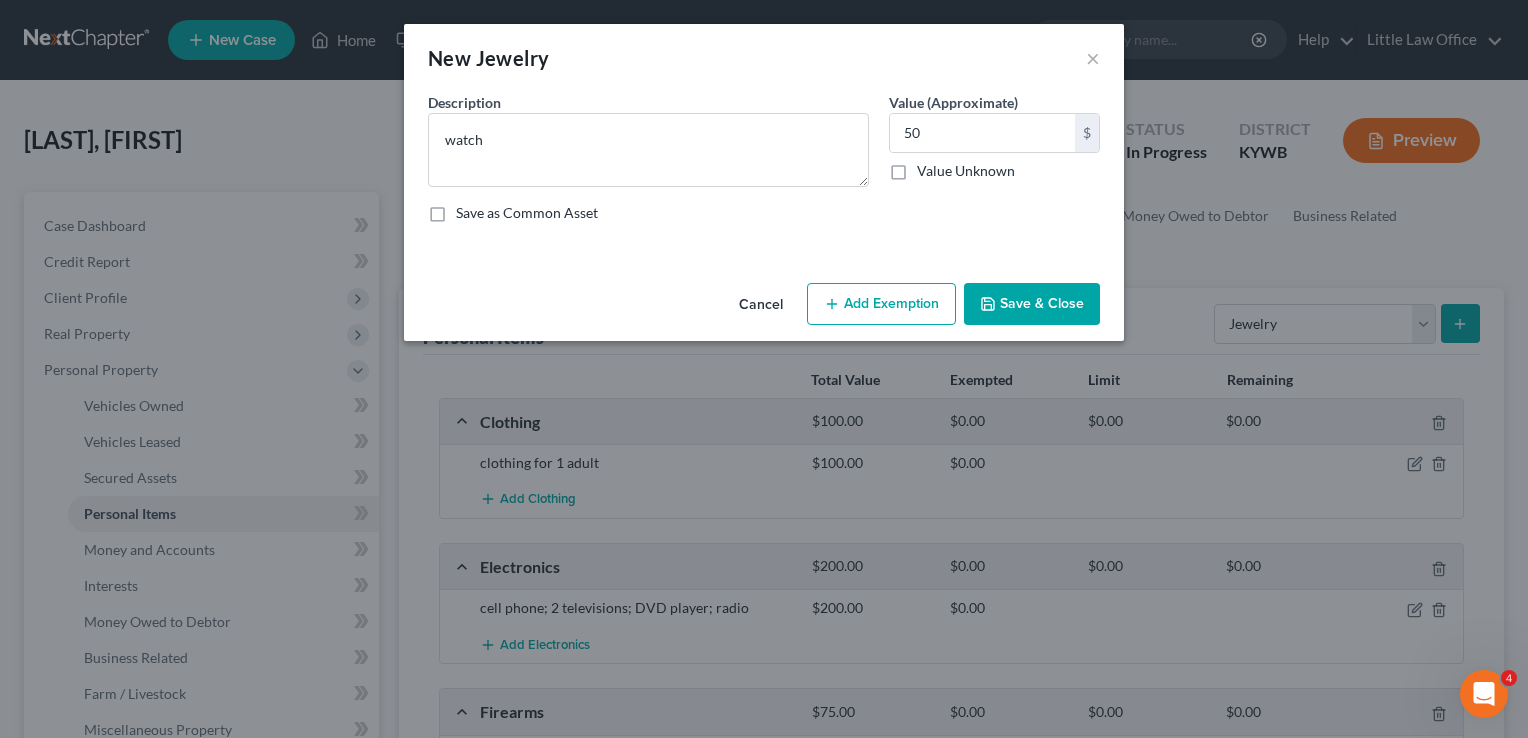 click on "Save & Close" at bounding box center (1032, 304) 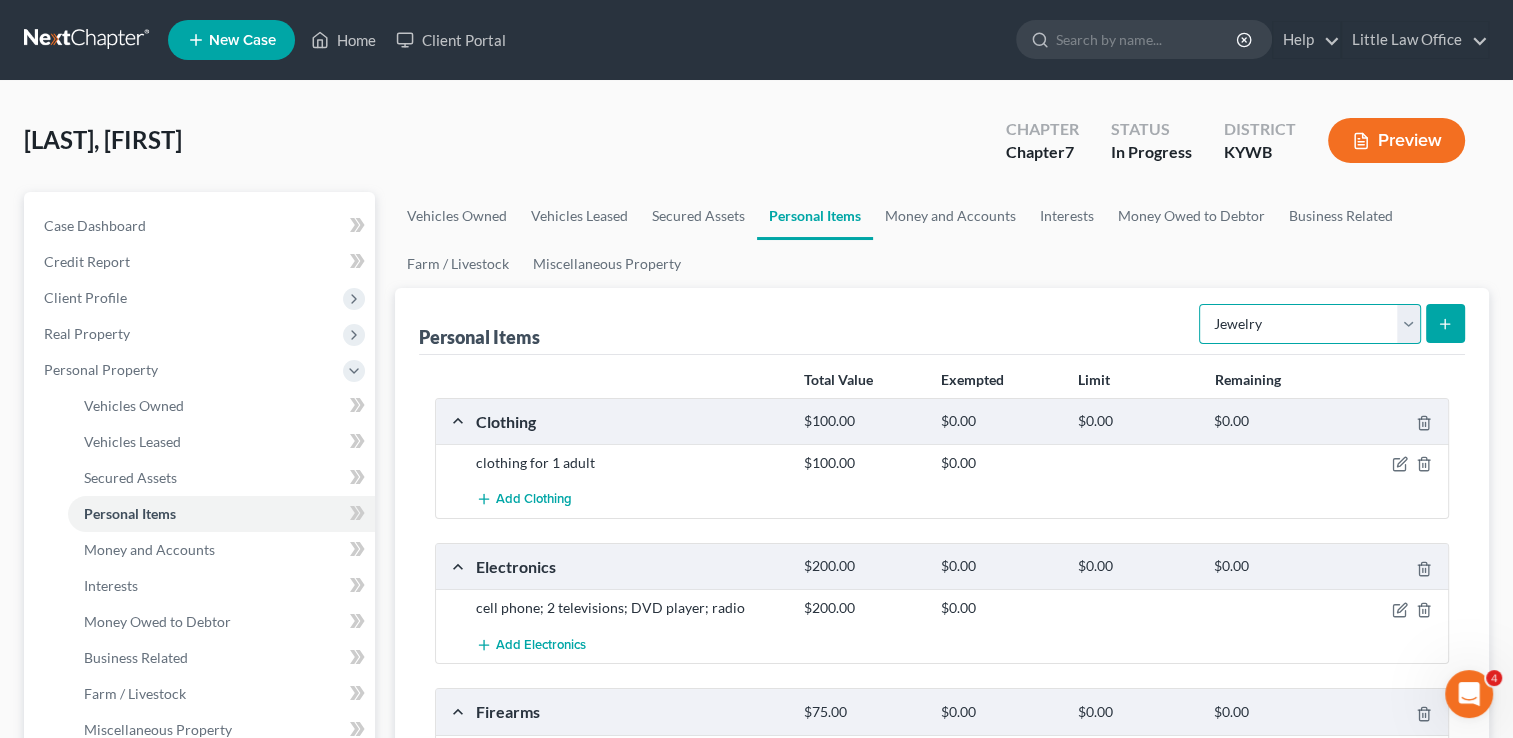 click on "Select Item Type Clothing Collectibles Of Value Electronics Firearms Household Goods Jewelry Other Pet(s) Sports & Hobby Equipment" at bounding box center [1310, 324] 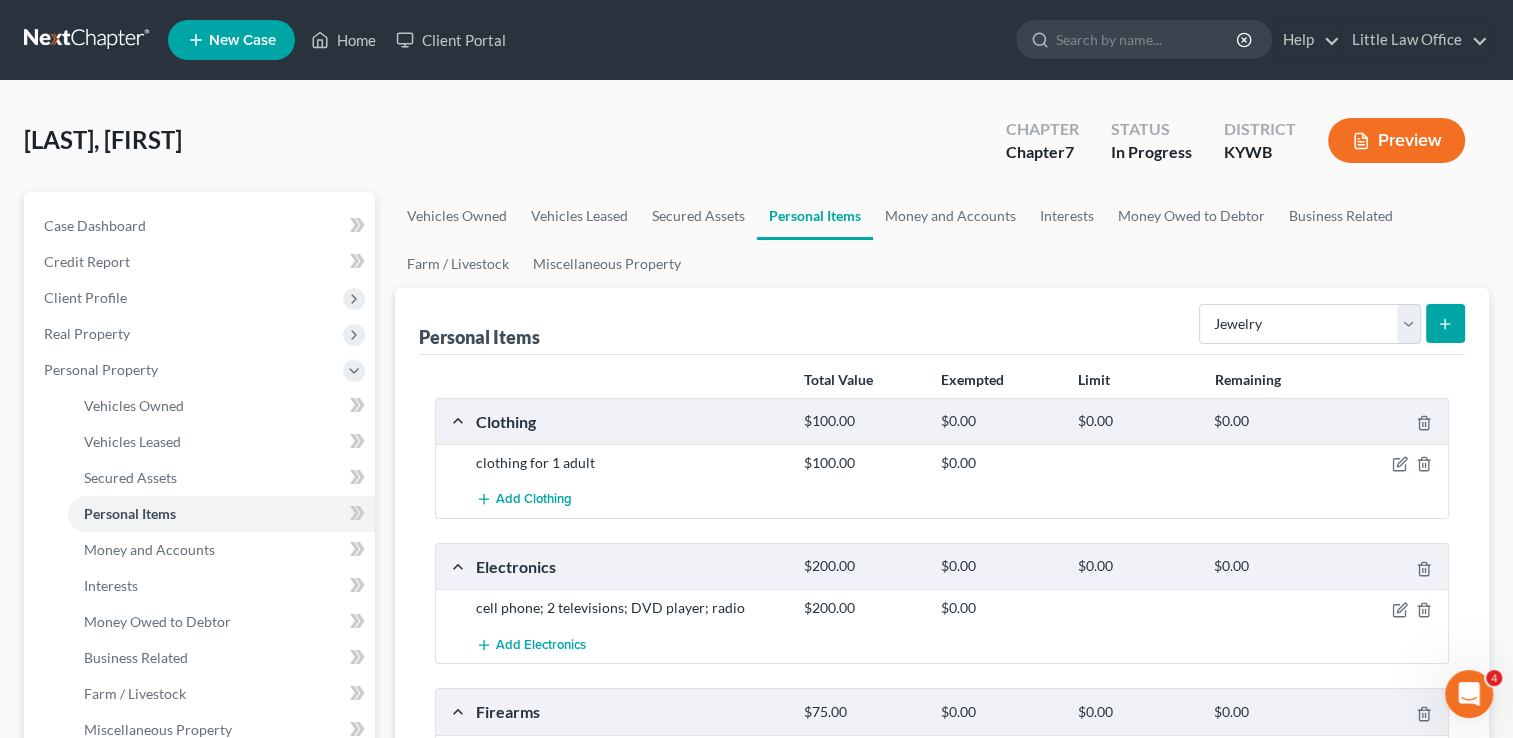 click on "Vehicles Owned
Vehicles Leased
Secured Assets
Personal Items
Money and Accounts
Interests
Money Owed to Debtor
Business Related
Farm / Livestock
Miscellaneous Property" at bounding box center [942, 240] 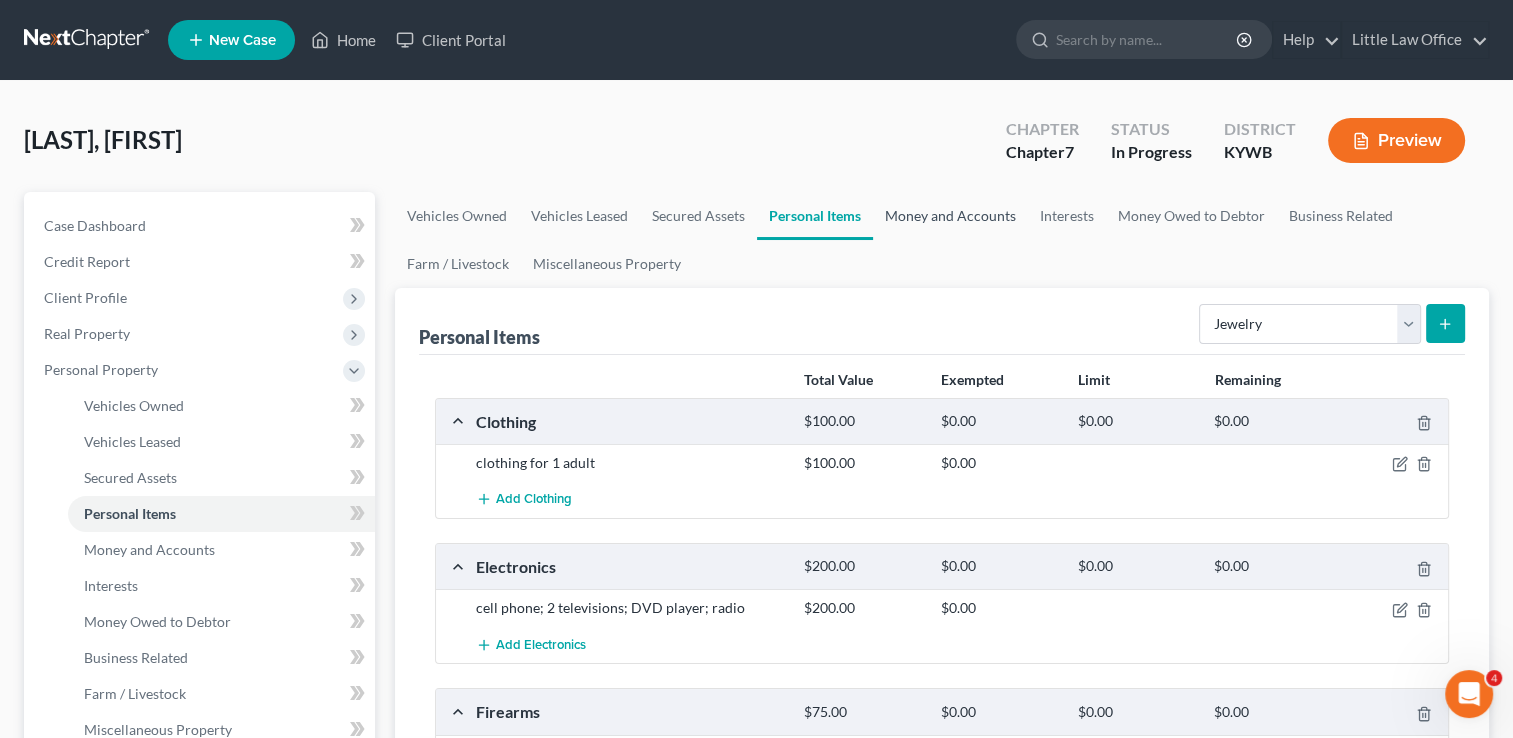 click on "Money and Accounts" at bounding box center [950, 216] 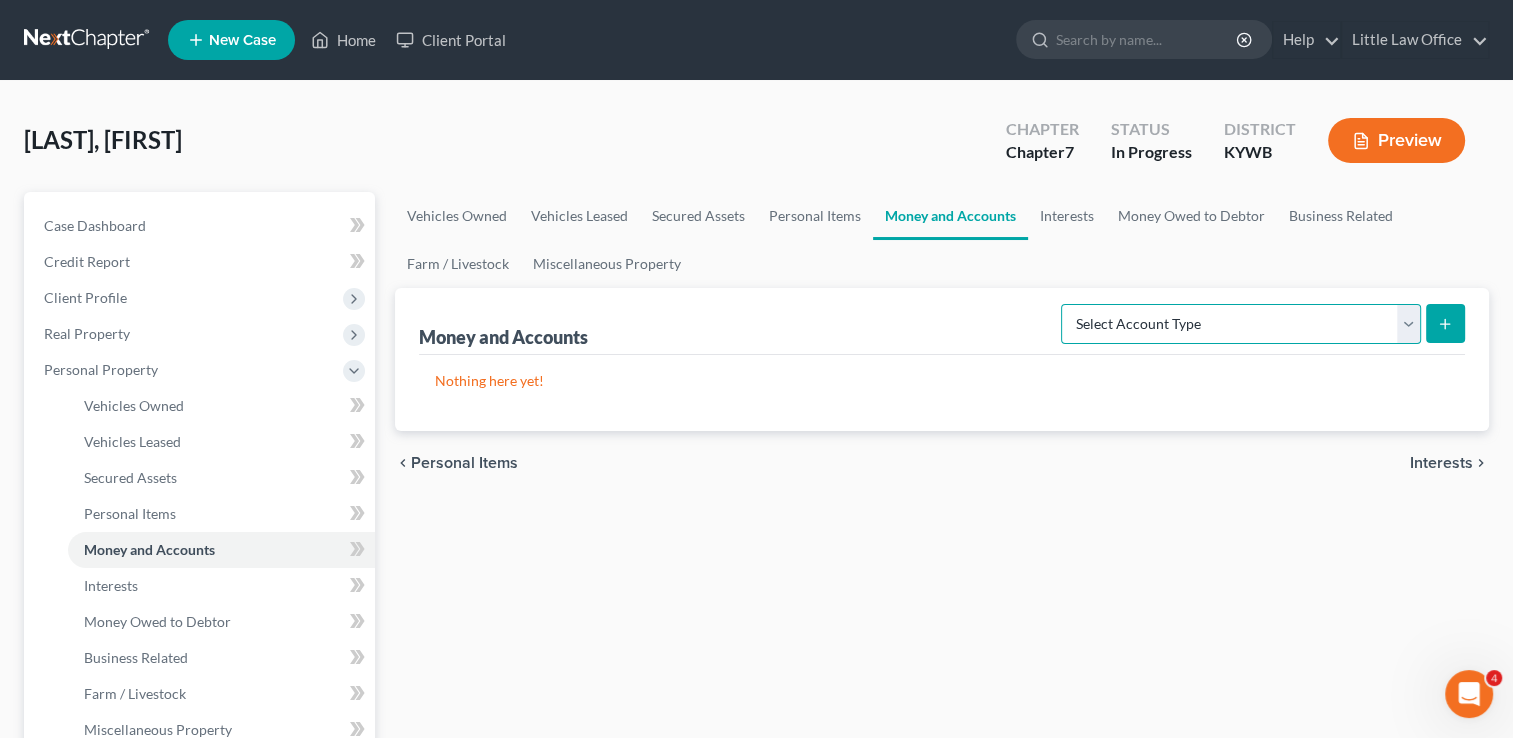 click on "Select Account Type Brokerage Cash on Hand Certificates of Deposit Checking Account Money Market Other (Credit Union, Health Savings Account, etc) Safe Deposit Box Savings Account Security Deposits or Prepayments" at bounding box center [1241, 324] 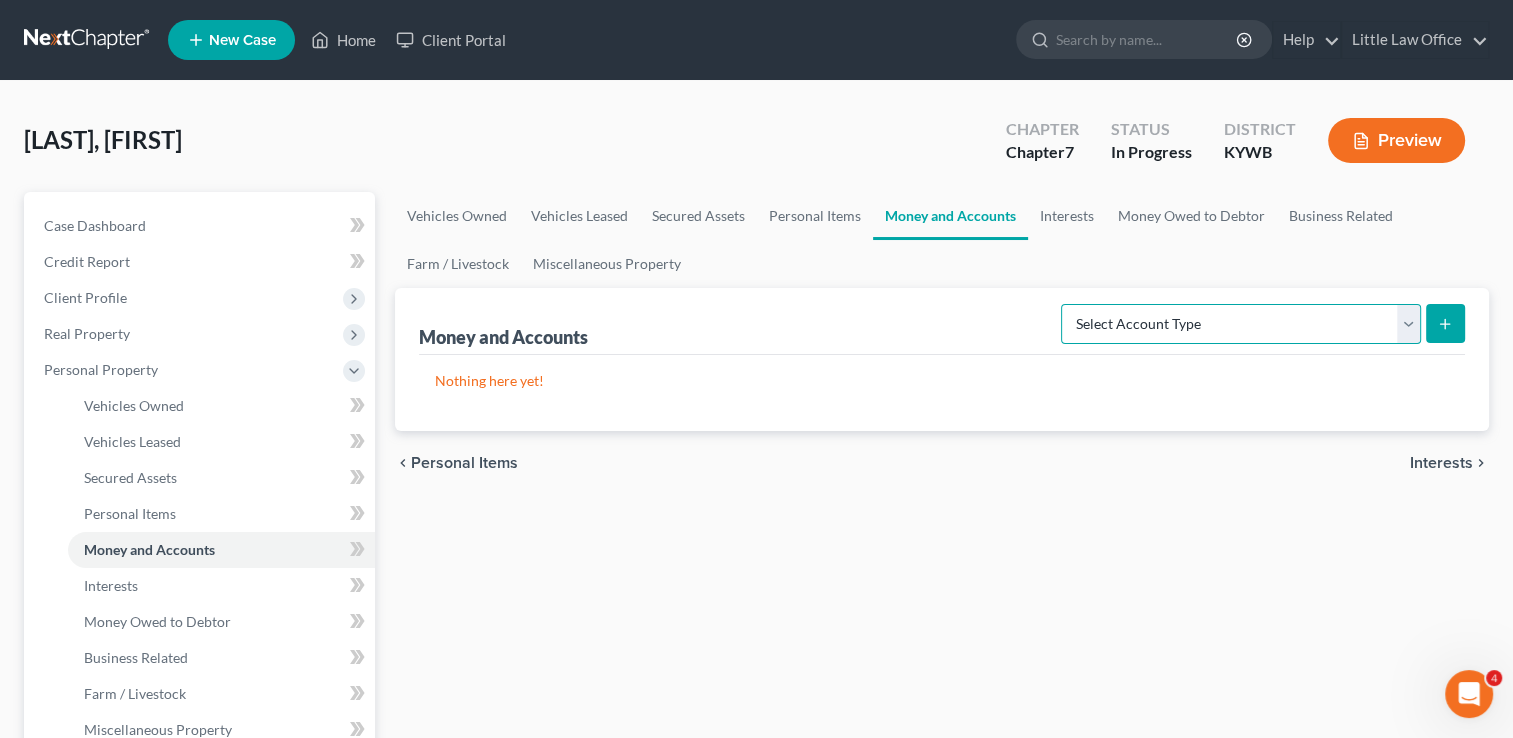 select on "cash_on_hand" 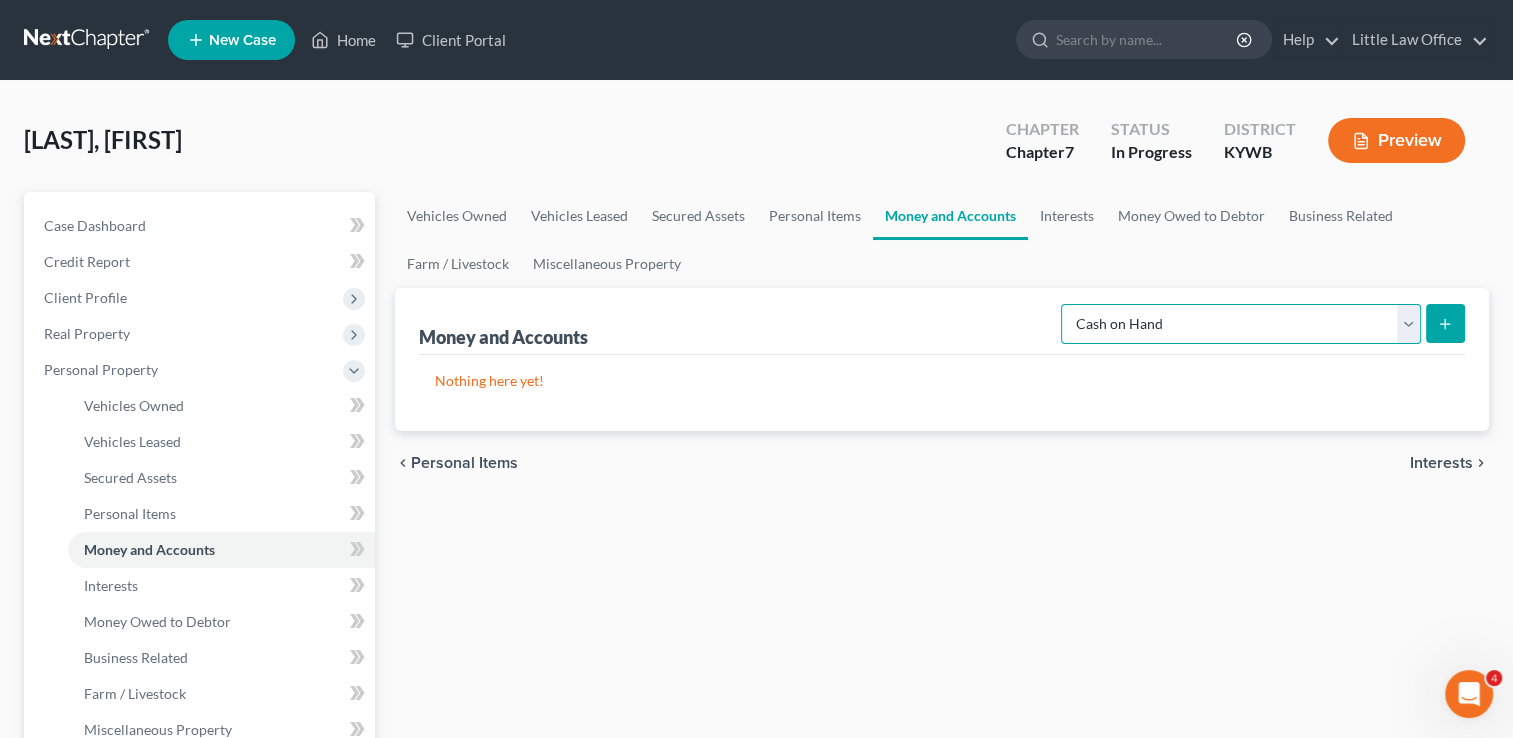 click on "Select Account Type Brokerage Cash on Hand Certificates of Deposit Checking Account Money Market Other (Credit Union, Health Savings Account, etc) Safe Deposit Box Savings Account Security Deposits or Prepayments" at bounding box center [1241, 324] 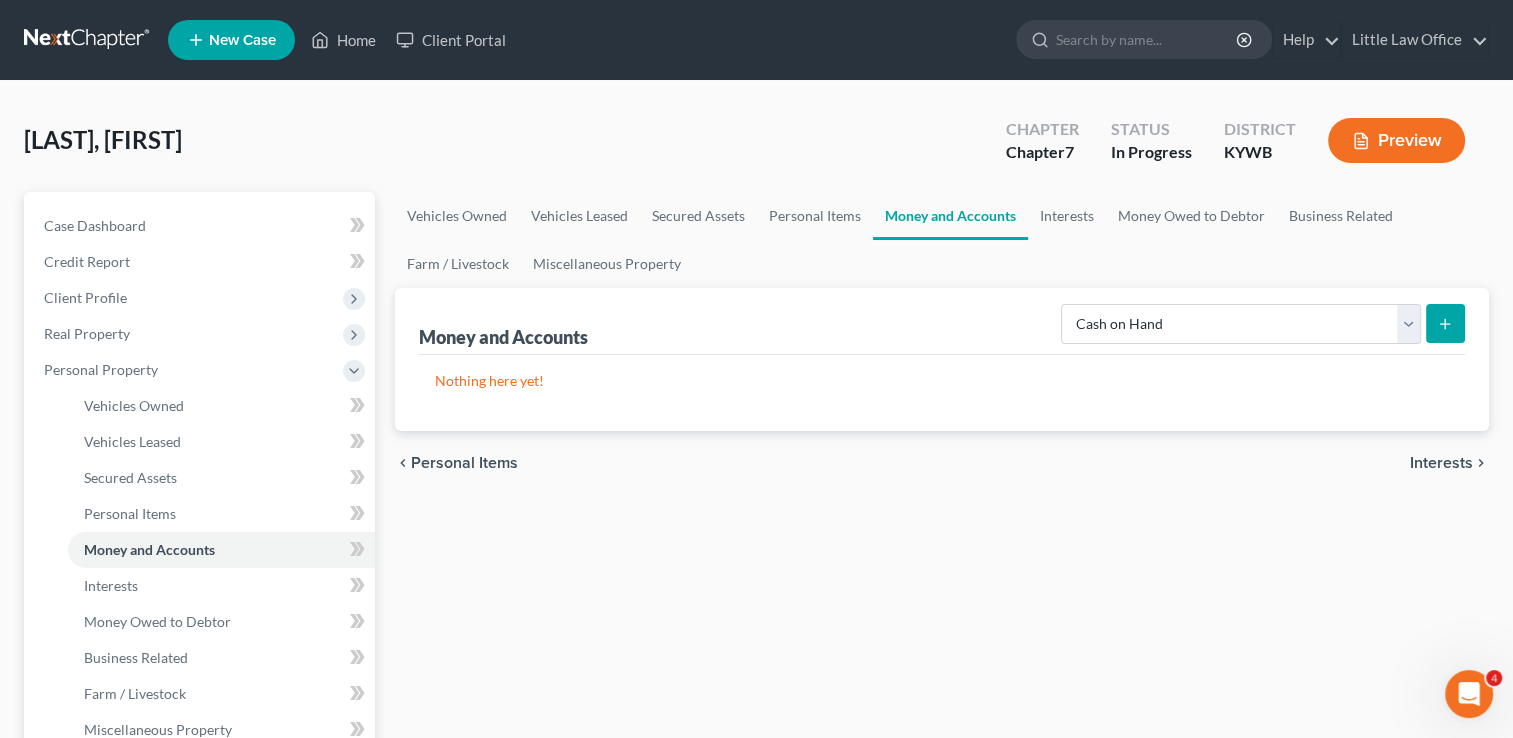 click 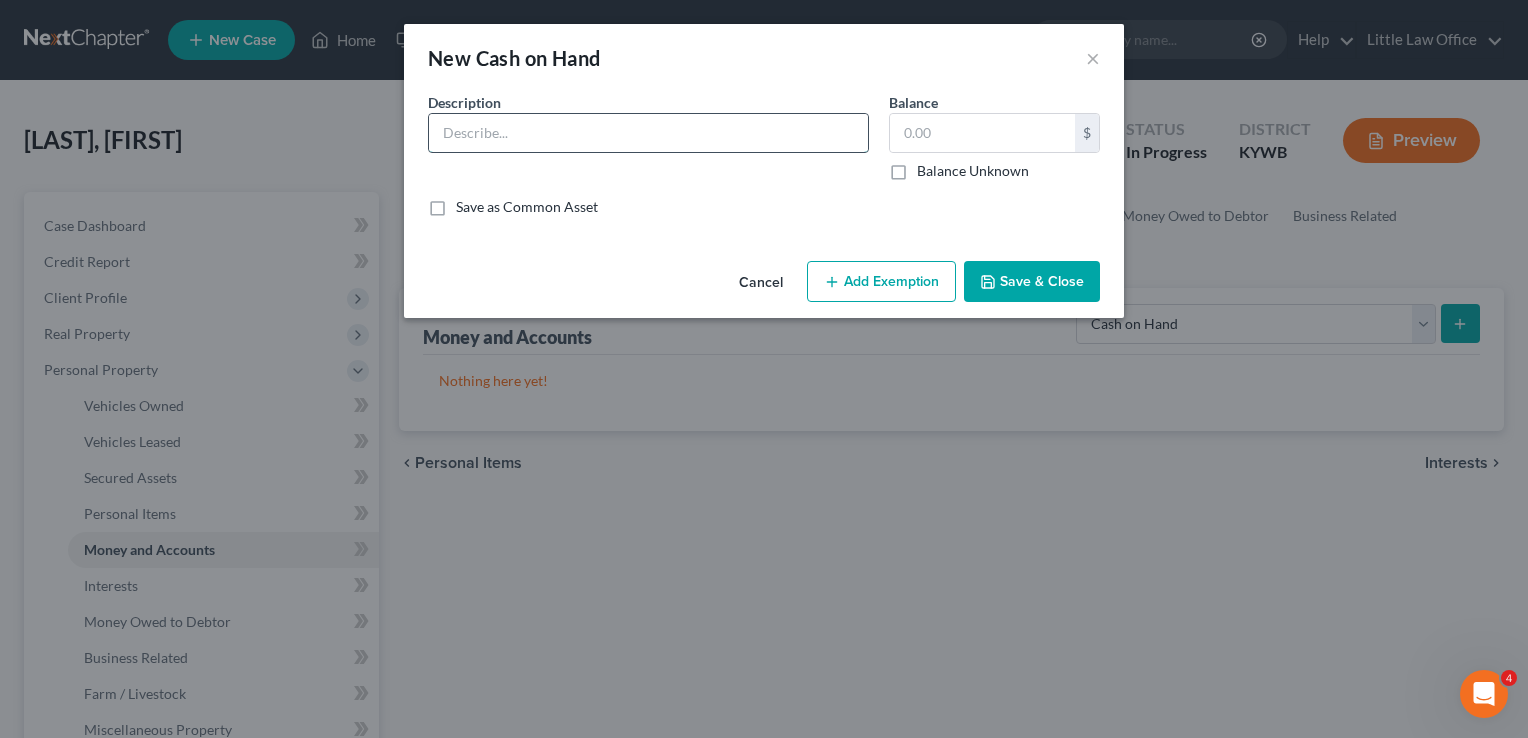 click at bounding box center [648, 133] 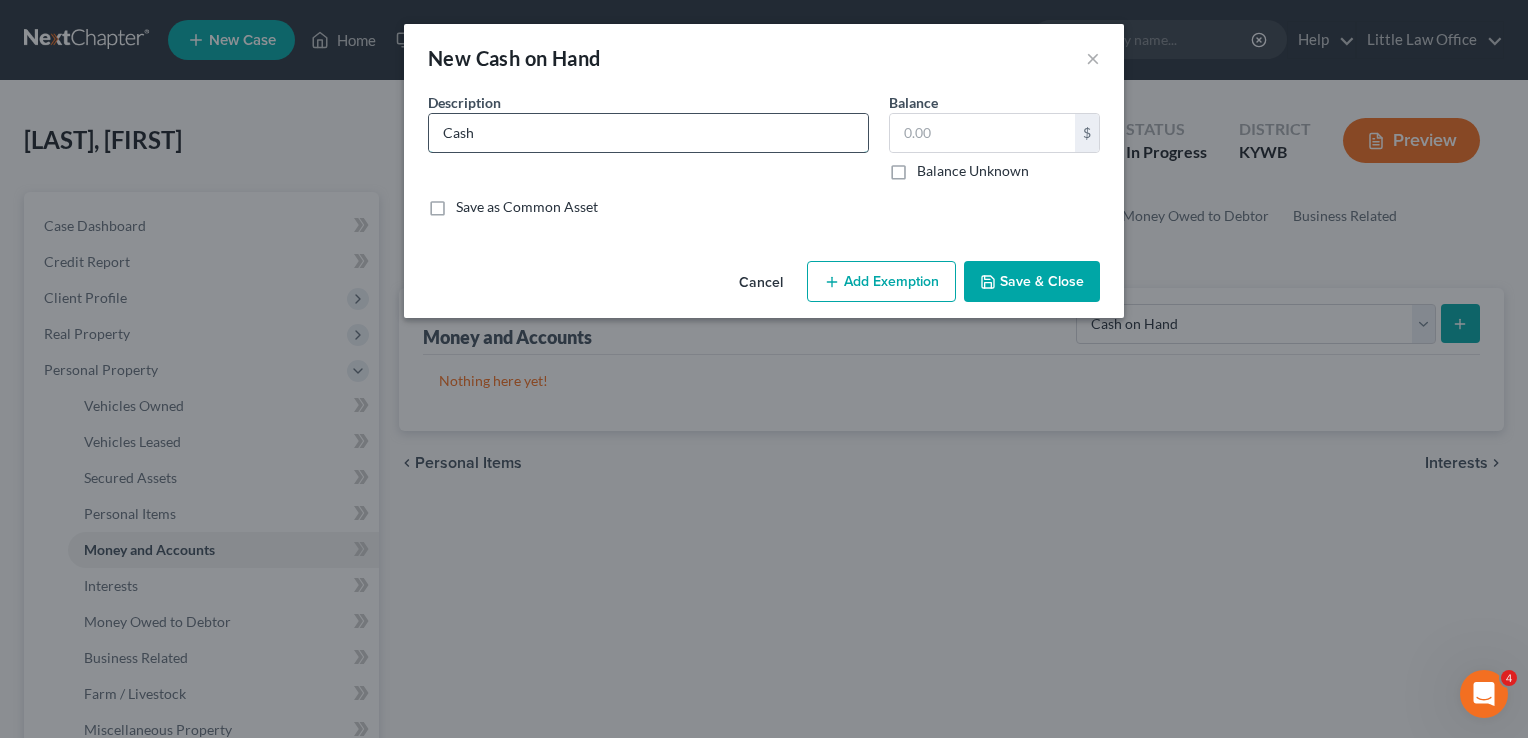 type on "Cash" 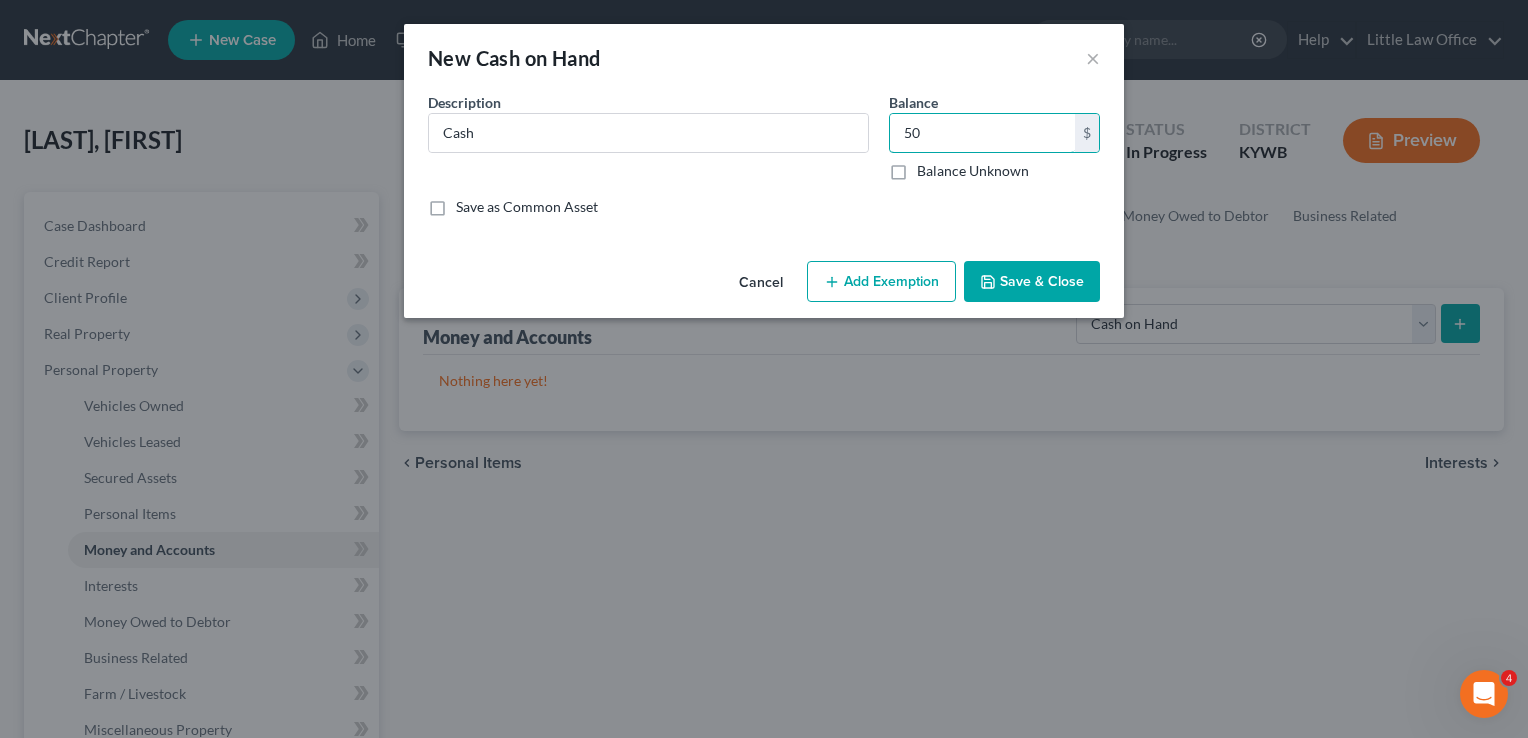 type on "50" 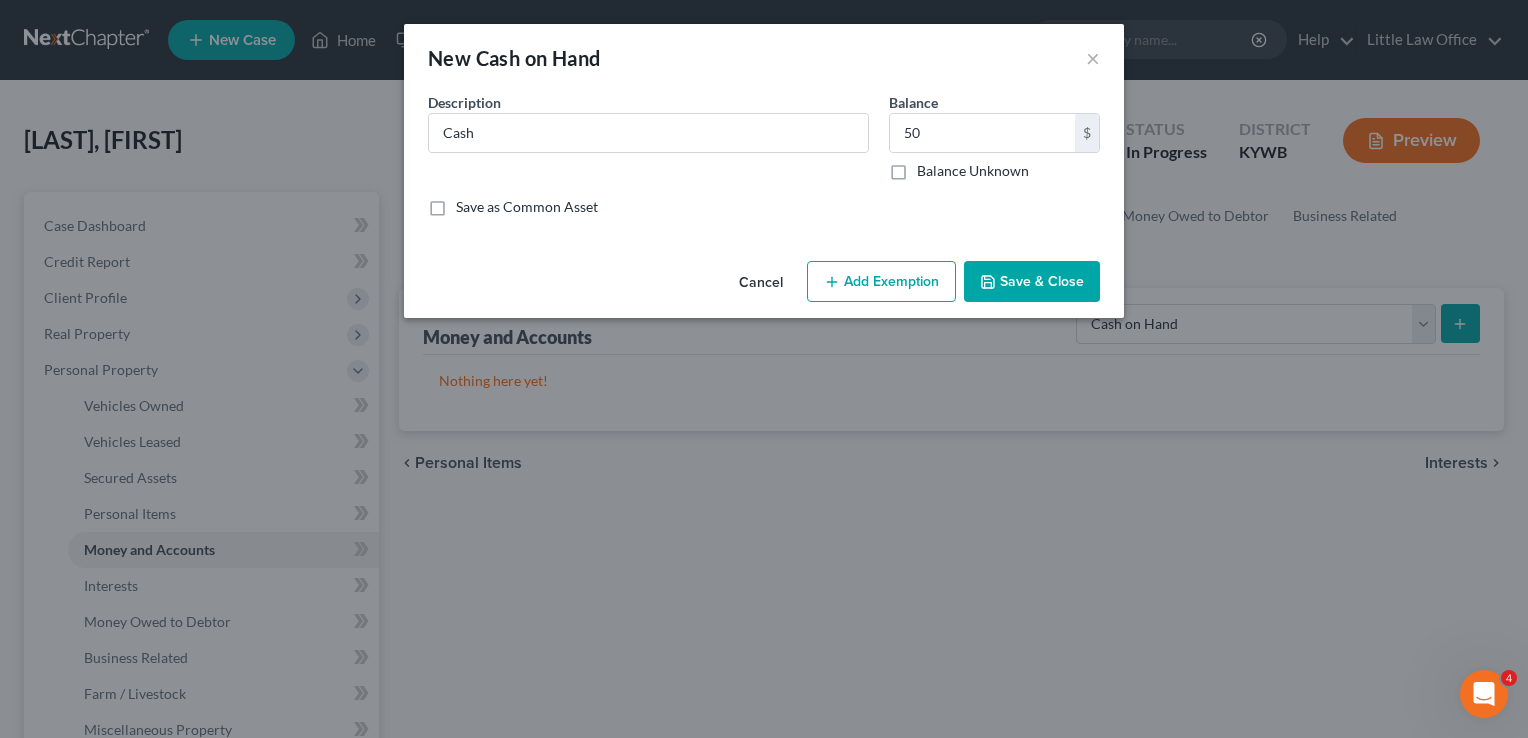 click on "Save & Close" at bounding box center (1032, 282) 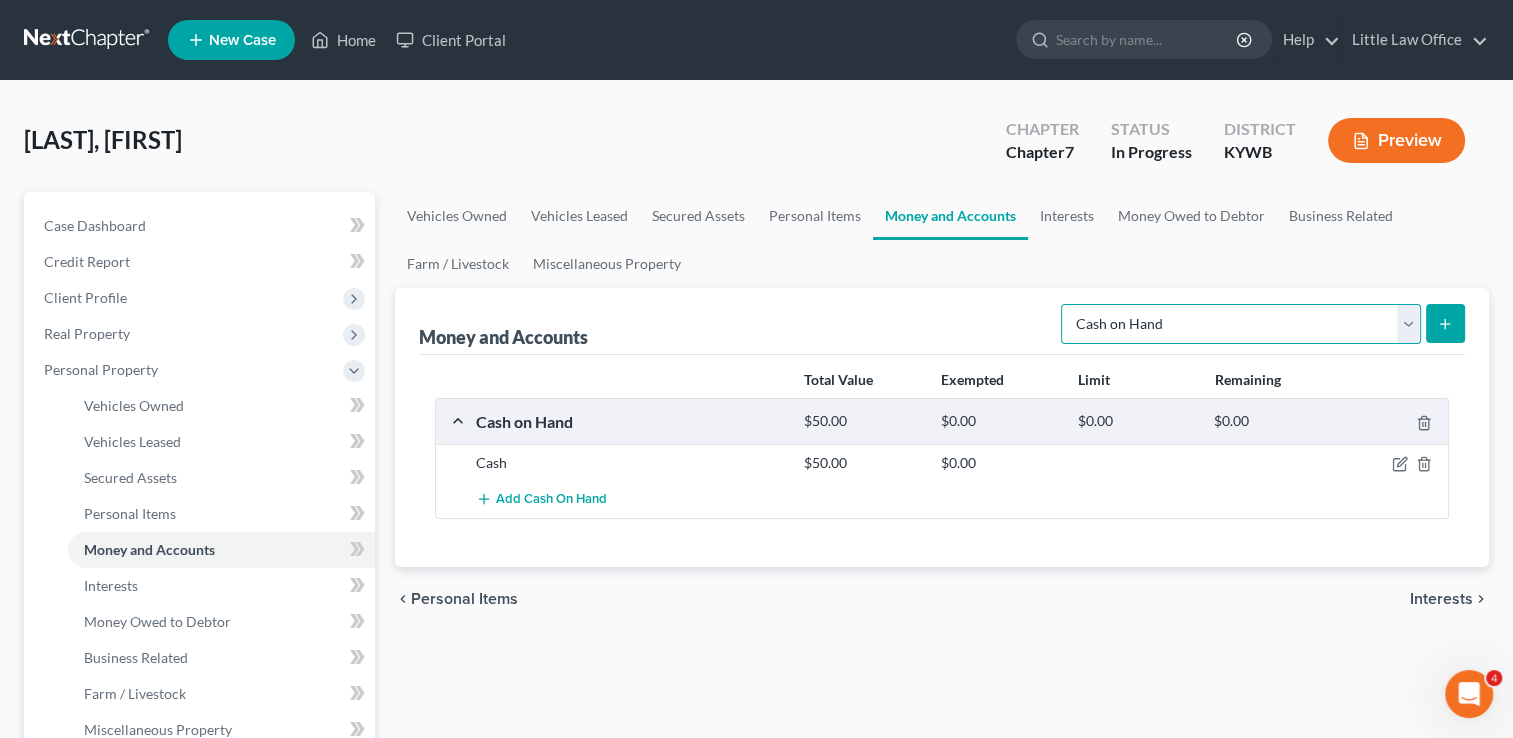 click on "Select Account Type Brokerage Cash on Hand Certificates of Deposit Checking Account Money Market Other (Credit Union, Health Savings Account, etc) Safe Deposit Box Savings Account Security Deposits or Prepayments" at bounding box center (1241, 324) 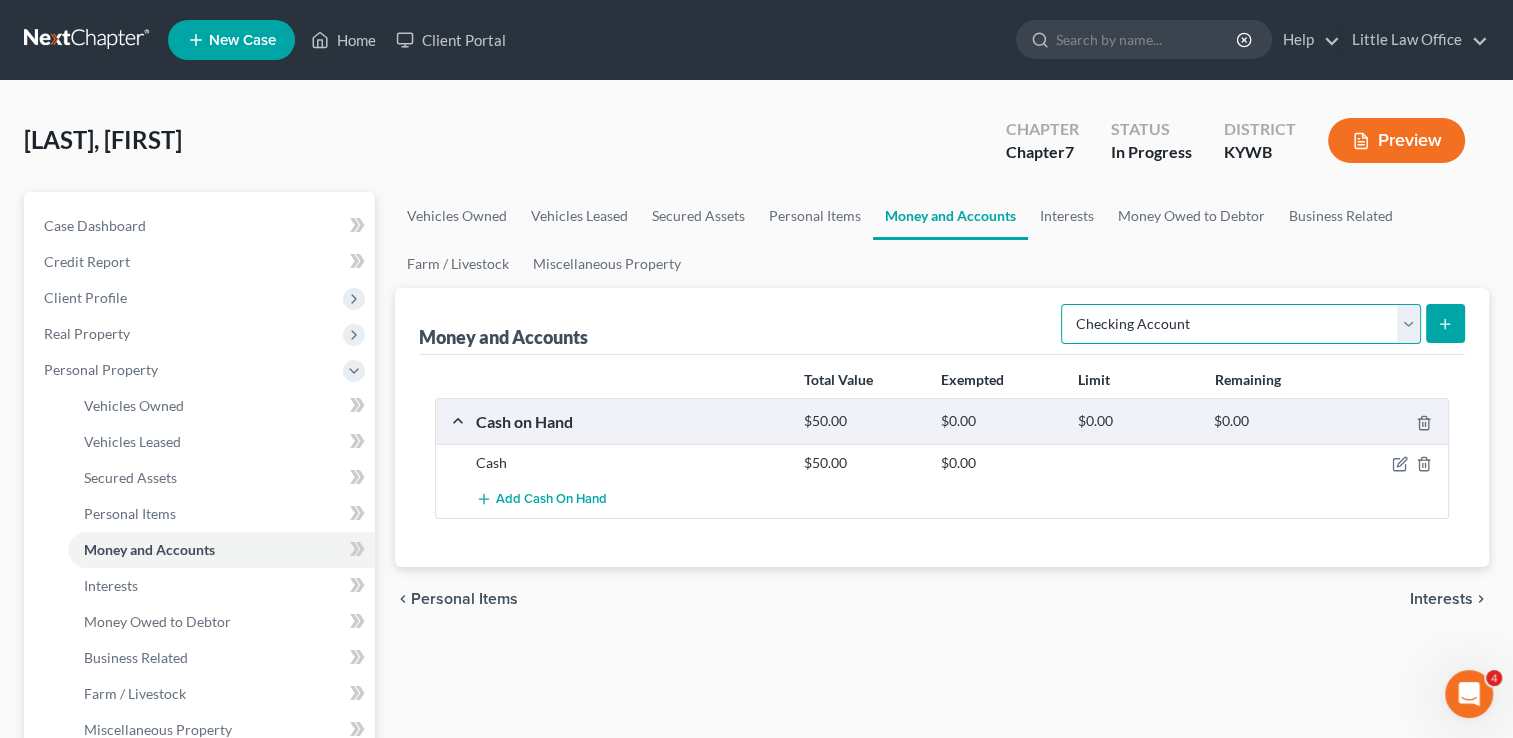 click on "Select Account Type Brokerage Cash on Hand Certificates of Deposit Checking Account Money Market Other (Credit Union, Health Savings Account, etc) Safe Deposit Box Savings Account Security Deposits or Prepayments" at bounding box center (1241, 324) 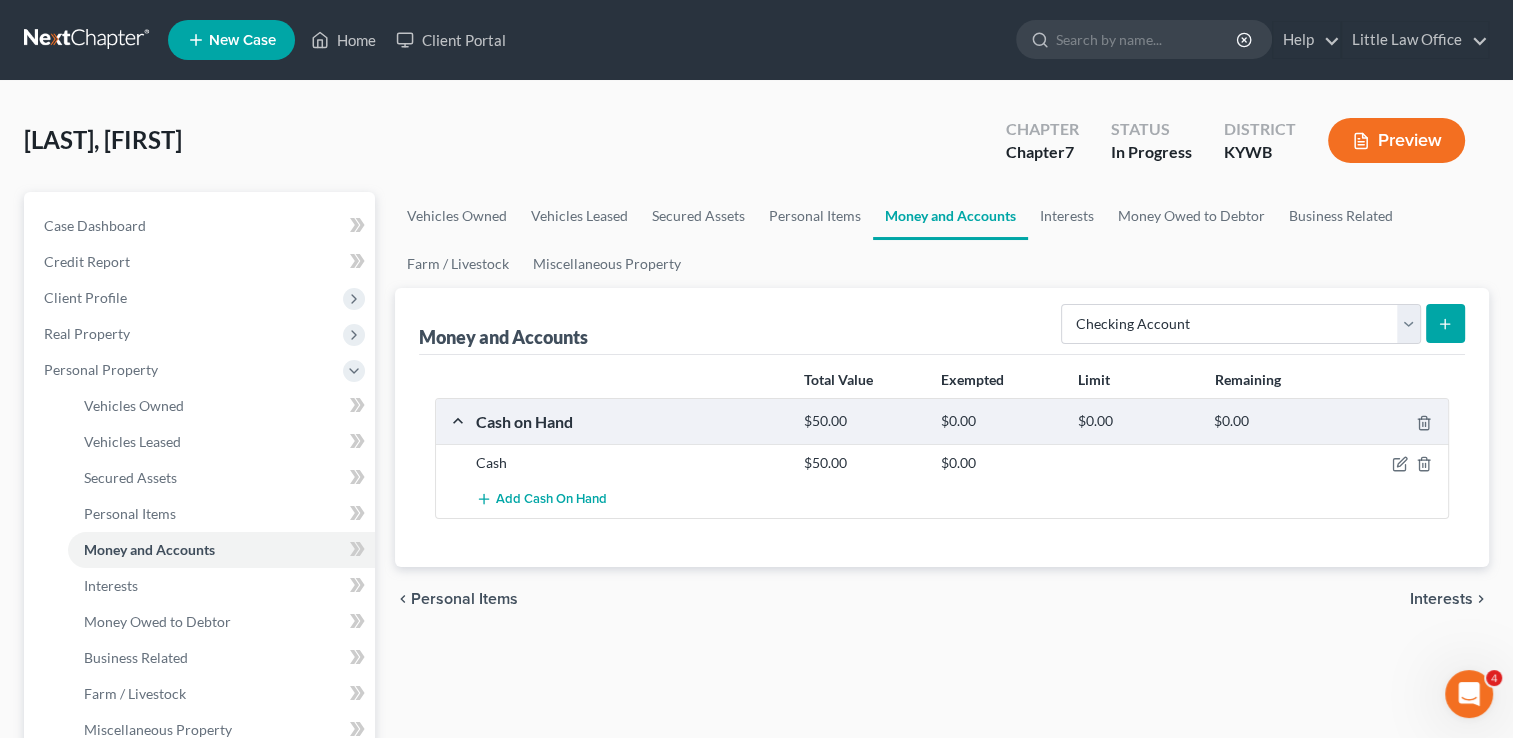 click on "Select Account Type Brokerage Cash on Hand Certificates of Deposit Checking Account Money Market Other (Credit Union, Health Savings Account, etc) Safe Deposit Box Savings Account Security Deposits or Prepayments" at bounding box center (1259, 322) 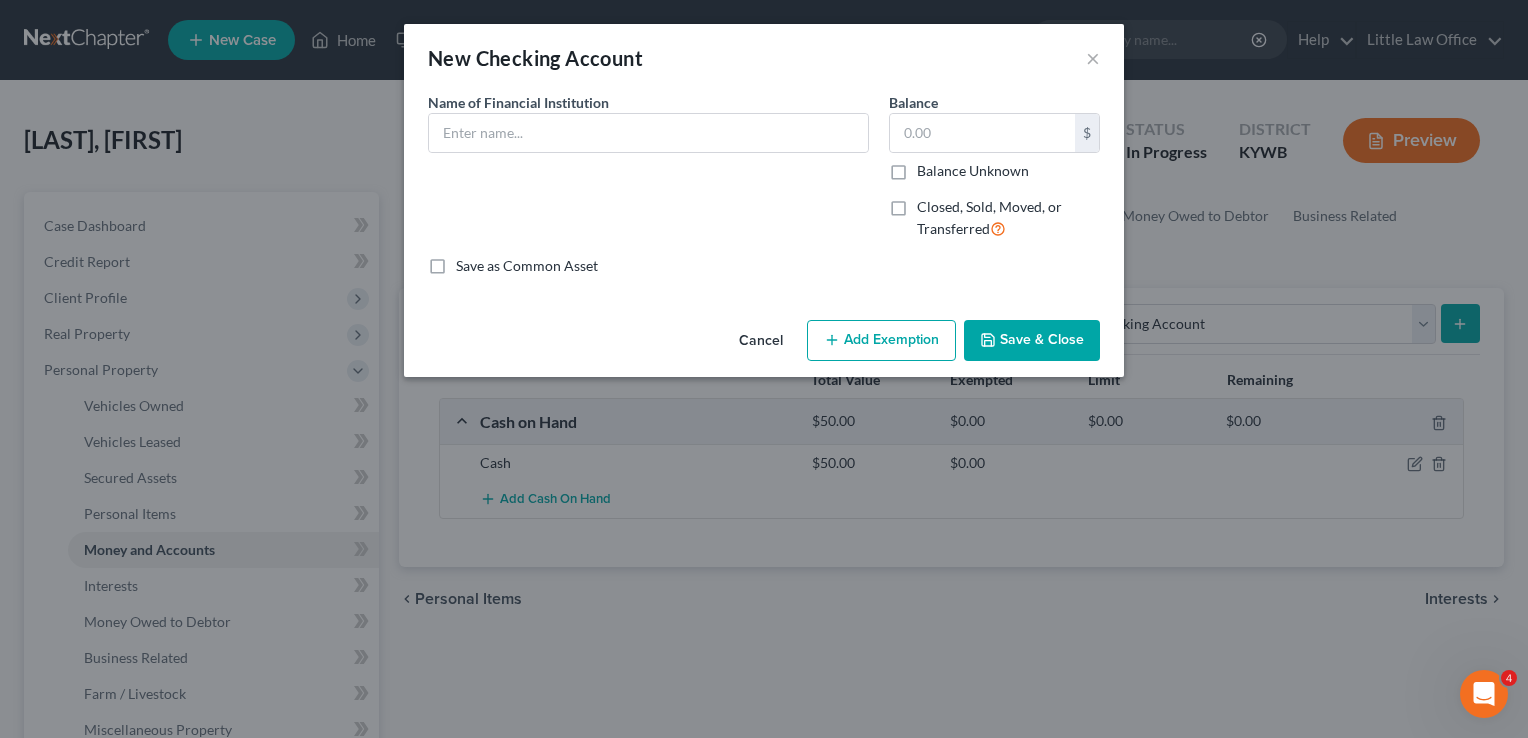 click on "Name of Financial Institution
*" at bounding box center [648, 174] 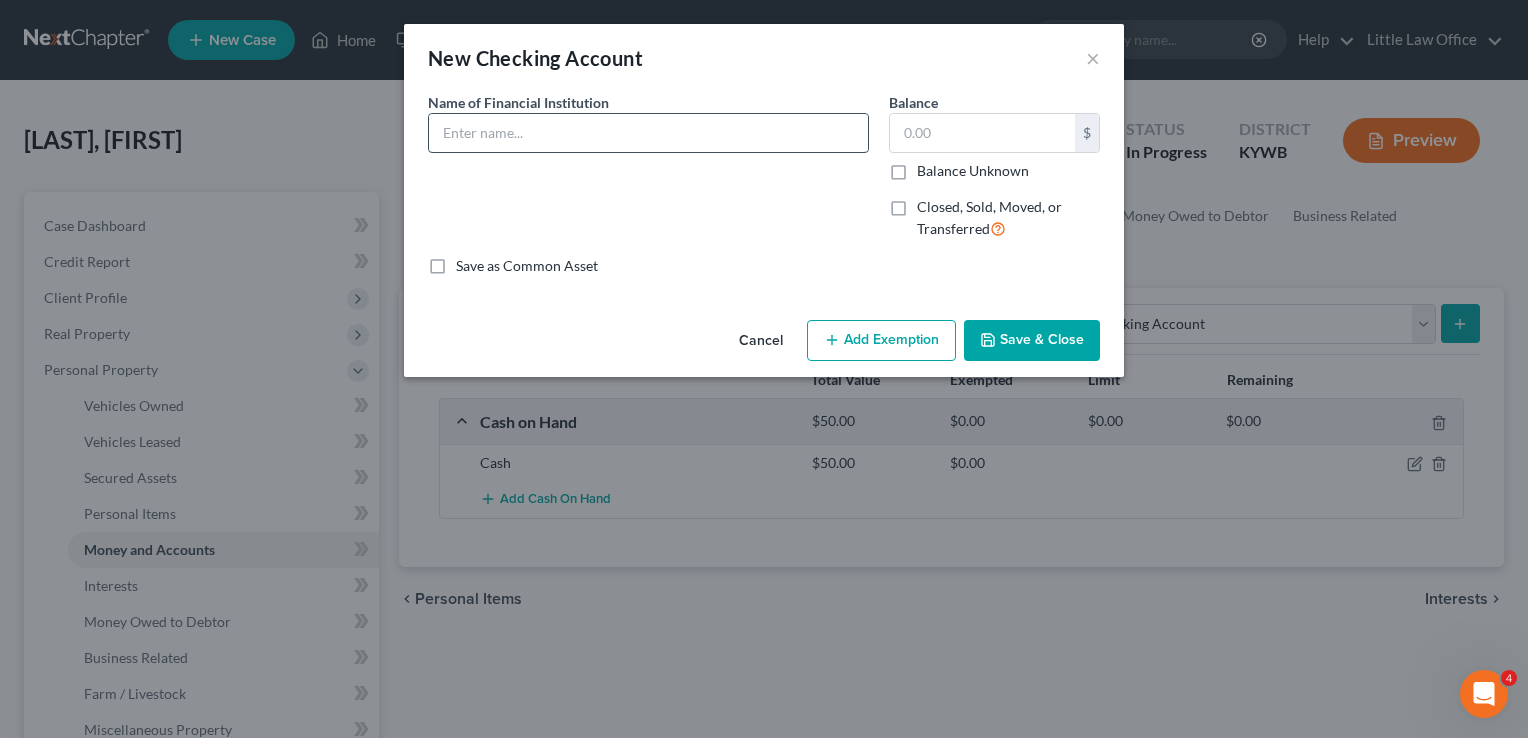 click at bounding box center (648, 133) 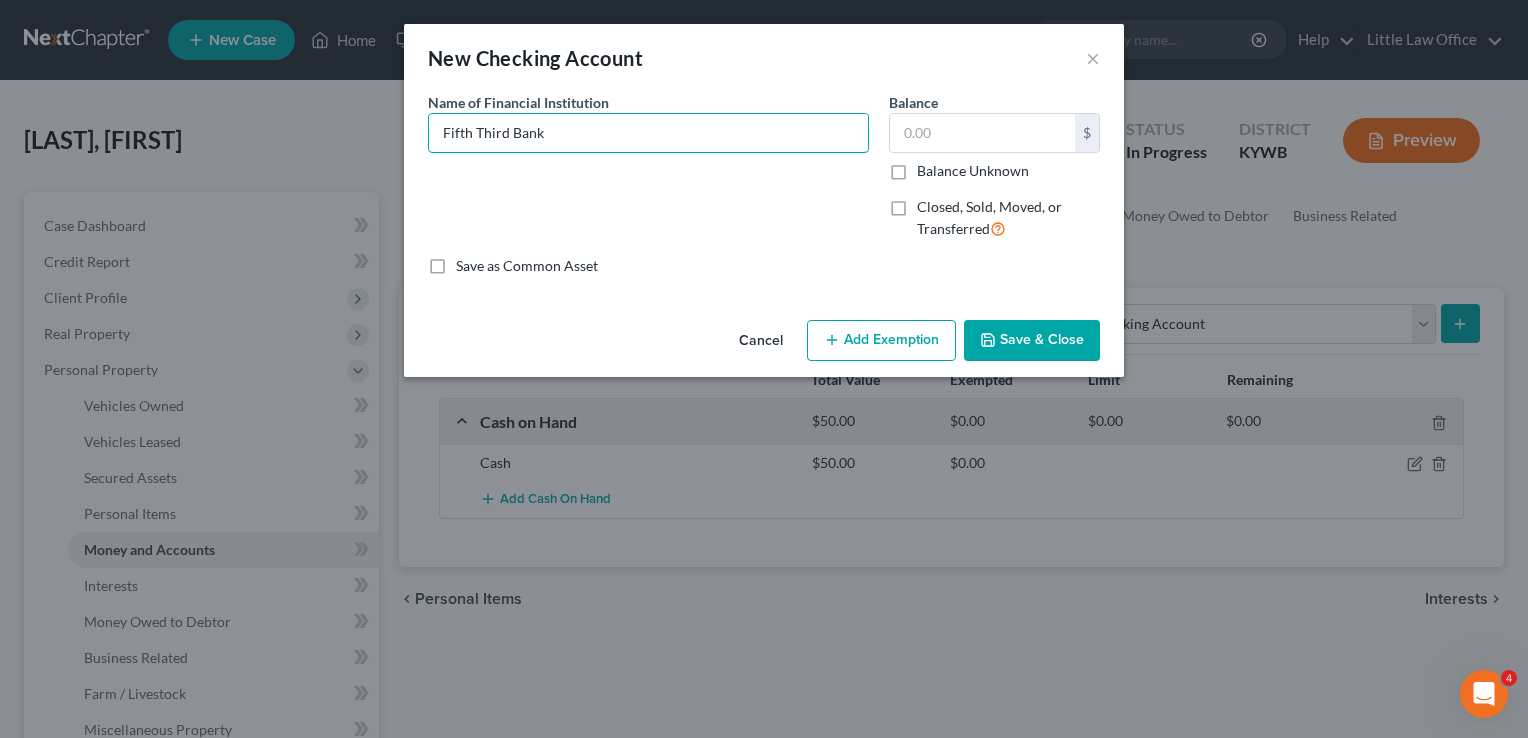 type on "Fifth Third Bank" 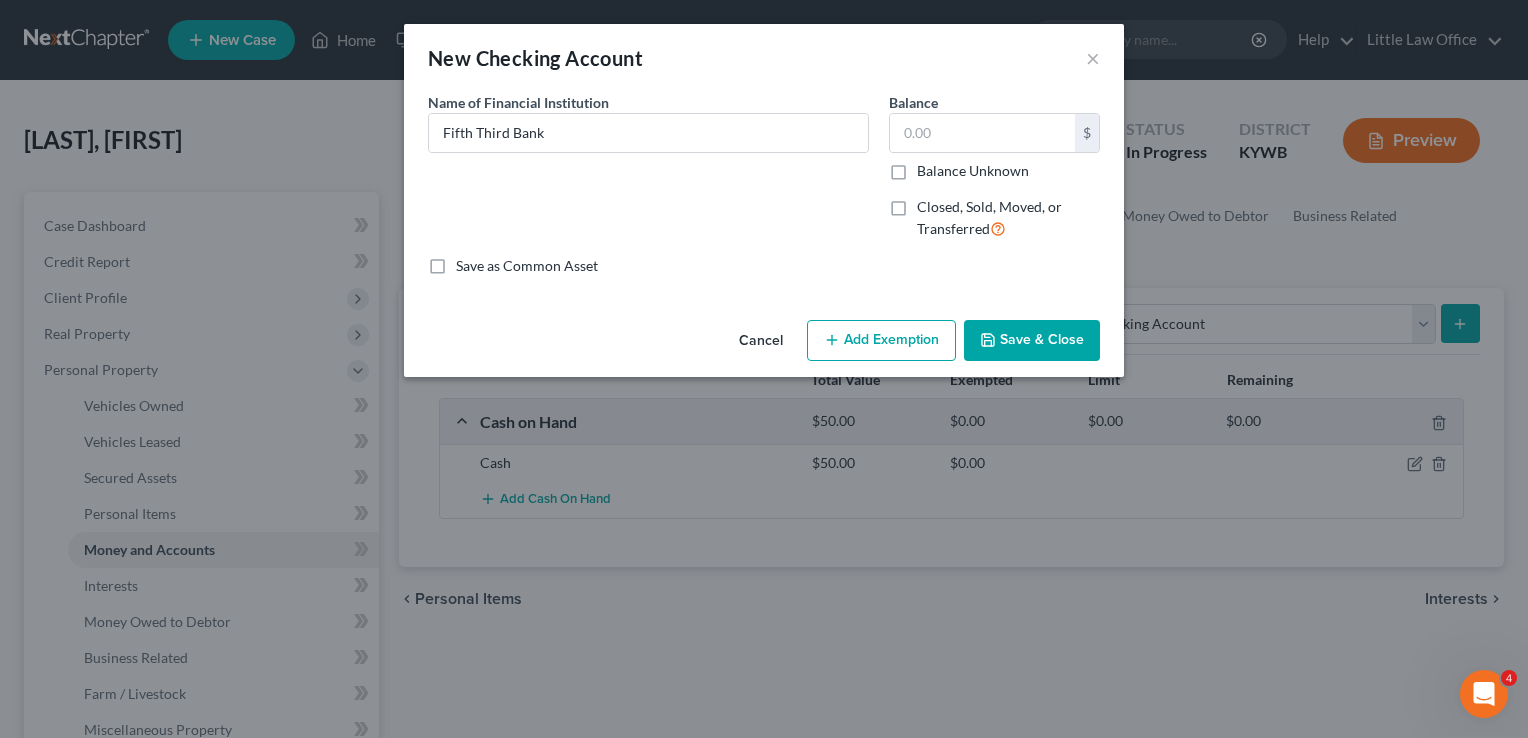 click on "Save & Close" at bounding box center [1032, 341] 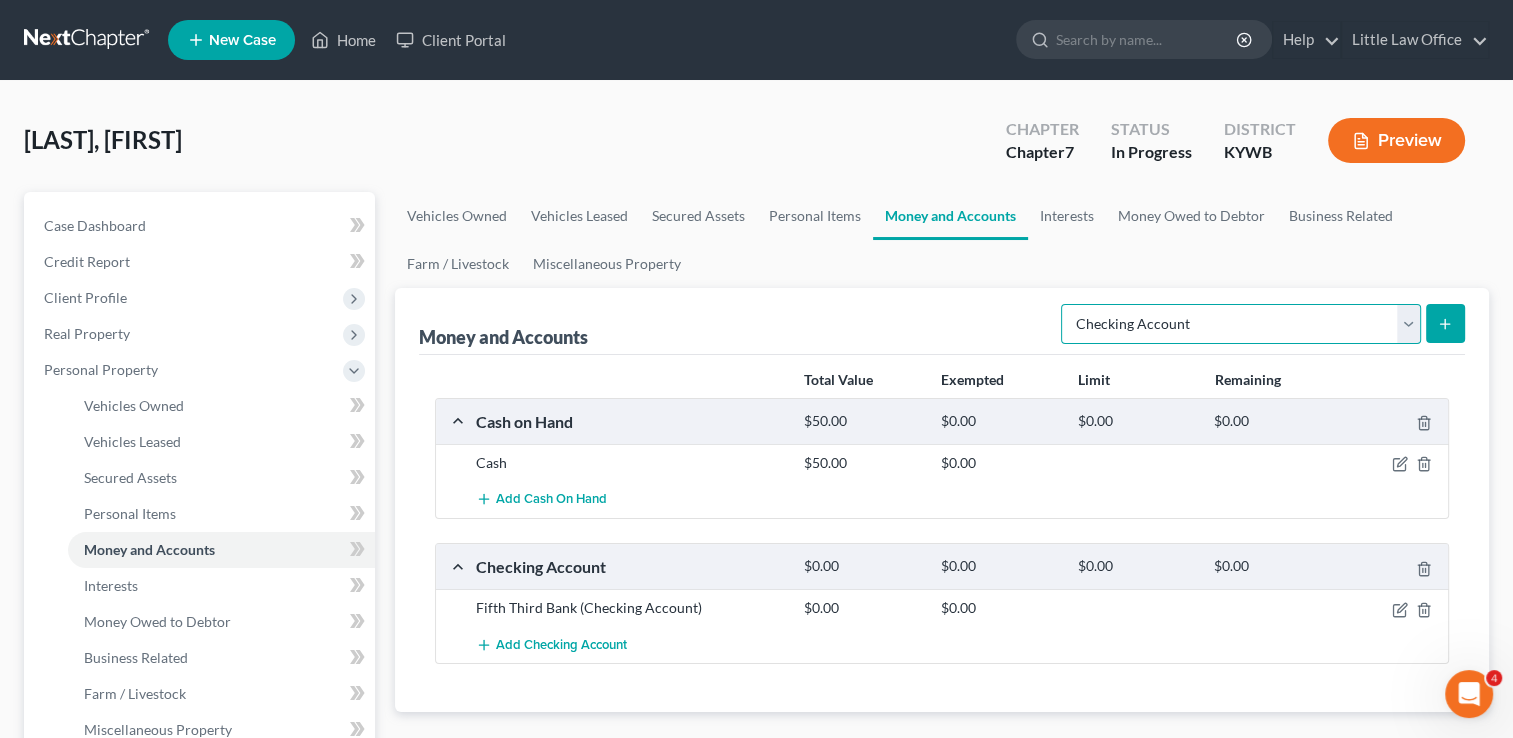 click on "Select Account Type Brokerage Cash on Hand Certificates of Deposit Checking Account Money Market Other (Credit Union, Health Savings Account, etc) Safe Deposit Box Savings Account Security Deposits or Prepayments" at bounding box center (1241, 324) 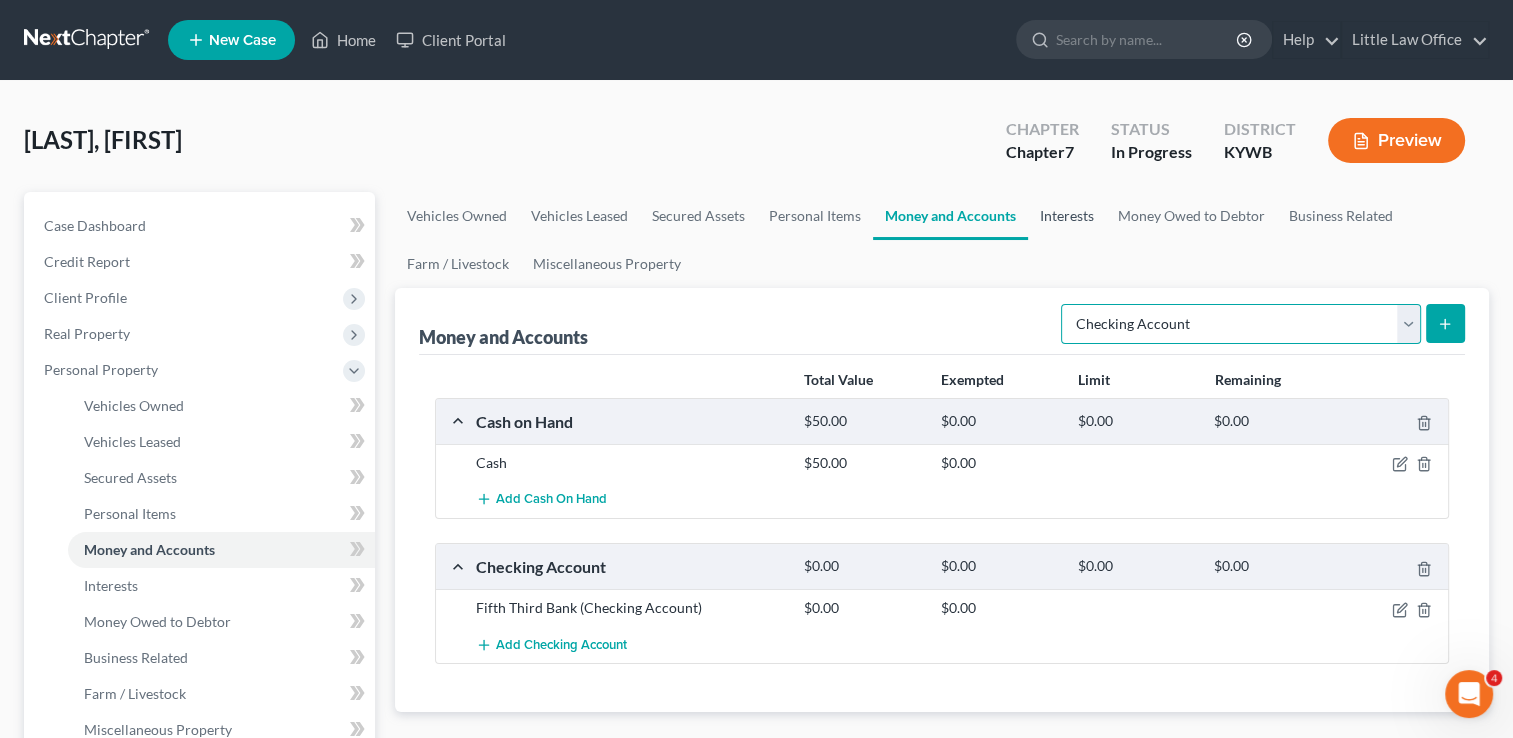 select on "security_deposits" 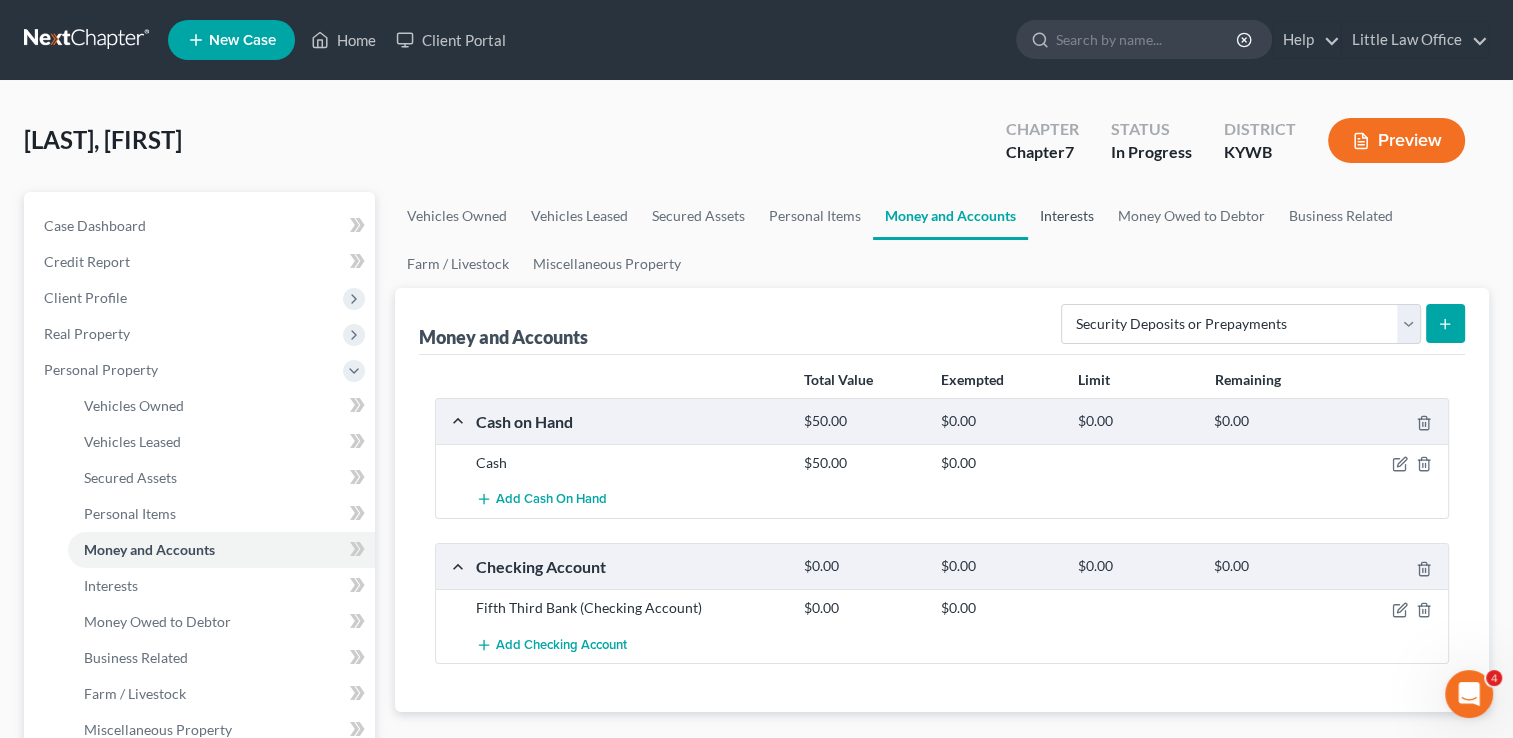 click on "Interests" at bounding box center [1067, 216] 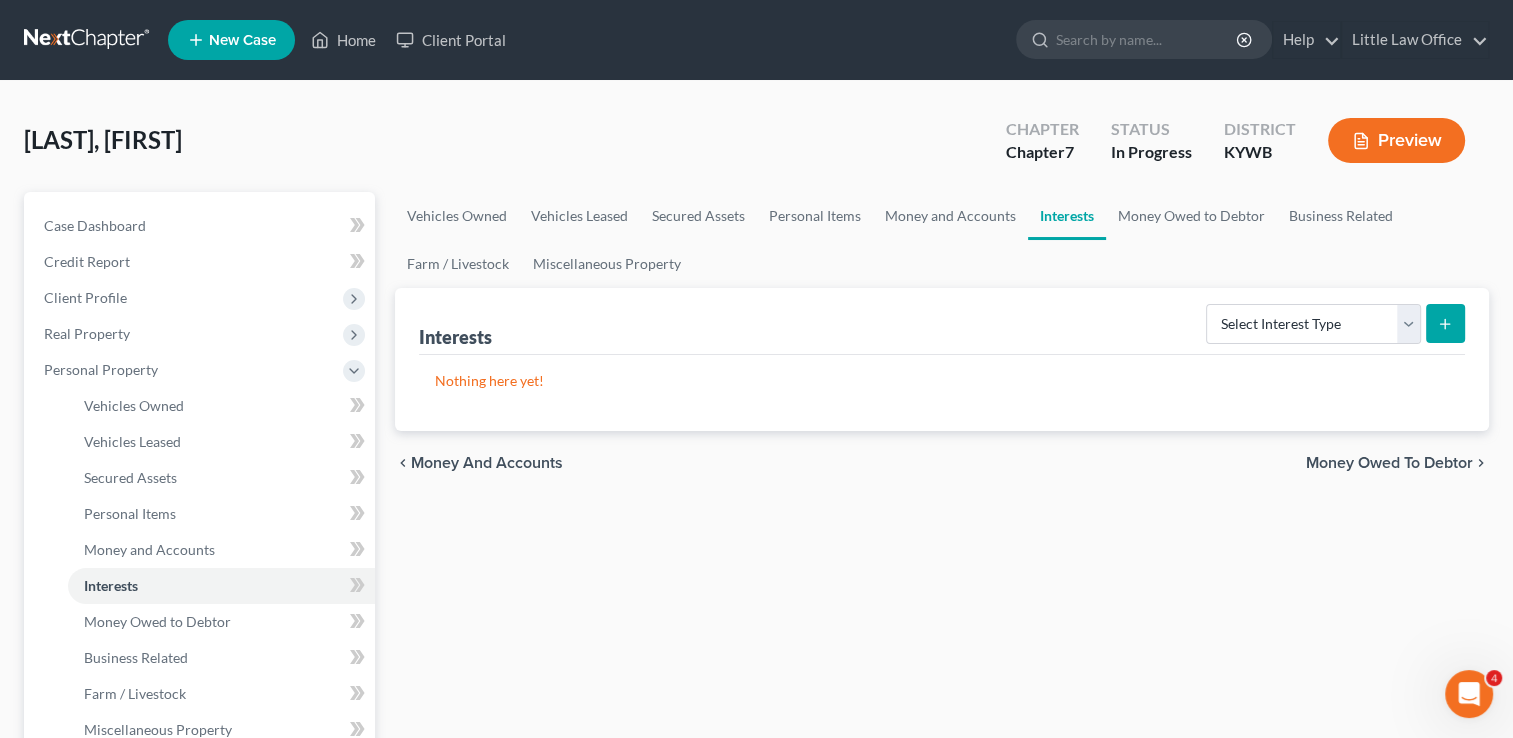 drag, startPoint x: 1259, startPoint y: 357, endPoint x: 1270, endPoint y: 349, distance: 13.601471 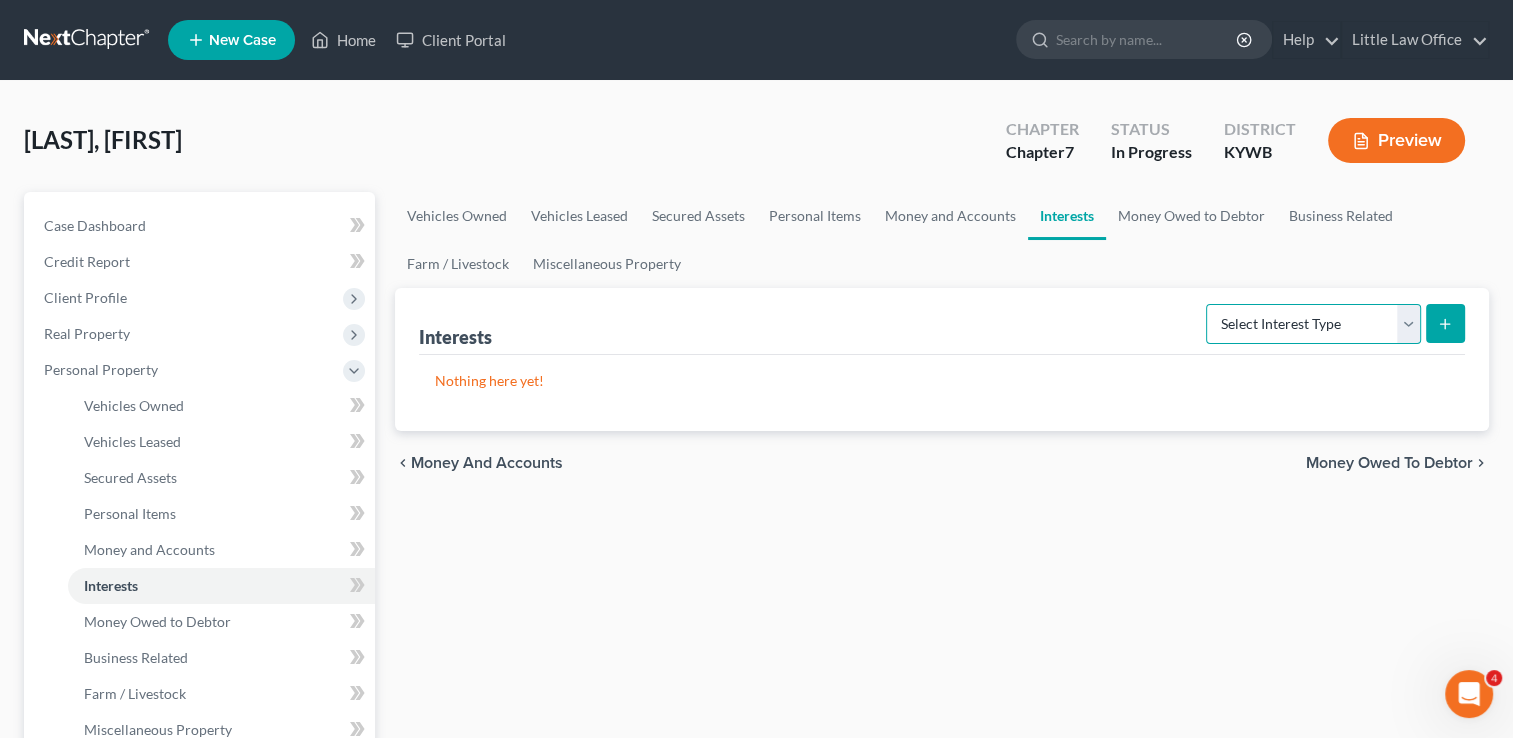 click on "Select Interest Type 401K Annuity Bond Education IRA Government Bond Government Pension Plan Incorporated Business IRA Joint Venture (Active) Joint Venture (Inactive) Keogh Mutual Fund Other Retirement Plan Partnership (Active) Partnership (Inactive) Pension Plan Stock Term Life Insurance Unincorporated Business Whole Life Insurance" at bounding box center [1313, 324] 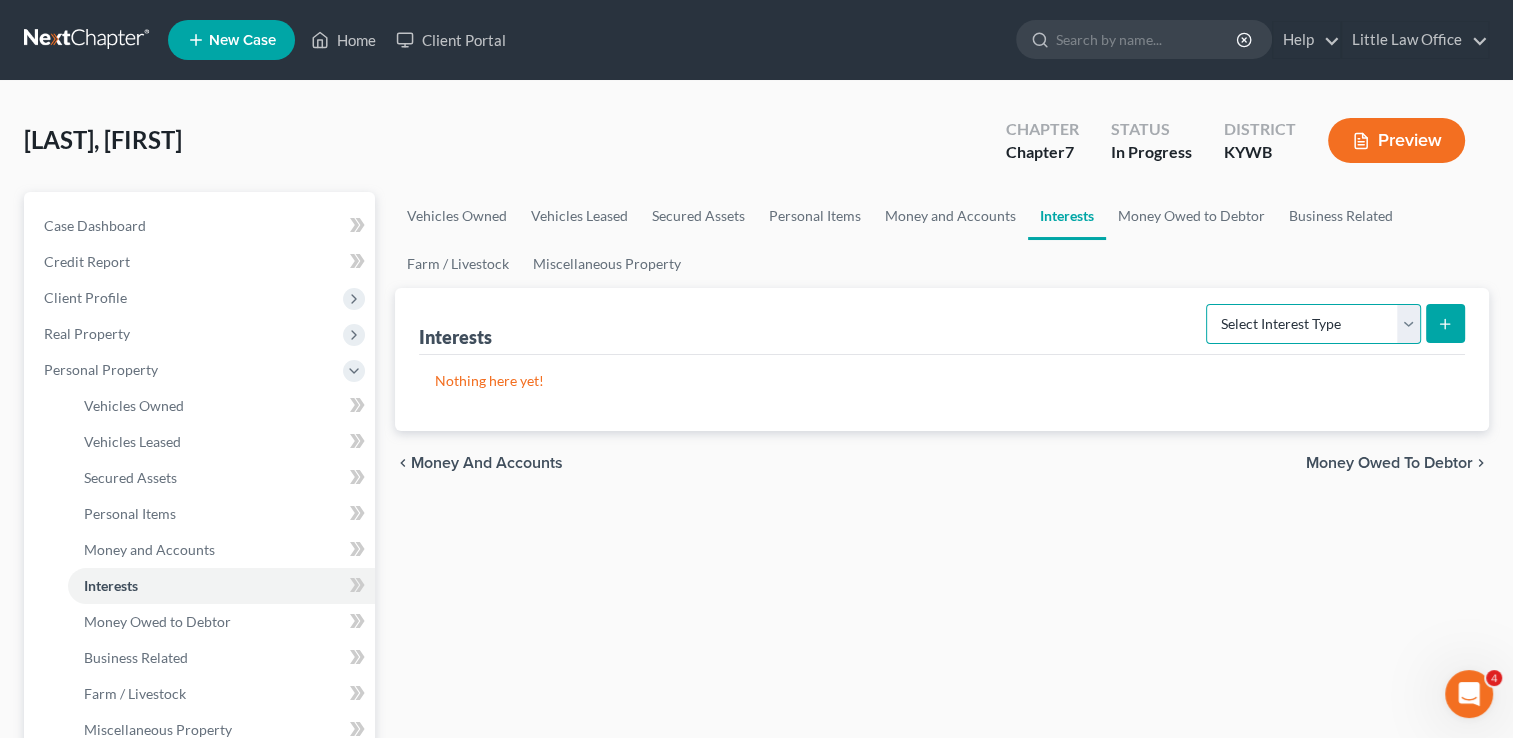 click on "Select Interest Type 401K Annuity Bond Education IRA Government Bond Government Pension Plan Incorporated Business IRA Joint Venture (Active) Joint Venture (Inactive) Keogh Mutual Fund Other Retirement Plan Partnership (Active) Partnership (Inactive) Pension Plan Stock Term Life Insurance Unincorporated Business Whole Life Insurance" at bounding box center [1313, 324] 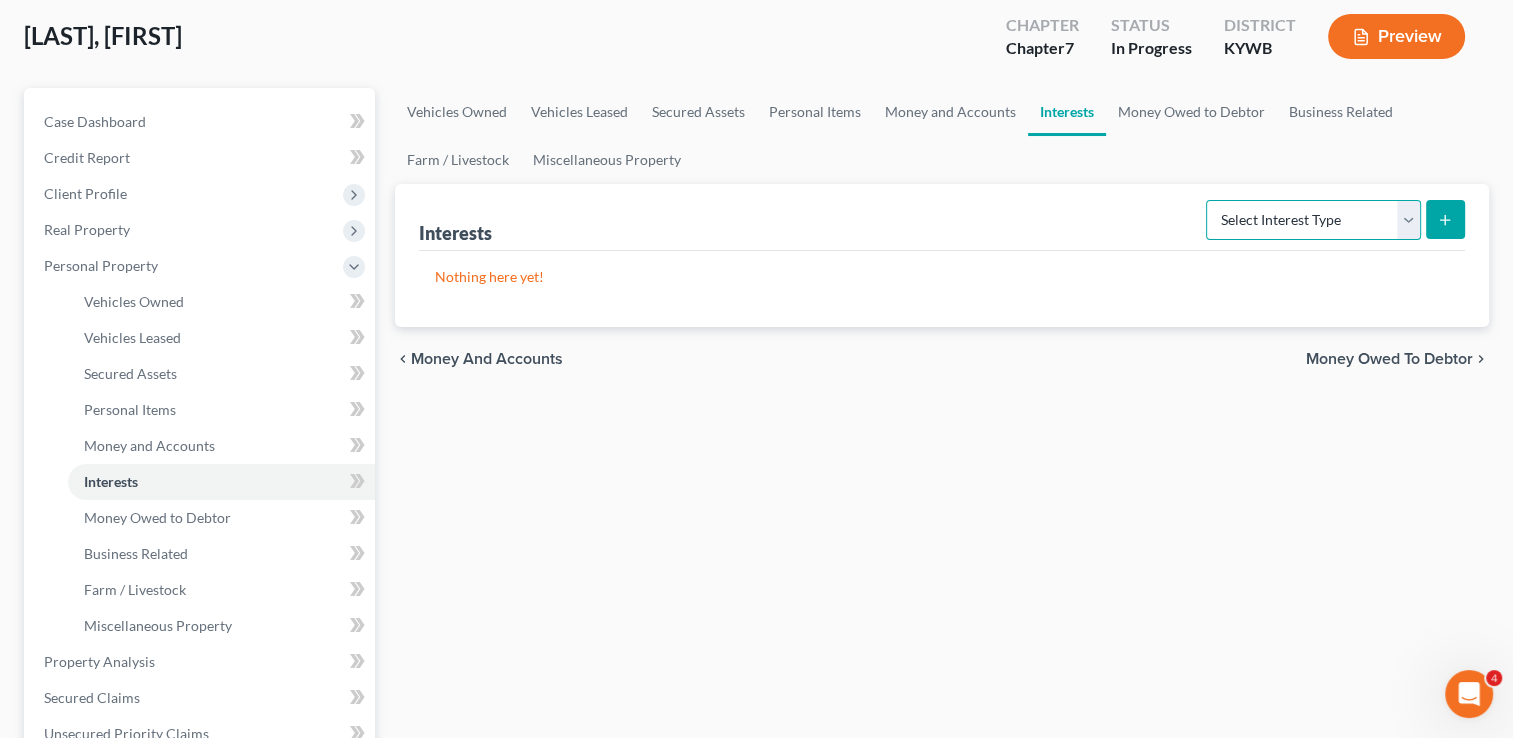 scroll, scrollTop: 216, scrollLeft: 0, axis: vertical 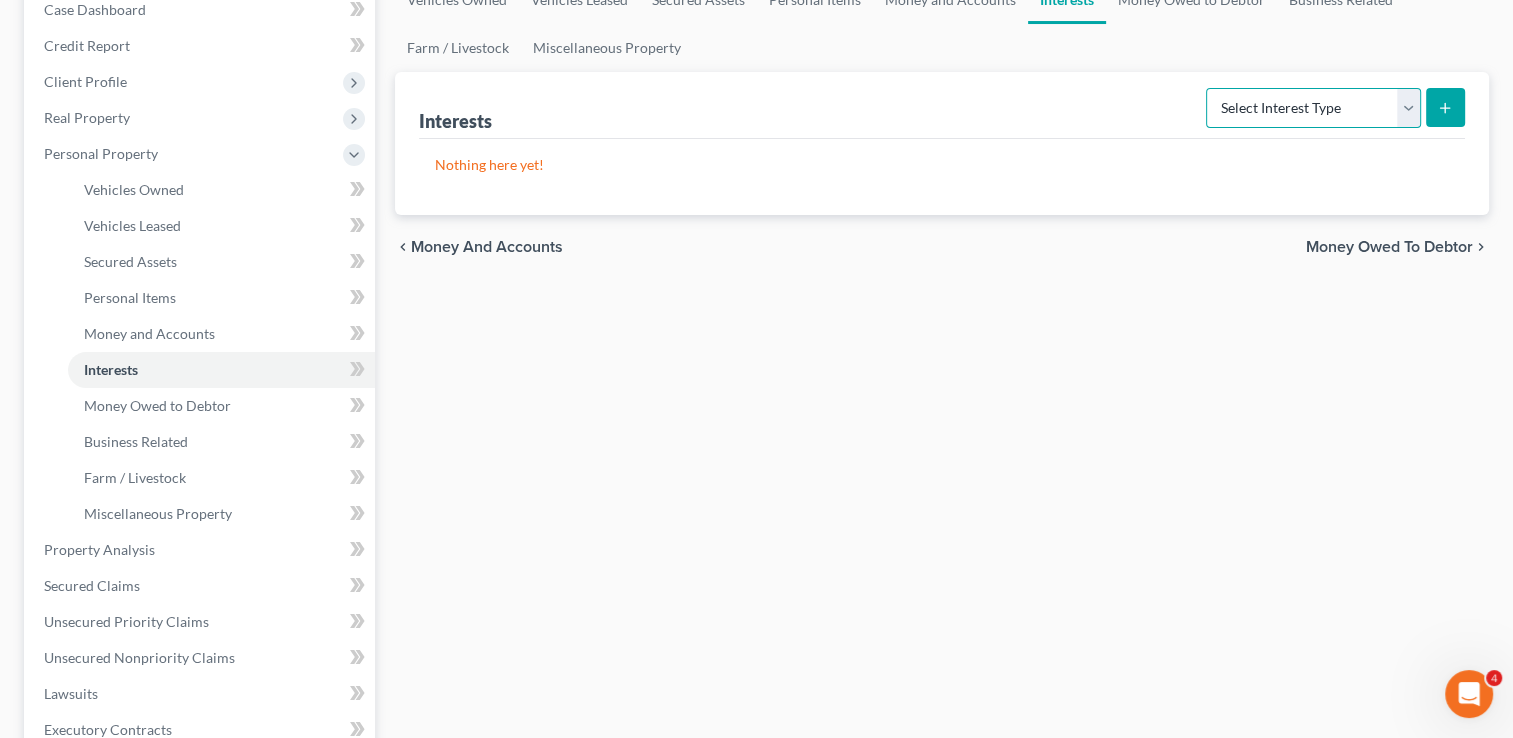 click on "Select Interest Type 401K Annuity Bond Education IRA Government Bond Government Pension Plan Incorporated Business IRA Joint Venture (Active) Joint Venture (Inactive) Keogh Mutual Fund Other Retirement Plan Partnership (Active) Partnership (Inactive) Pension Plan Stock Term Life Insurance Unincorporated Business Whole Life Insurance" at bounding box center (1313, 108) 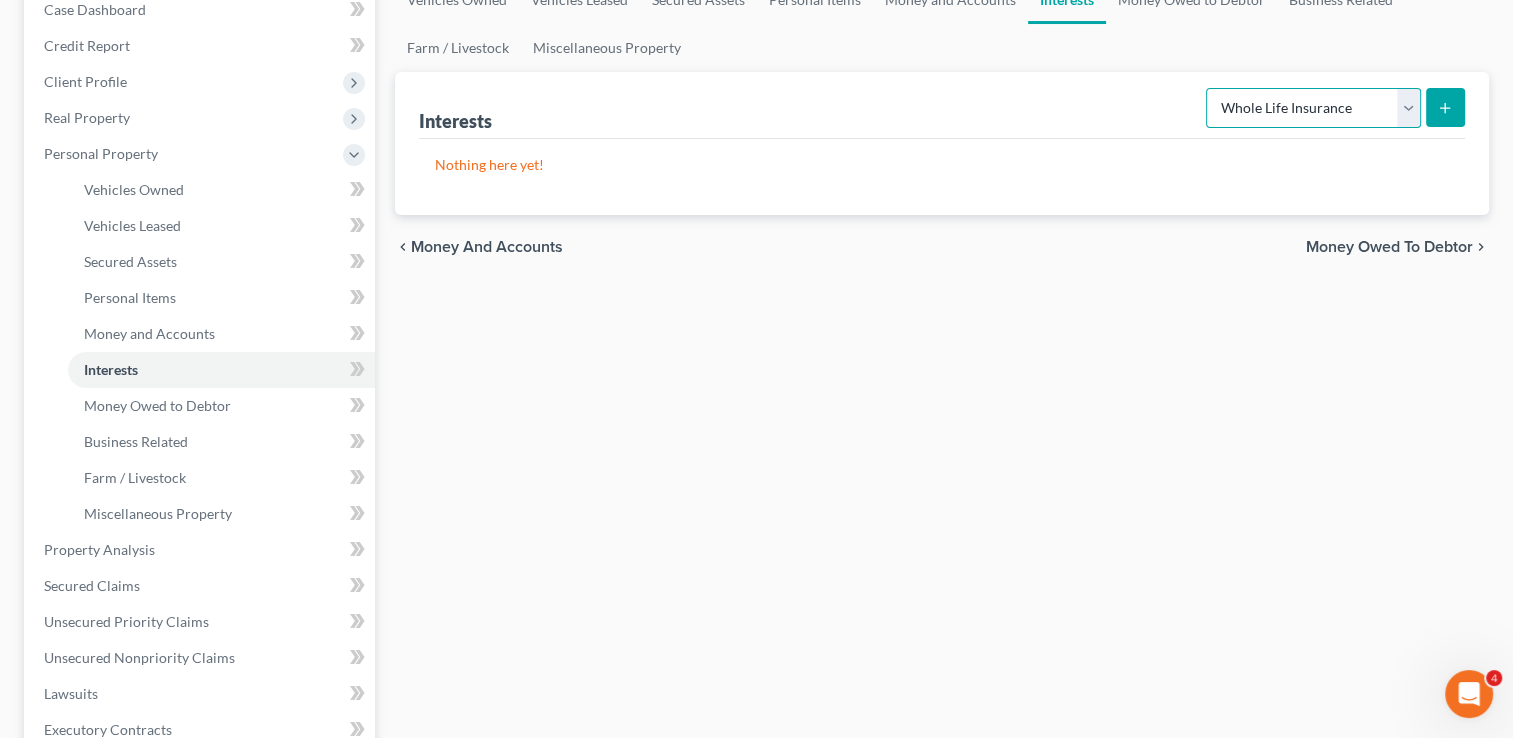 click on "Select Interest Type 401K Annuity Bond Education IRA Government Bond Government Pension Plan Incorporated Business IRA Joint Venture (Active) Joint Venture (Inactive) Keogh Mutual Fund Other Retirement Plan Partnership (Active) Partnership (Inactive) Pension Plan Stock Term Life Insurance Unincorporated Business Whole Life Insurance" at bounding box center [1313, 108] 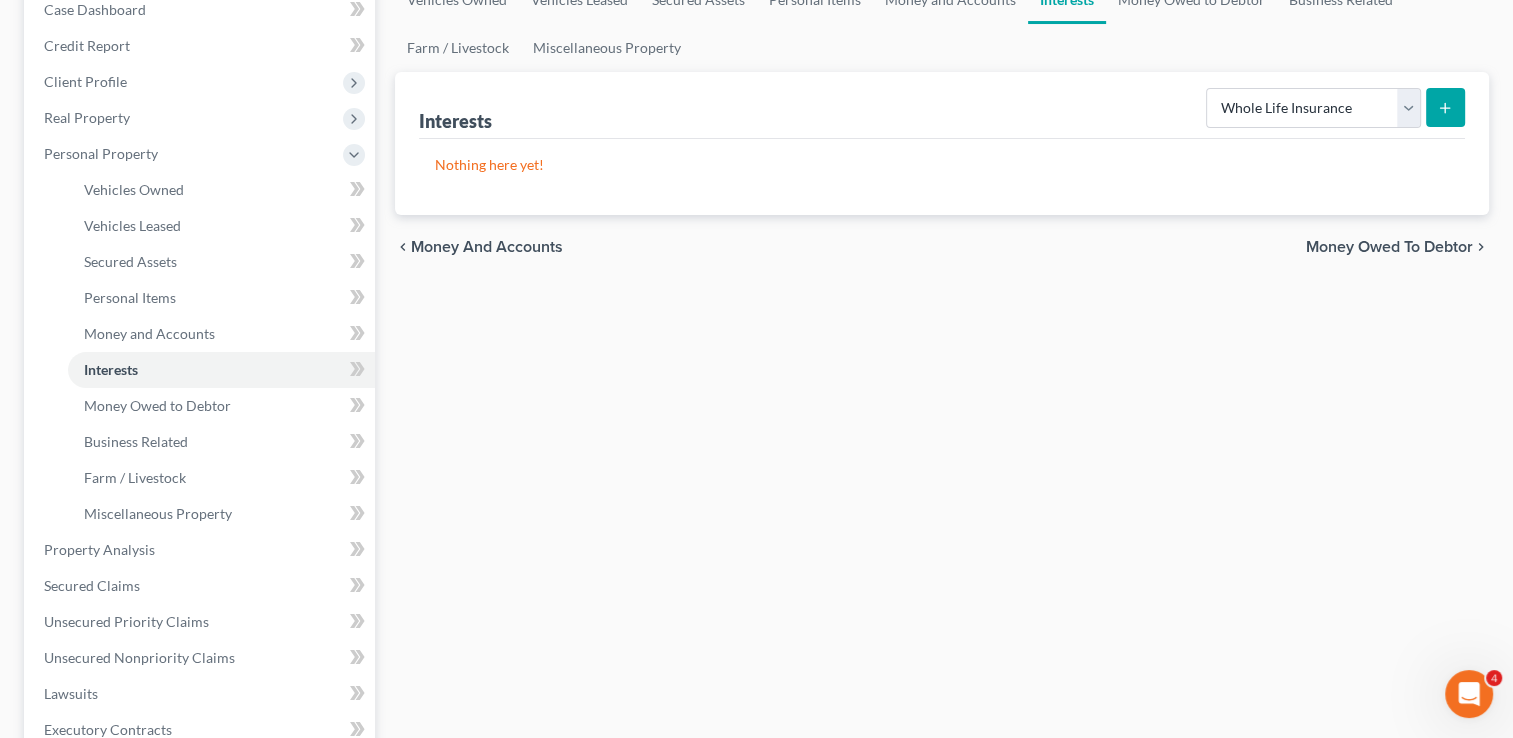 click 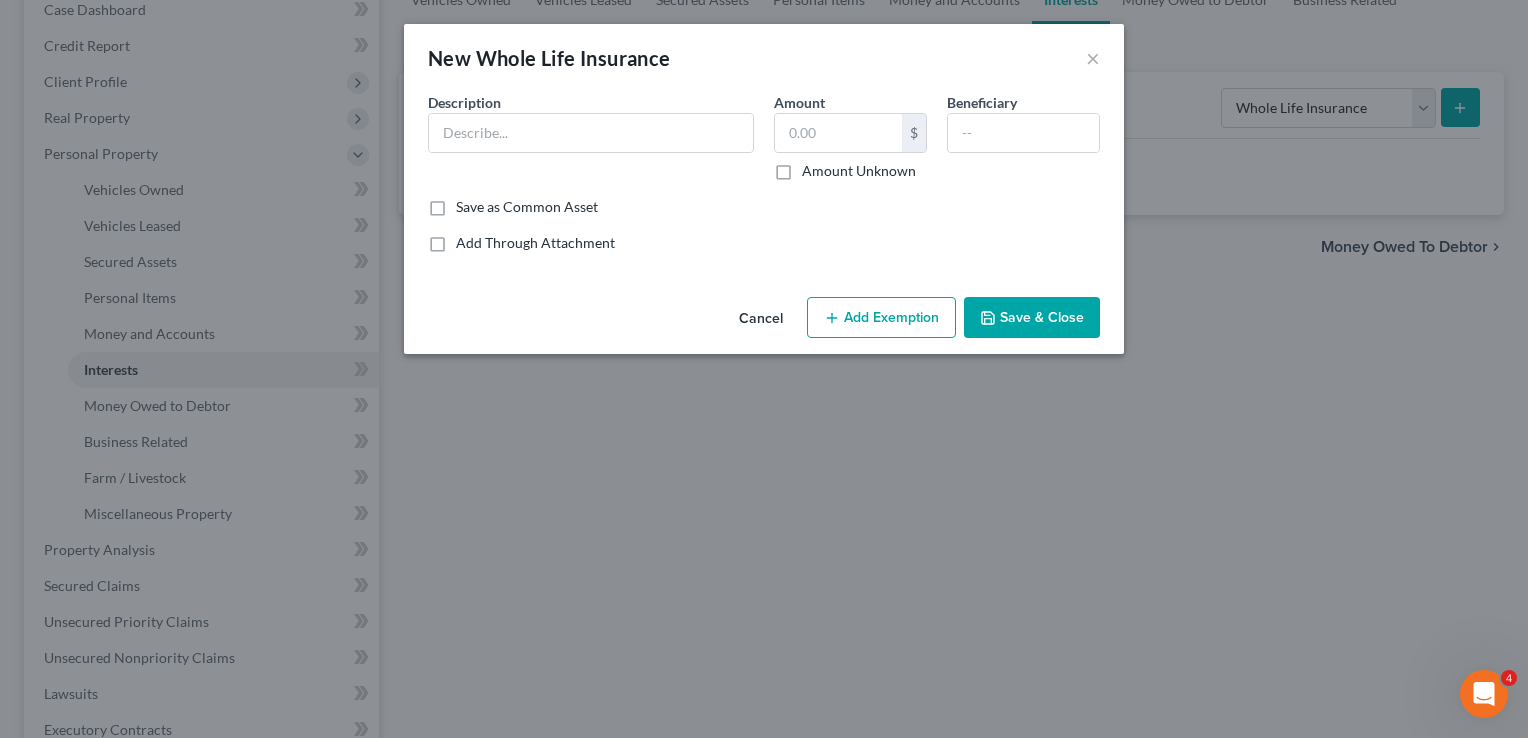 click on "Description
*" at bounding box center [591, 136] 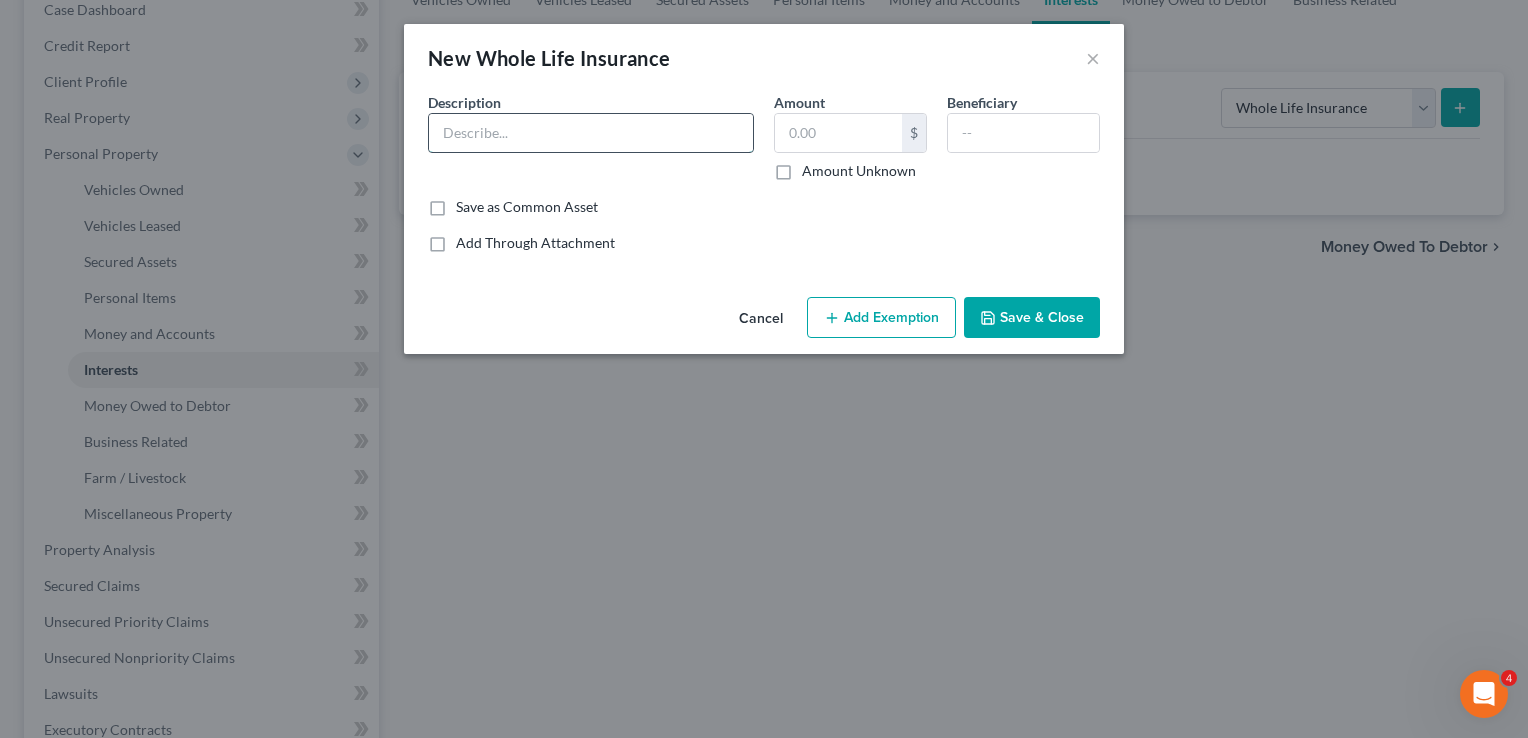click at bounding box center (591, 133) 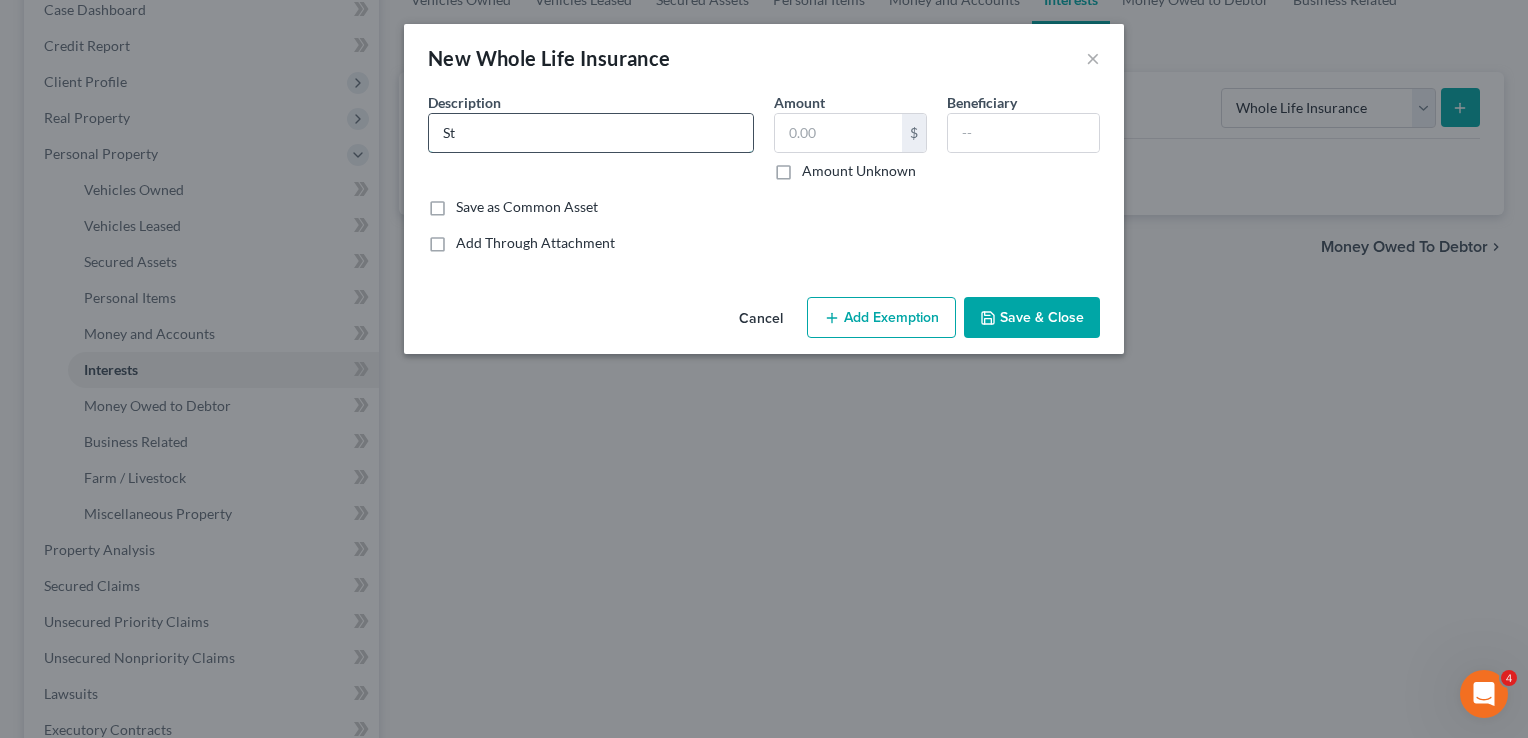 click on "St" at bounding box center [591, 133] 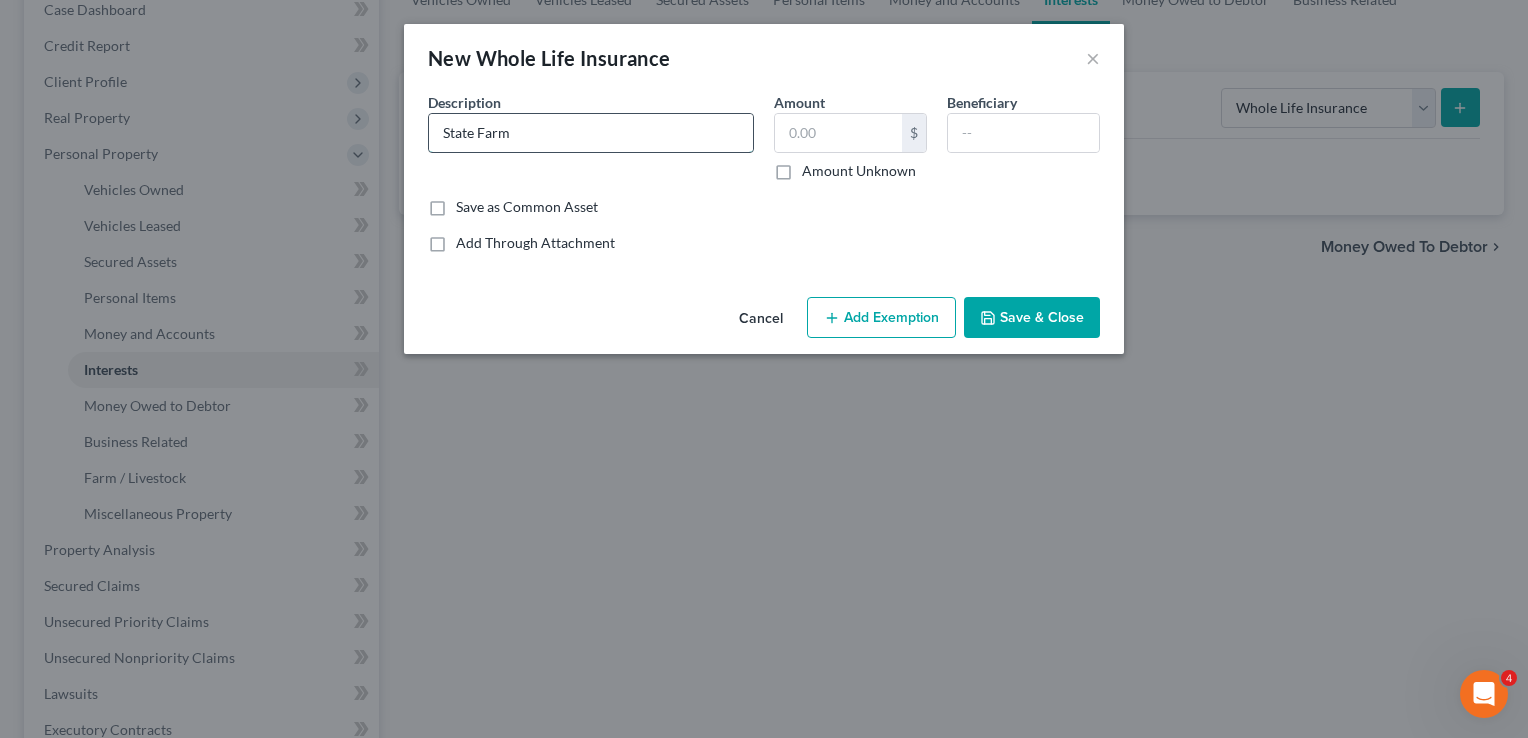 type on "State Farm Life Insurance" 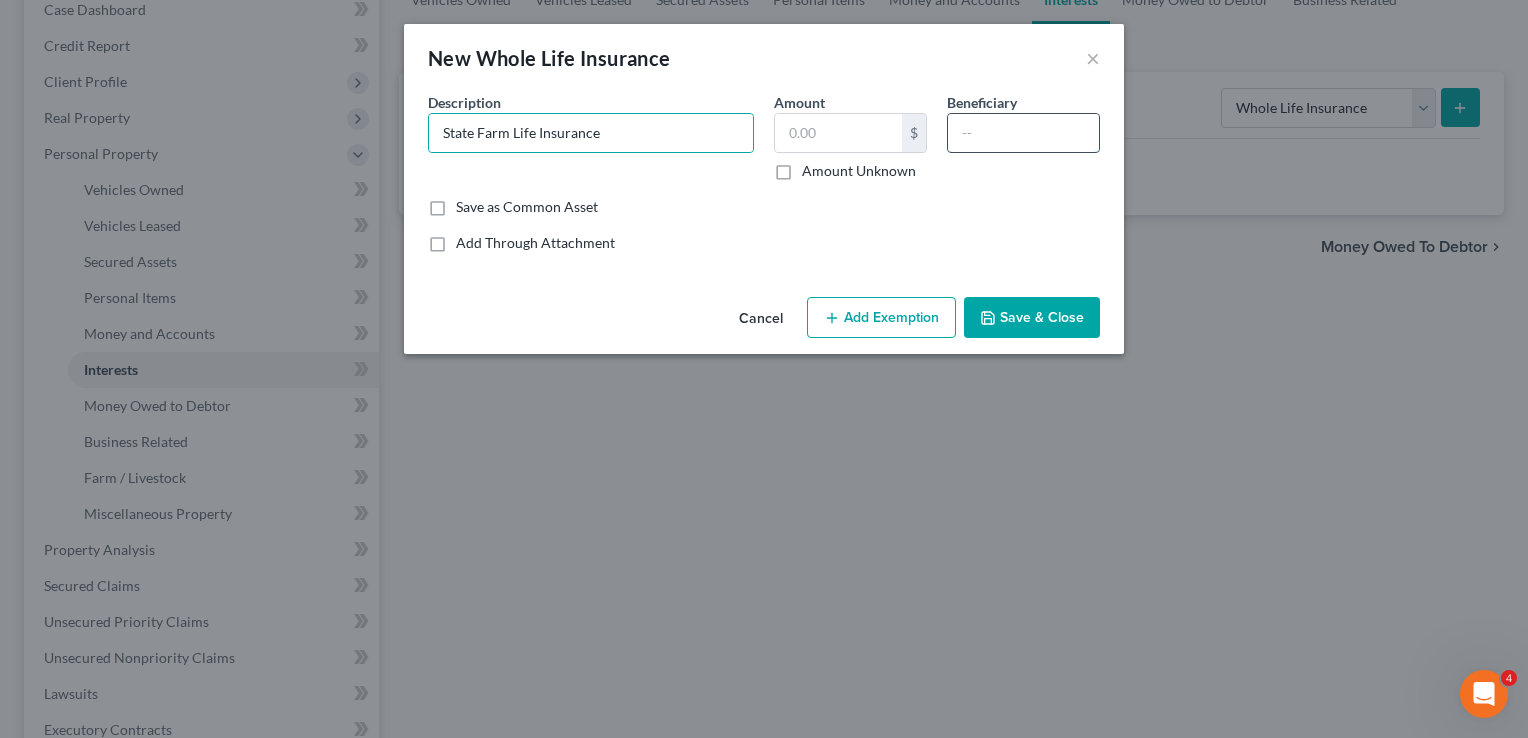 click at bounding box center [1023, 133] 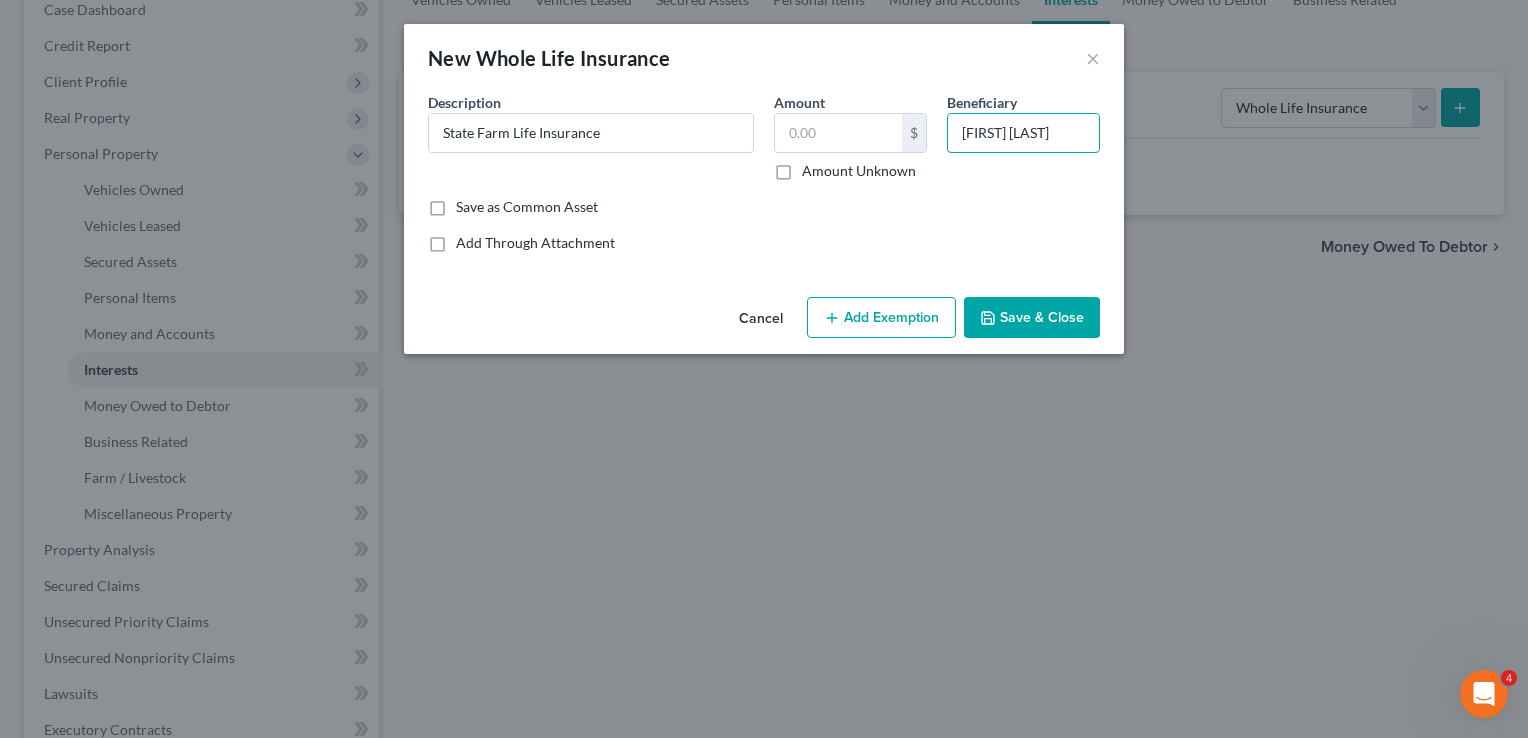 type on "[FIRST] [LAST]" 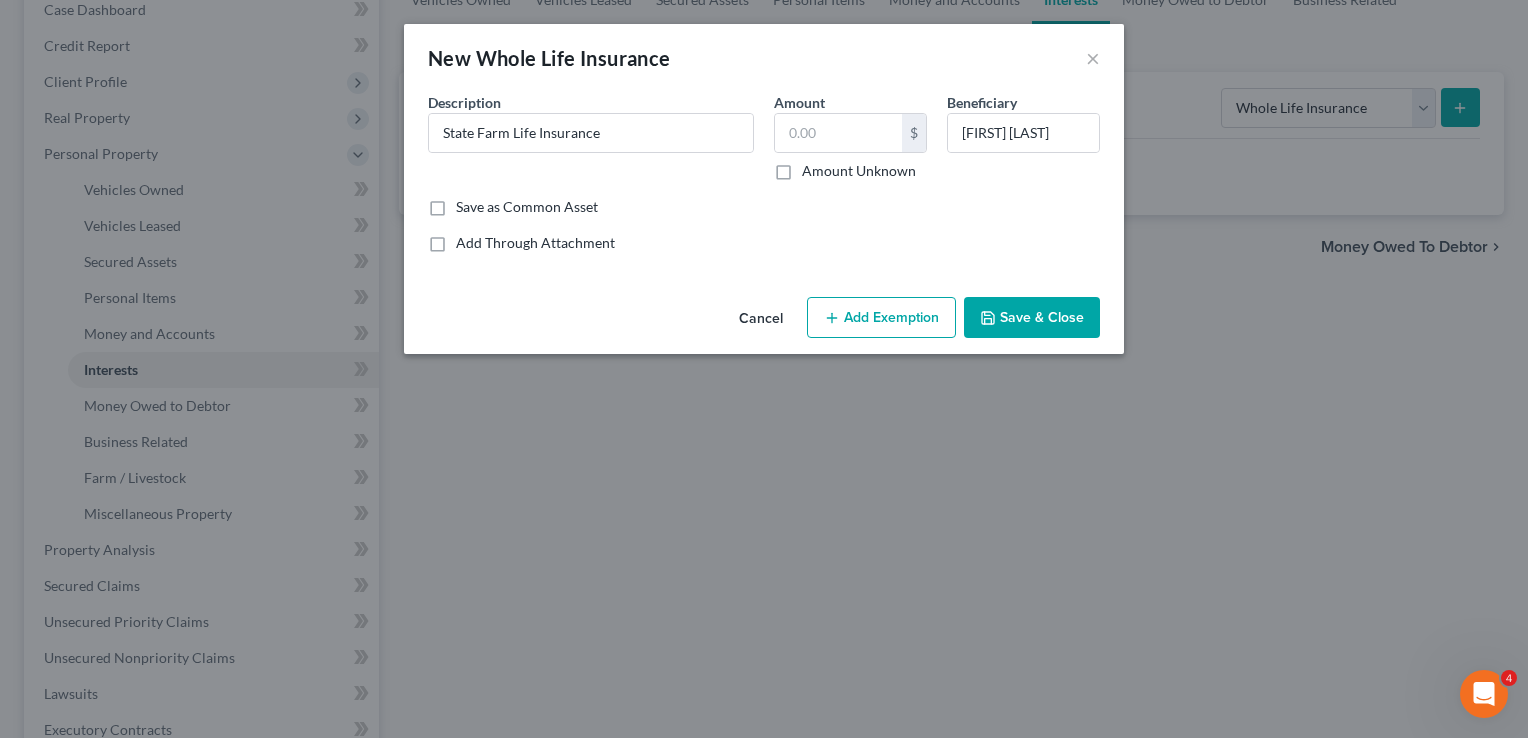 click on "Save & Close" at bounding box center (1032, 318) 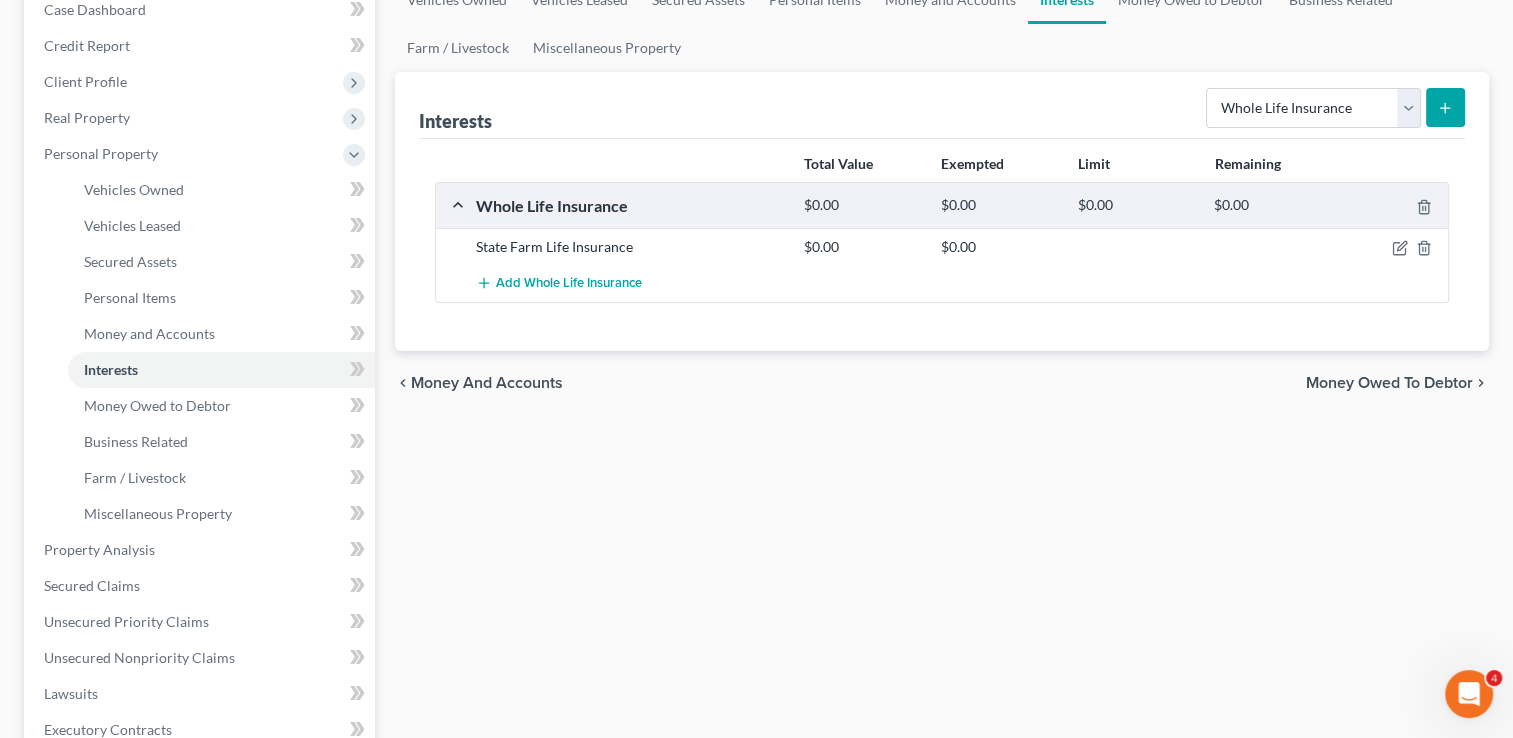 click on "Money Owed to Debtor" at bounding box center (1389, 383) 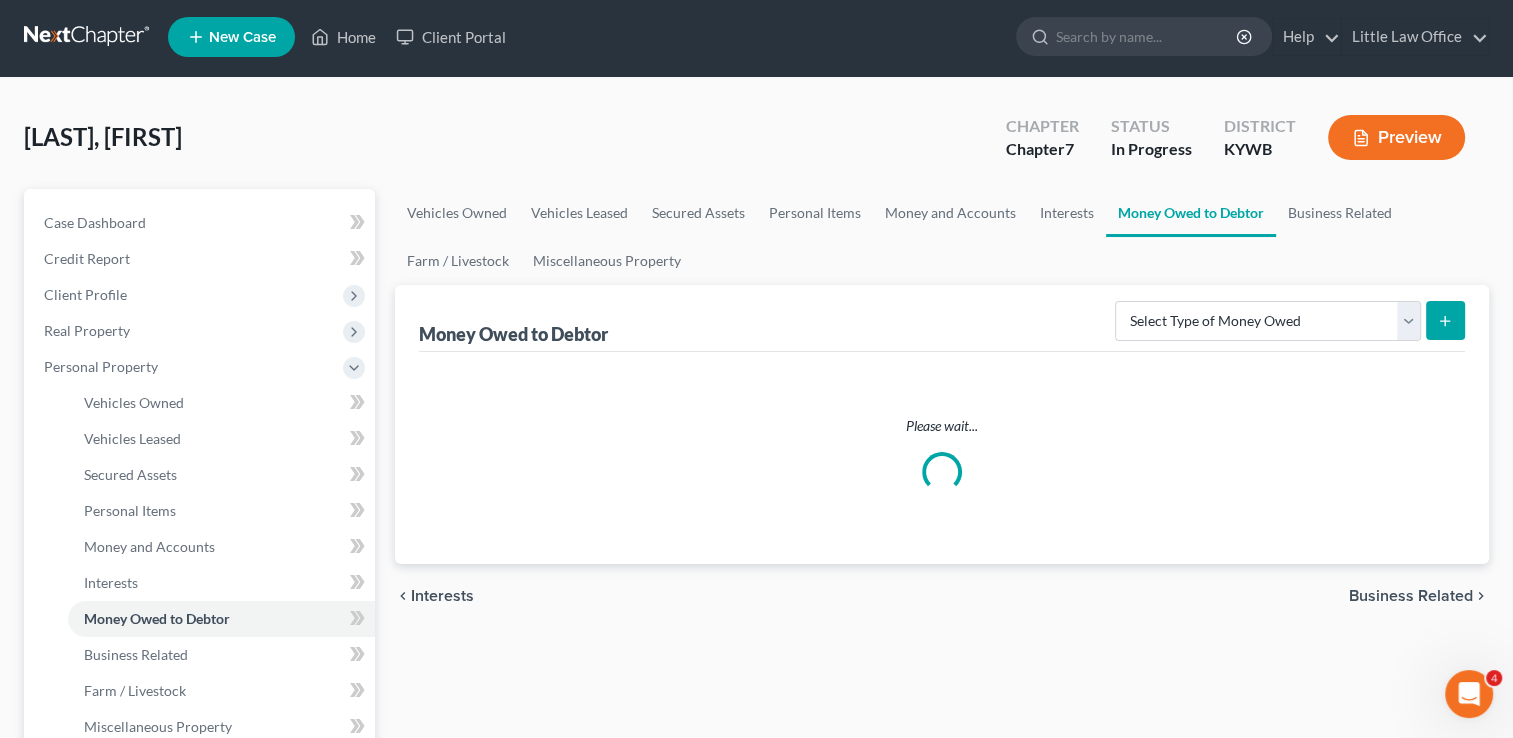 scroll, scrollTop: 0, scrollLeft: 0, axis: both 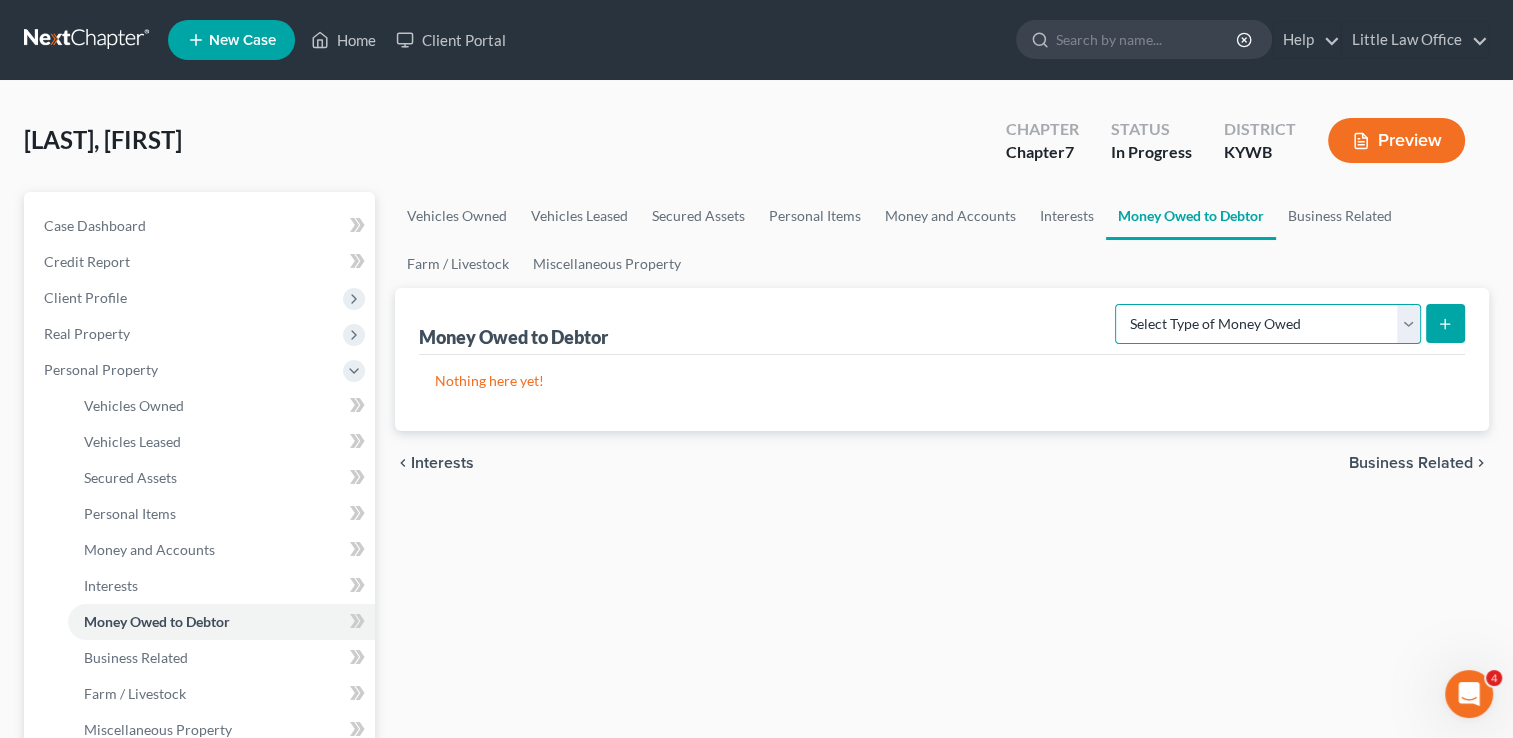 click on "Select Type of Money Owed Accounts Receivable Alimony Child Support Claims Against Third Parties Disability Benefits Disability Insurance Payments Divorce Settlements Equitable or Future Interests Expected Tax Refund and Unused NOLs Financial Assets Not Yet Listed Life Estate of Descendants Maintenance Other Contingent & Unliquidated Claims Property Settlements Sick or Vacation Pay Social Security Benefits Trusts Unpaid Loans Unpaid Wages Workers Compensation" at bounding box center (1268, 324) 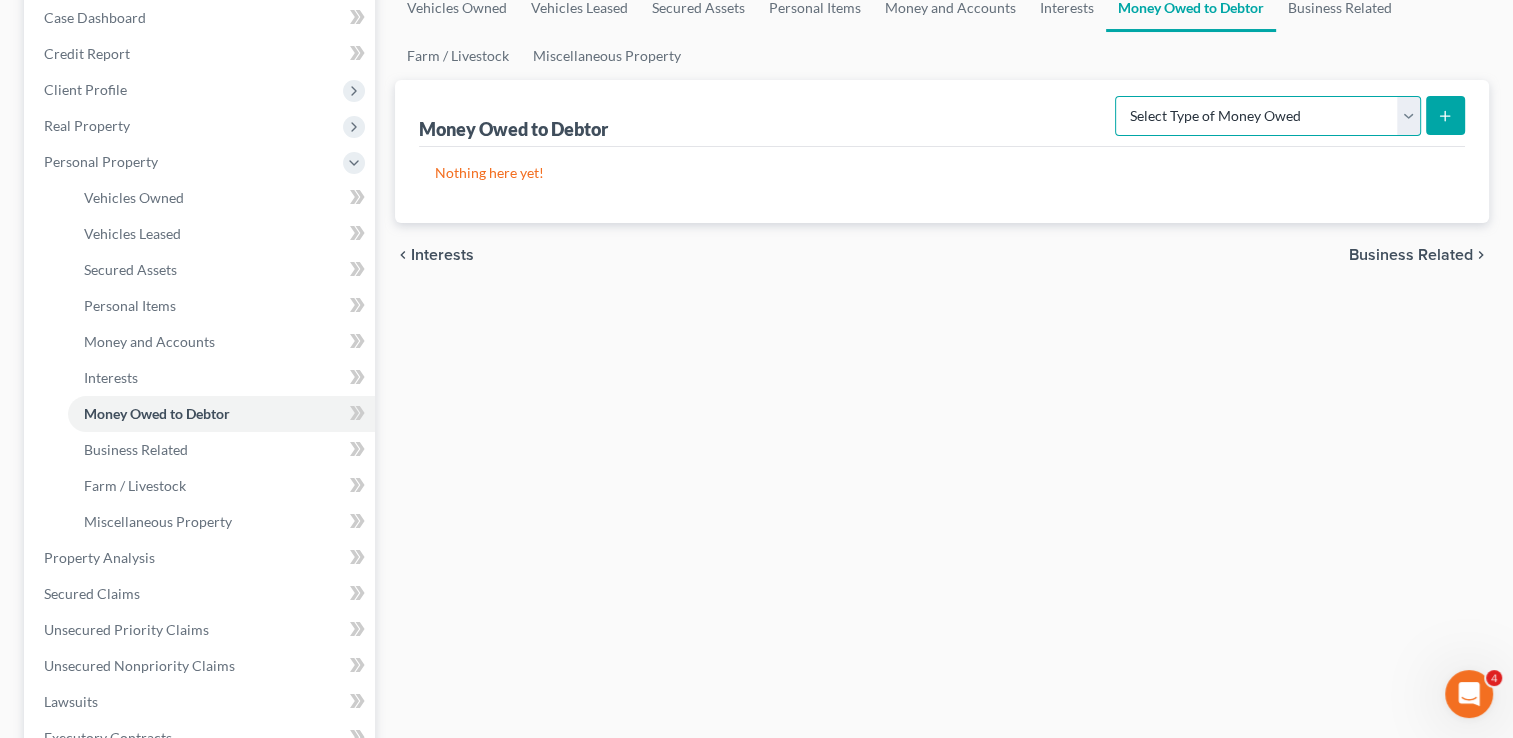scroll, scrollTop: 222, scrollLeft: 0, axis: vertical 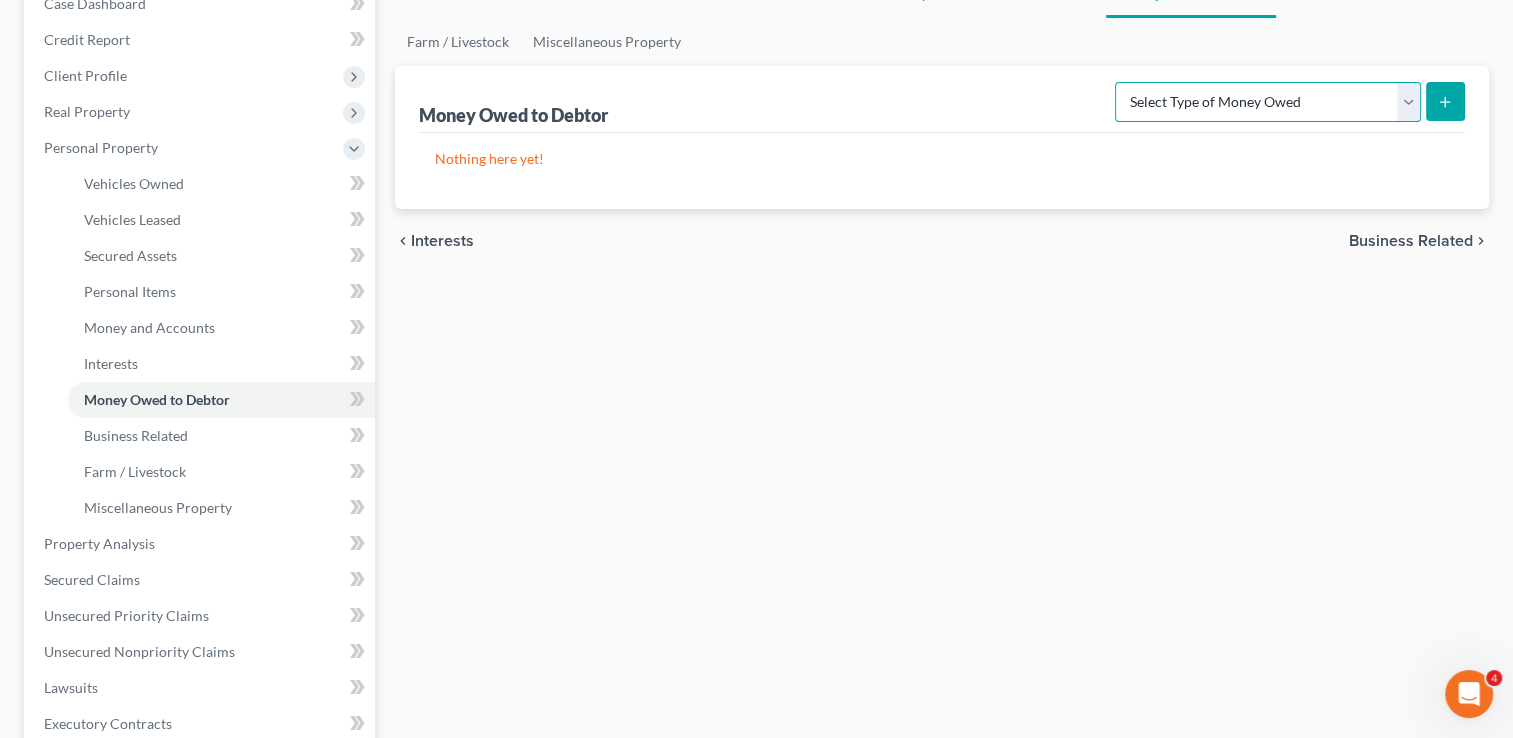 click on "Select Type of Money Owed Accounts Receivable Alimony Child Support Claims Against Third Parties Disability Benefits Disability Insurance Payments Divorce Settlements Equitable or Future Interests Expected Tax Refund and Unused NOLs Financial Assets Not Yet Listed Life Estate of Descendants Maintenance Other Contingent & Unliquidated Claims Property Settlements Sick or Vacation Pay Social Security Benefits Trusts Unpaid Loans Unpaid Wages Workers Compensation" at bounding box center [1268, 102] 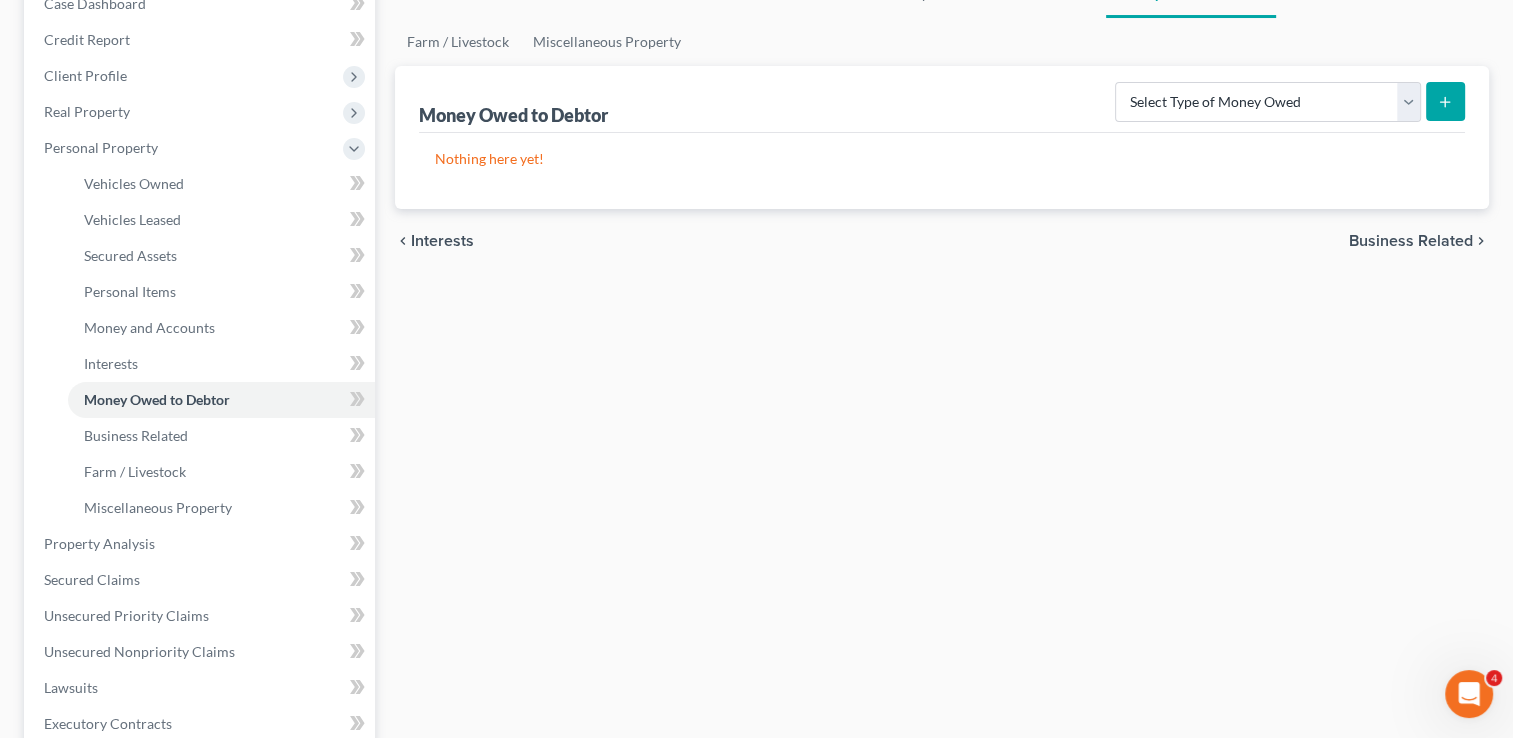 click on "Vehicles Owned
Vehicles Leased
Secured Assets
Personal Items
Money and Accounts
Interests
Money Owed to Debtor
Business Related
Farm / Livestock
Miscellaneous Property
Money Owed to Debtor Select Type of Money Owed Accounts Receivable Alimony Child Support Claims Against Third Parties Disability Benefits Disability Insurance Payments Divorce Settlements Equitable or Future Interests Expected Tax Refund and Unused NOLs Financial Assets Not Yet Listed Life Estate of Descendants Maintenance Other Contingent & Unliquidated Claims Property Settlements Sick or Vacation Pay Social Security Benefits Trusts Unpaid Loans Unpaid Wages Workers Compensation
Nothing here yet!
chevron_left
Interests
Business Related
chevron_right" at bounding box center (942, 547) 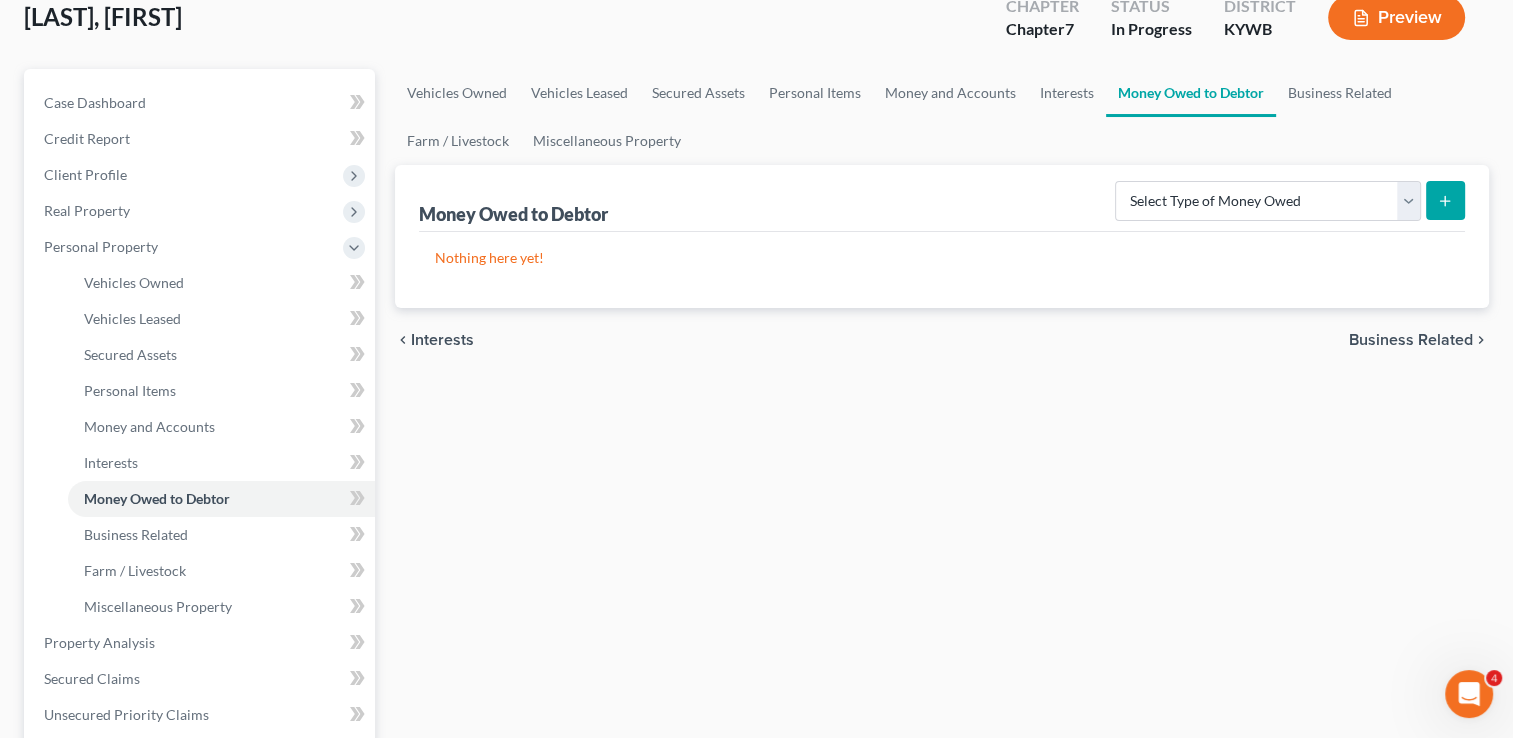 scroll, scrollTop: 115, scrollLeft: 0, axis: vertical 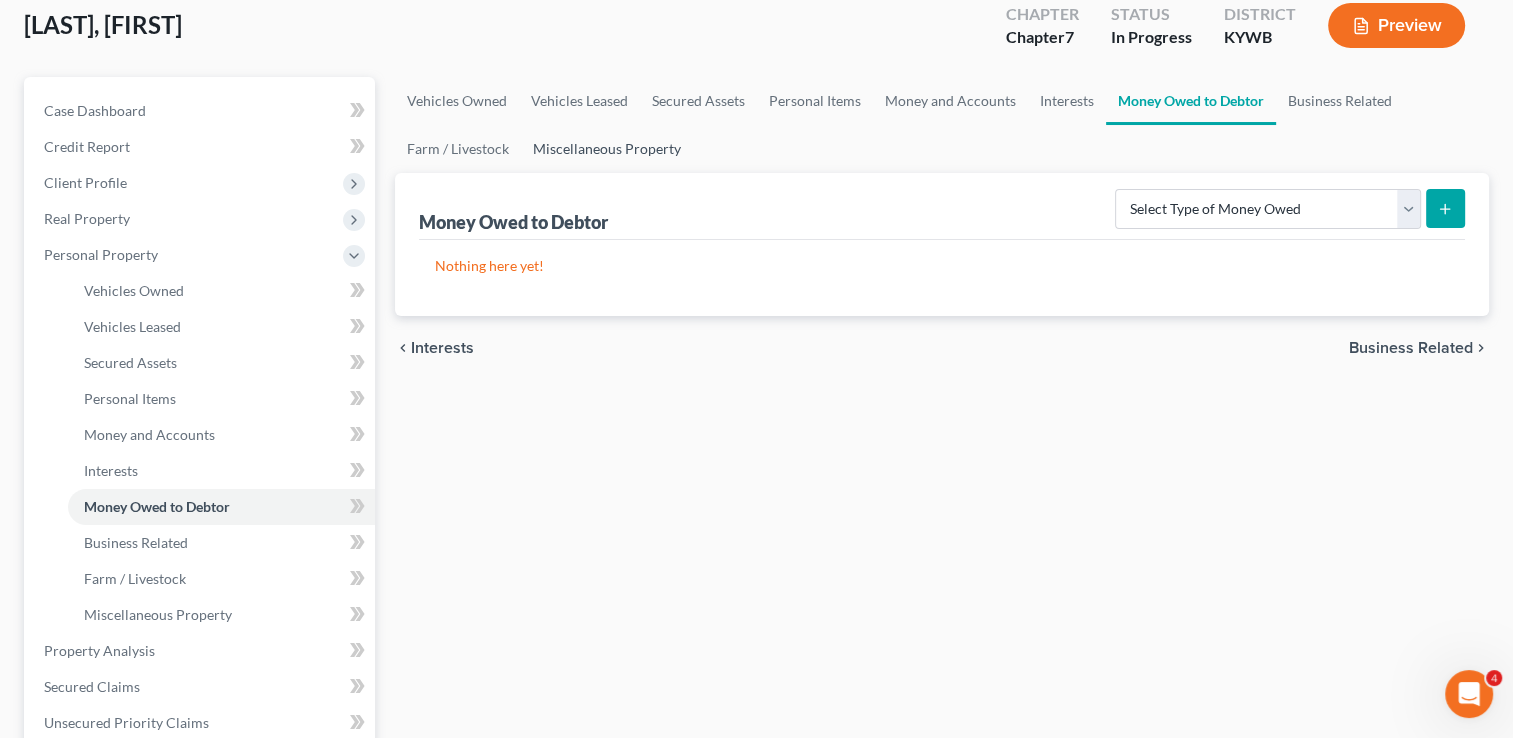 click on "Miscellaneous Property" at bounding box center (607, 149) 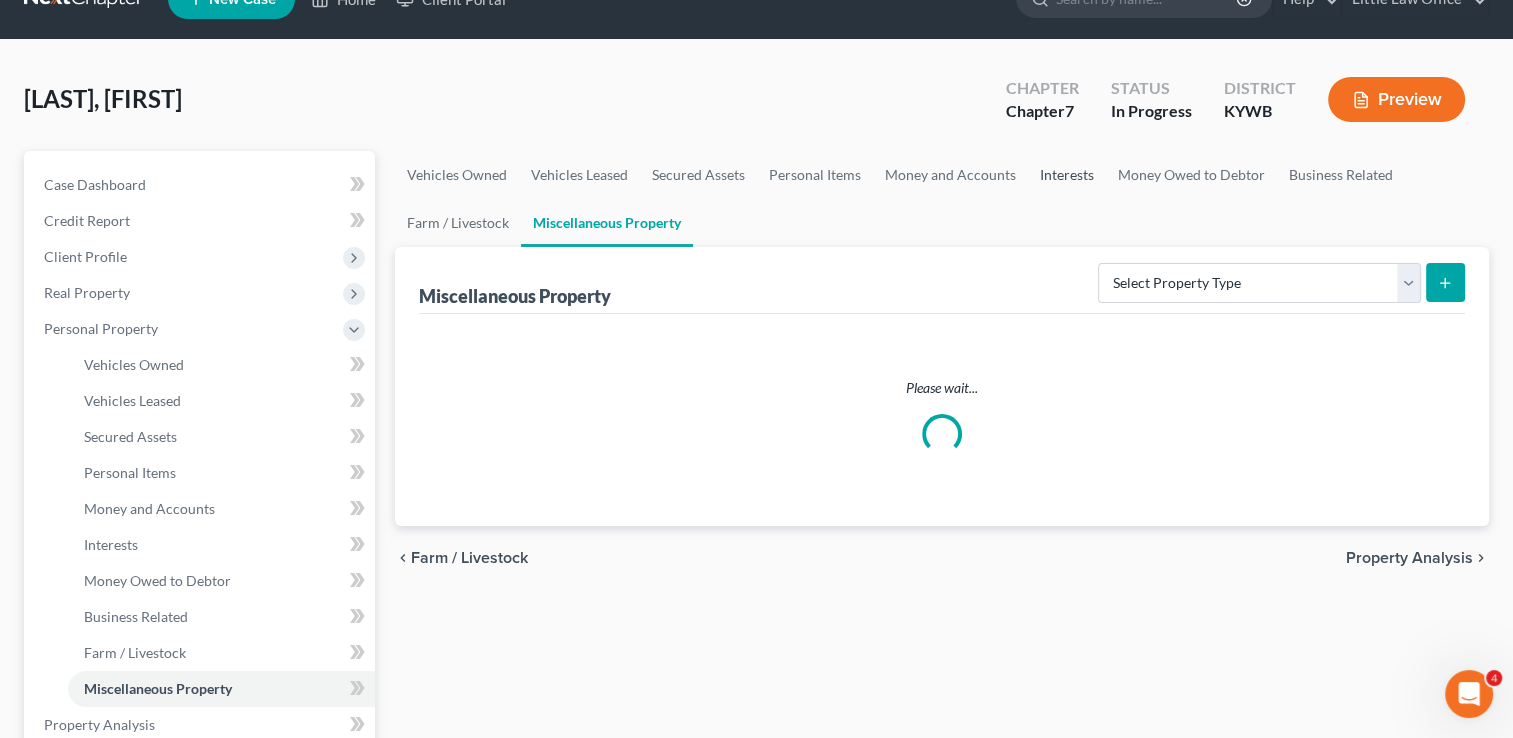 scroll, scrollTop: 0, scrollLeft: 0, axis: both 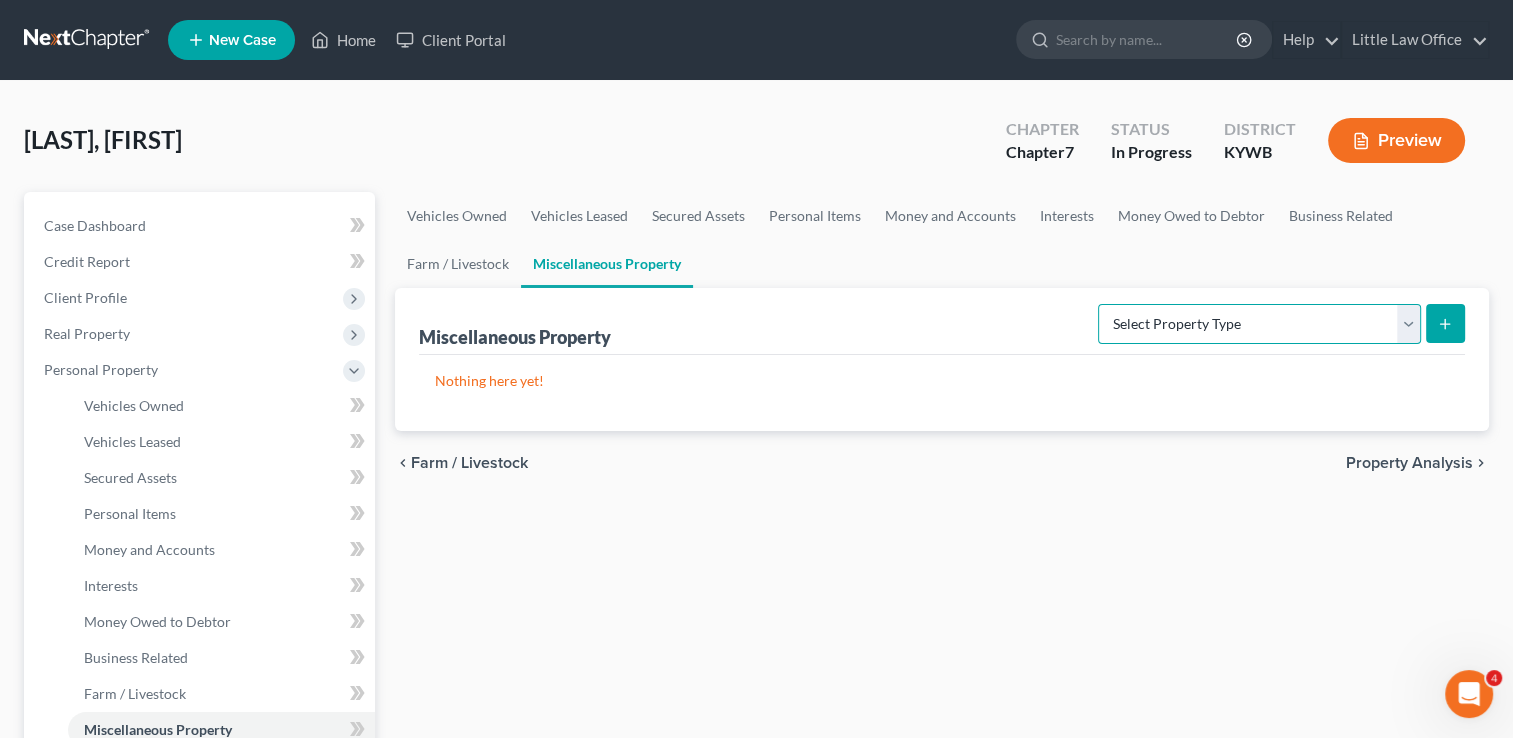 click on "Select Property Type Assigned for Creditor Benefit Within 1 Year Holding for Another Not Yet Listed Stored Within 1 Year Transferred" at bounding box center [1259, 324] 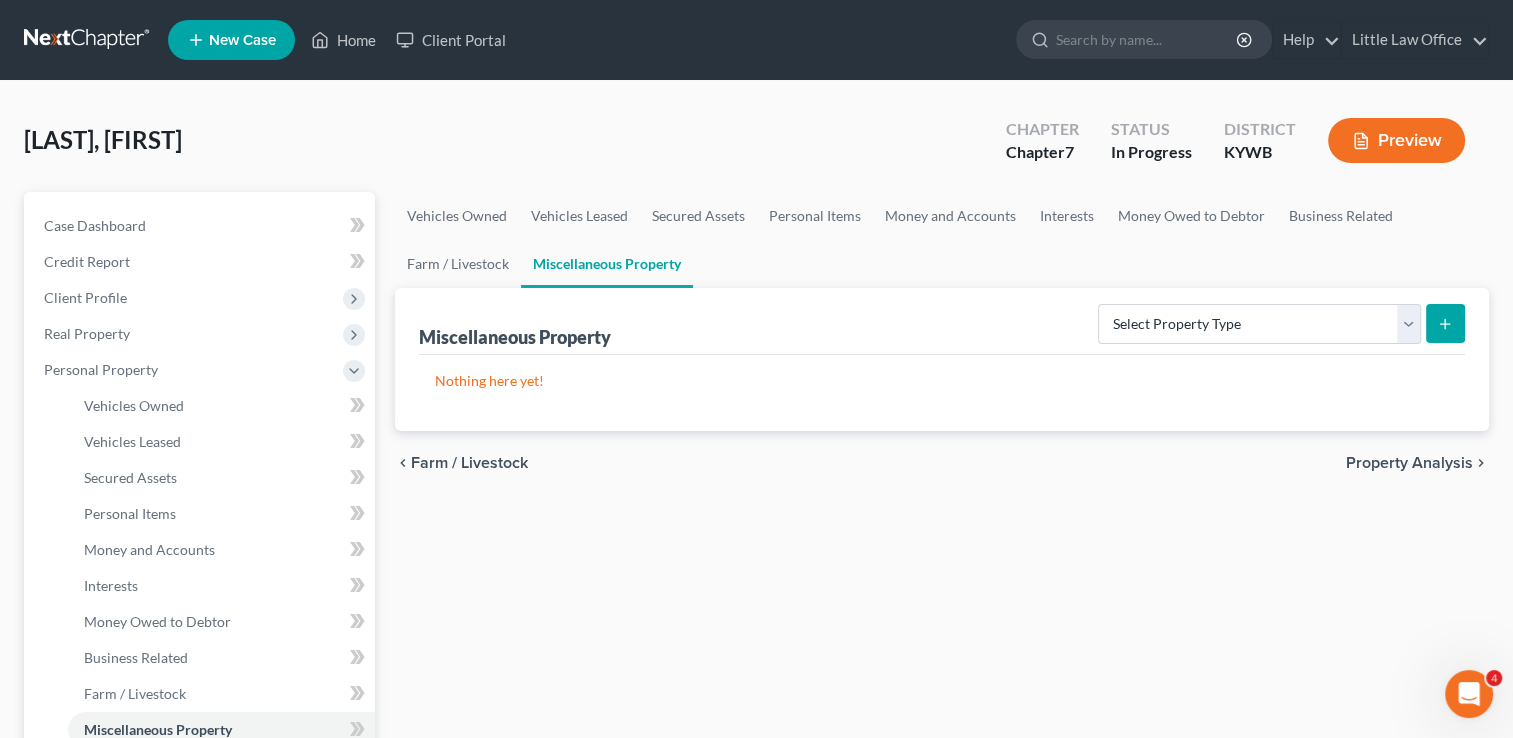 click on "Vehicles Owned
Vehicles Leased
Secured Assets
Personal Items
Money and Accounts
Interests
Money Owed to Debtor
Business Related
Farm / Livestock
Miscellaneous Property
Miscellaneous Property Select Property Type Assigned for Creditor Benefit Within 1 Year Holding for Another Not Yet Listed Stored Within 1 Year Transferred
Nothing here yet!
chevron_left
Farm / Livestock
Property Analysis
chevron_right" at bounding box center (942, 769) 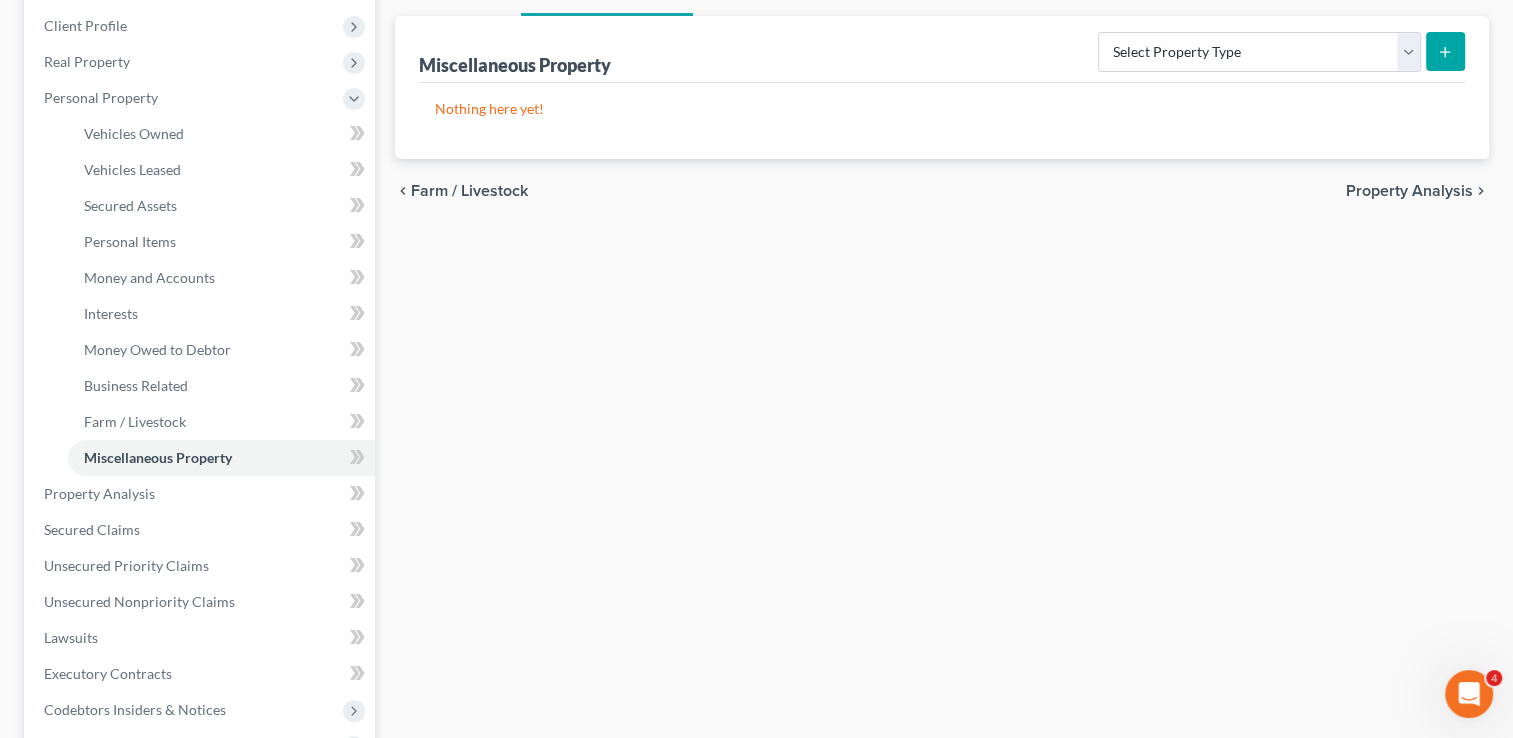 scroll, scrollTop: 308, scrollLeft: 0, axis: vertical 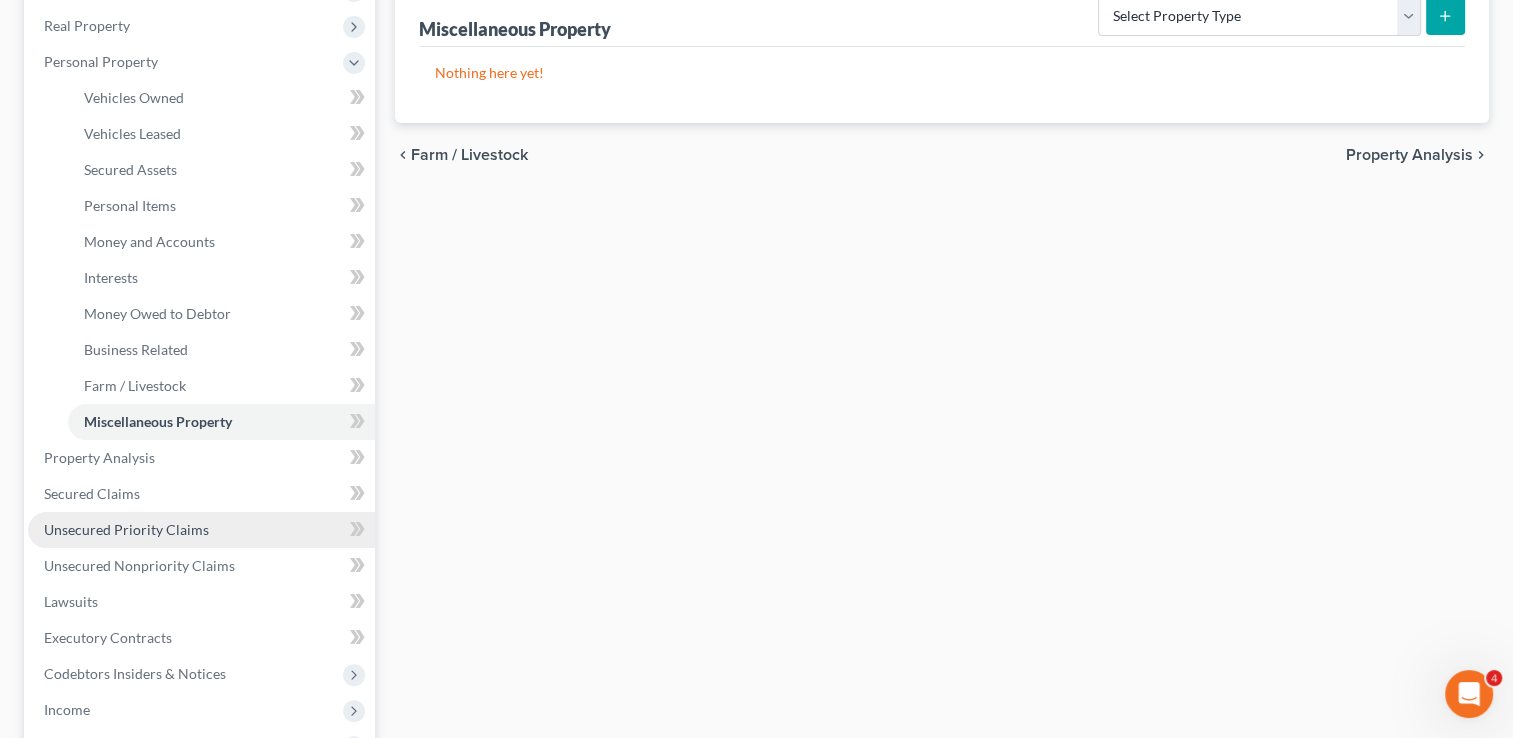 click on "Unsecured Priority Claims" at bounding box center (126, 529) 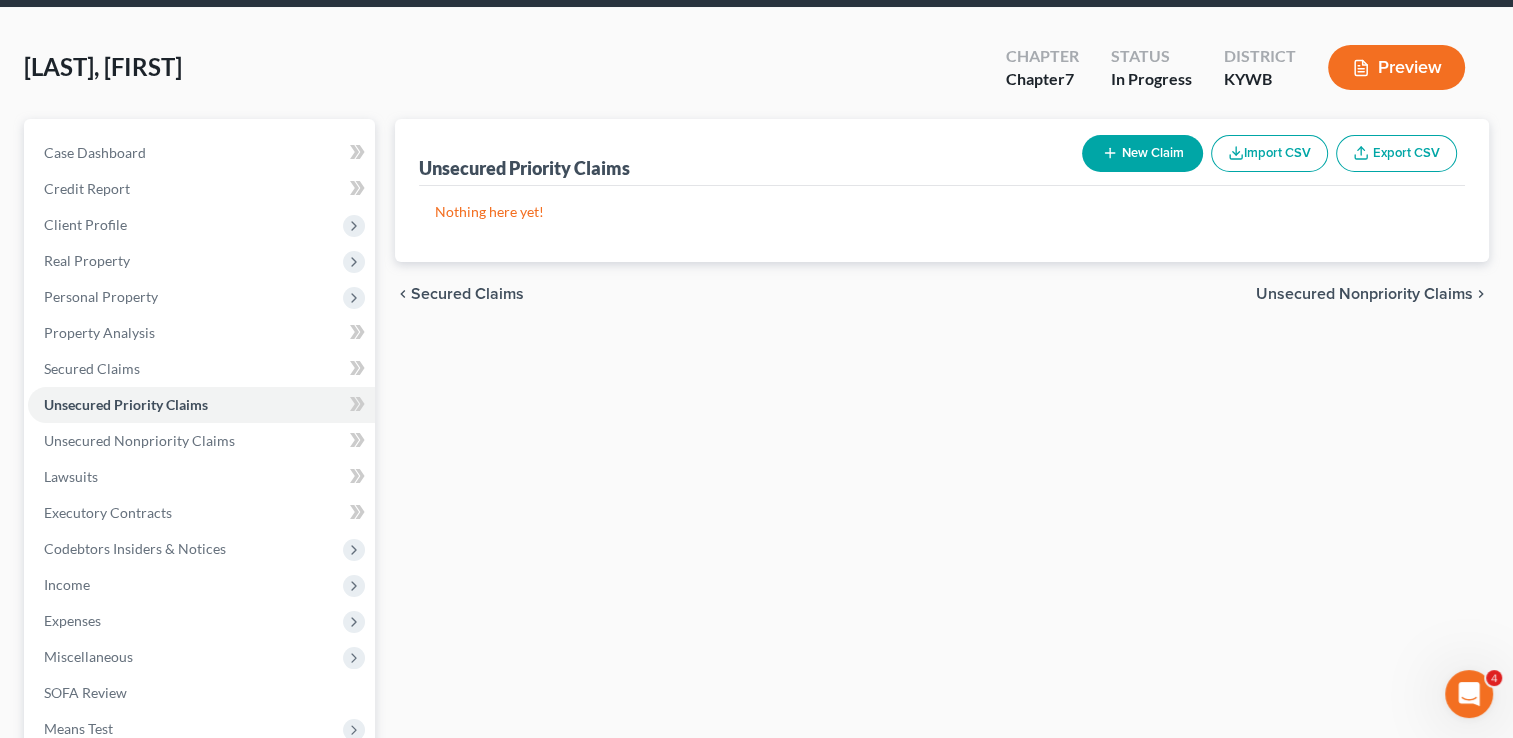 scroll, scrollTop: 0, scrollLeft: 0, axis: both 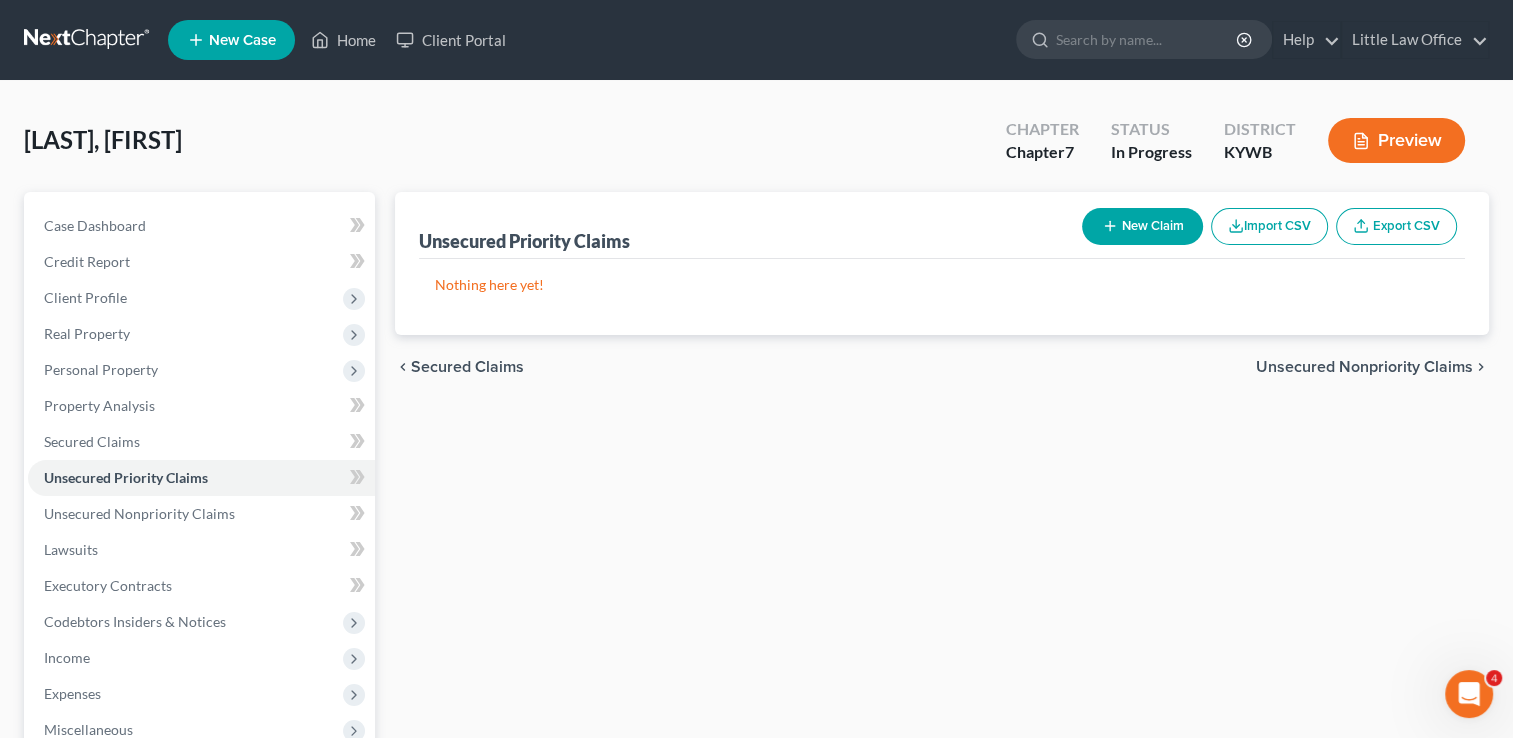 click on "Unsecured Nonpriority Claims" at bounding box center [1364, 367] 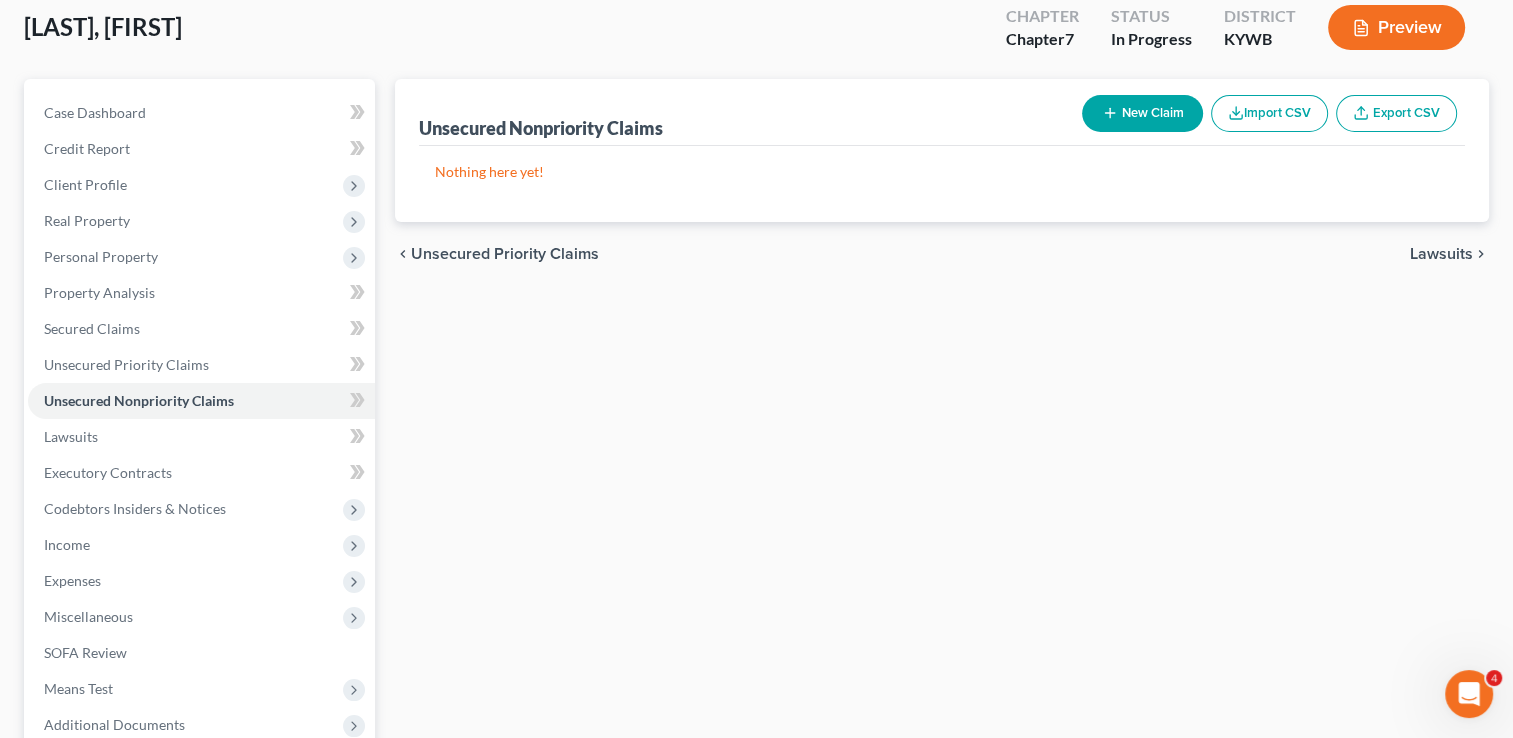 scroll, scrollTop: 118, scrollLeft: 0, axis: vertical 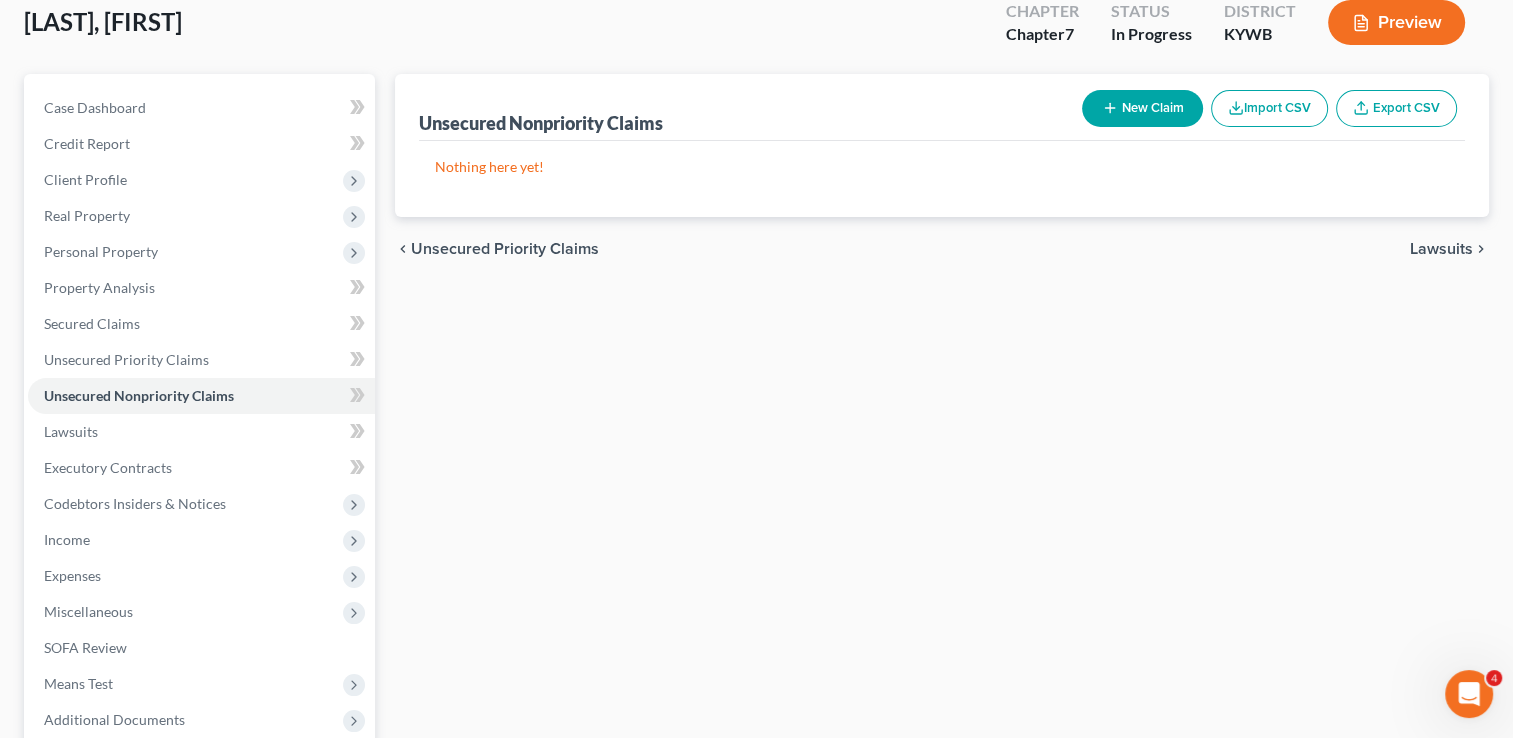 click on "New Claim" at bounding box center [1142, 108] 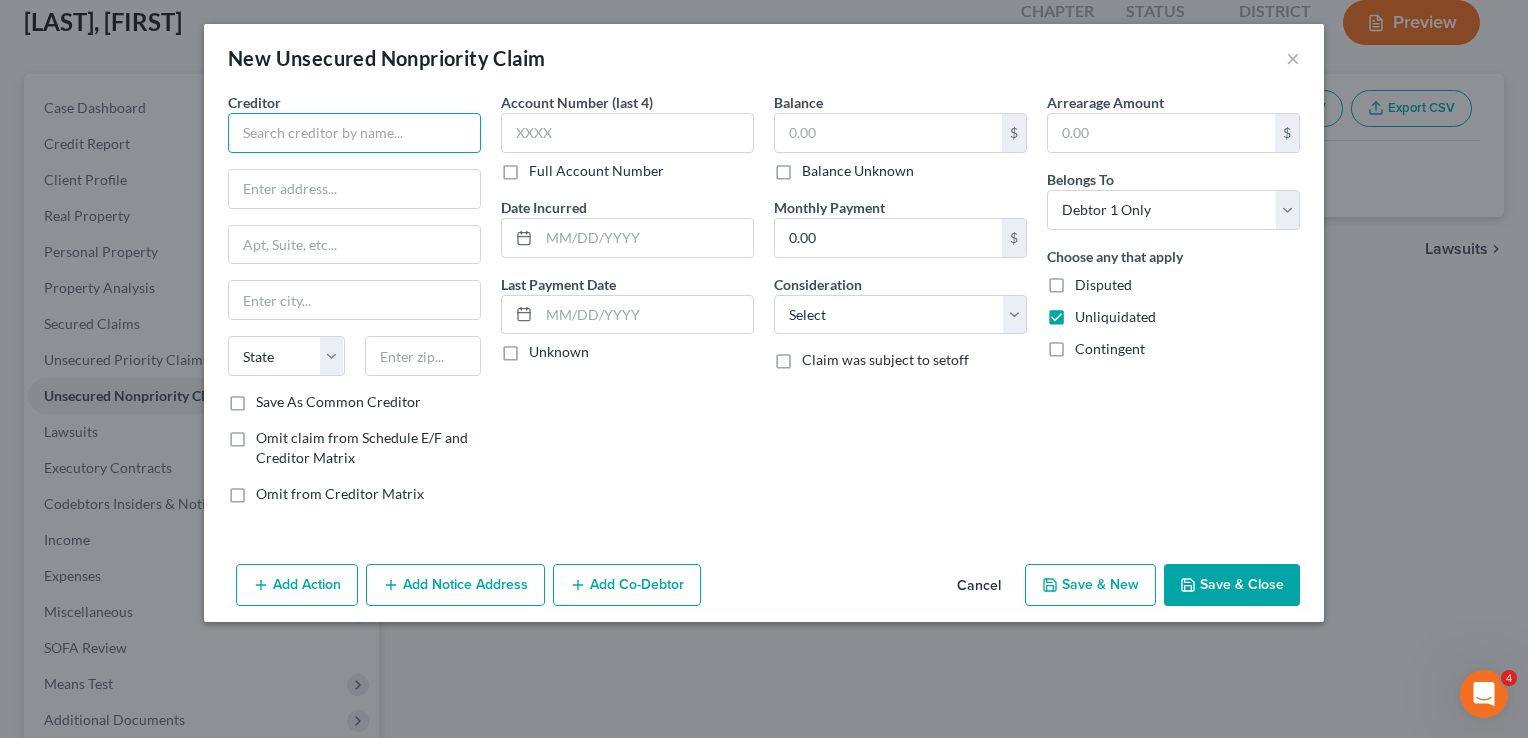 click at bounding box center (354, 133) 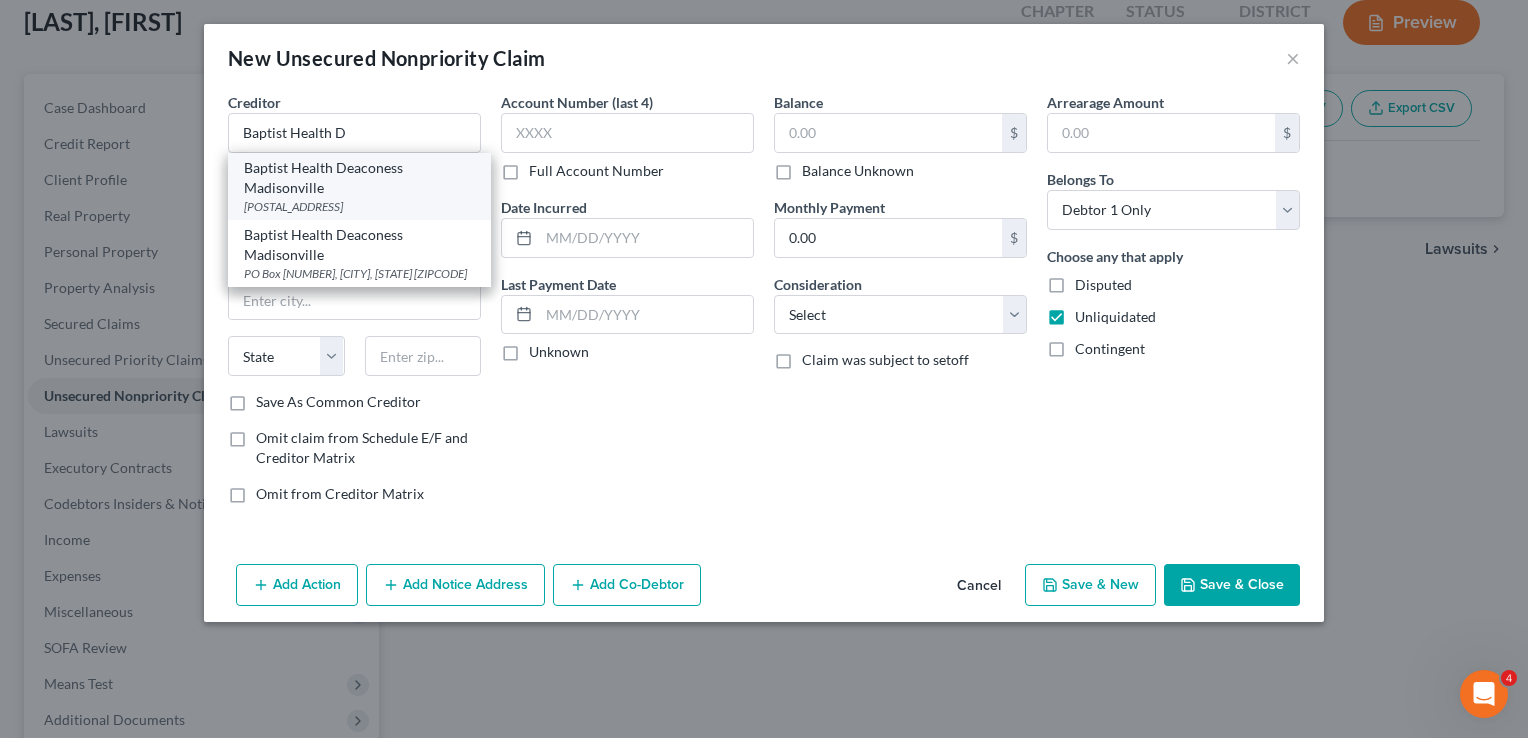 click on "Baptist Health Deaconess Madisonville" at bounding box center (359, 178) 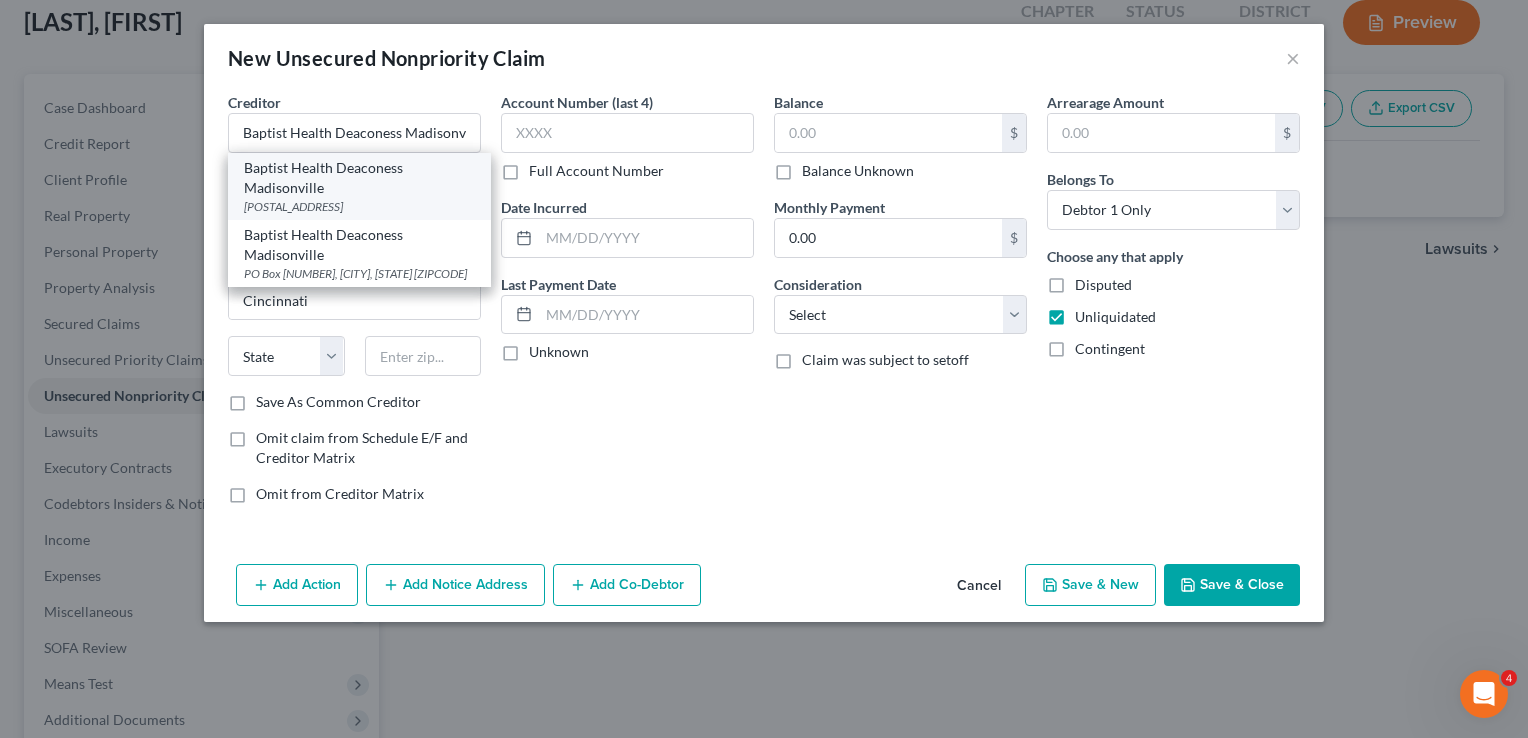 select on "36" 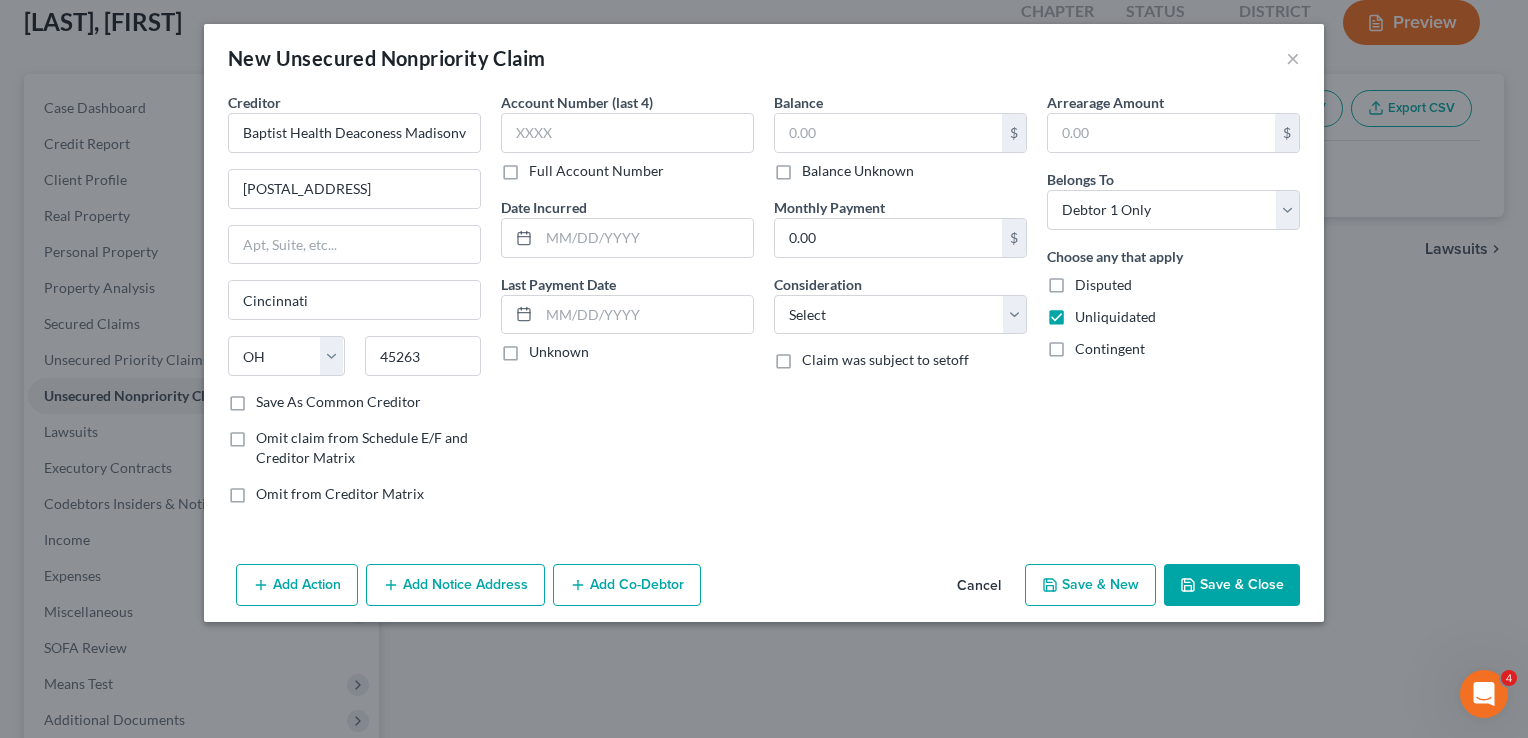click on "Balance Unknown" at bounding box center (858, 171) 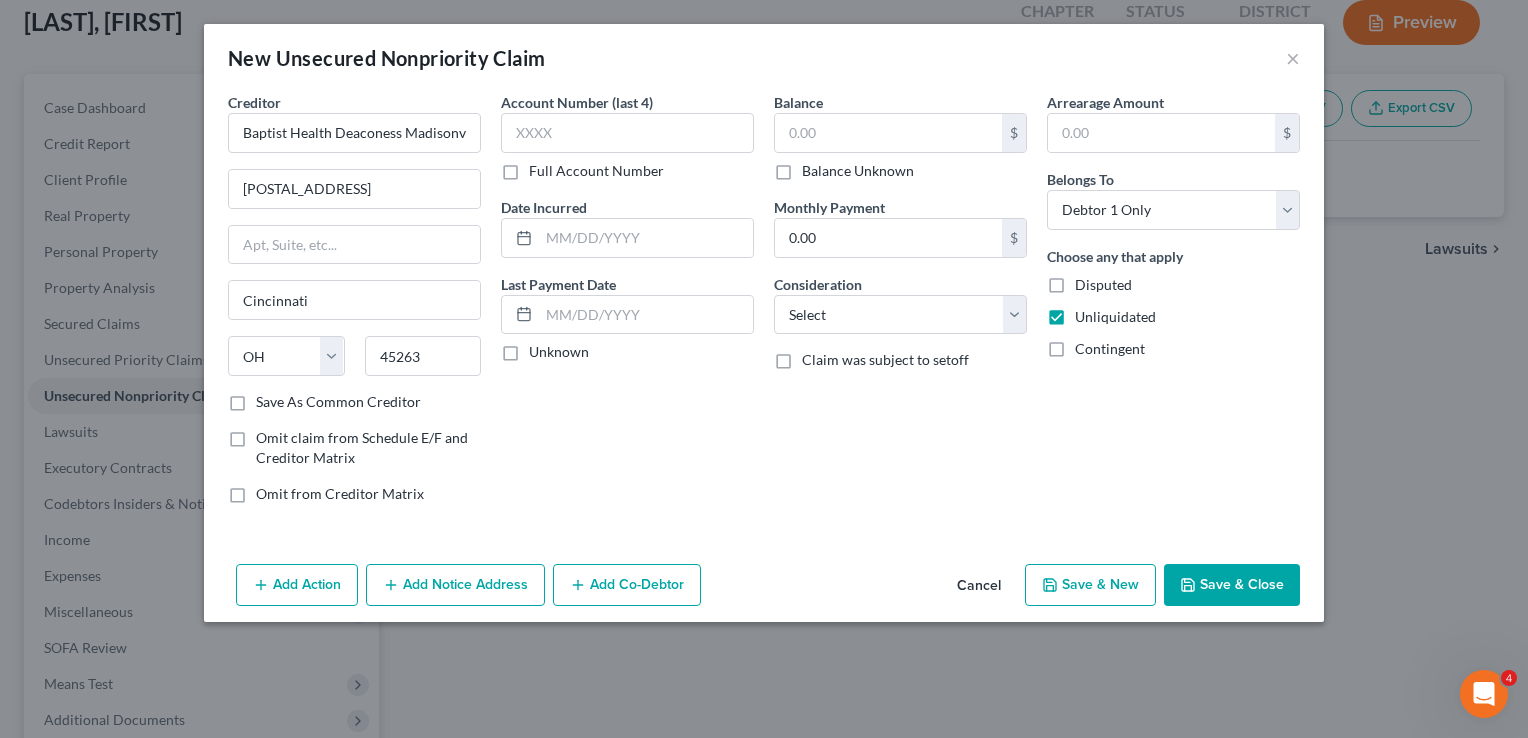 click on "Balance Unknown" at bounding box center (816, 167) 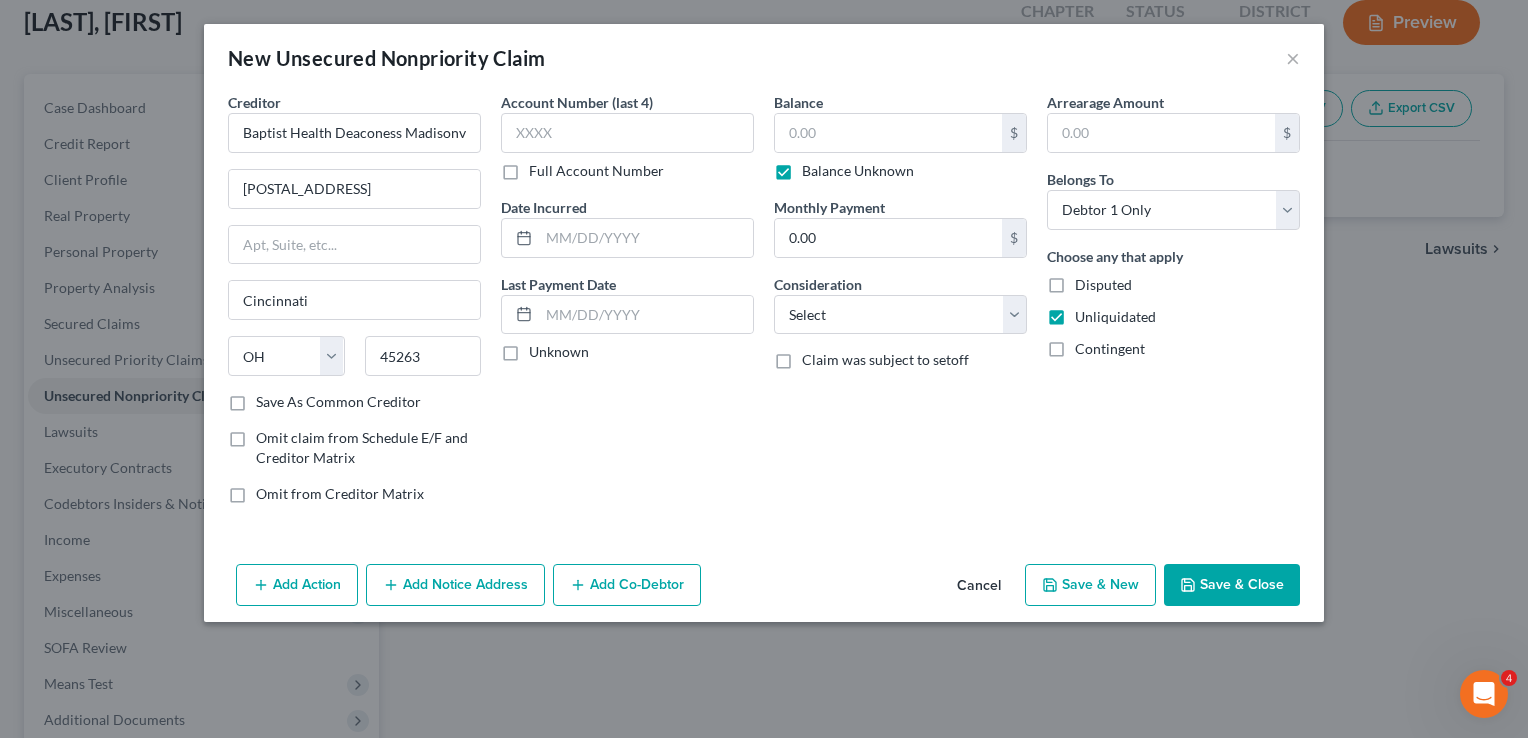 type on "0.00" 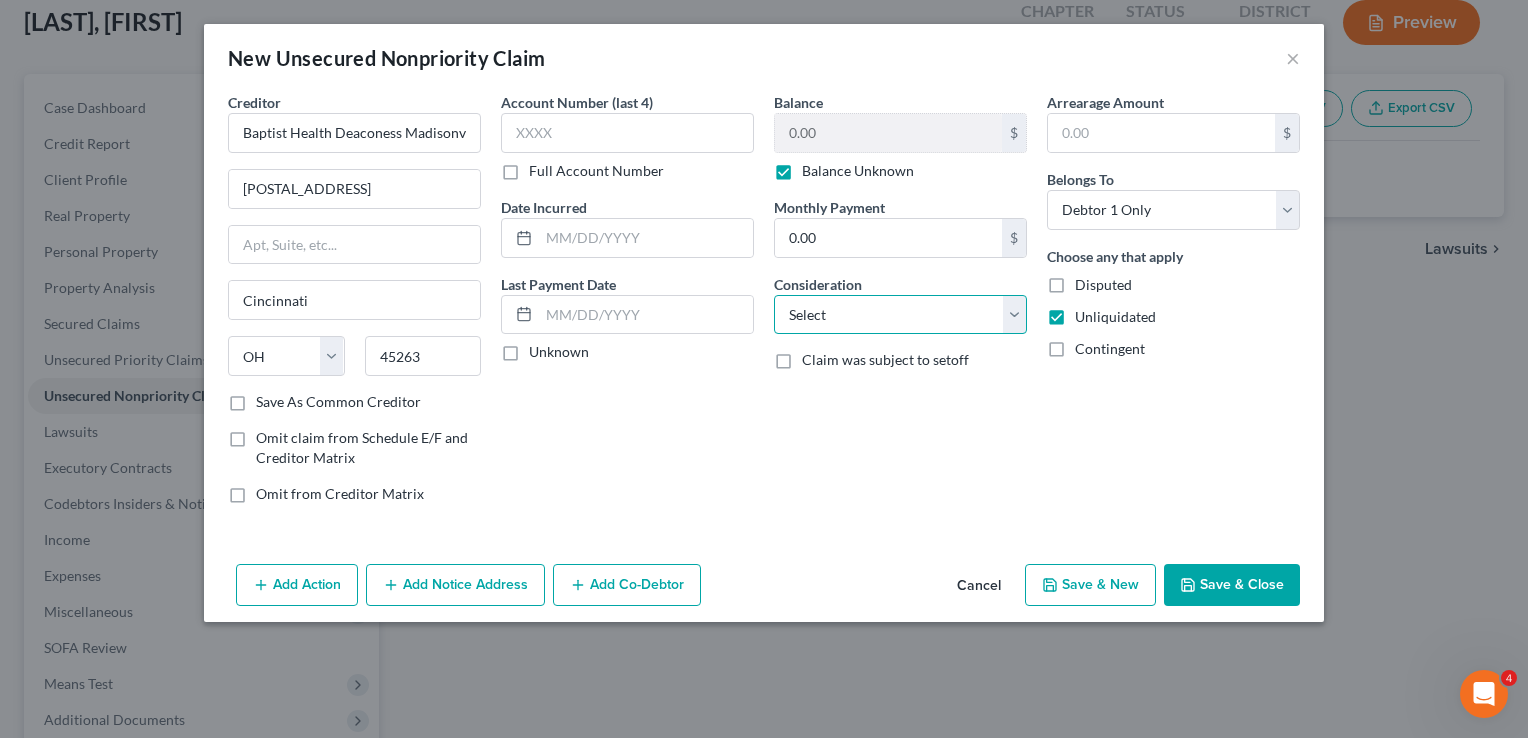click on "Select Cable / Satellite Services Collection Agency Credit Card Debt Debt Counseling / Attorneys Deficiency Balance Domestic Support Obligations Home / Car Repairs Income Taxes Judgment Liens Medical Services Monies Loaned / Advanced Mortgage Obligation From Divorce Or Separation Obligation To Pensions Other Overdrawn Bank Account Promised To Help Pay Creditors Student Loans Suppliers And Vendors Telephone / Internet Services Utility Services" at bounding box center (900, 315) 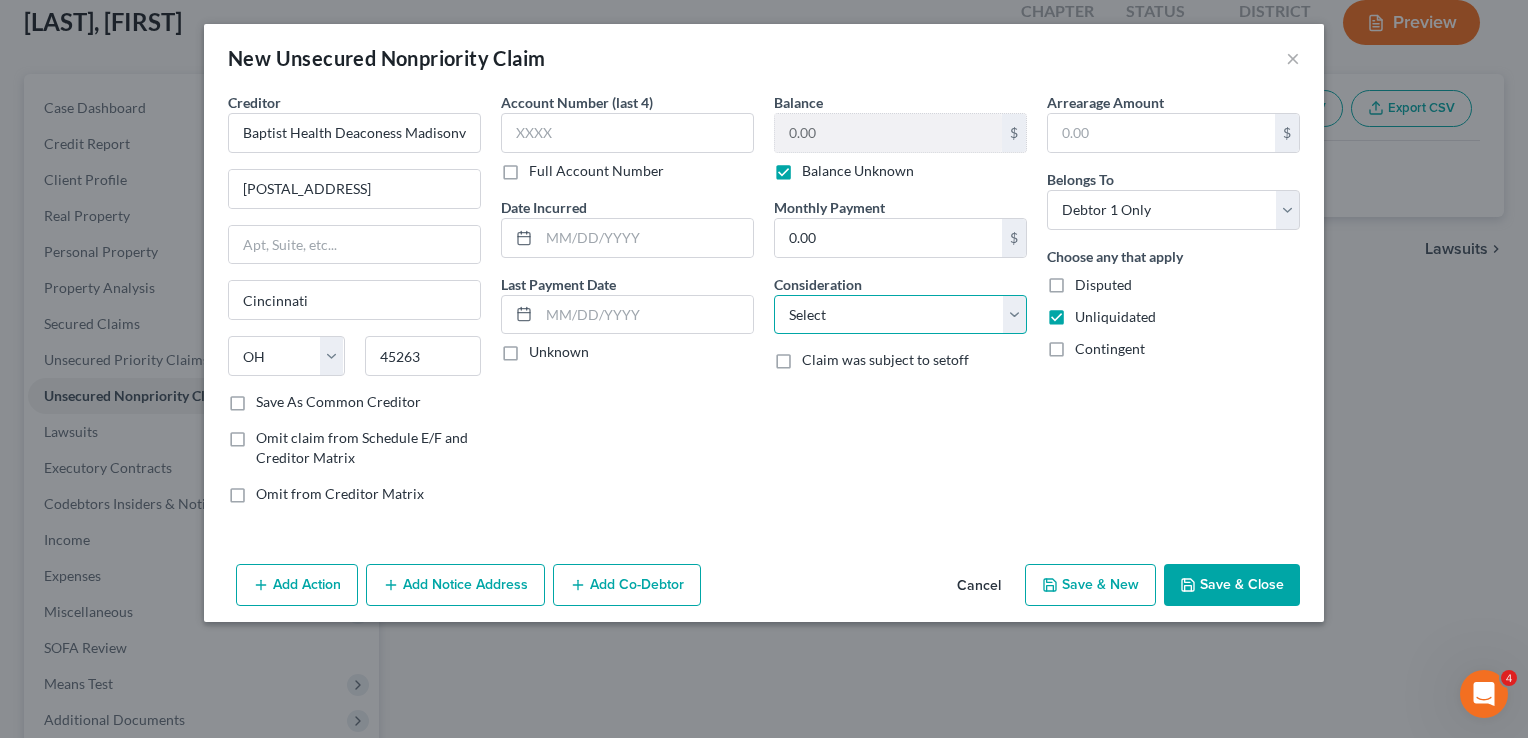 select on "9" 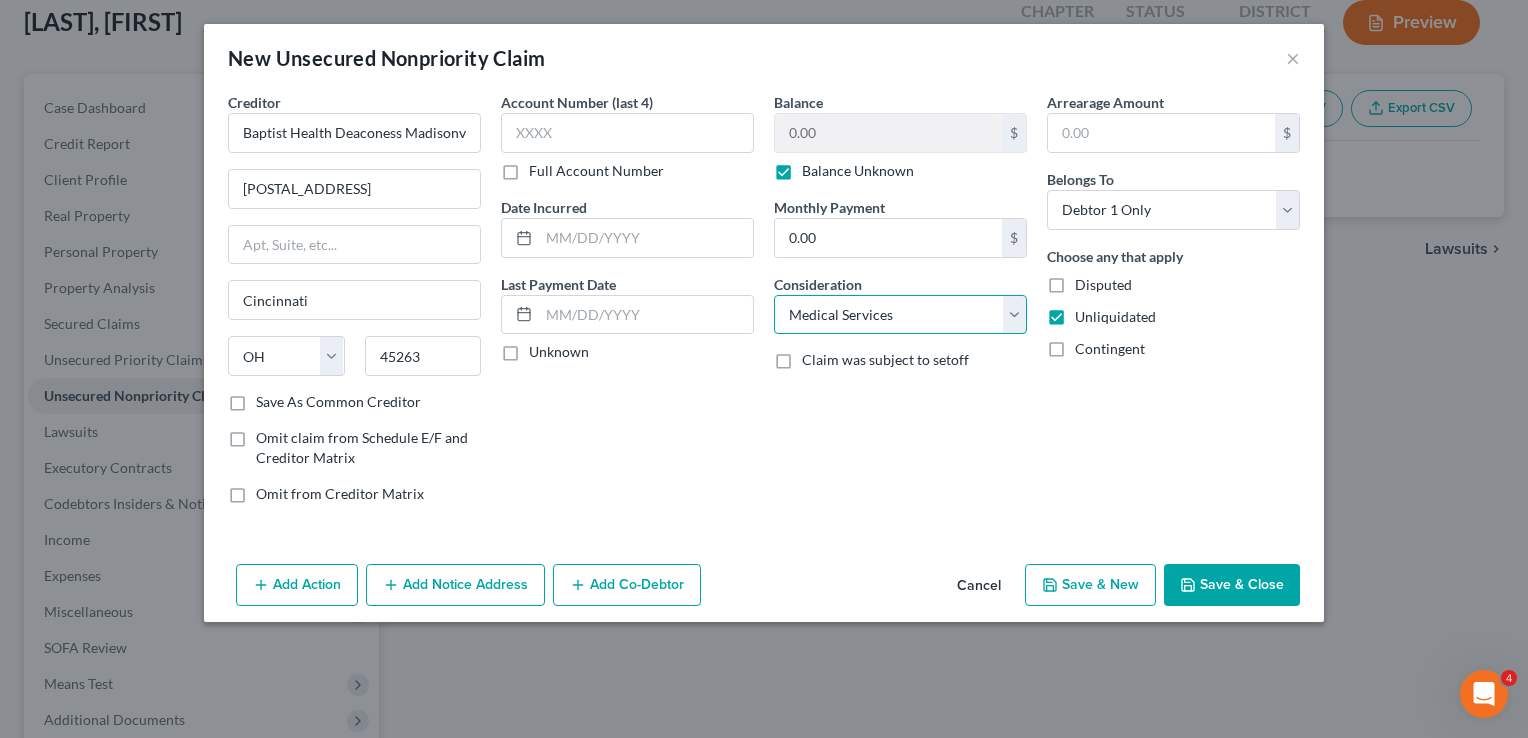 click on "Select Cable / Satellite Services Collection Agency Credit Card Debt Debt Counseling / Attorneys Deficiency Balance Domestic Support Obligations Home / Car Repairs Income Taxes Judgment Liens Medical Services Monies Loaned / Advanced Mortgage Obligation From Divorce Or Separation Obligation To Pensions Other Overdrawn Bank Account Promised To Help Pay Creditors Student Loans Suppliers And Vendors Telephone / Internet Services Utility Services" at bounding box center (900, 315) 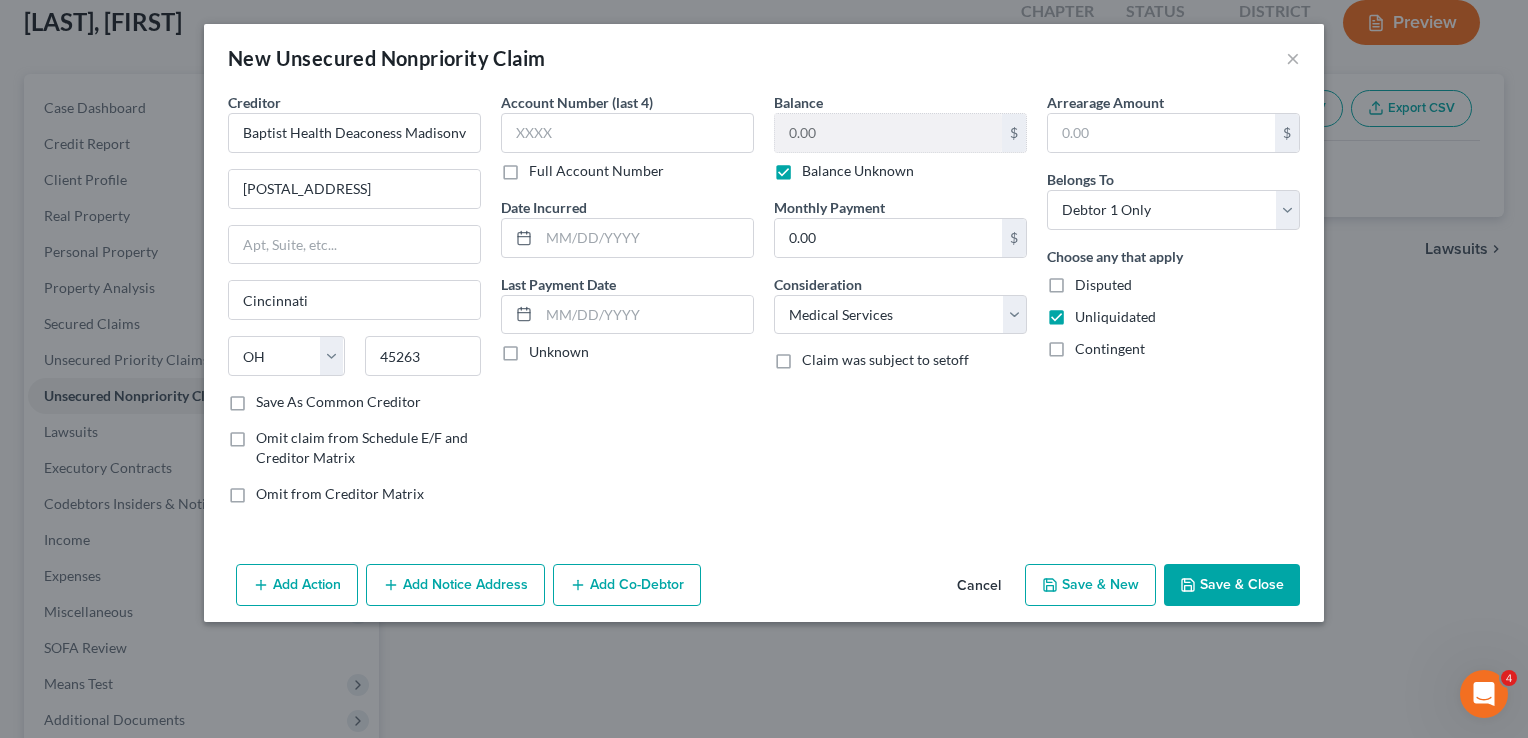 click on "Save & Close" at bounding box center (1232, 585) 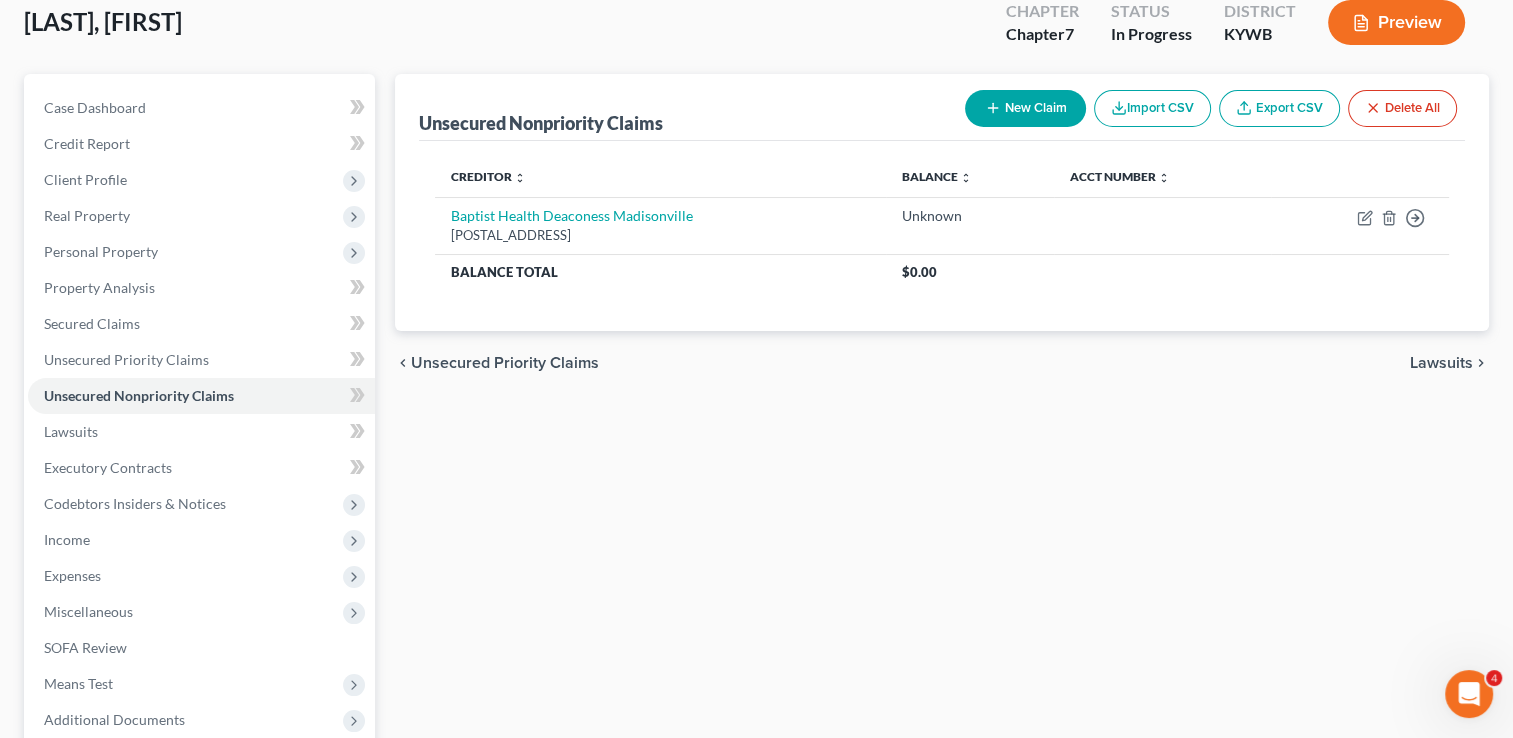 click on "Lawsuits" at bounding box center [1441, 363] 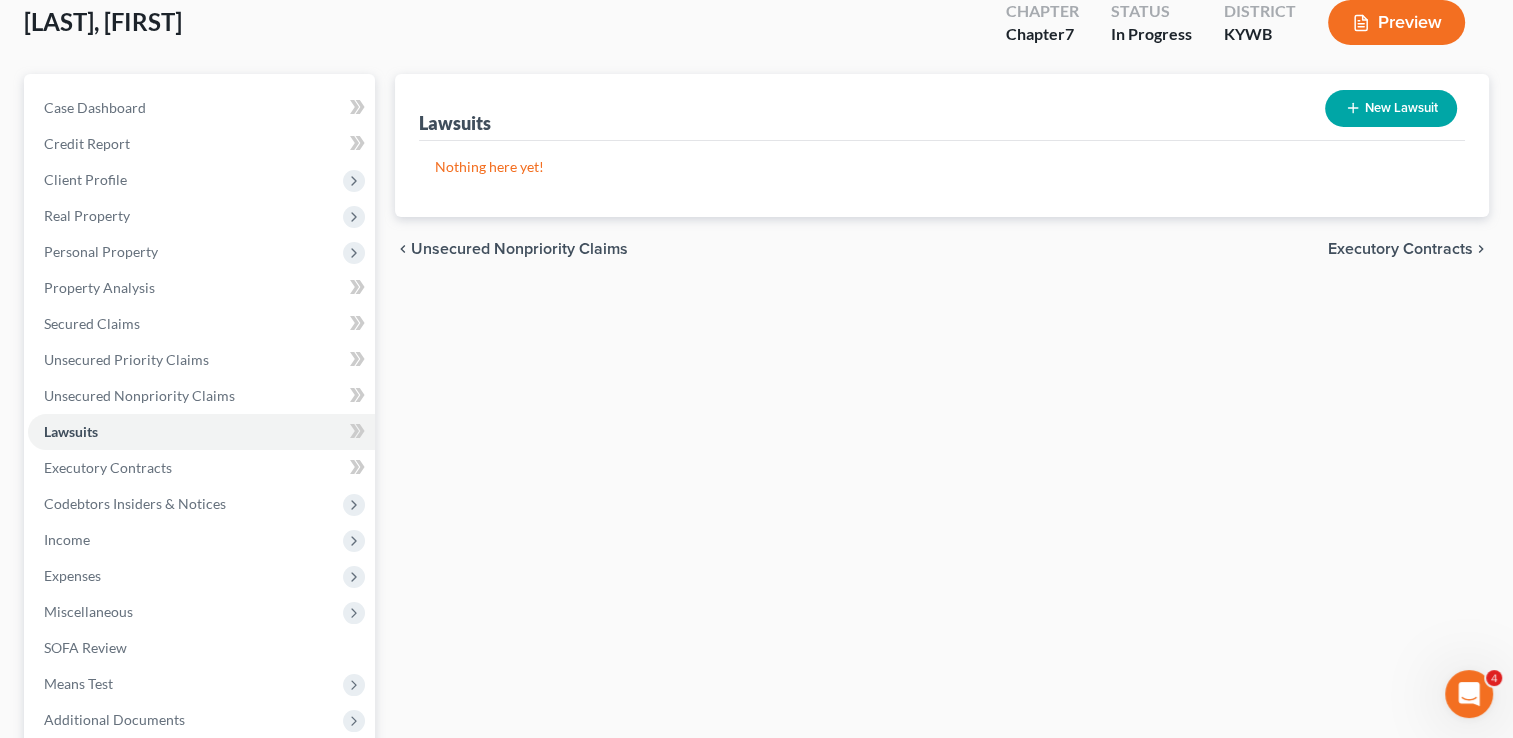 scroll, scrollTop: 0, scrollLeft: 0, axis: both 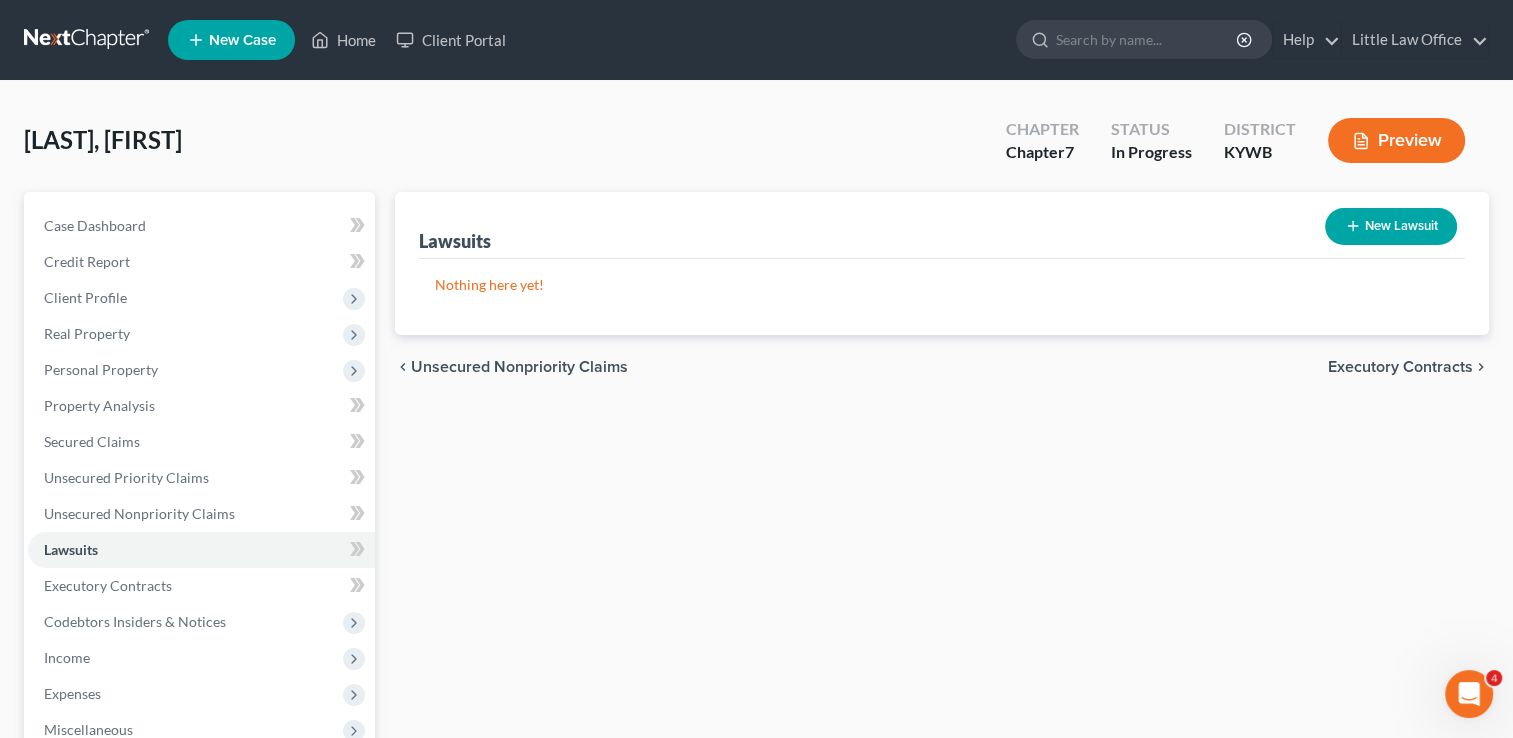 click on "Executory Contracts" at bounding box center (1400, 367) 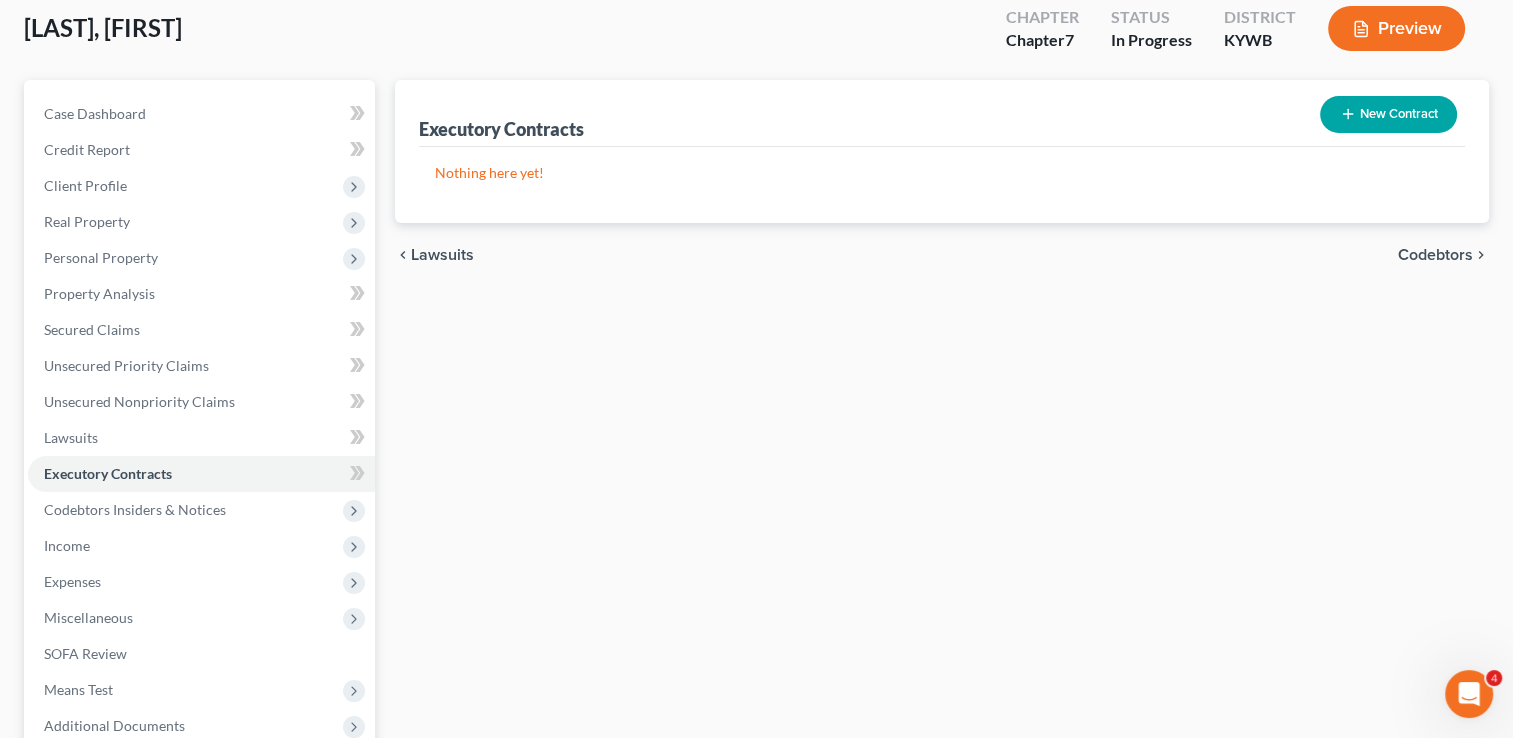 scroll, scrollTop: 107, scrollLeft: 0, axis: vertical 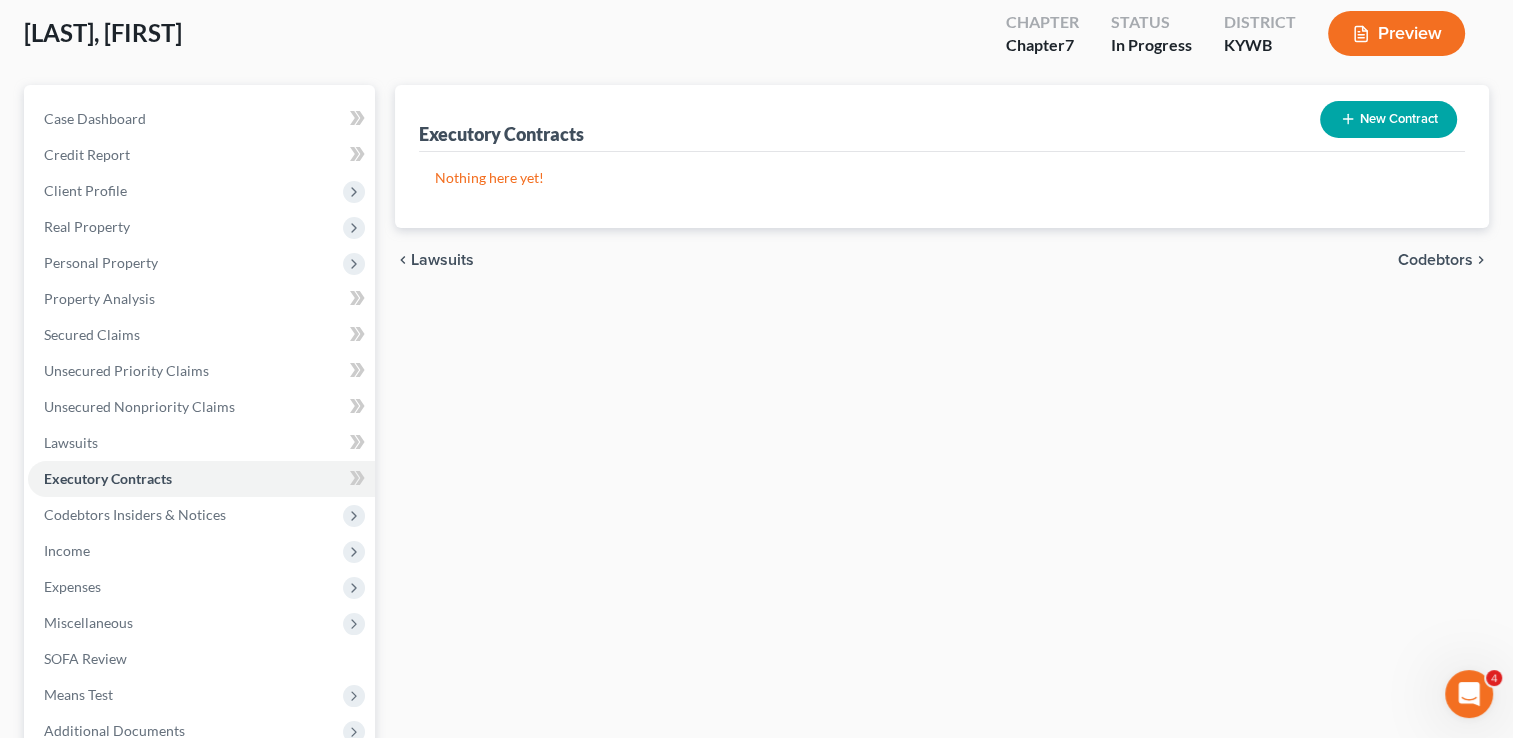 click on "Codebtors" at bounding box center [1435, 260] 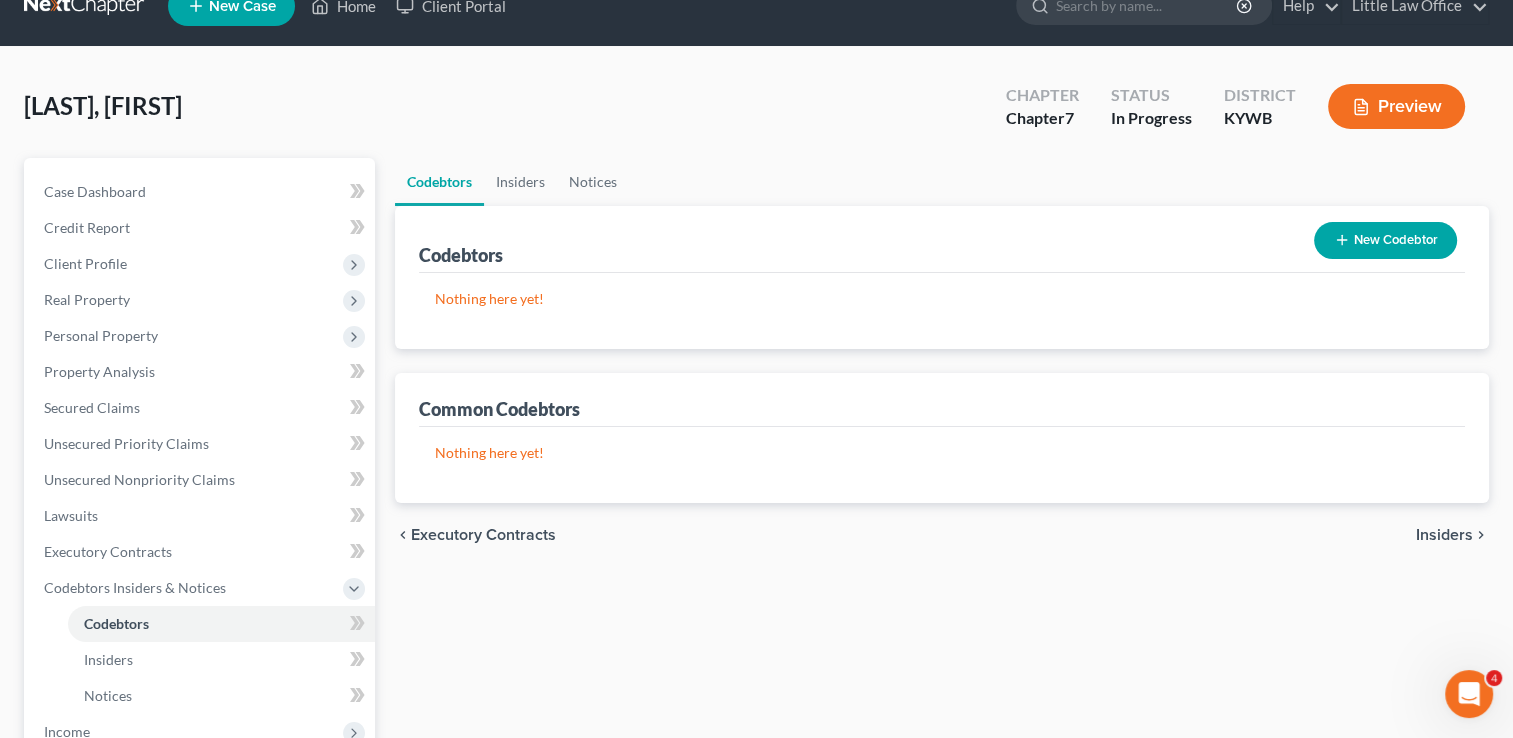 scroll, scrollTop: 0, scrollLeft: 0, axis: both 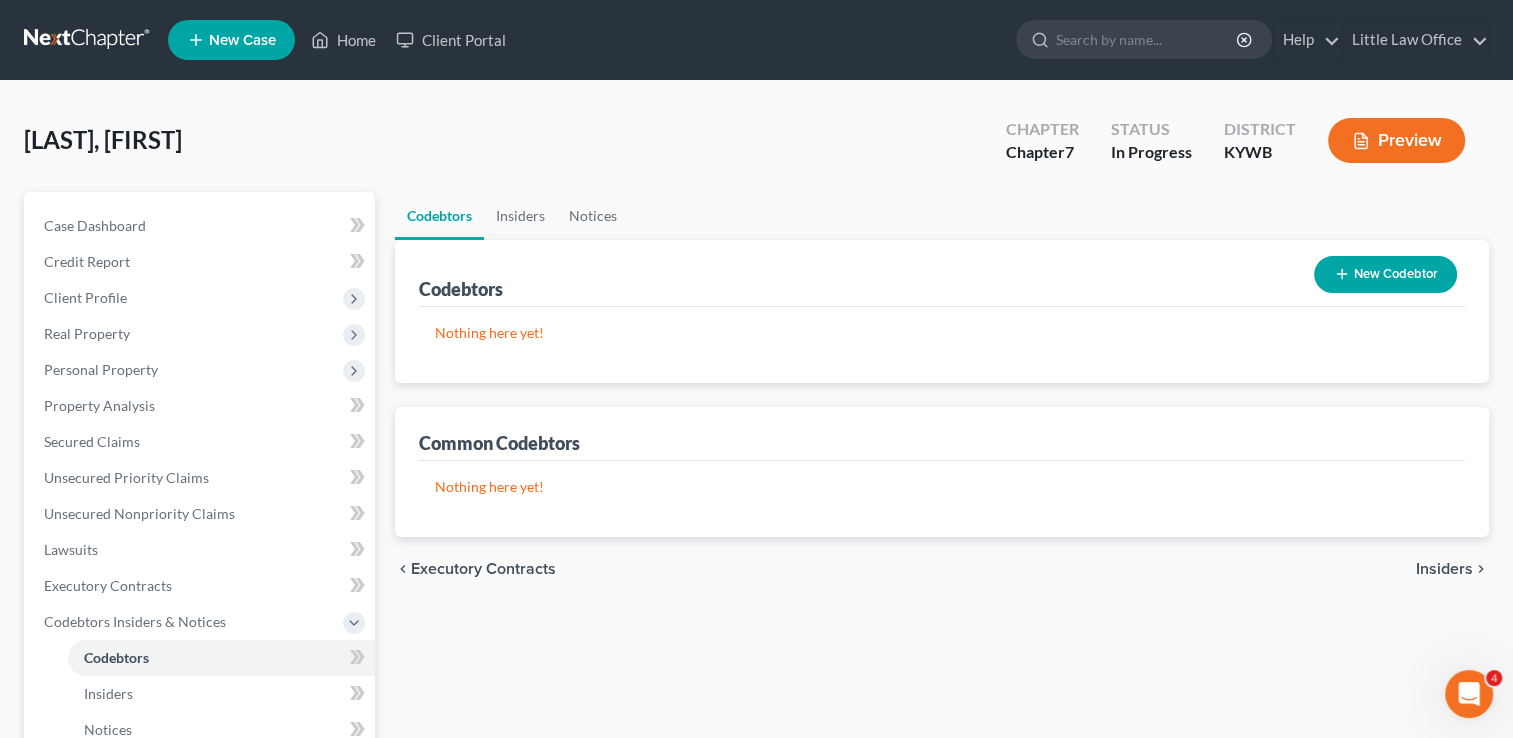 click on "Insiders" at bounding box center [1444, 569] 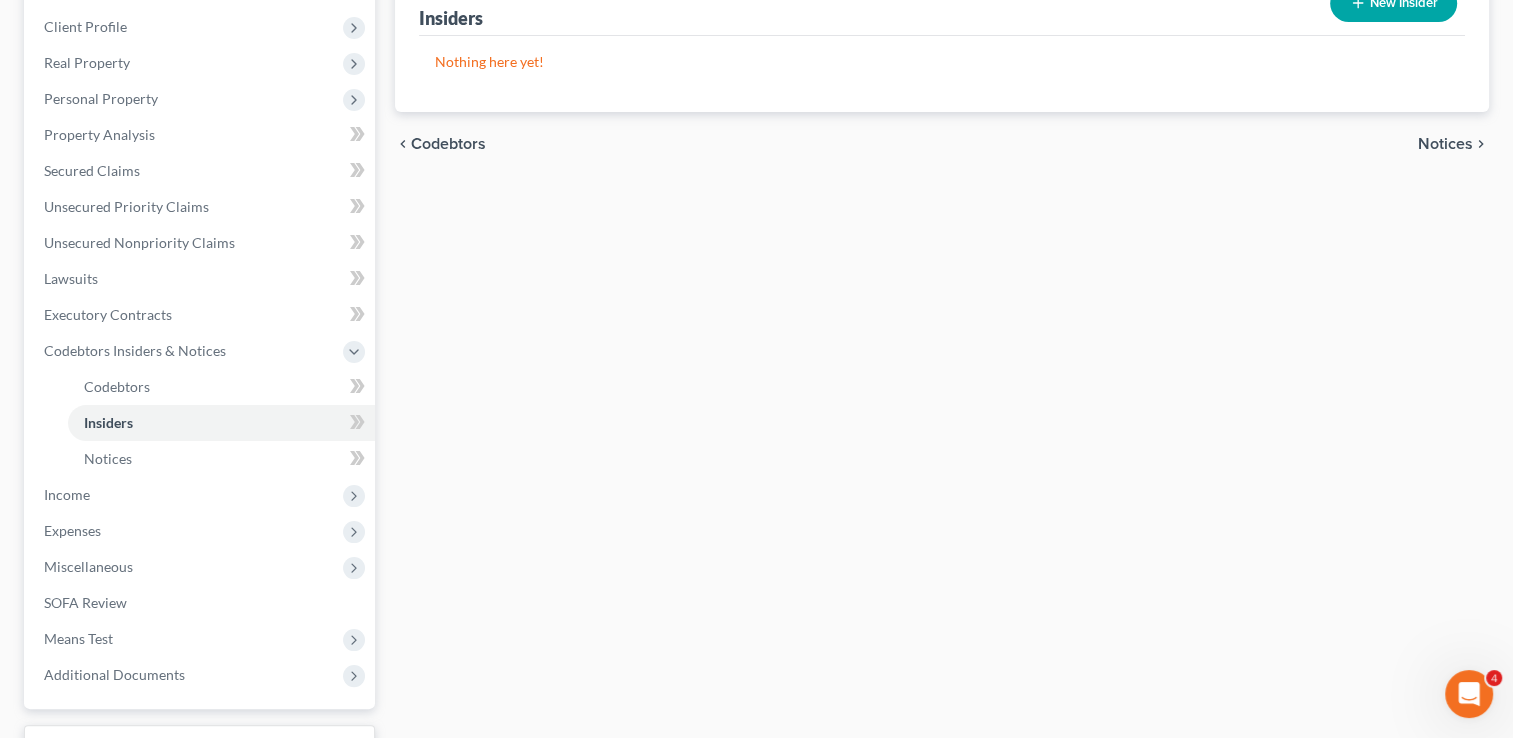 scroll, scrollTop: 310, scrollLeft: 0, axis: vertical 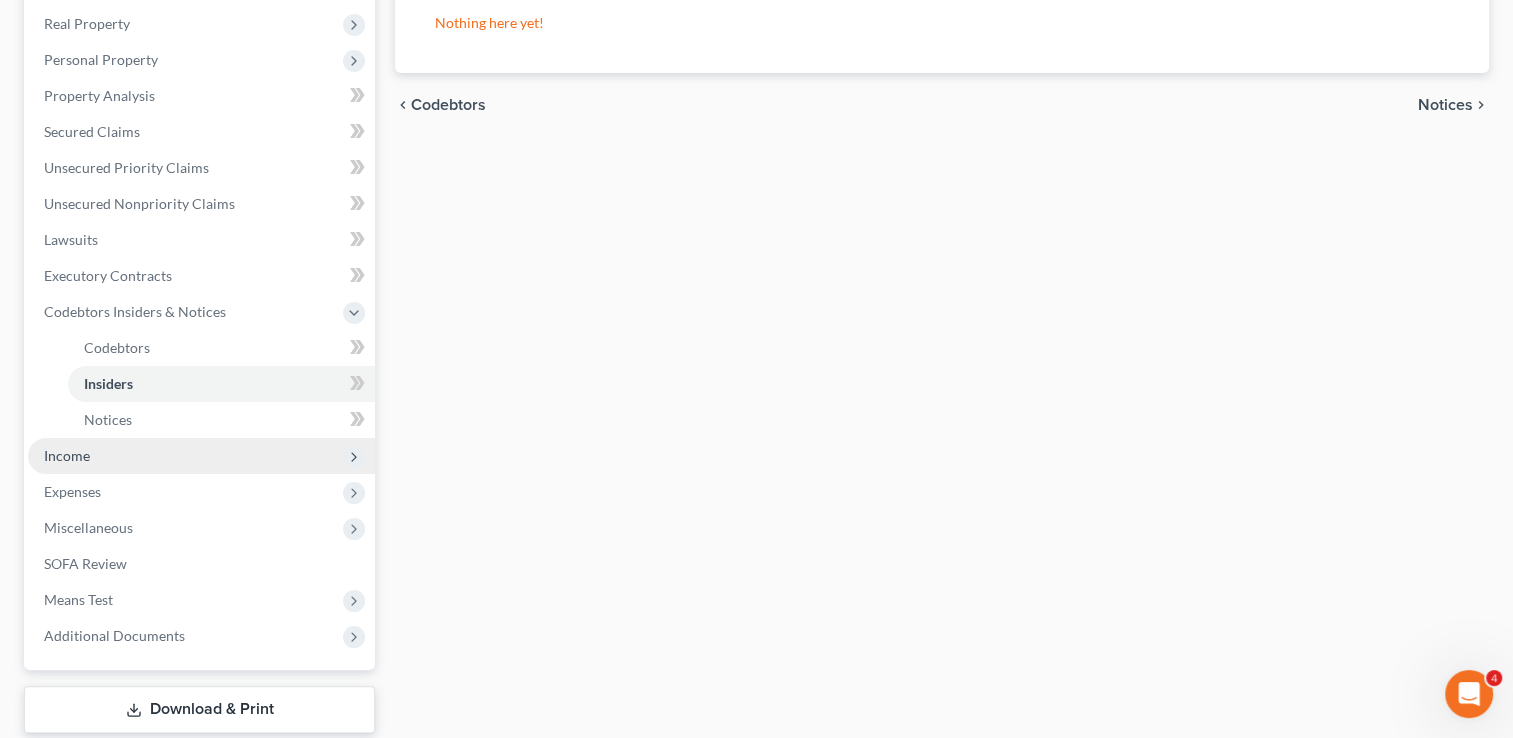 click on "Income" at bounding box center (201, 456) 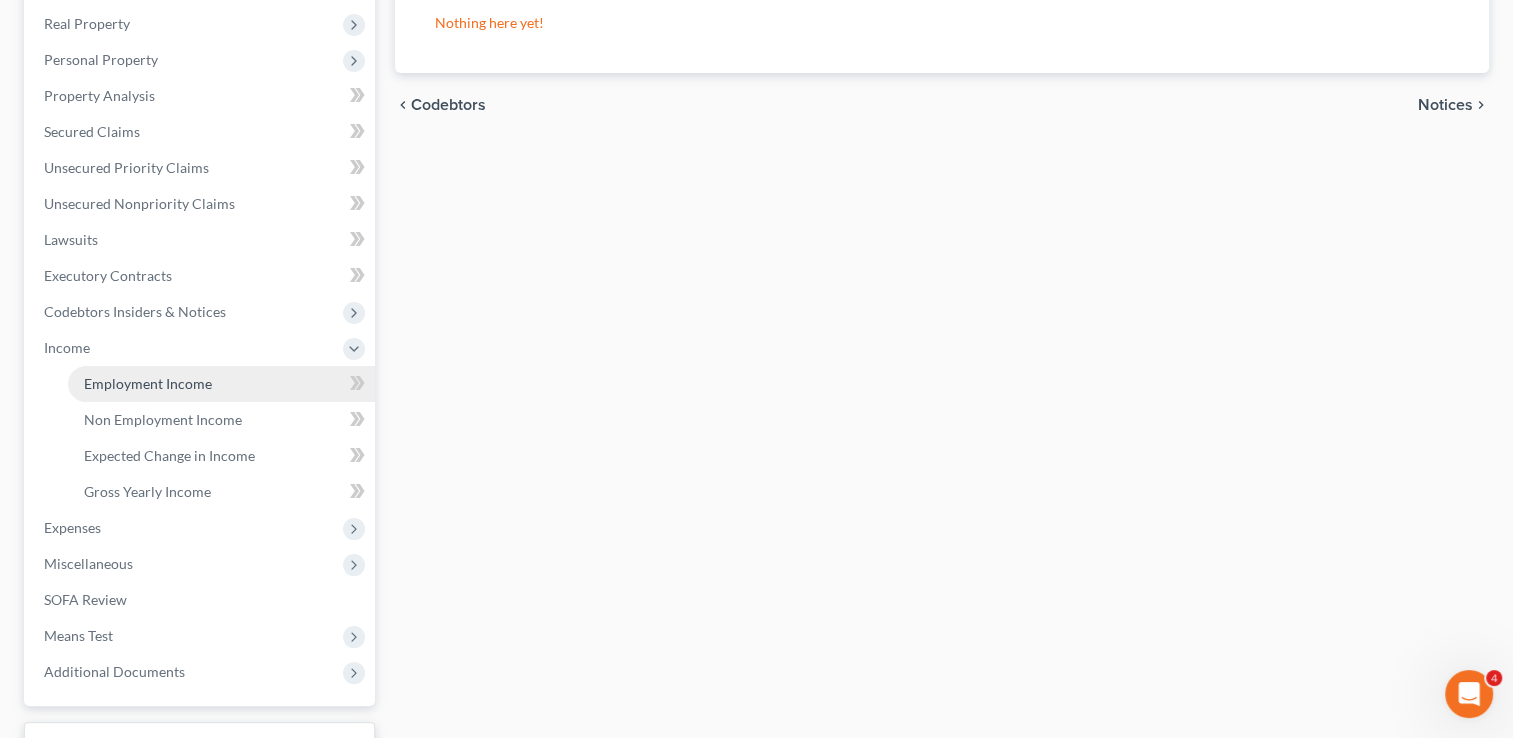 click on "Employment Income" at bounding box center [148, 383] 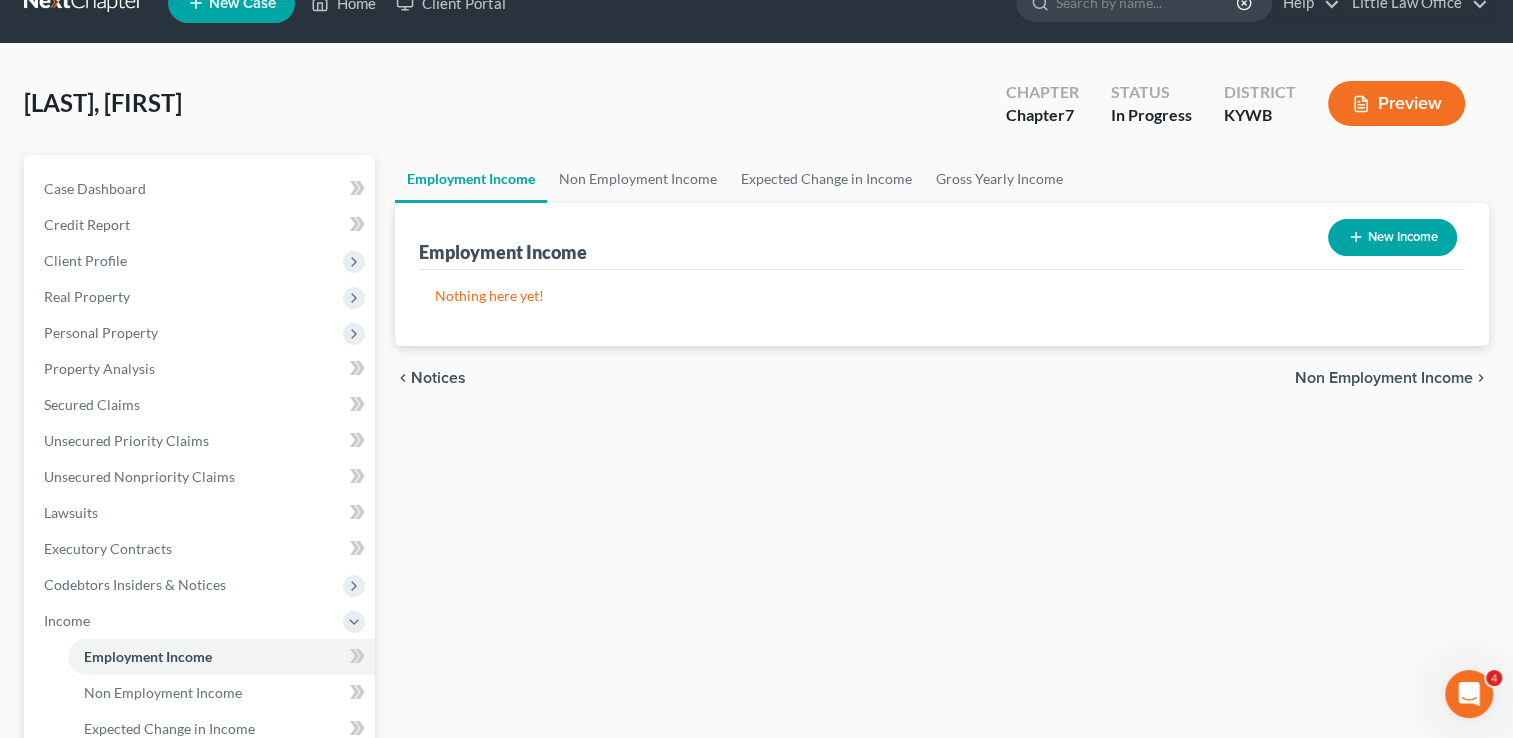 scroll, scrollTop: 0, scrollLeft: 0, axis: both 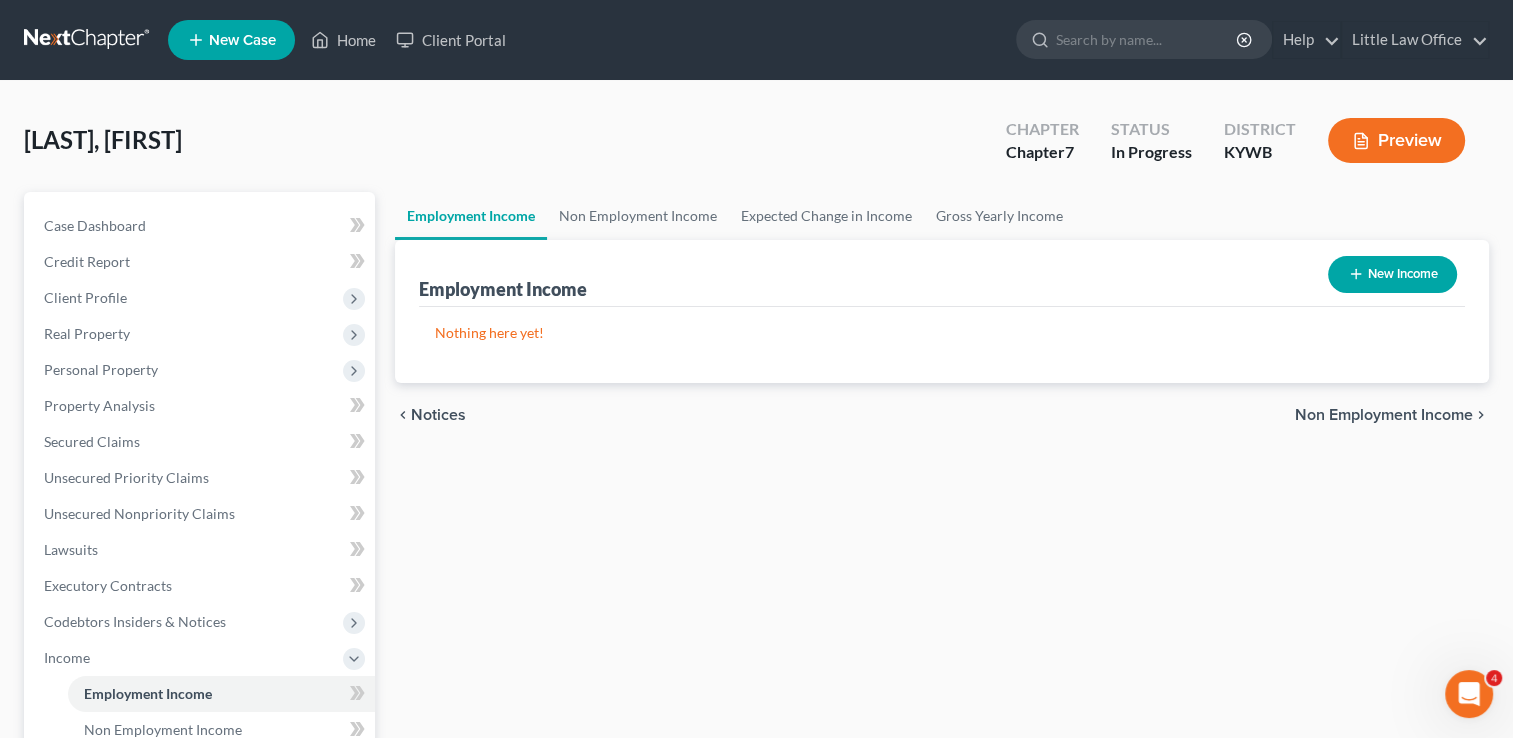 click on "New Income" at bounding box center [1392, 274] 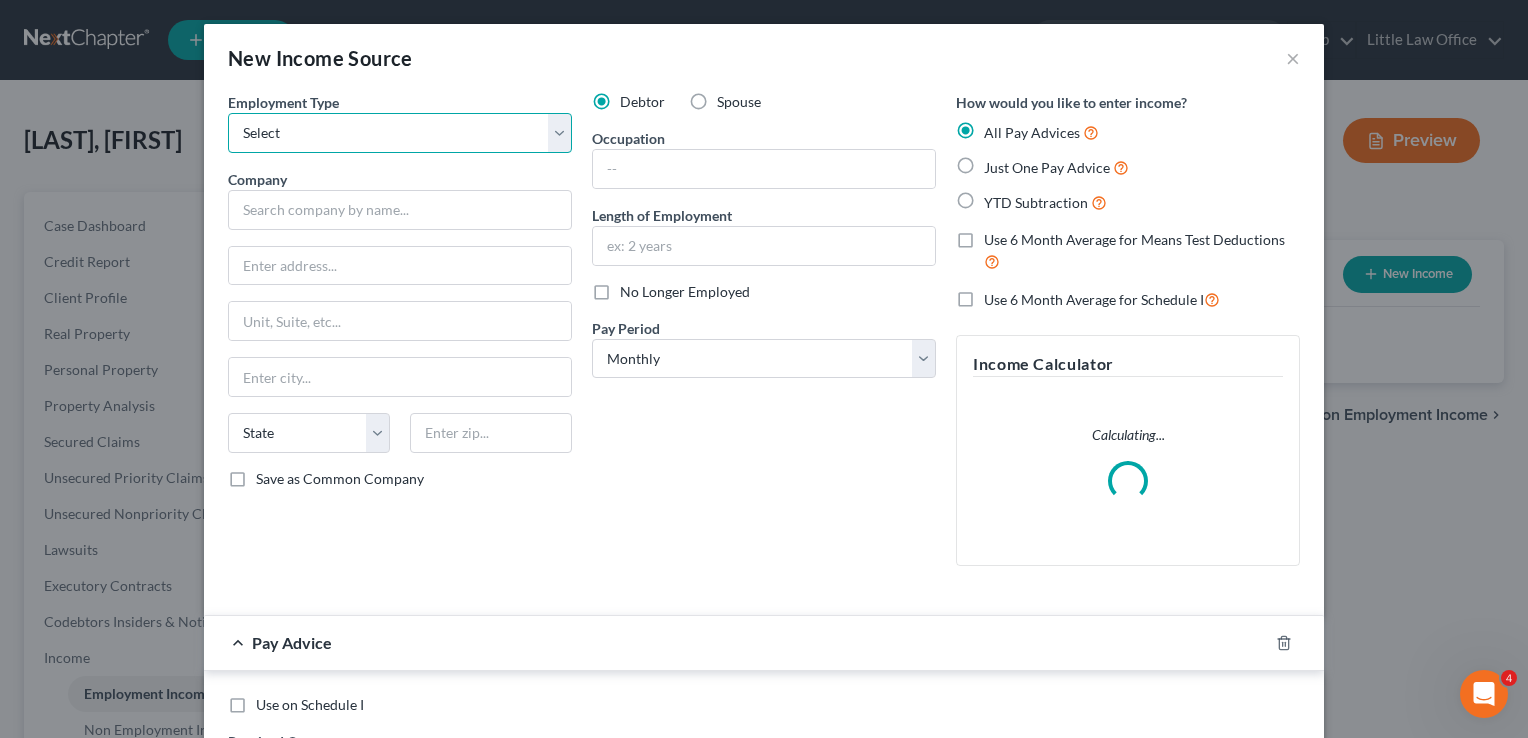 click on "Select Full or Part Time Employment Self Employment" at bounding box center (400, 133) 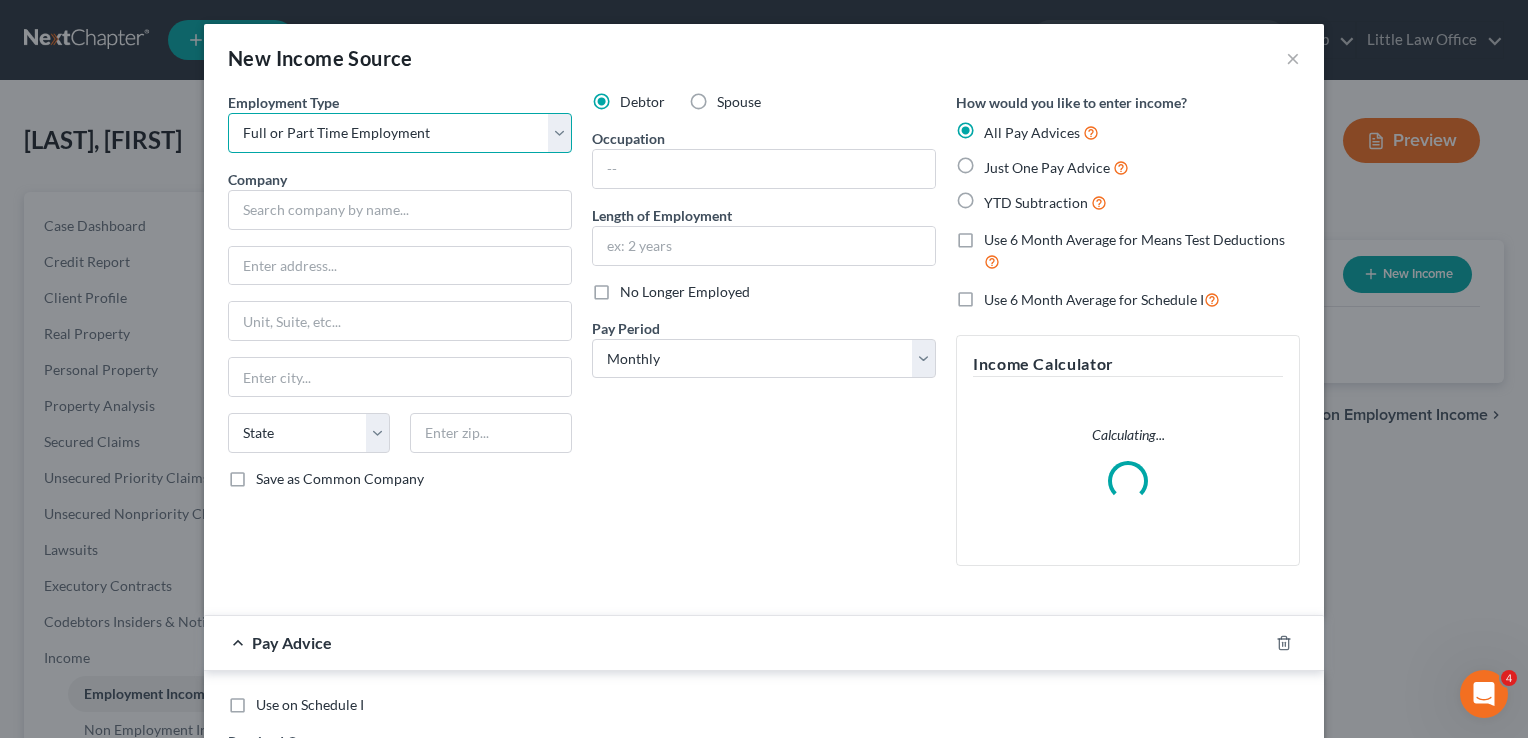 click on "Select Full or Part Time Employment Self Employment" at bounding box center [400, 133] 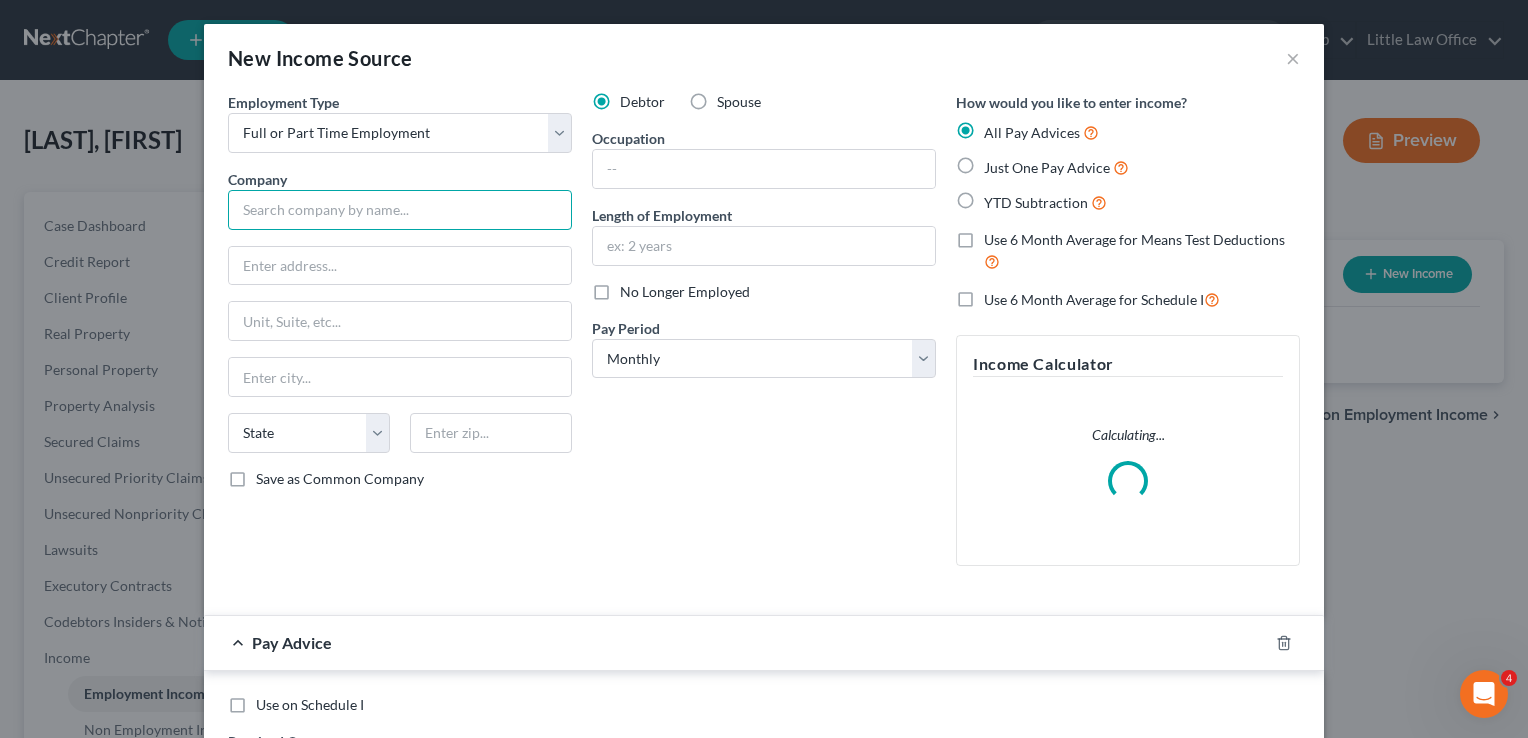 click at bounding box center (400, 210) 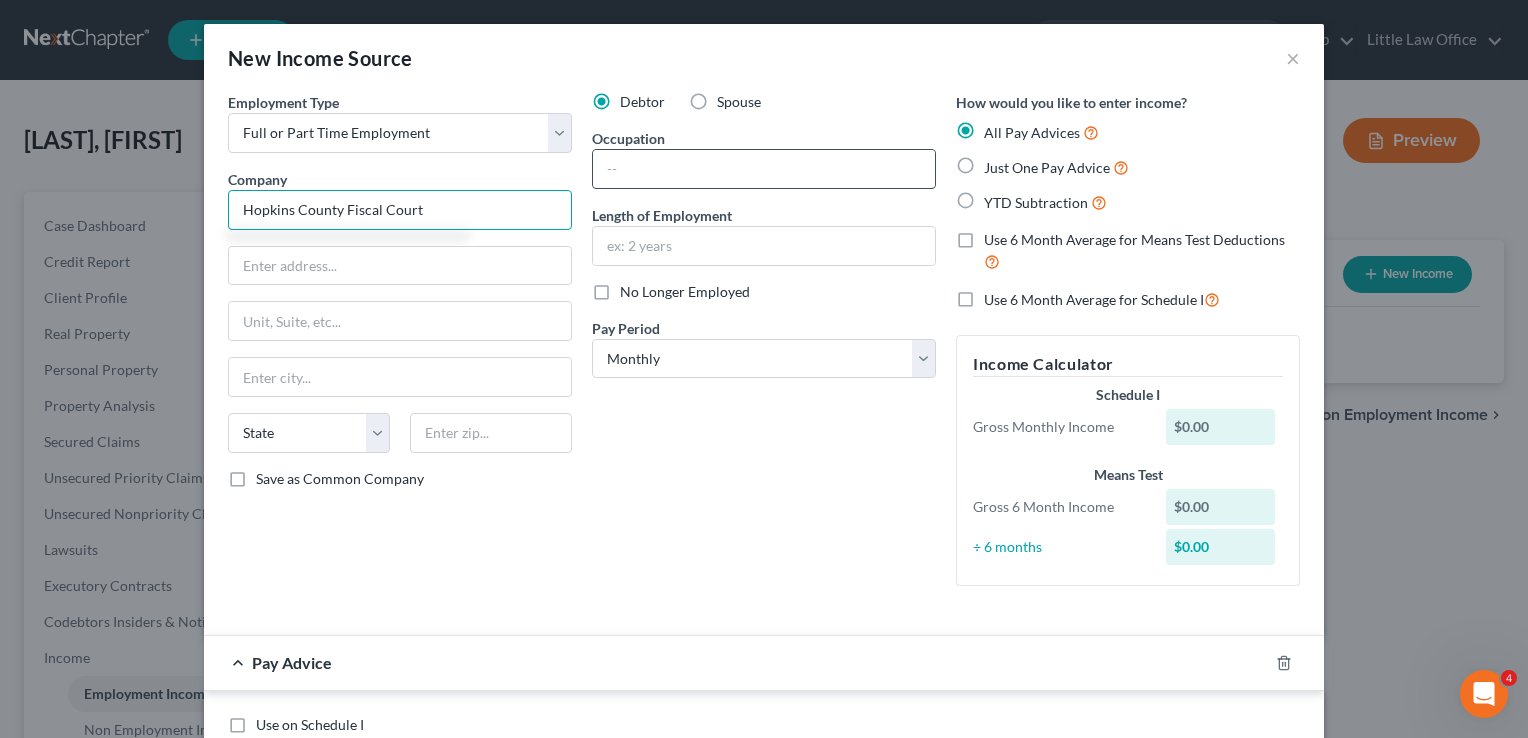 type on "Hopkins County Fiscal Court" 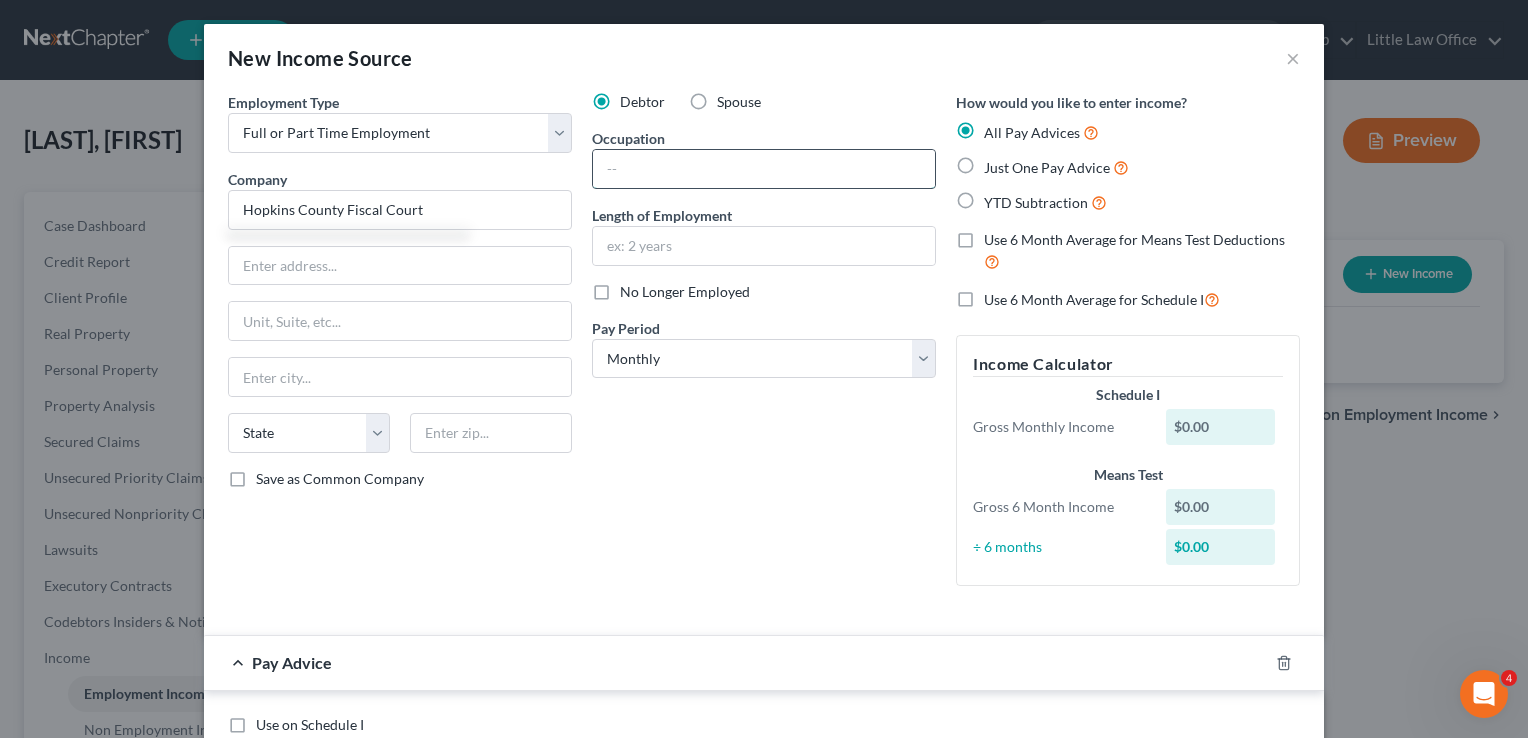 click at bounding box center (764, 169) 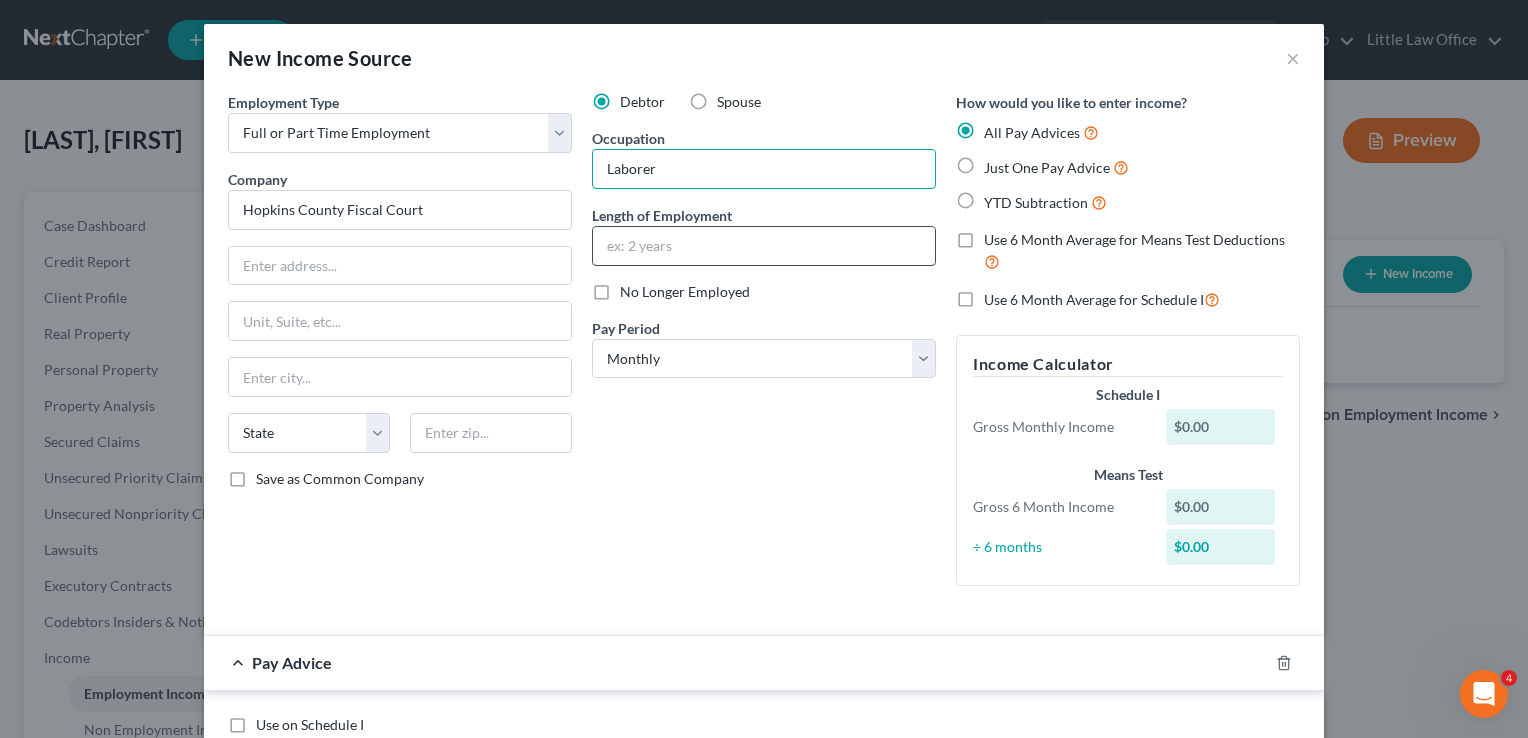 type on "Laborer" 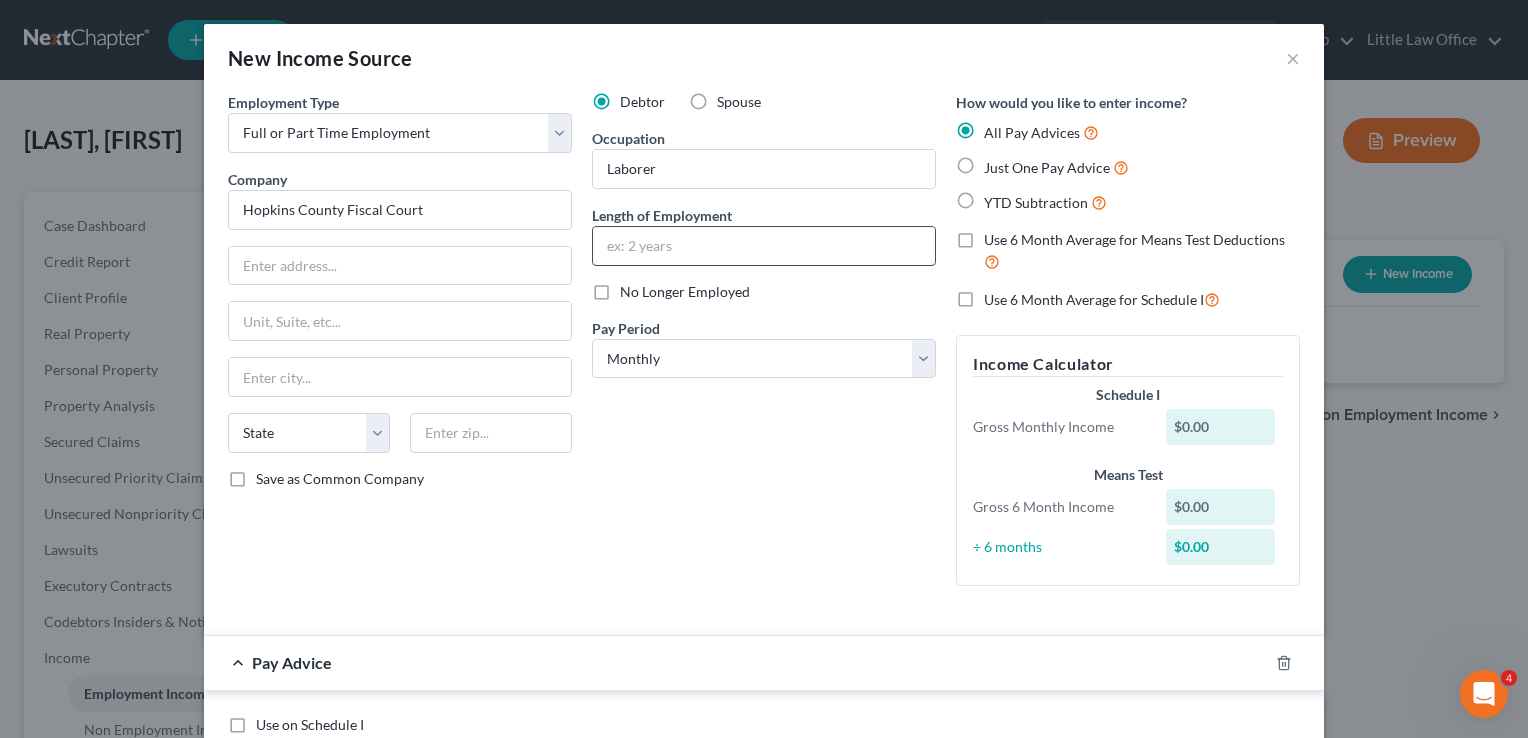 click at bounding box center (764, 246) 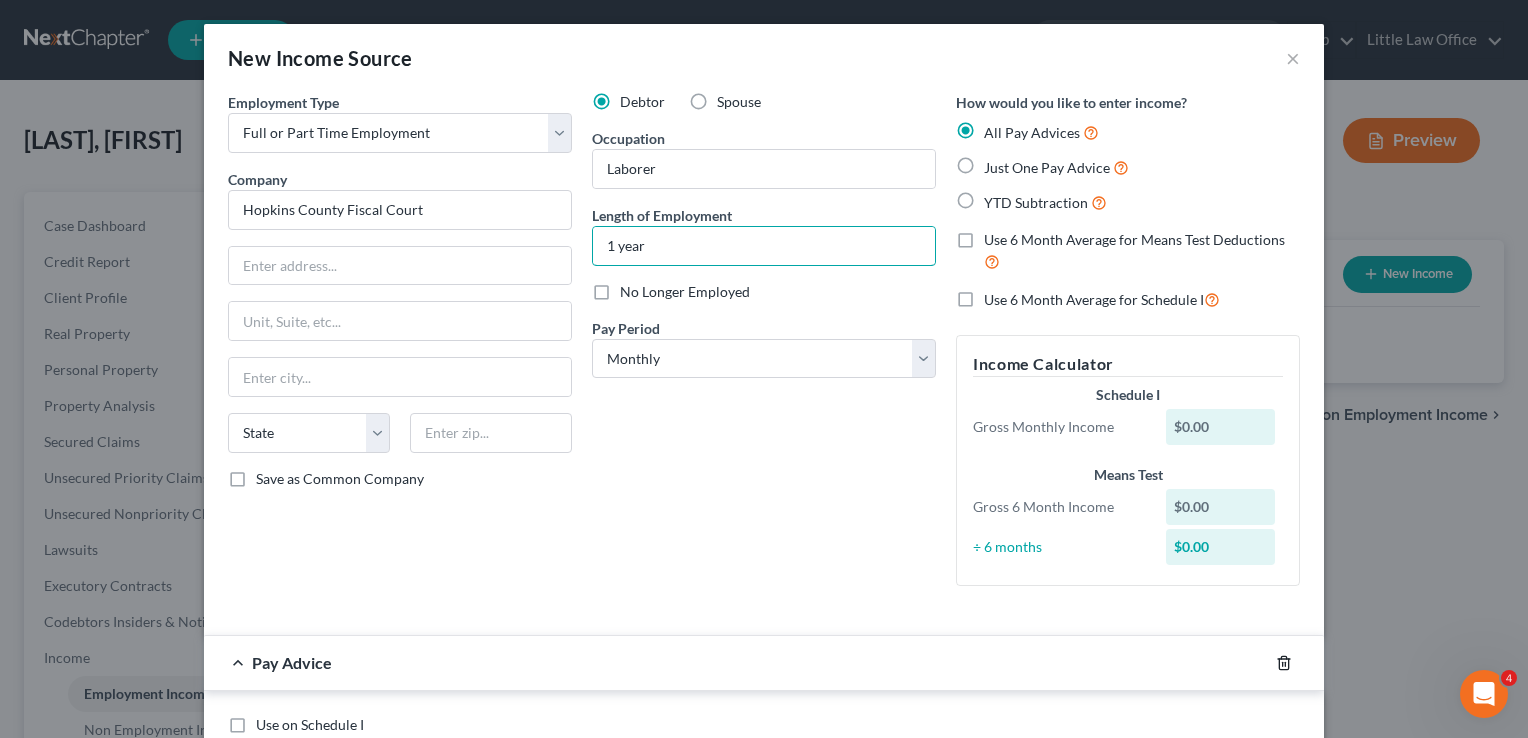 type on "1 year" 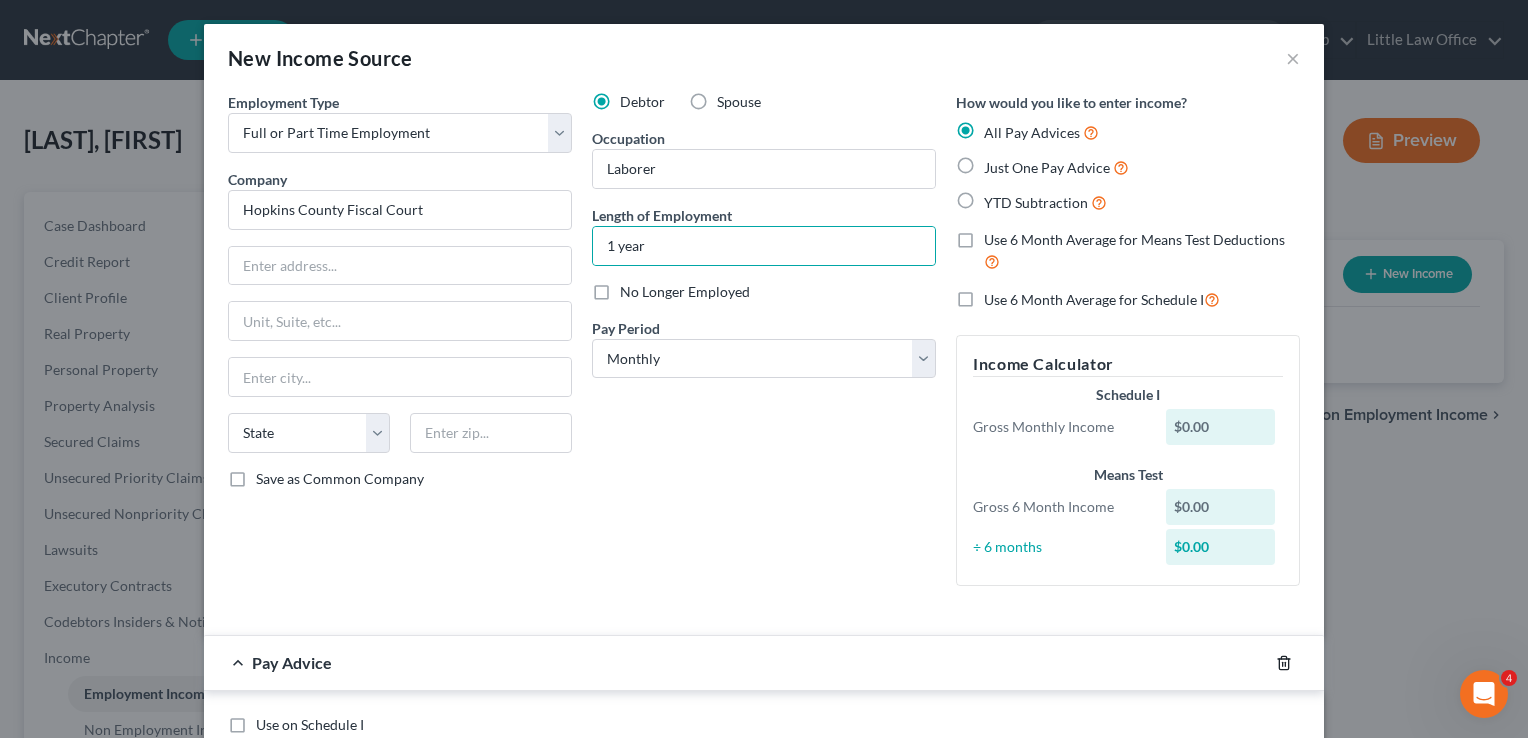 click 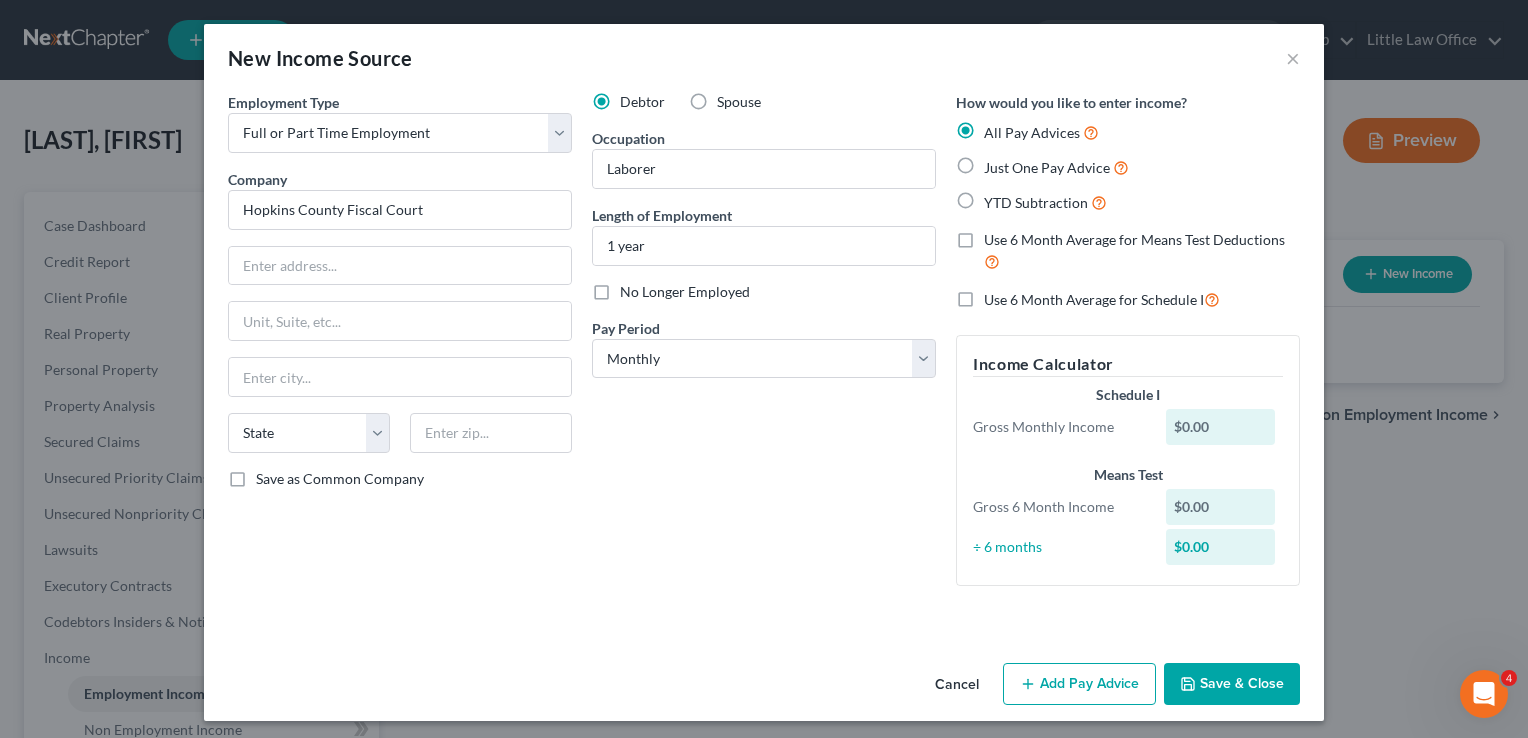 click on "Save & Close" at bounding box center [1232, 684] 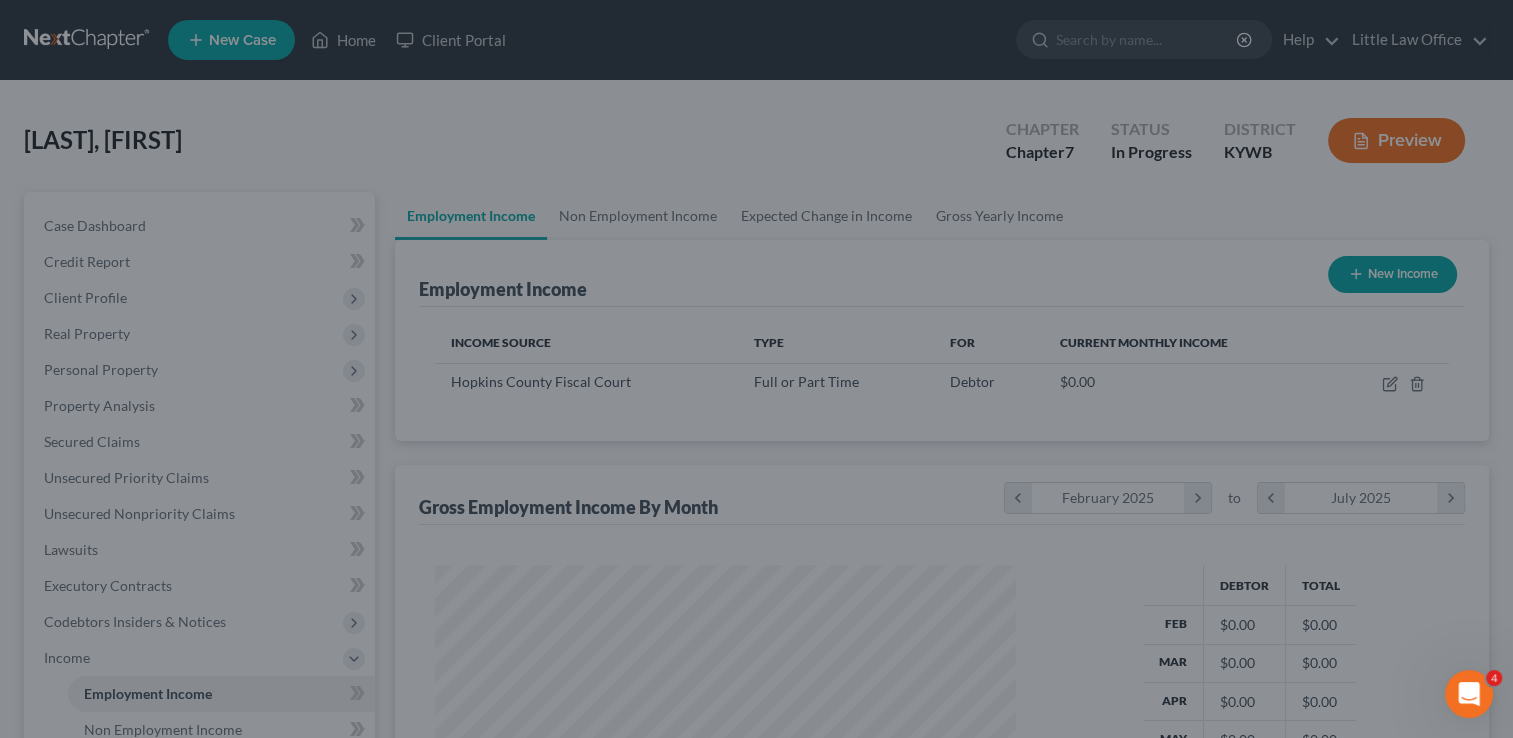 scroll, scrollTop: 356, scrollLeft: 615, axis: both 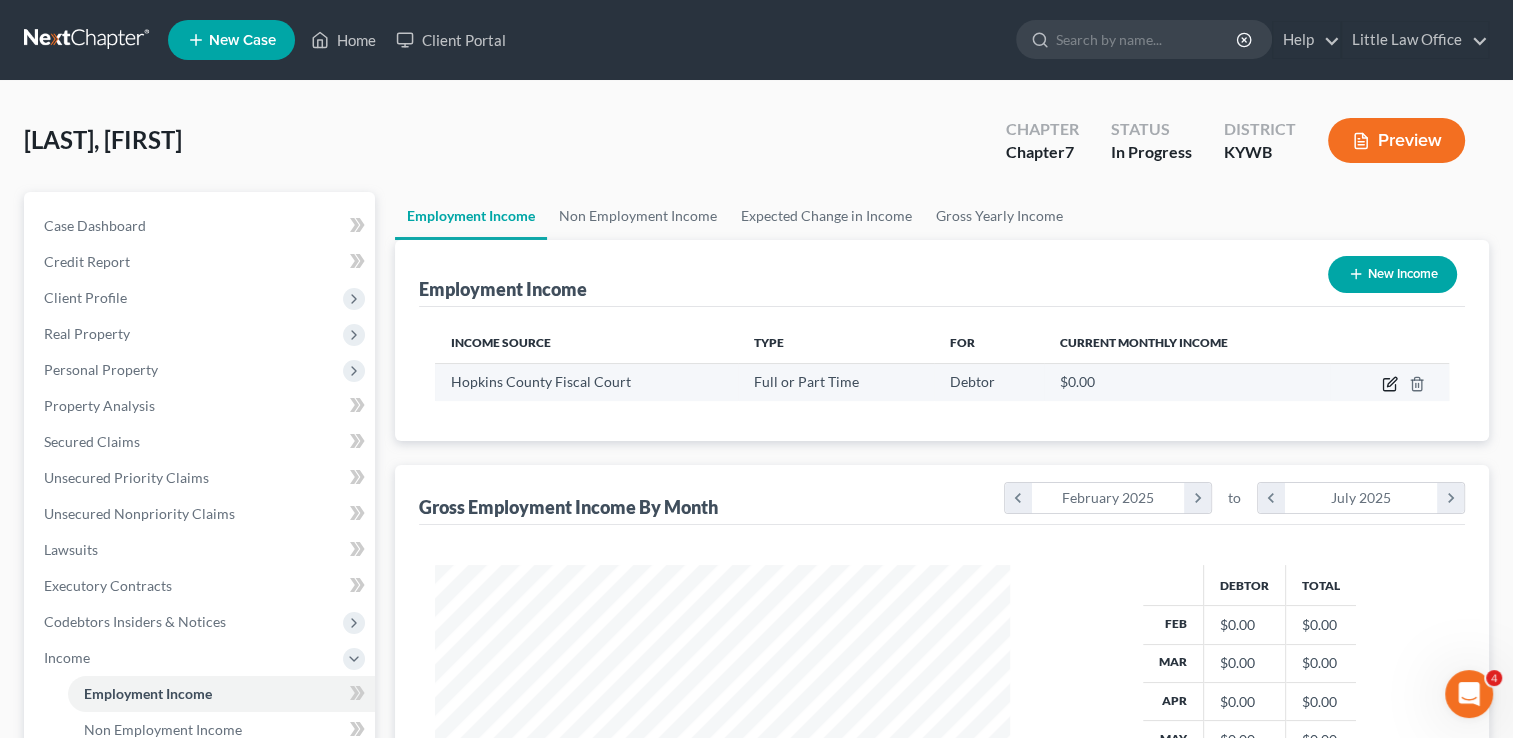click 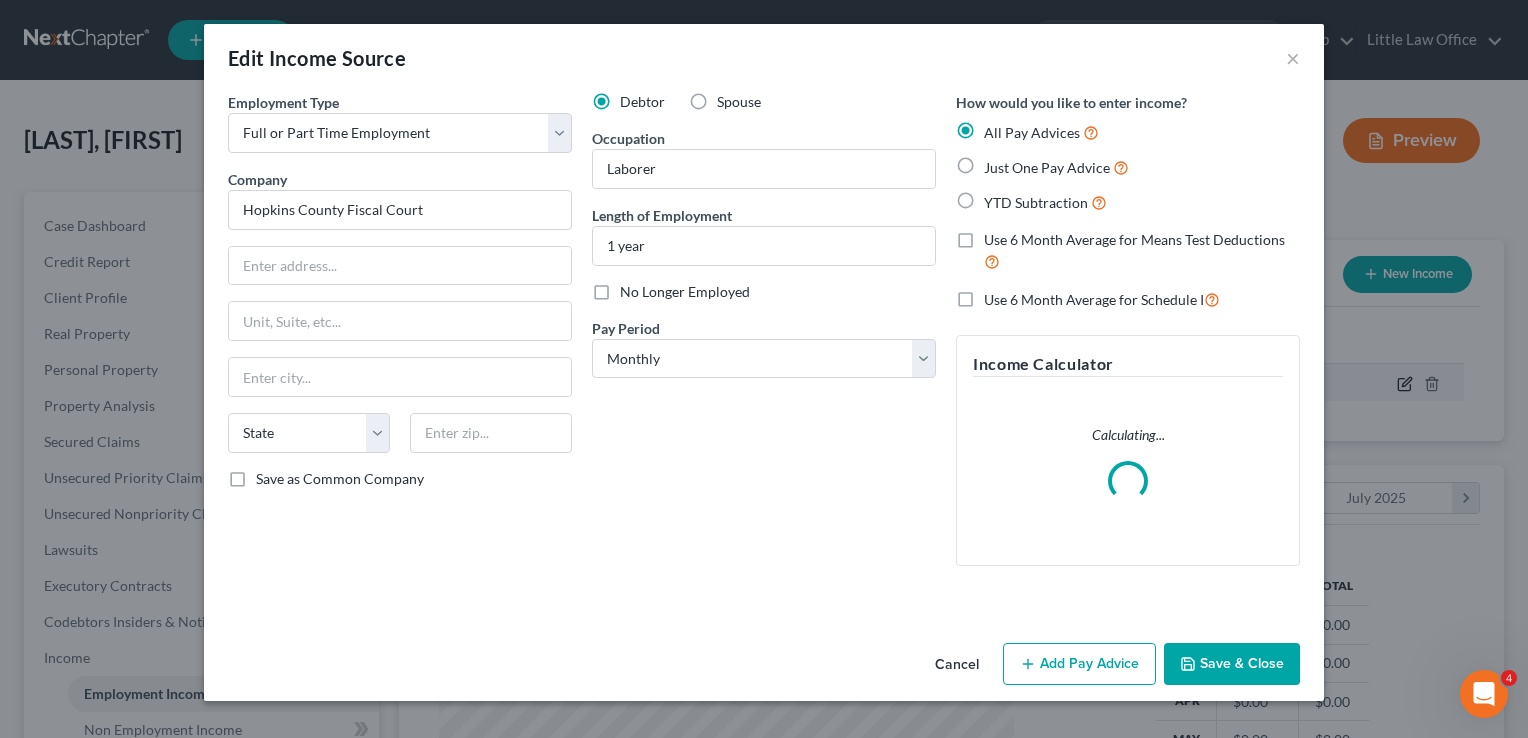 scroll, scrollTop: 999643, scrollLeft: 999378, axis: both 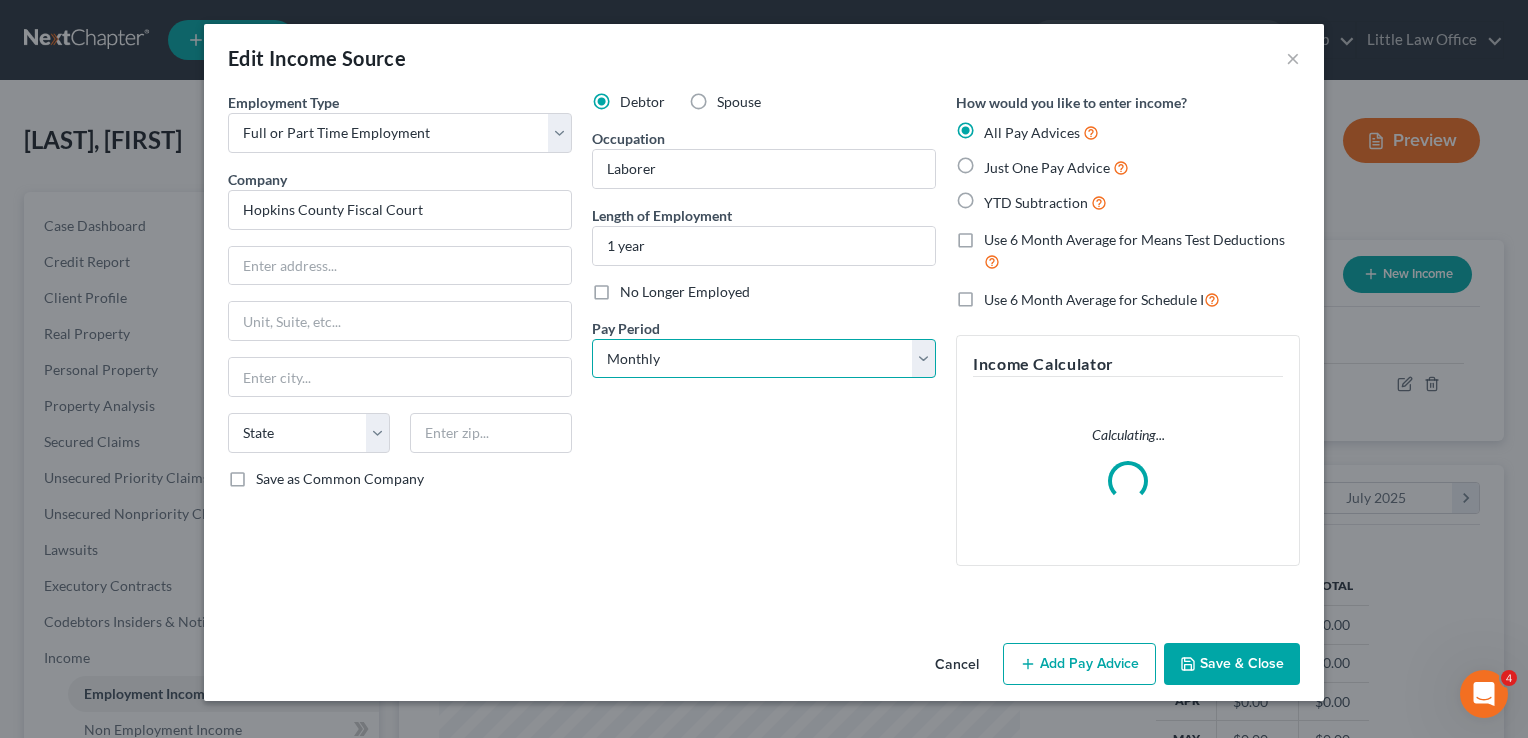 click on "Select Monthly Twice Monthly Every Other Week Weekly" at bounding box center (764, 359) 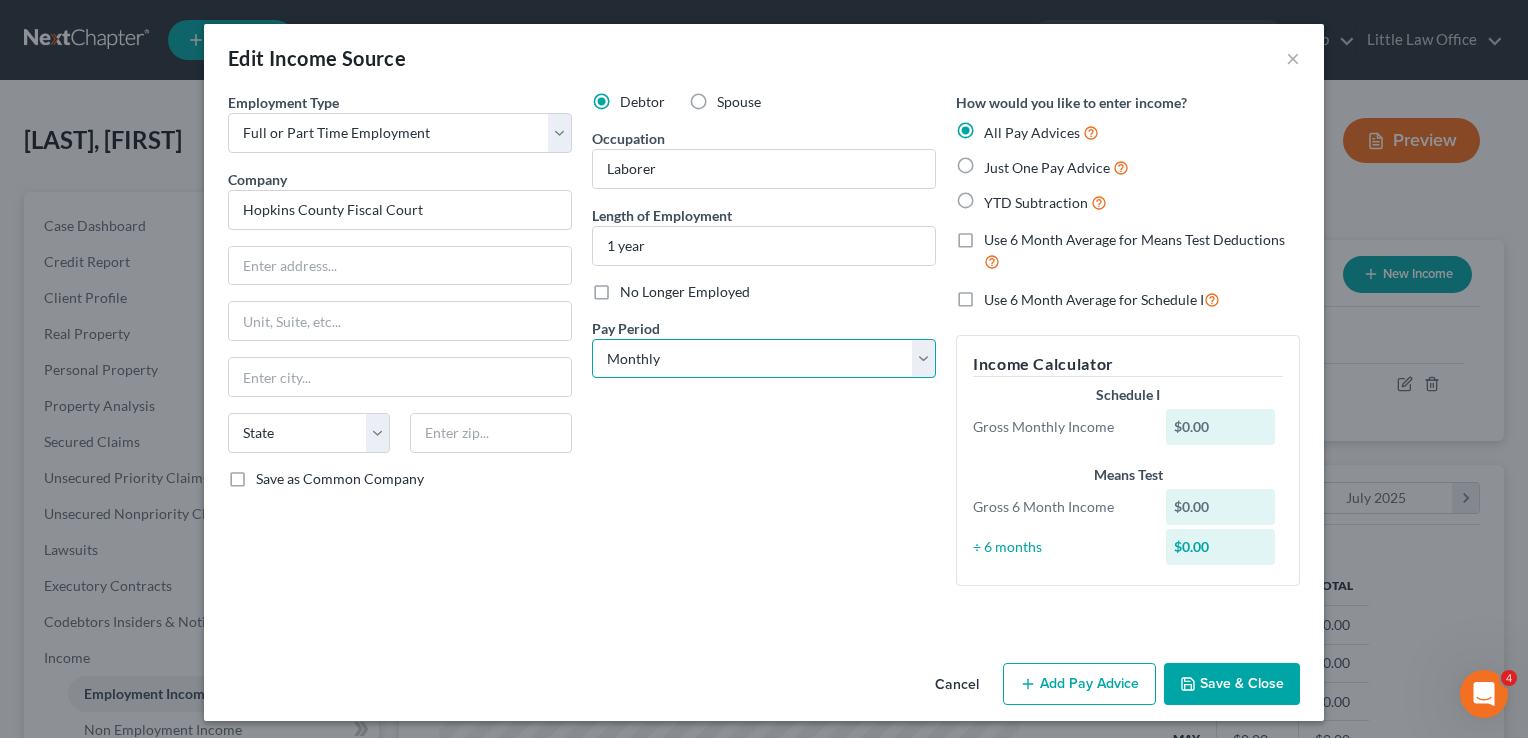 select on "1" 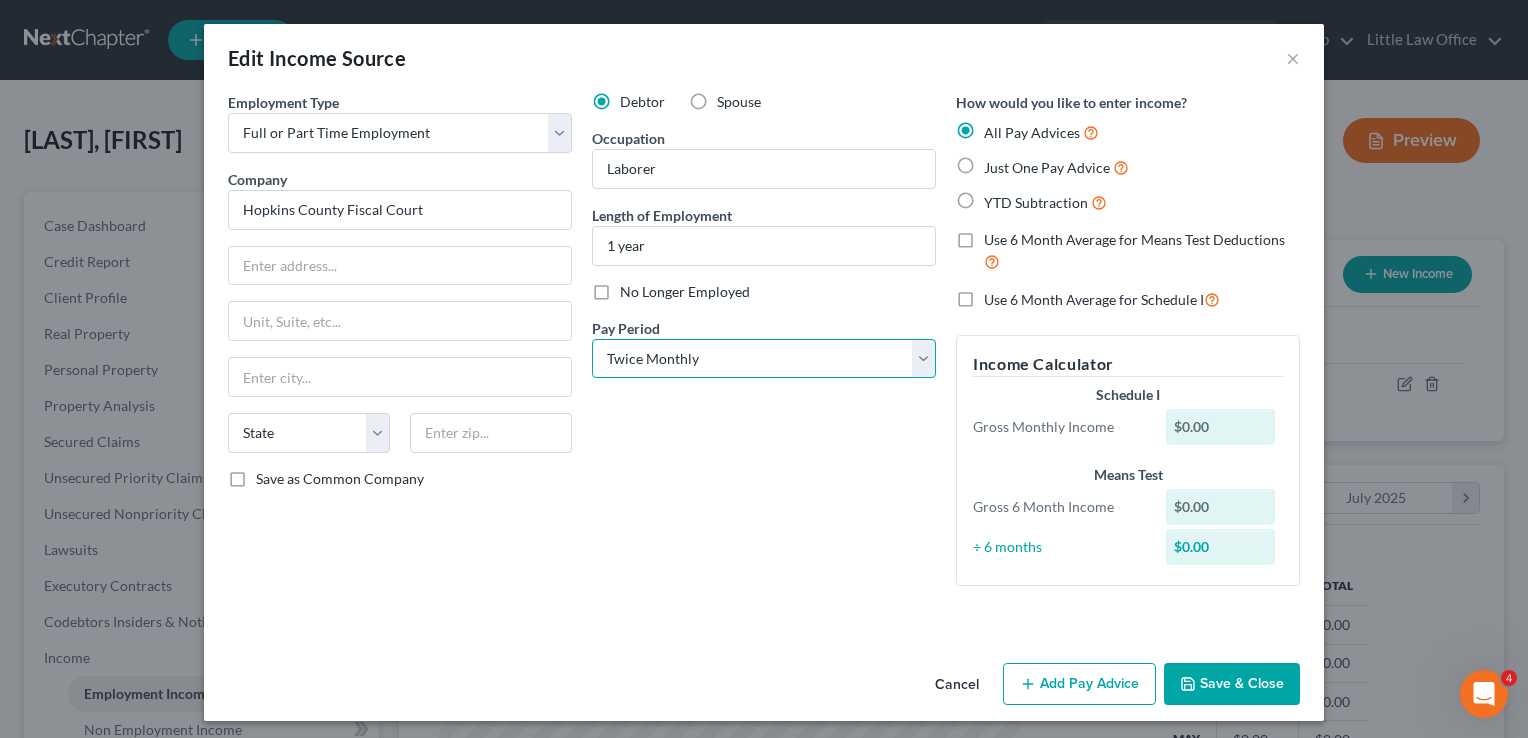 click on "Select Monthly Twice Monthly Every Other Week Weekly" at bounding box center (764, 359) 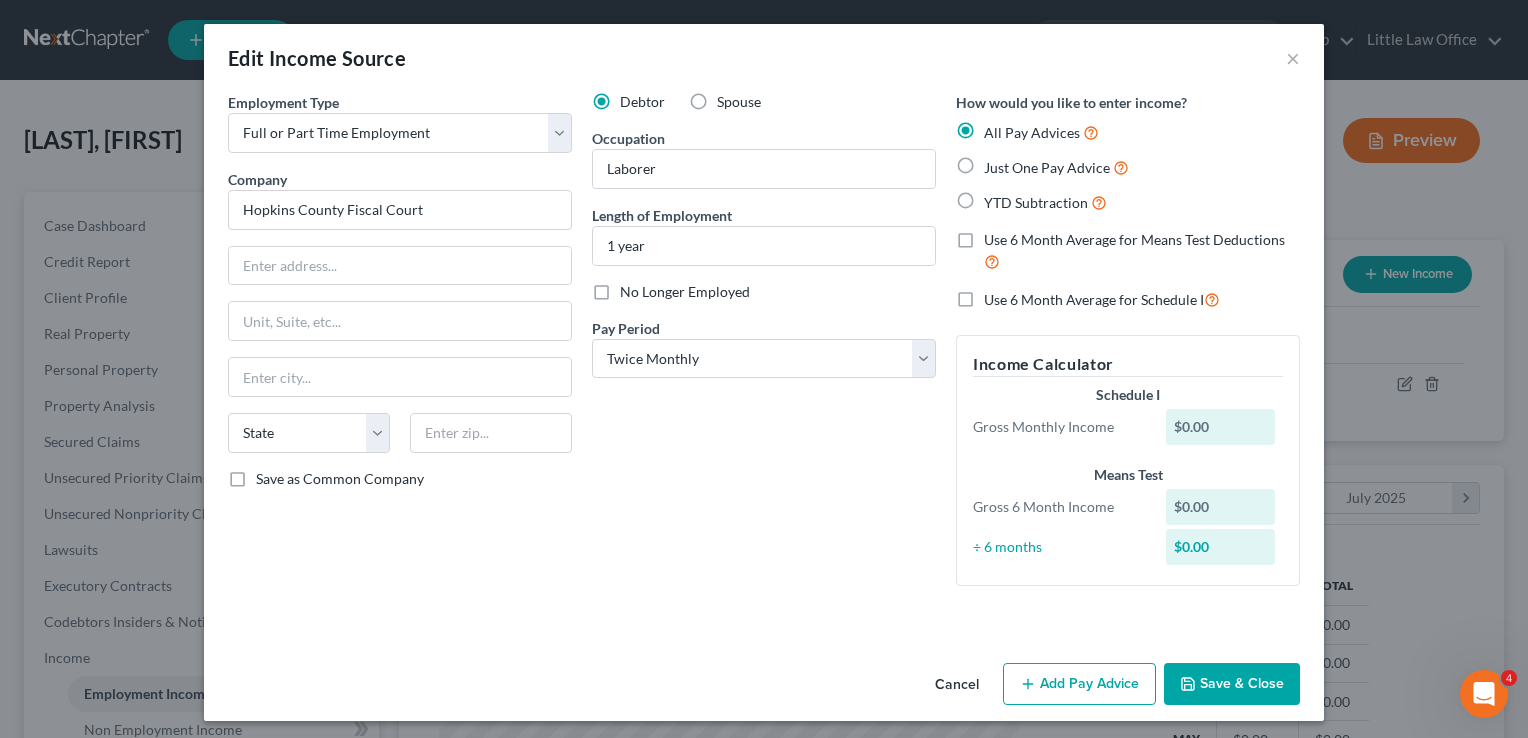 click on "Save & Close" at bounding box center [1232, 684] 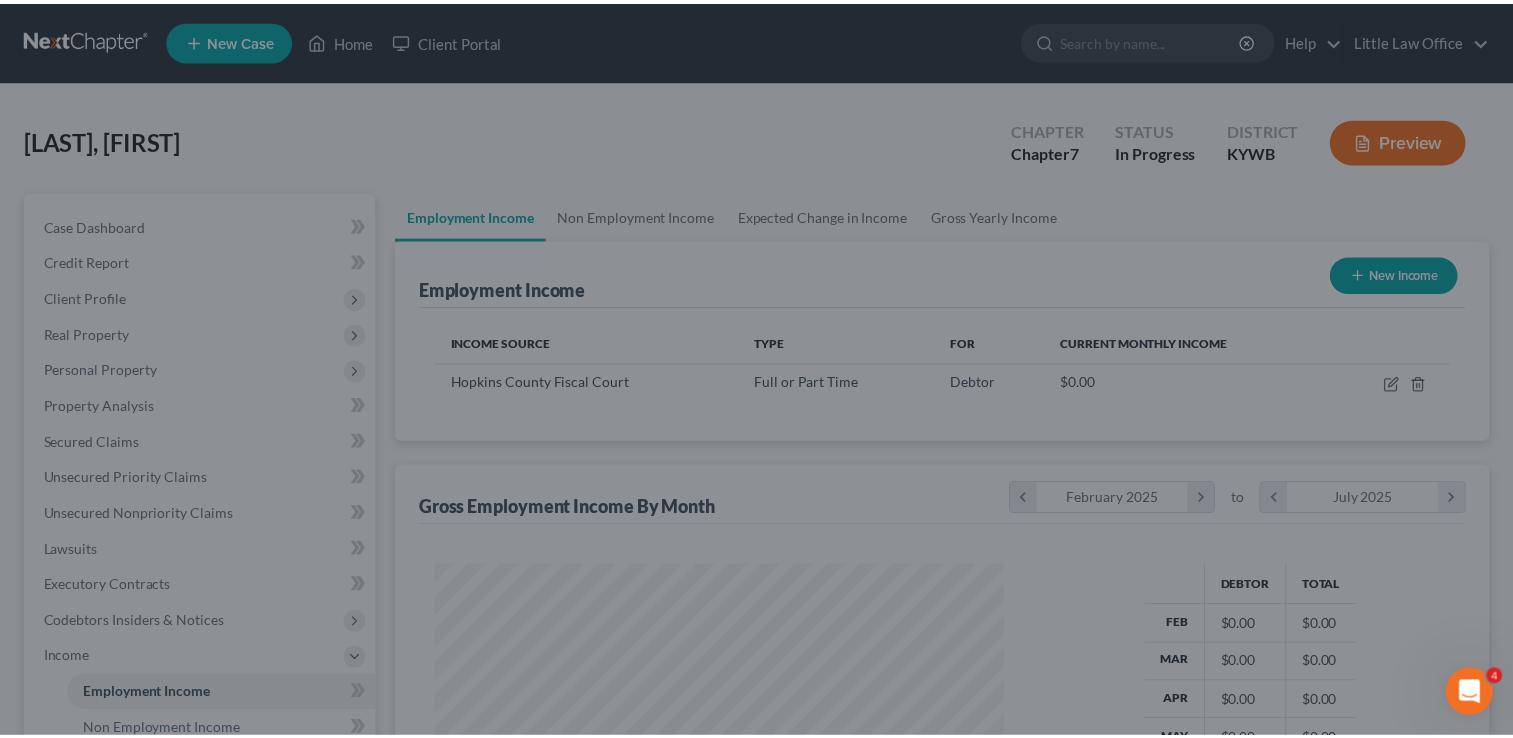 scroll, scrollTop: 356, scrollLeft: 615, axis: both 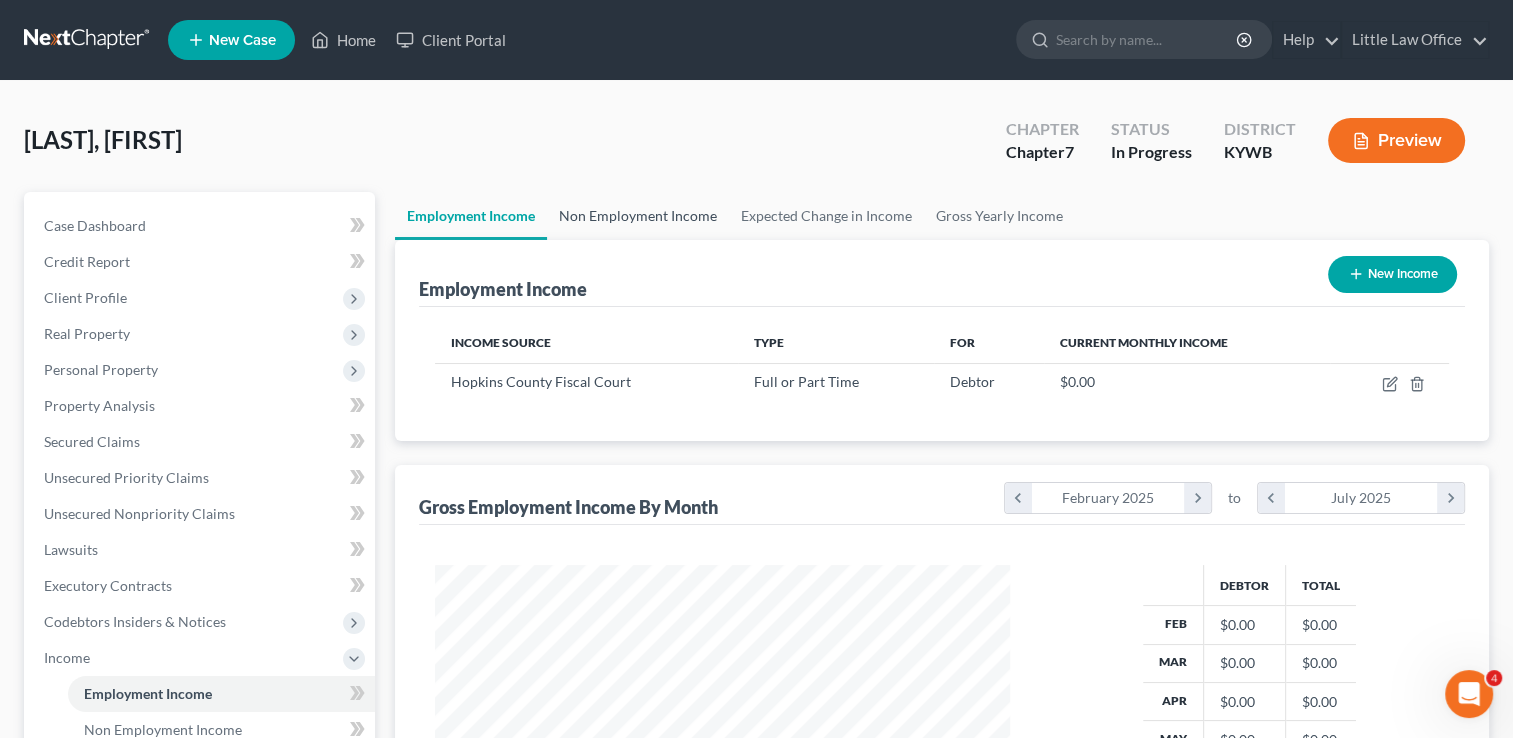 click on "Non Employment Income" at bounding box center [638, 216] 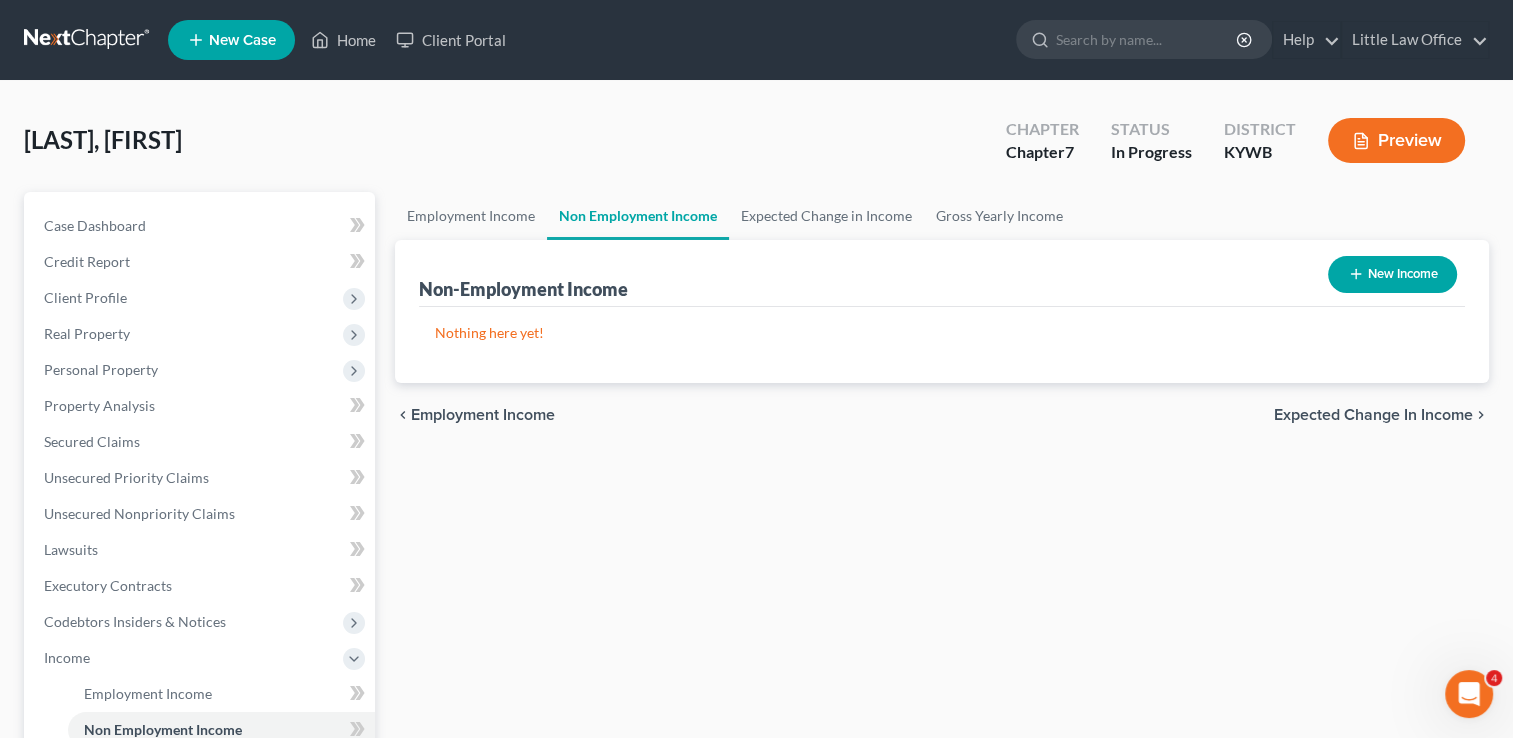click on "New Income" at bounding box center [1392, 274] 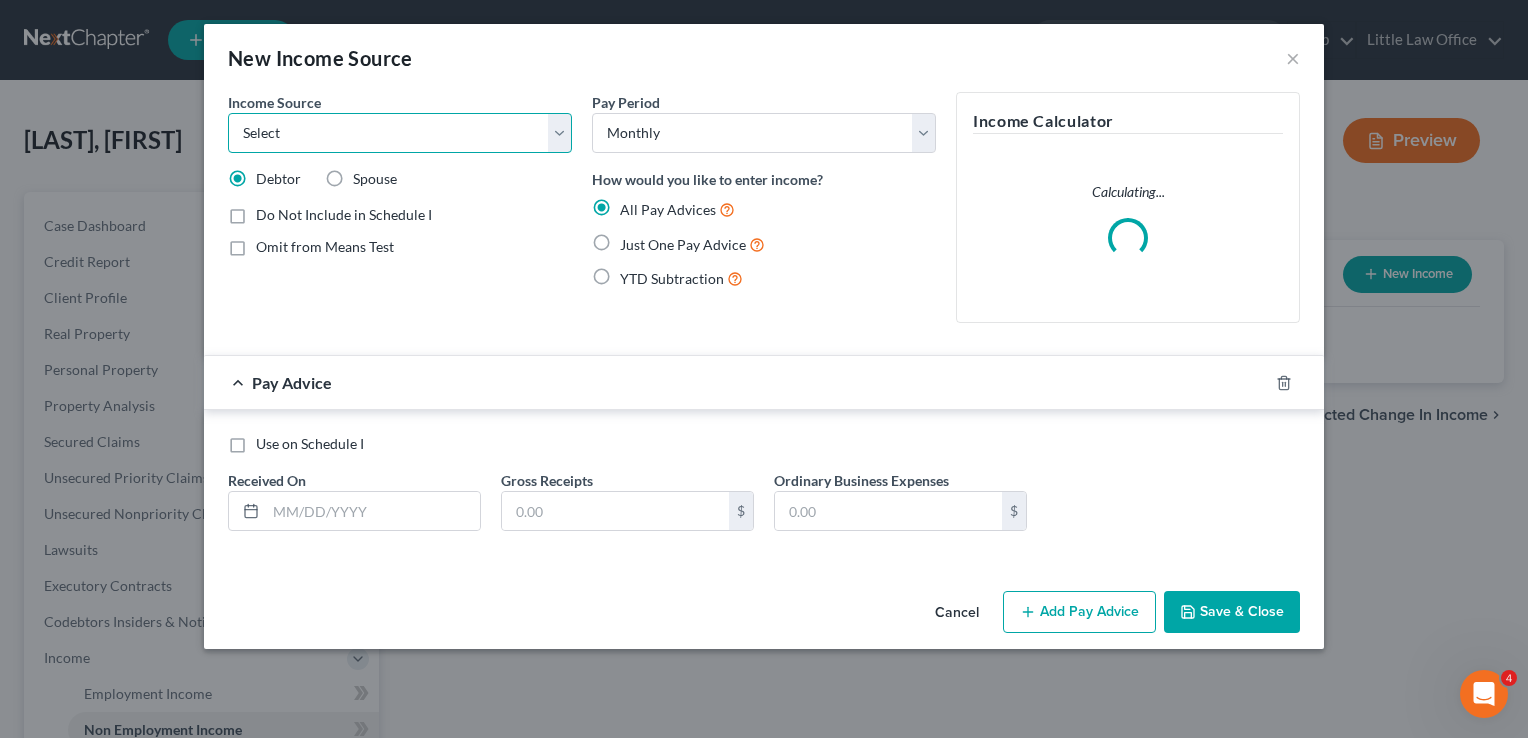 click on "Select Unemployment Disability (from employer) Pension Retirement Social Security / Social Security Disability Other Government Assistance Interests, Dividends or Royalties Child / Family Support Contributions to Household Property / Rental Business, Professional or Farm Alimony / Maintenance Payments Military Disability Benefits Other Monthly Income" at bounding box center (400, 133) 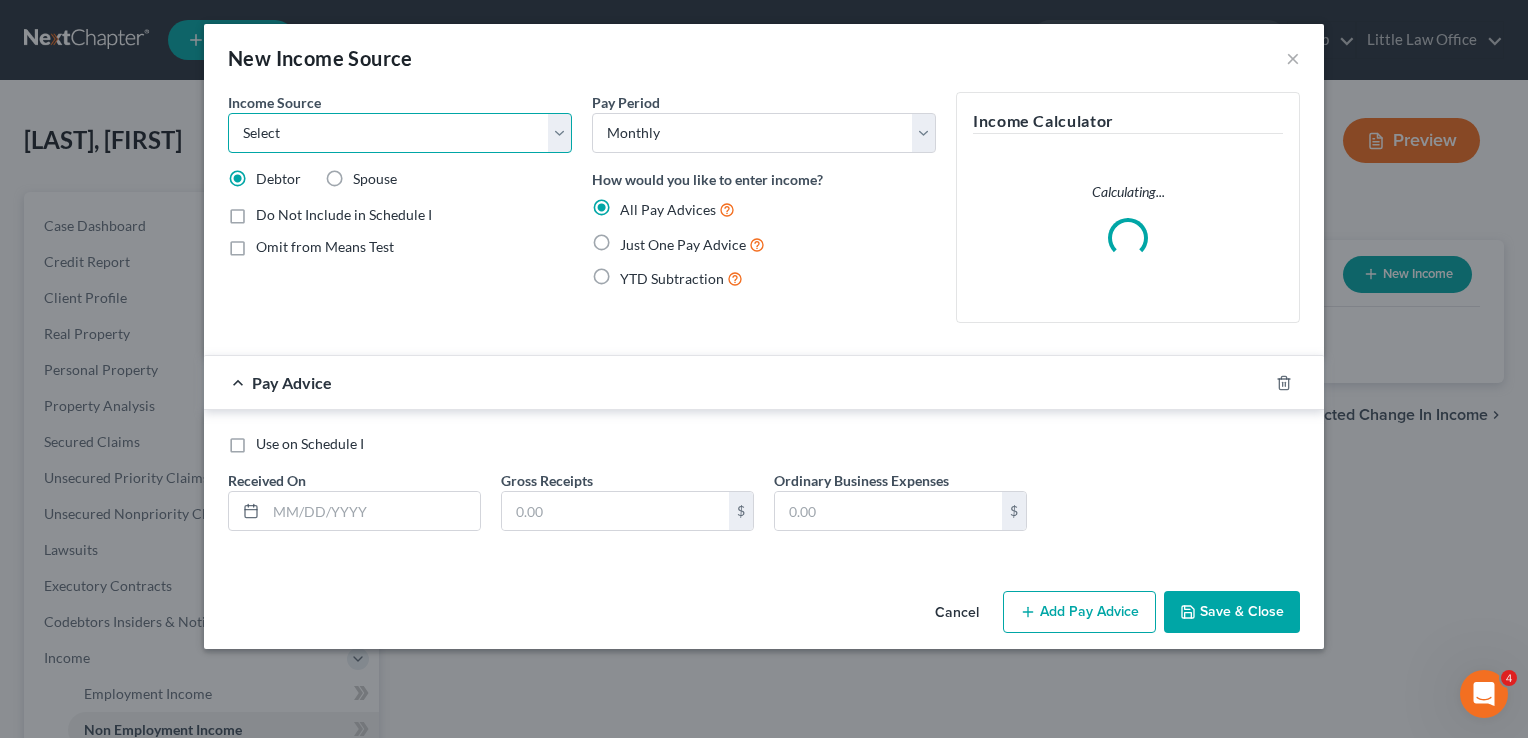 select on "4" 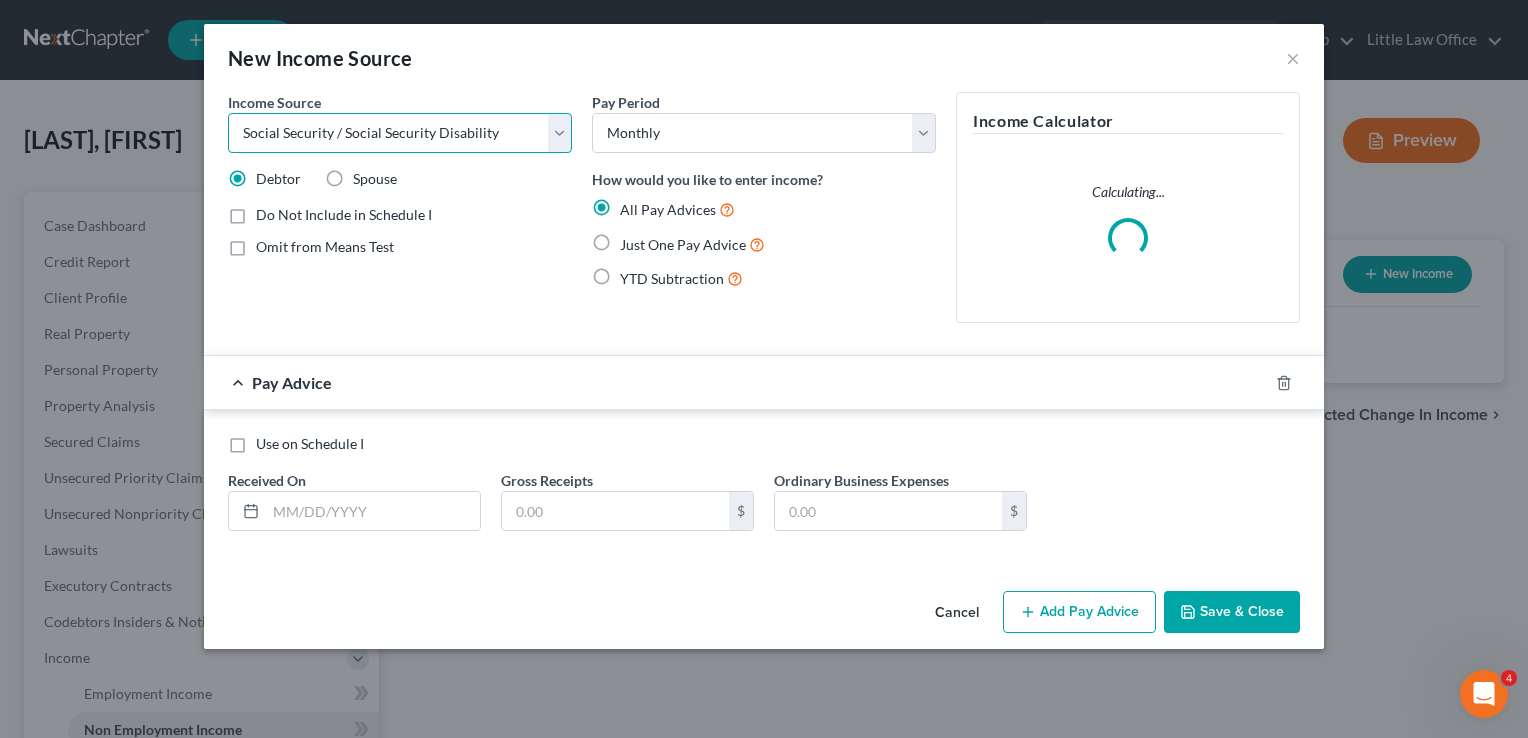 click on "Select Unemployment Disability (from employer) Pension Retirement Social Security / Social Security Disability Other Government Assistance Interests, Dividends or Royalties Child / Family Support Contributions to Household Property / Rental Business, Professional or Farm Alimony / Maintenance Payments Military Disability Benefits Other Monthly Income" at bounding box center [400, 133] 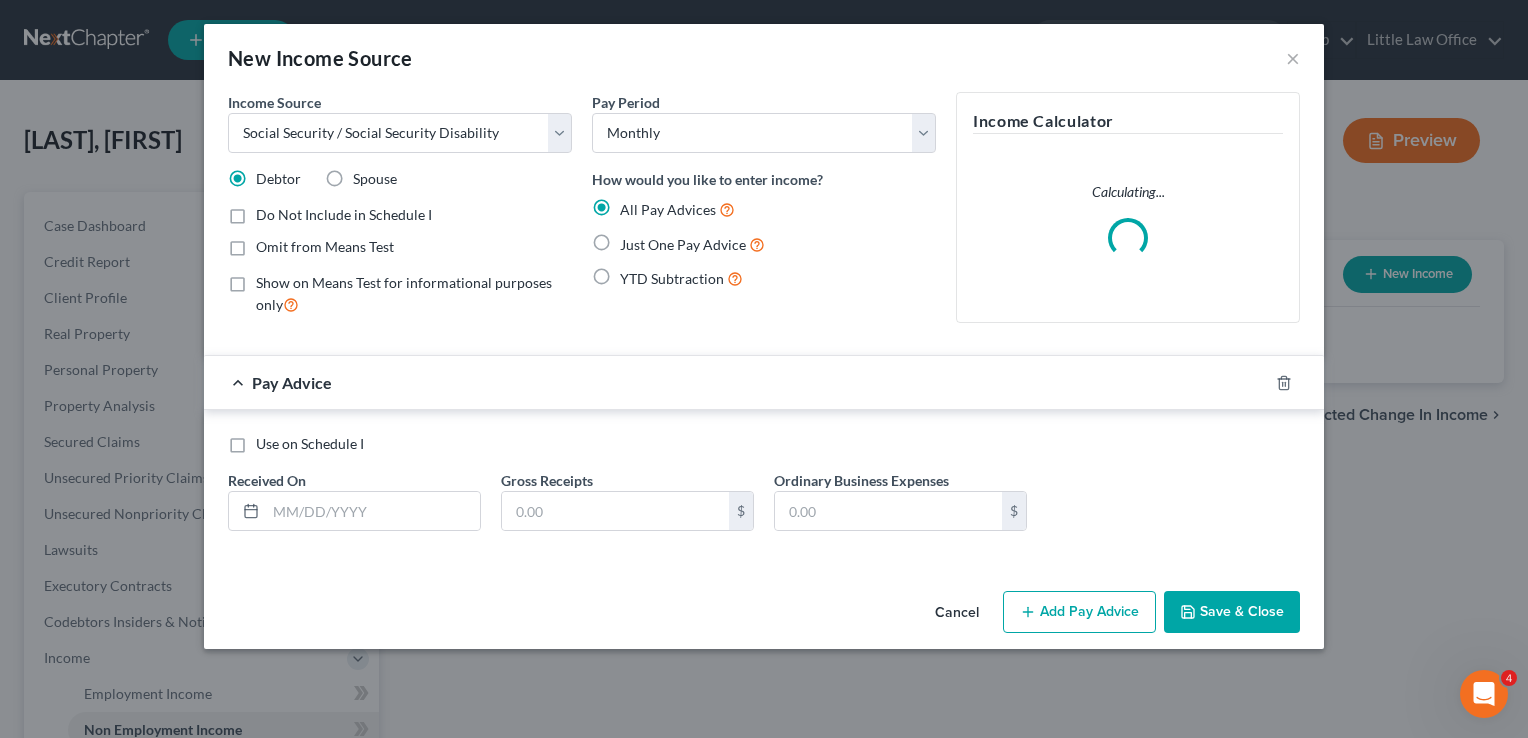 click on "Just One Pay Advice" at bounding box center [683, 244] 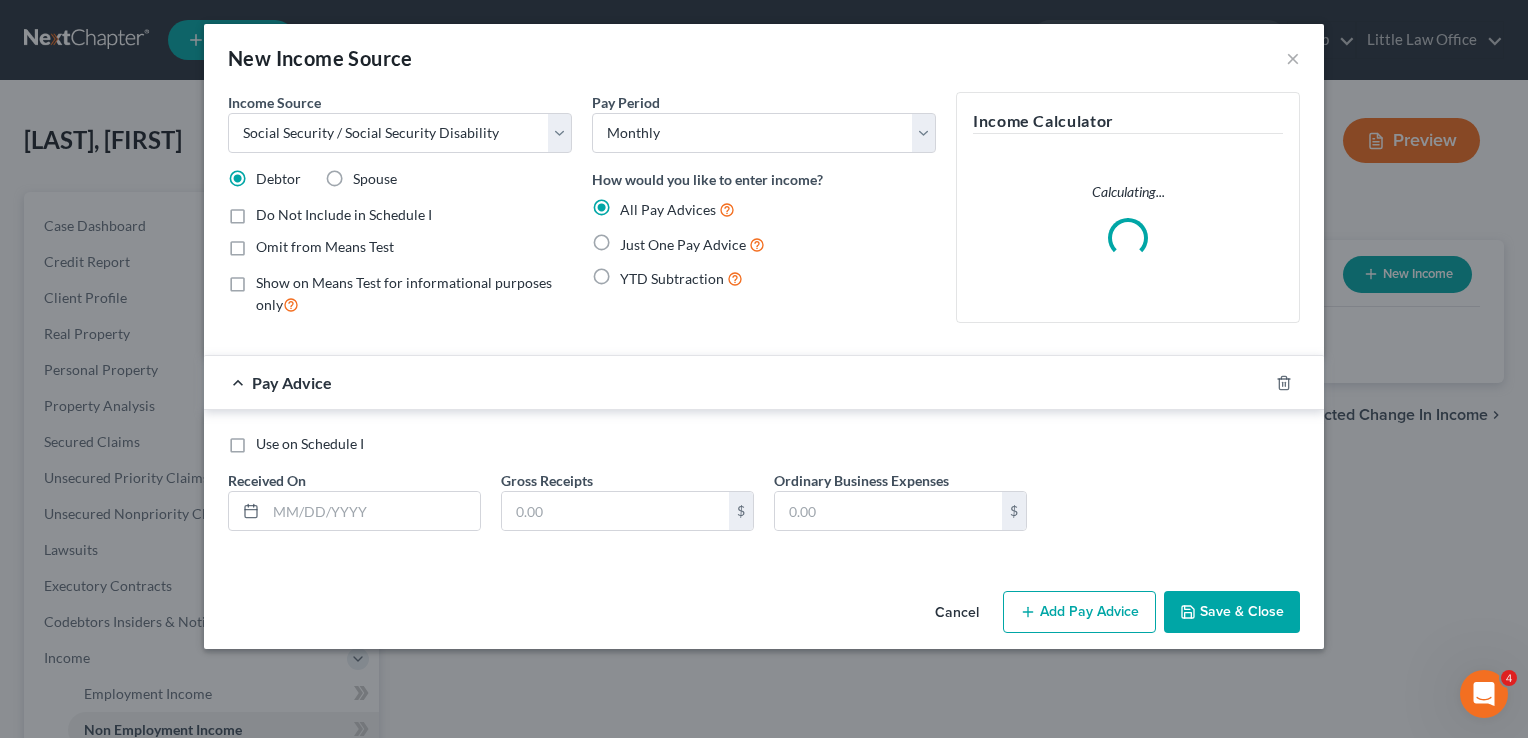 radio on "true" 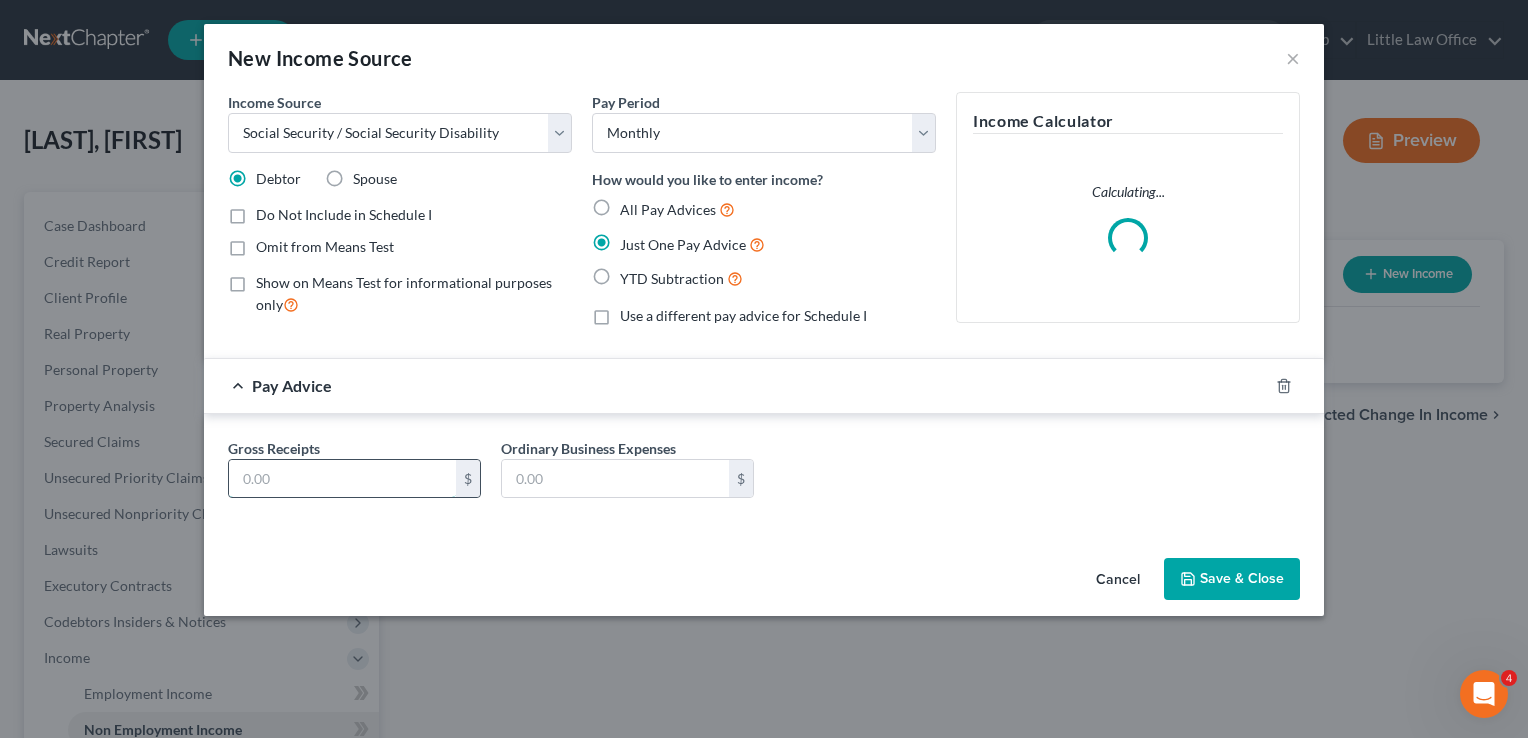 click at bounding box center (342, 479) 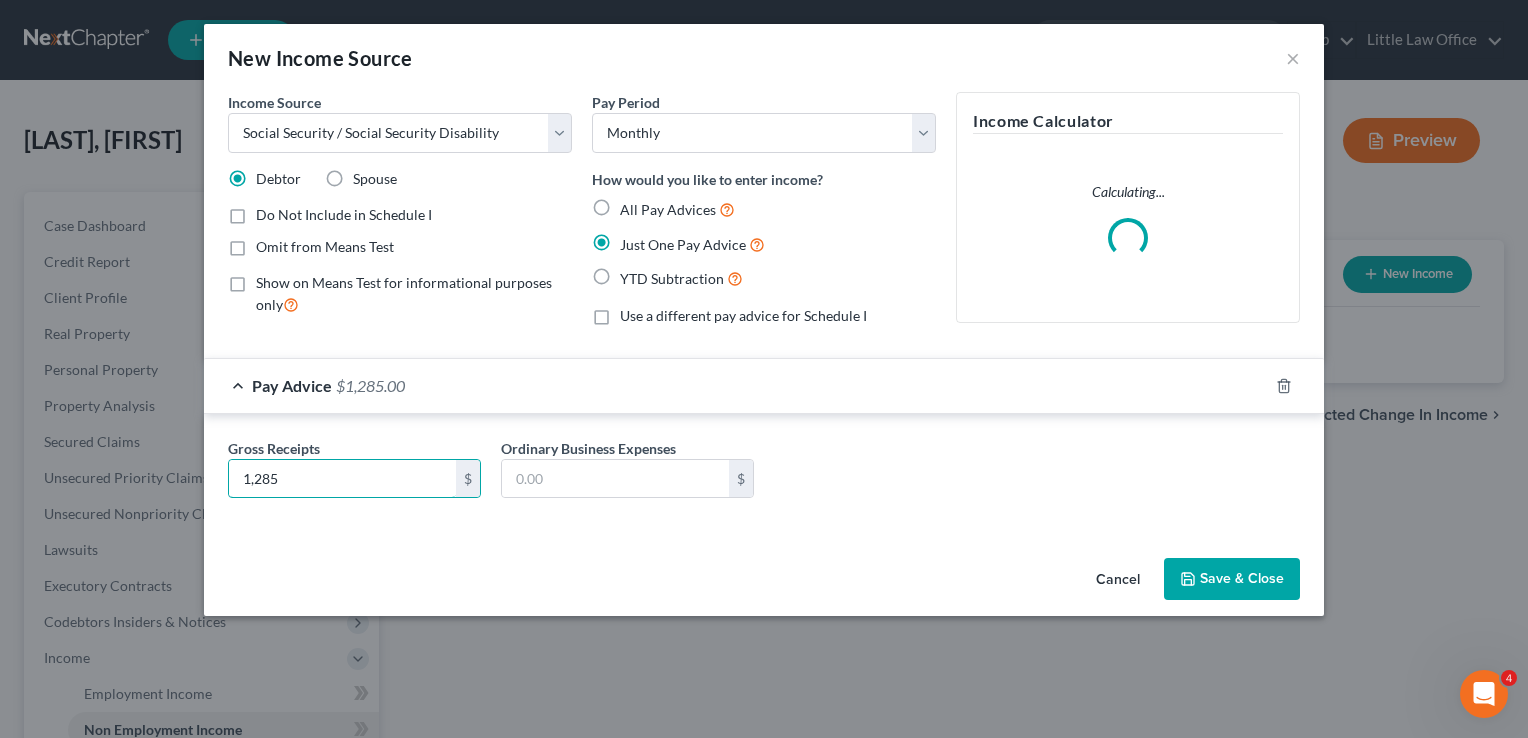 type on "1,285" 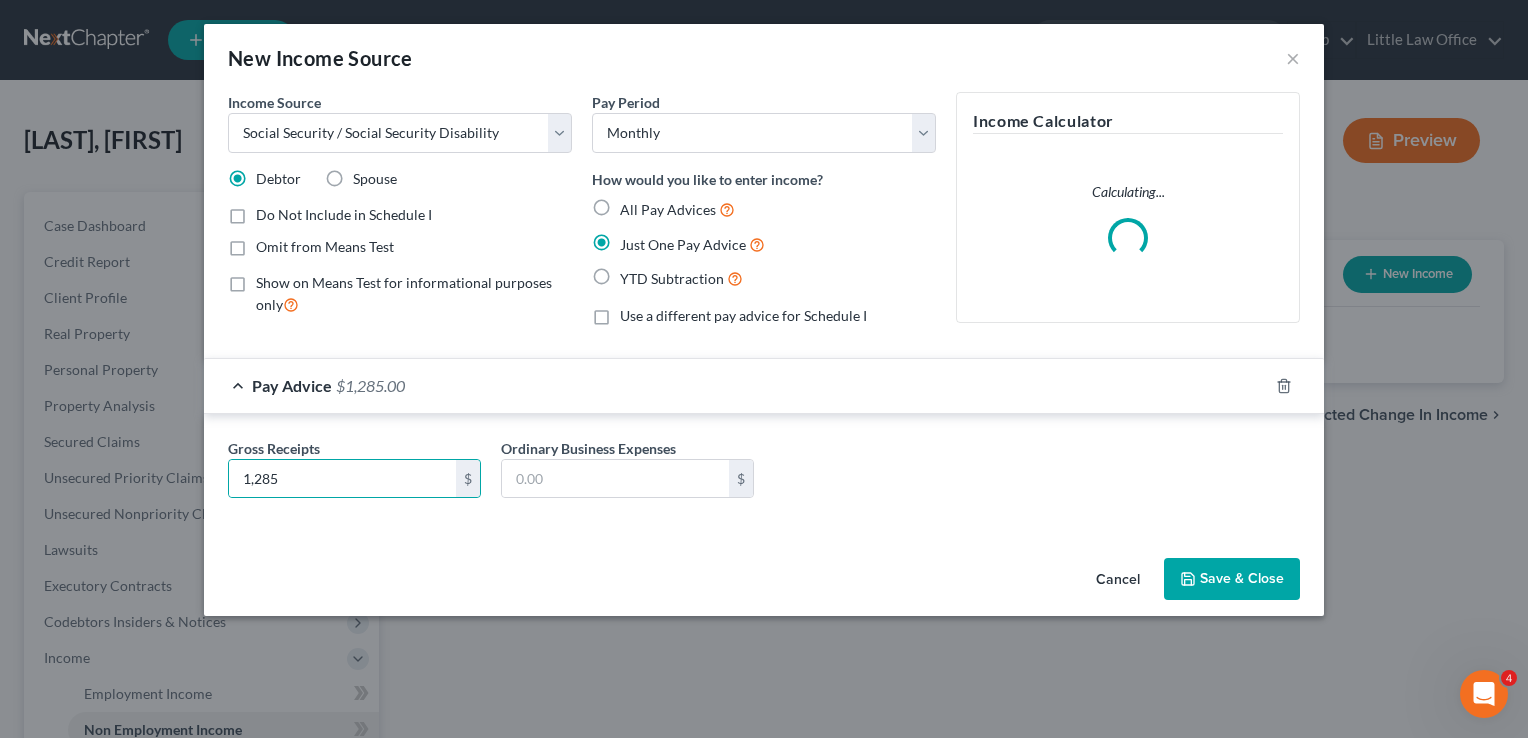 click on "Save & Close" at bounding box center [1232, 579] 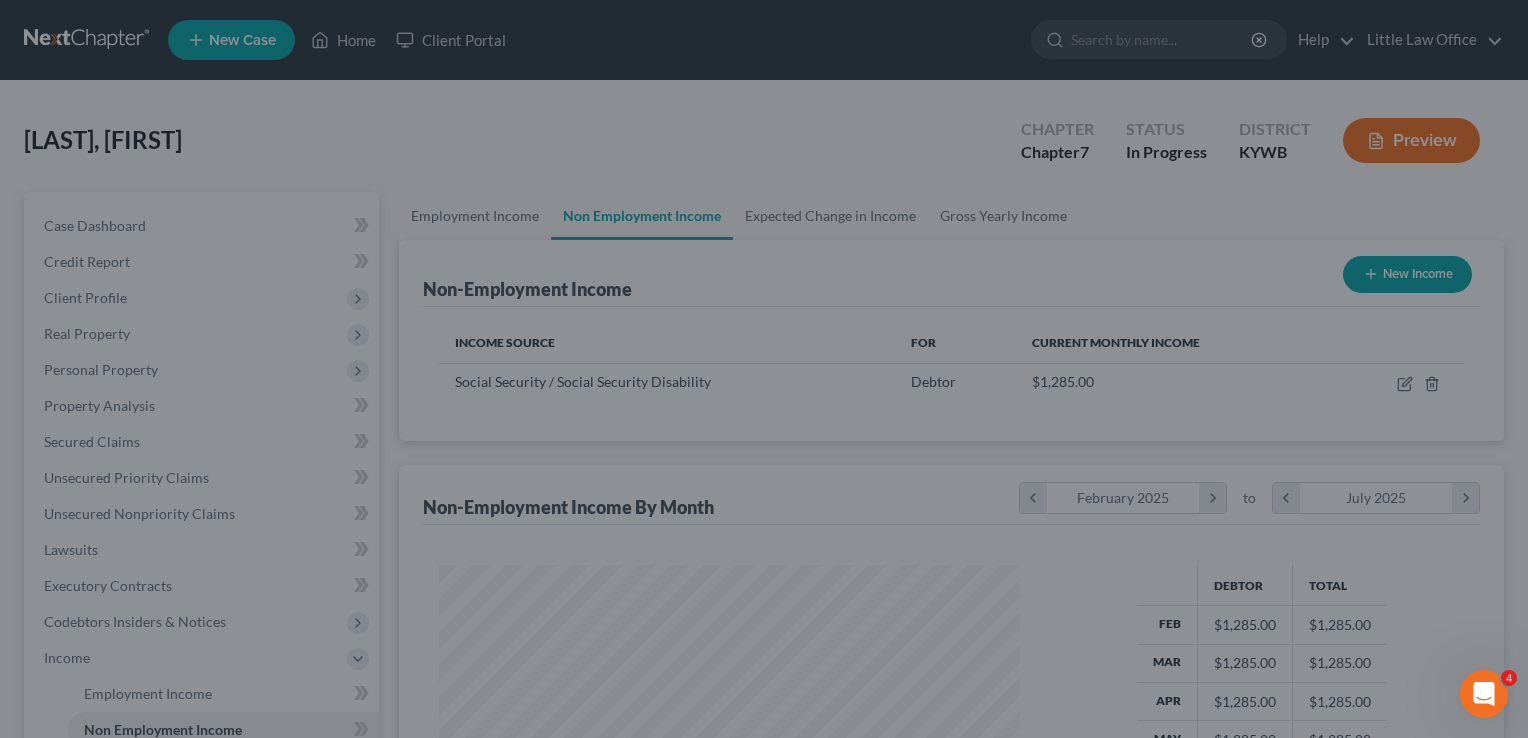 scroll, scrollTop: 999643, scrollLeft: 999385, axis: both 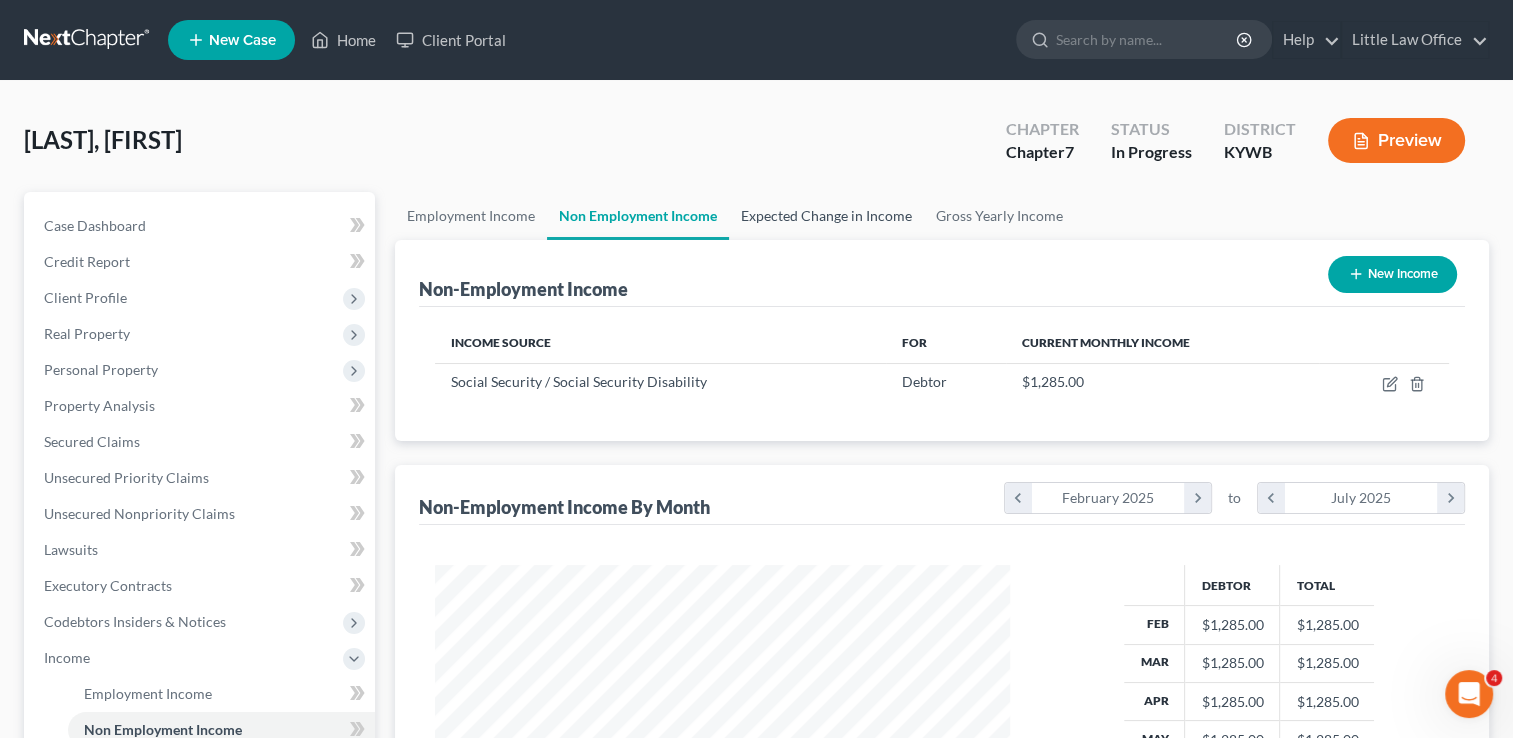 click on "Expected Change in Income" at bounding box center [826, 216] 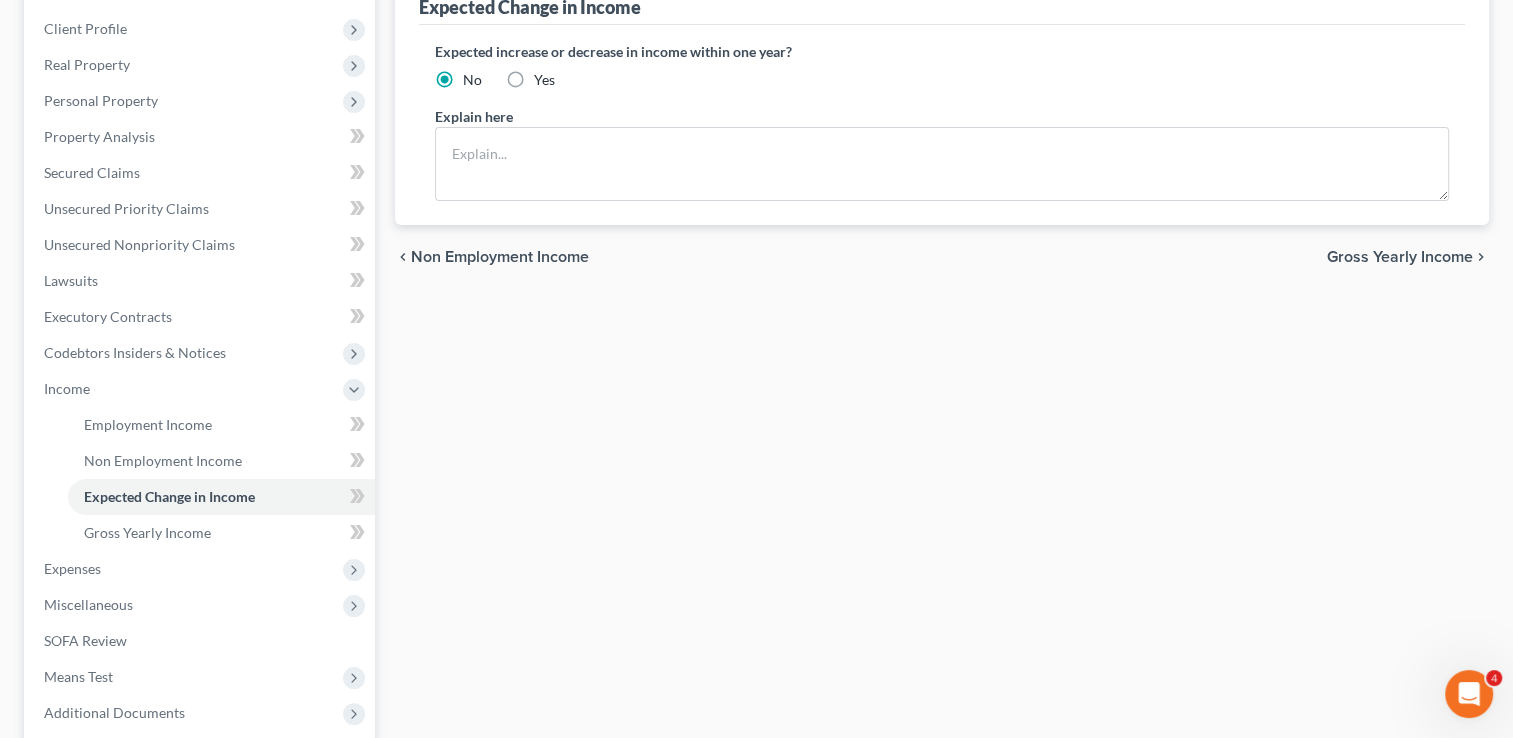 scroll, scrollTop: 384, scrollLeft: 0, axis: vertical 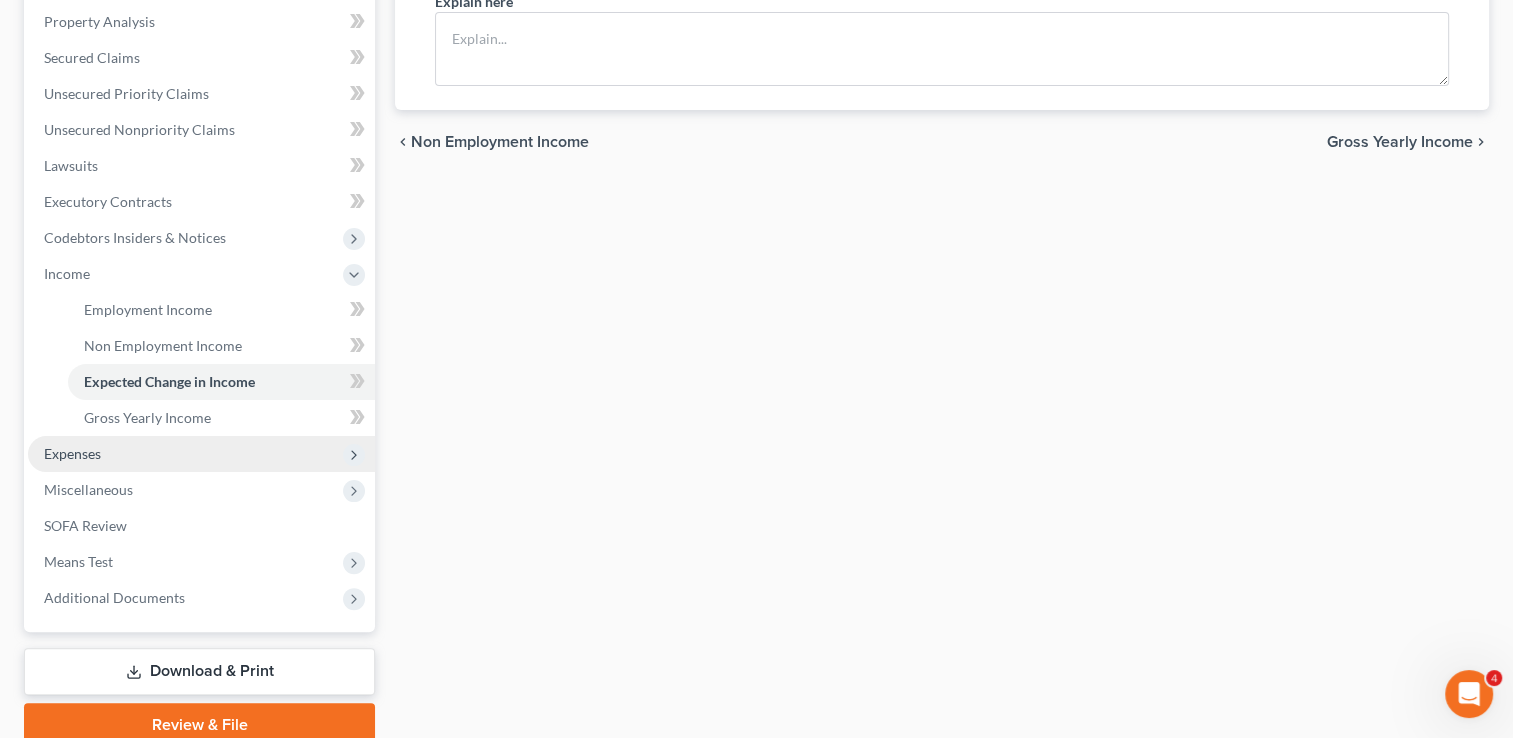 click on "Expenses" at bounding box center (72, 453) 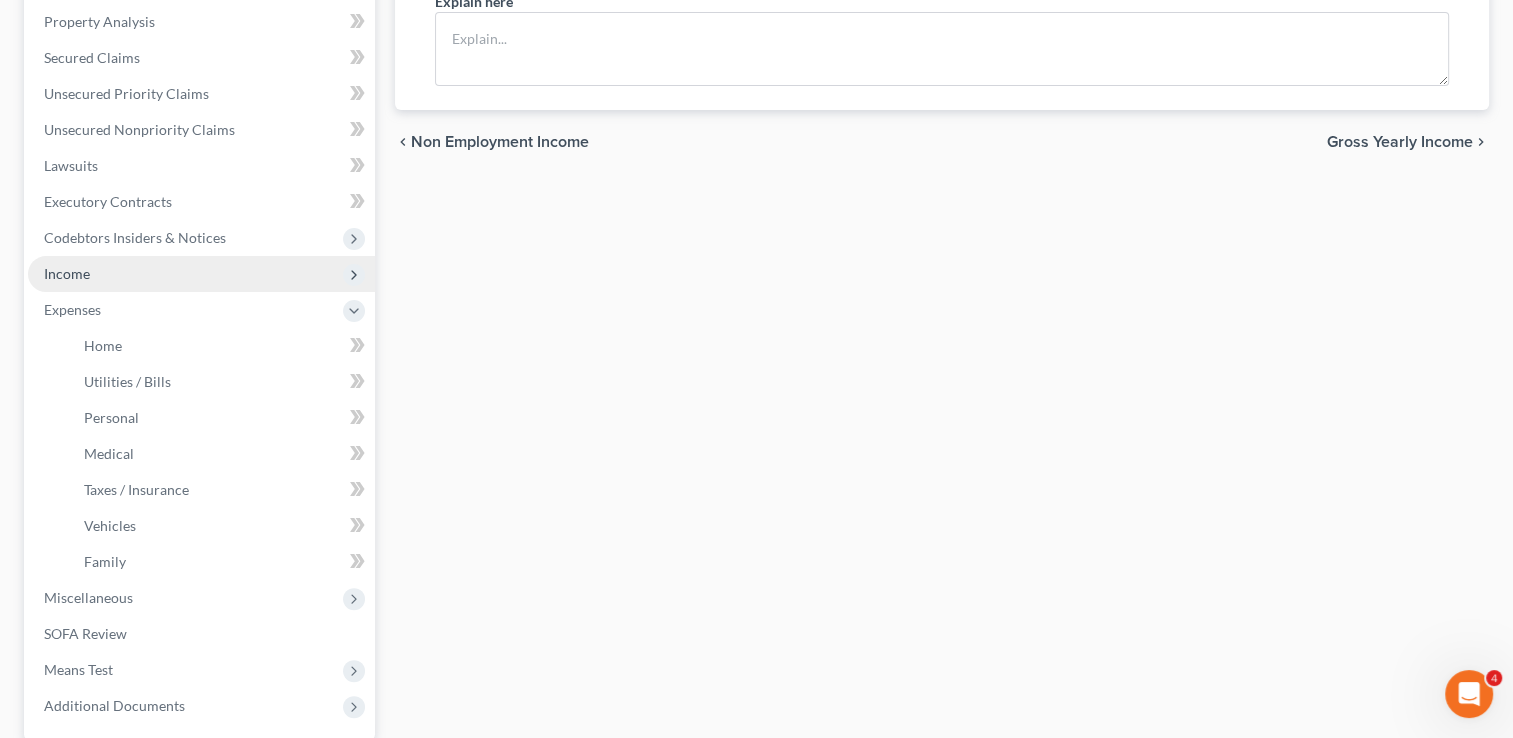 click on "Income" at bounding box center (201, 274) 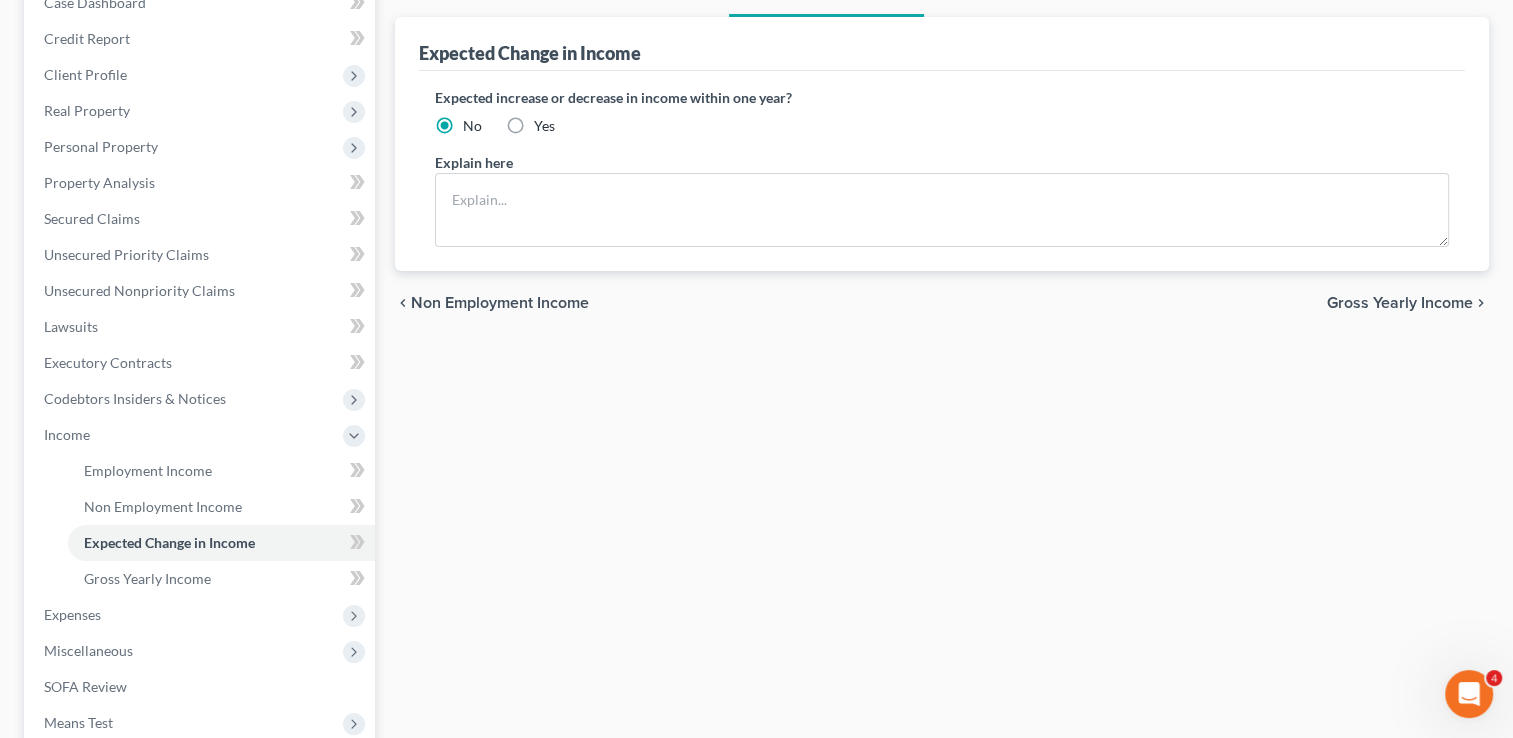scroll, scrollTop: 221, scrollLeft: 0, axis: vertical 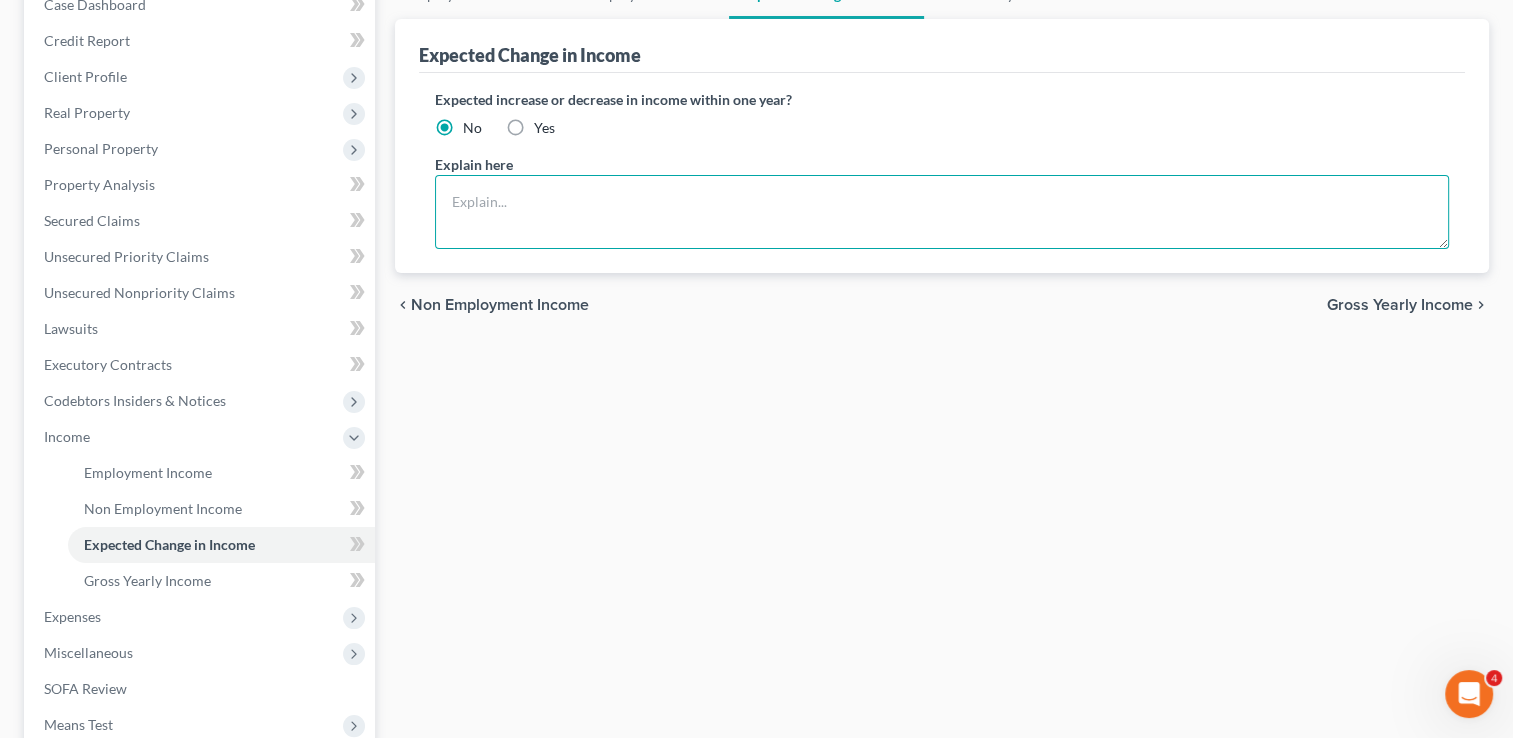 click at bounding box center (942, 212) 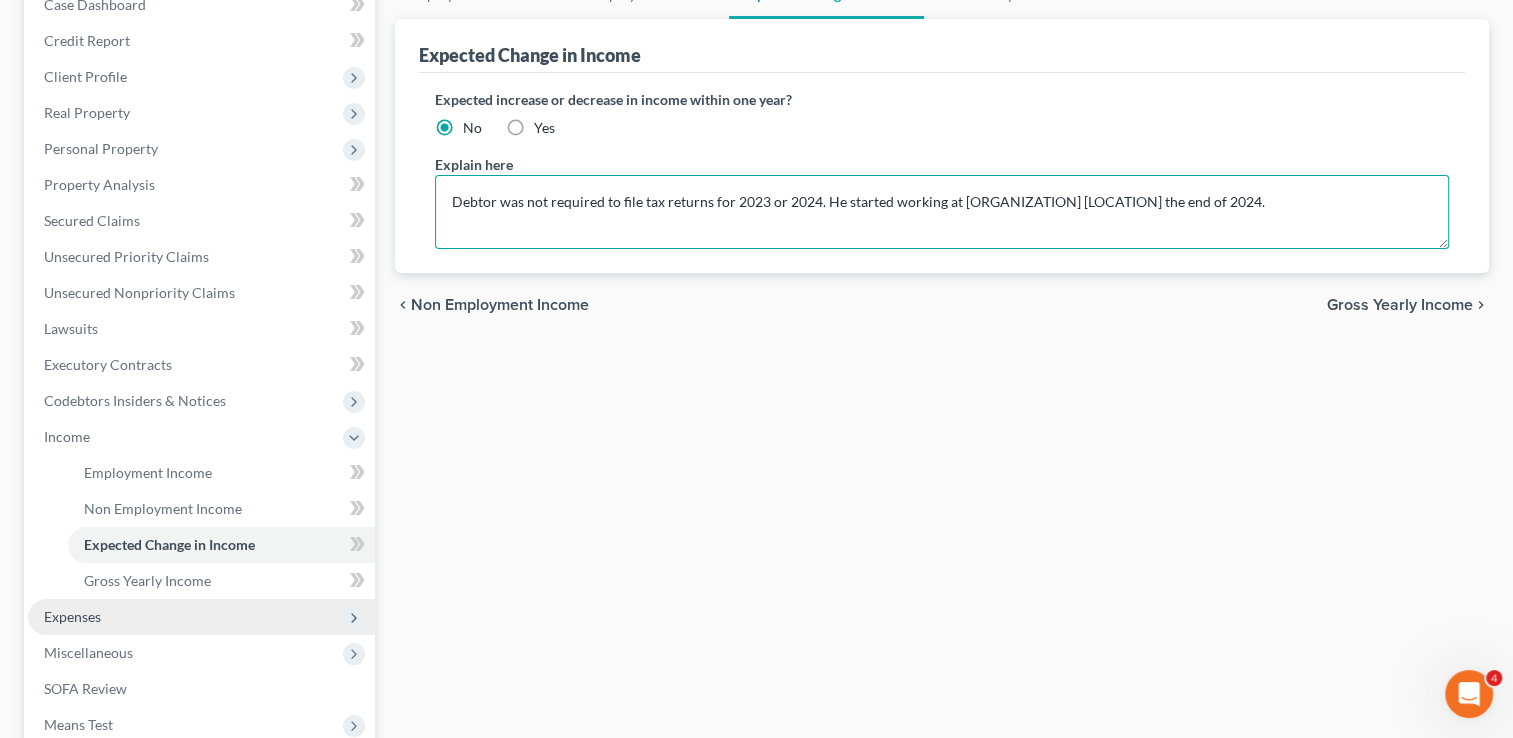 type on "Debtor was not required to file tax returns for 2023 or 2024. He started working at [ORGANIZATION] [LOCATION] the end of 2024." 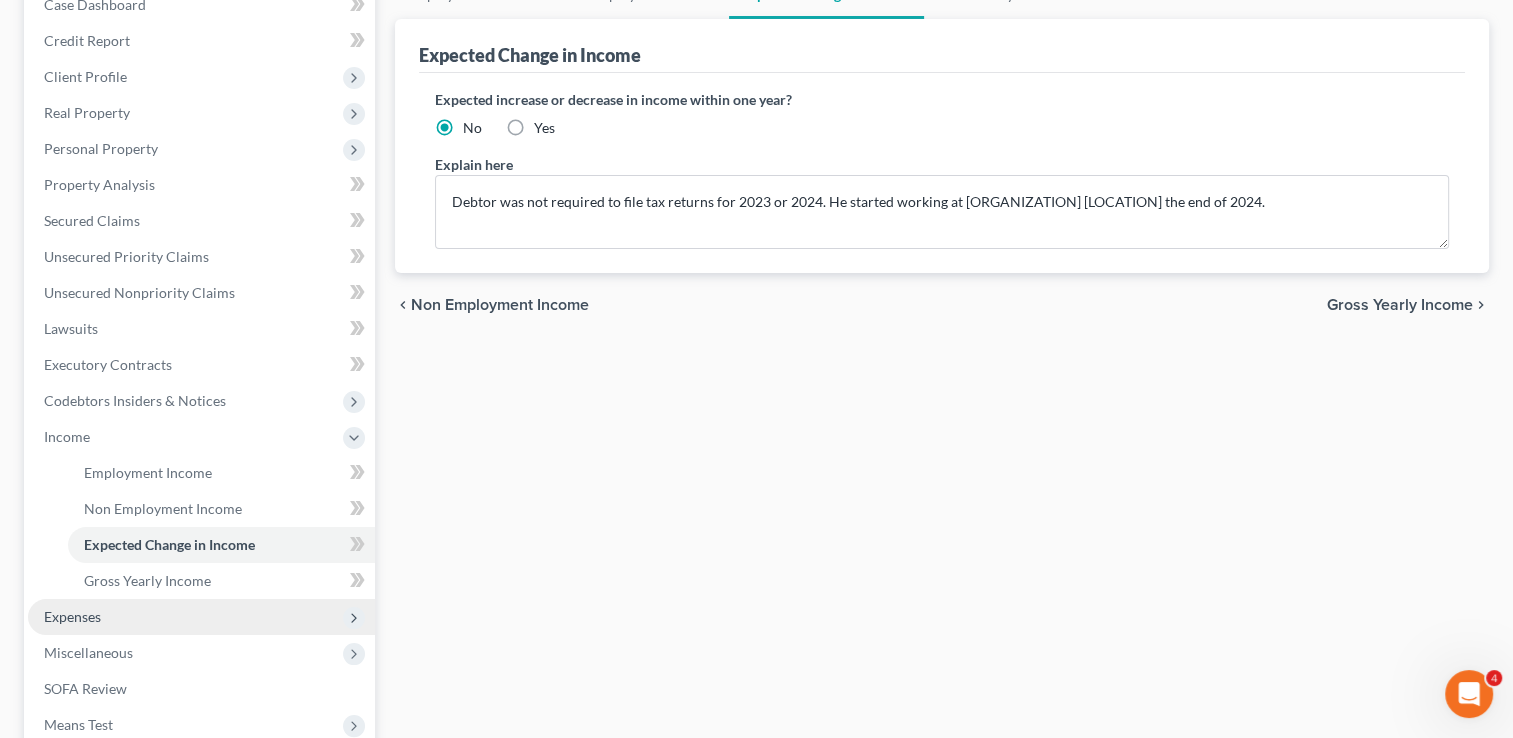 click on "Expenses" at bounding box center (201, 617) 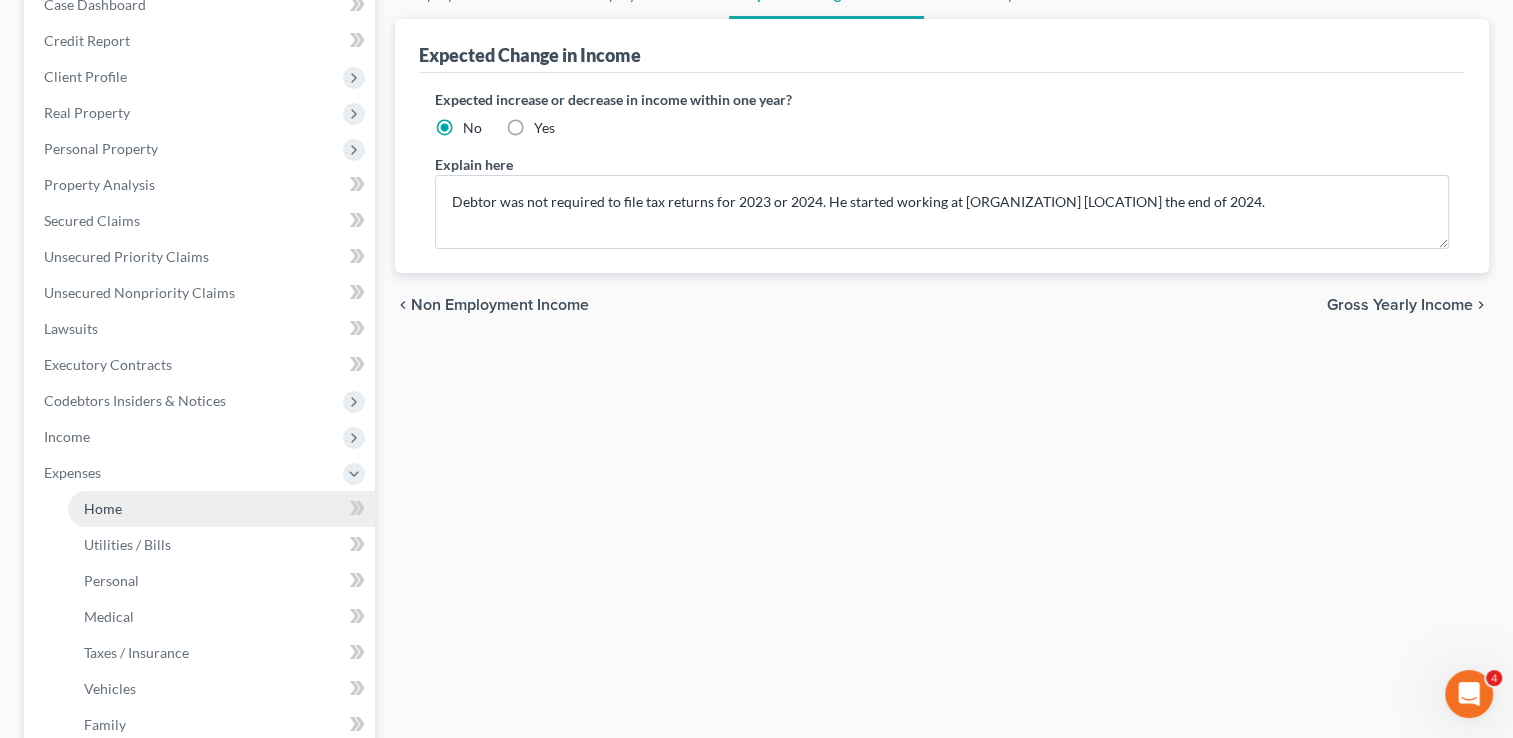 click on "Home" at bounding box center [221, 509] 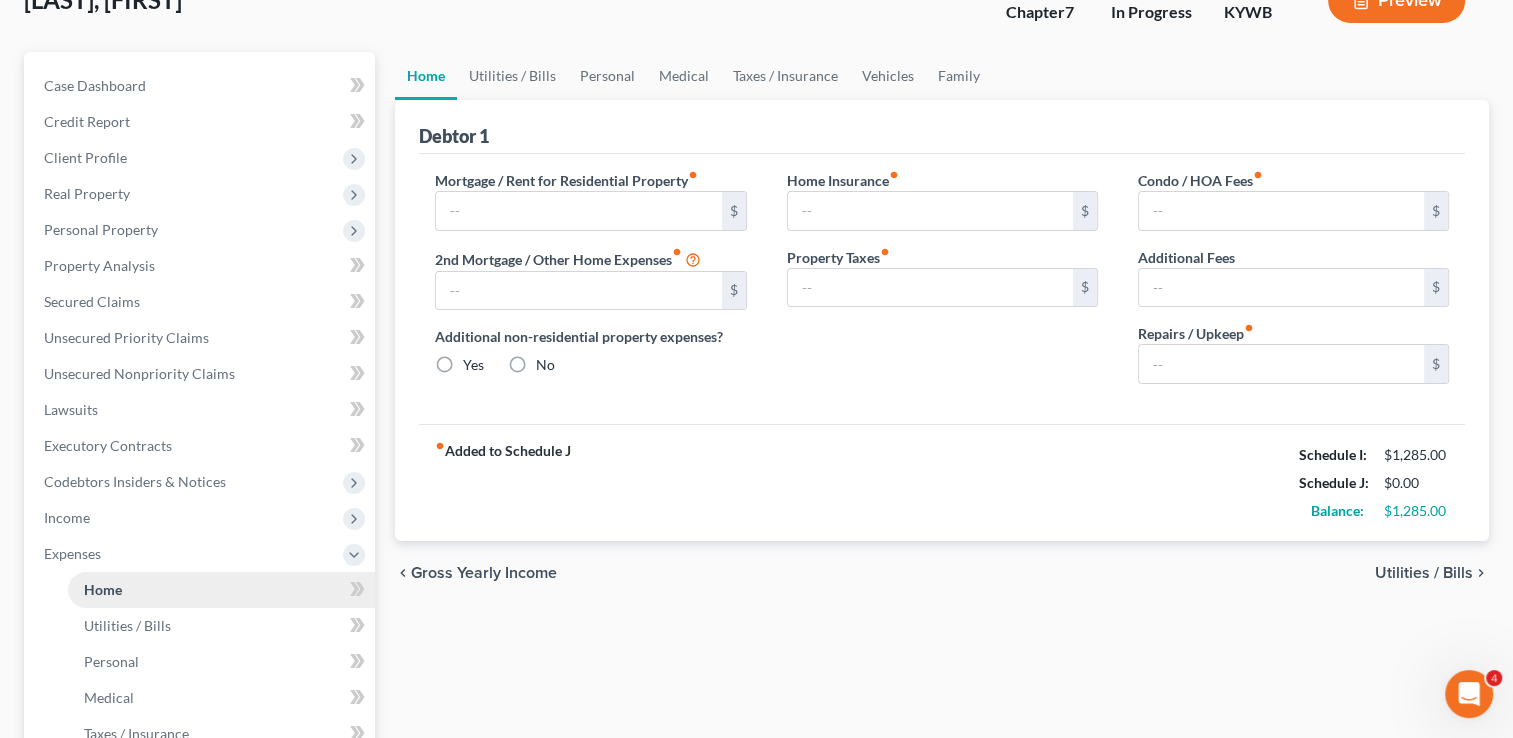 scroll, scrollTop: 0, scrollLeft: 0, axis: both 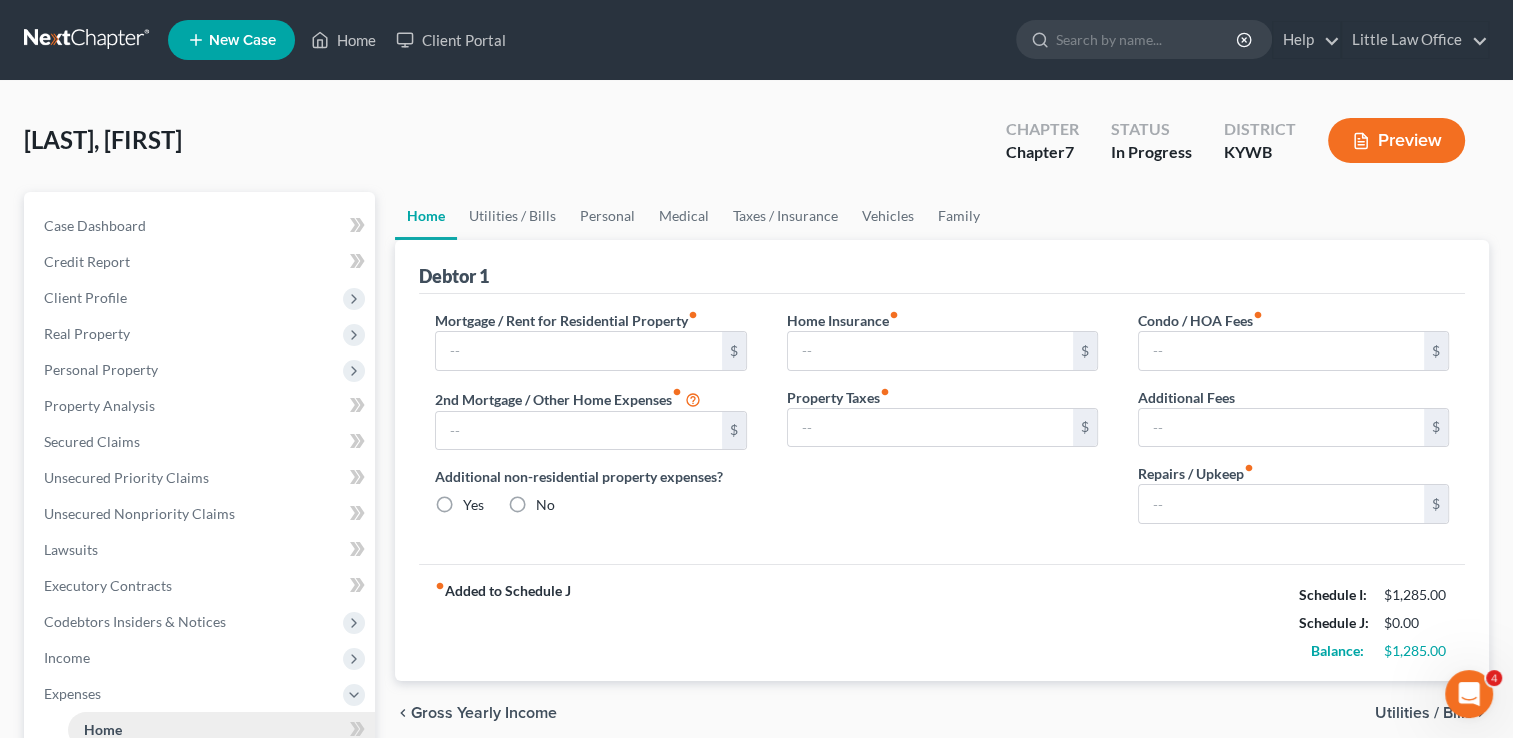 type on "0.00" 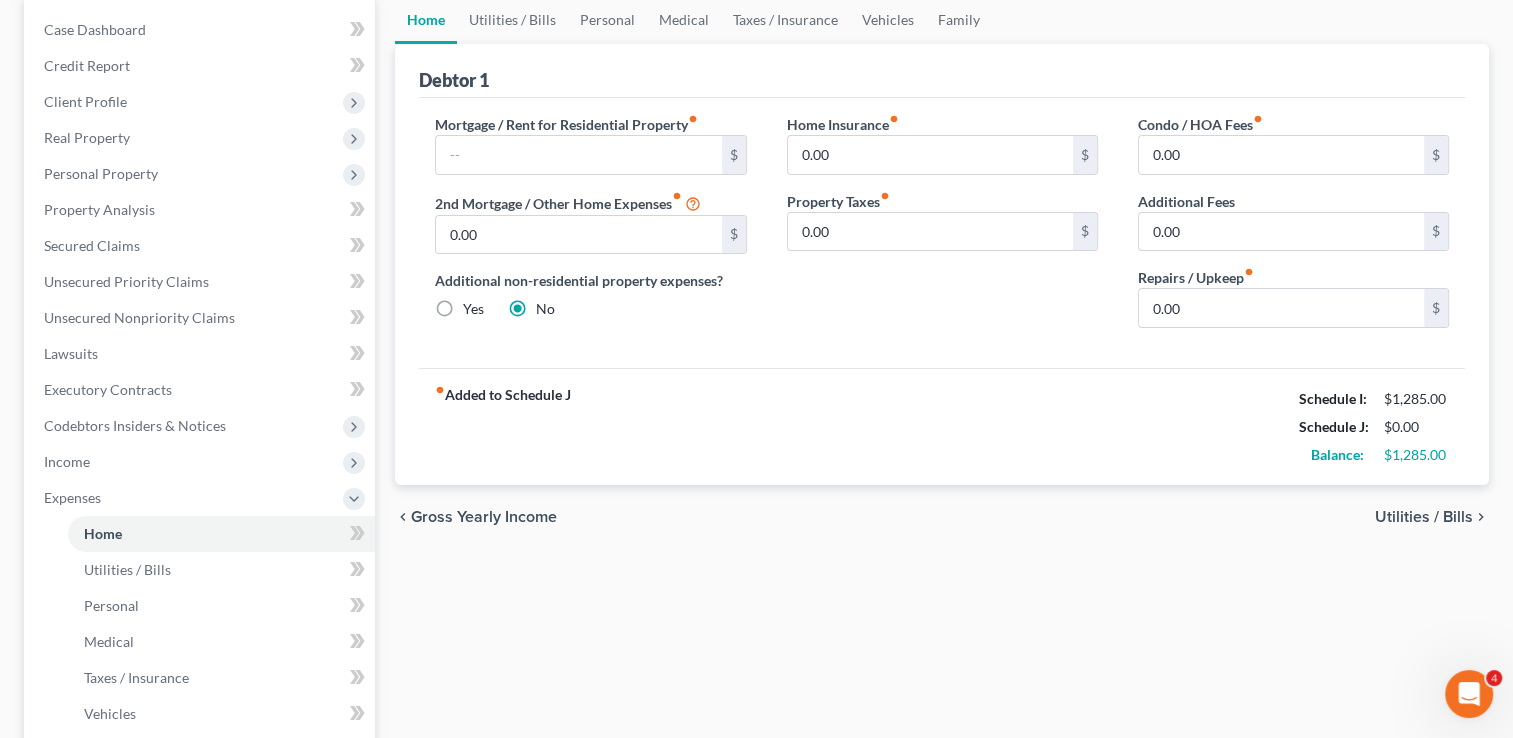scroll, scrollTop: 199, scrollLeft: 0, axis: vertical 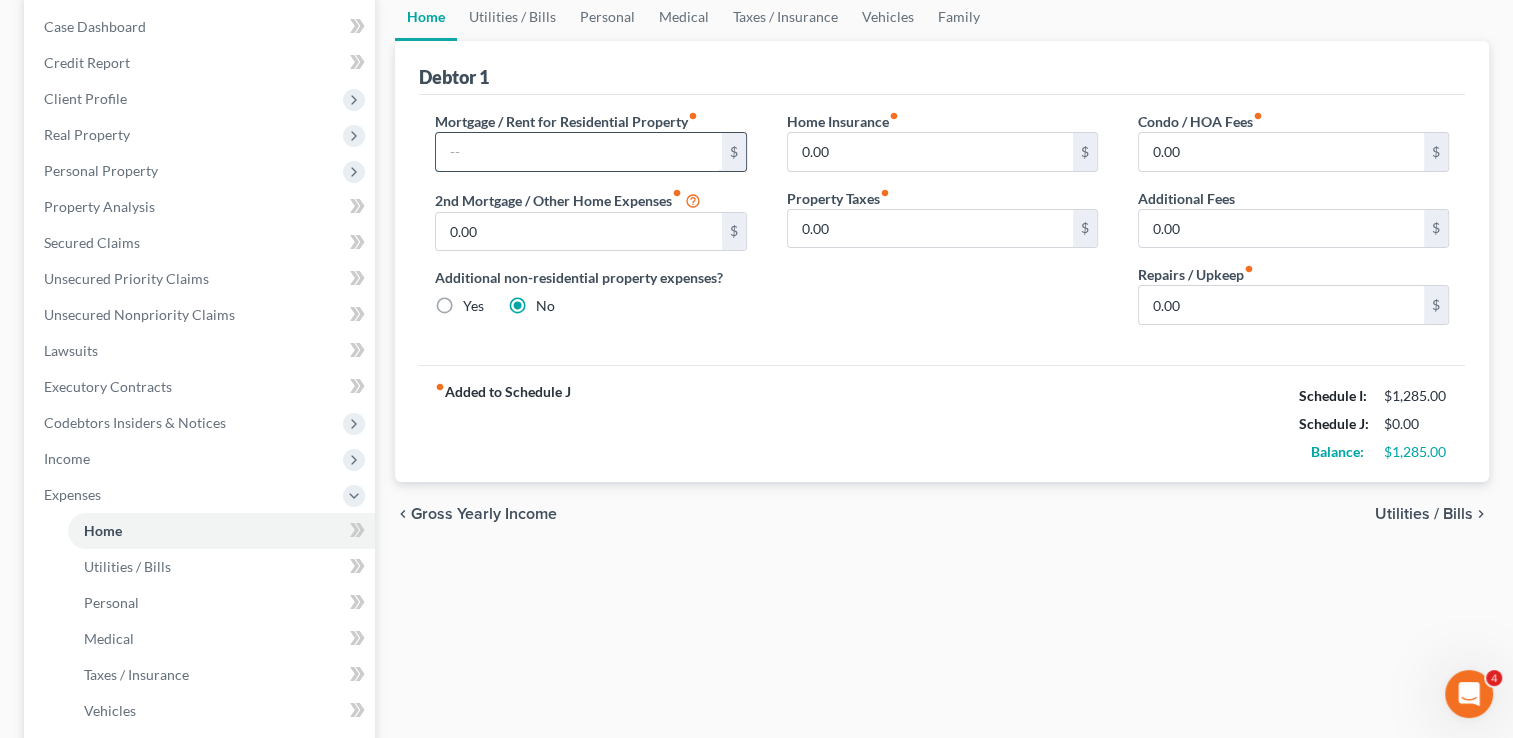 click at bounding box center (578, 152) 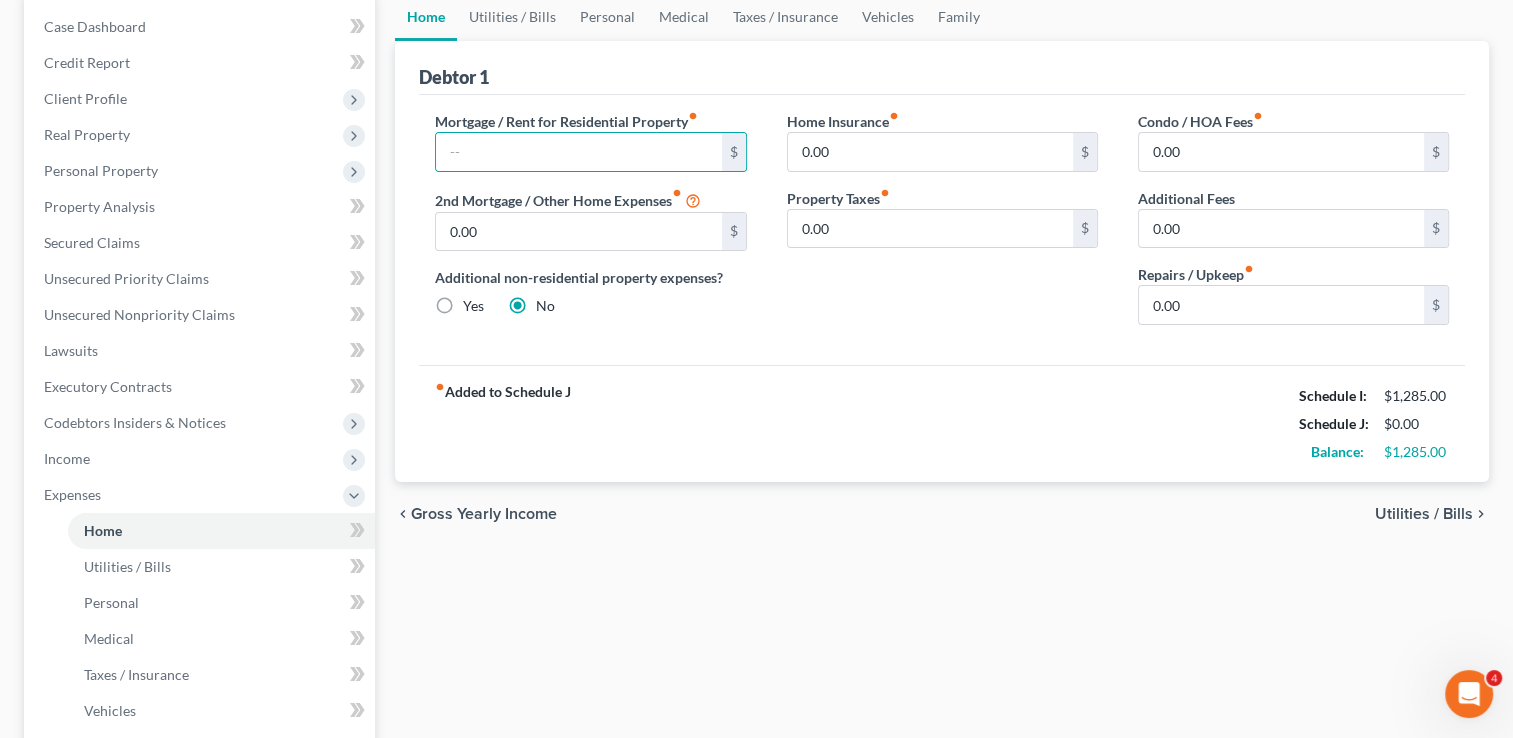 click on "Mortgage / Rent for Residential Property  fiber_manual_record $ 2nd Mortgage / Other Home Expenses  fiber_manual_record   0.00 $ Additional non-residential property expenses? Yes No Home Insurance  fiber_manual_record 0.00 $ Property Taxes  fiber_manual_record 0.00 $ Condo / HOA Fees  fiber_manual_record 0.00 $ Additional Fees 0.00 $ Repairs / Upkeep  fiber_manual_record 0.00 $" at bounding box center (942, 230) 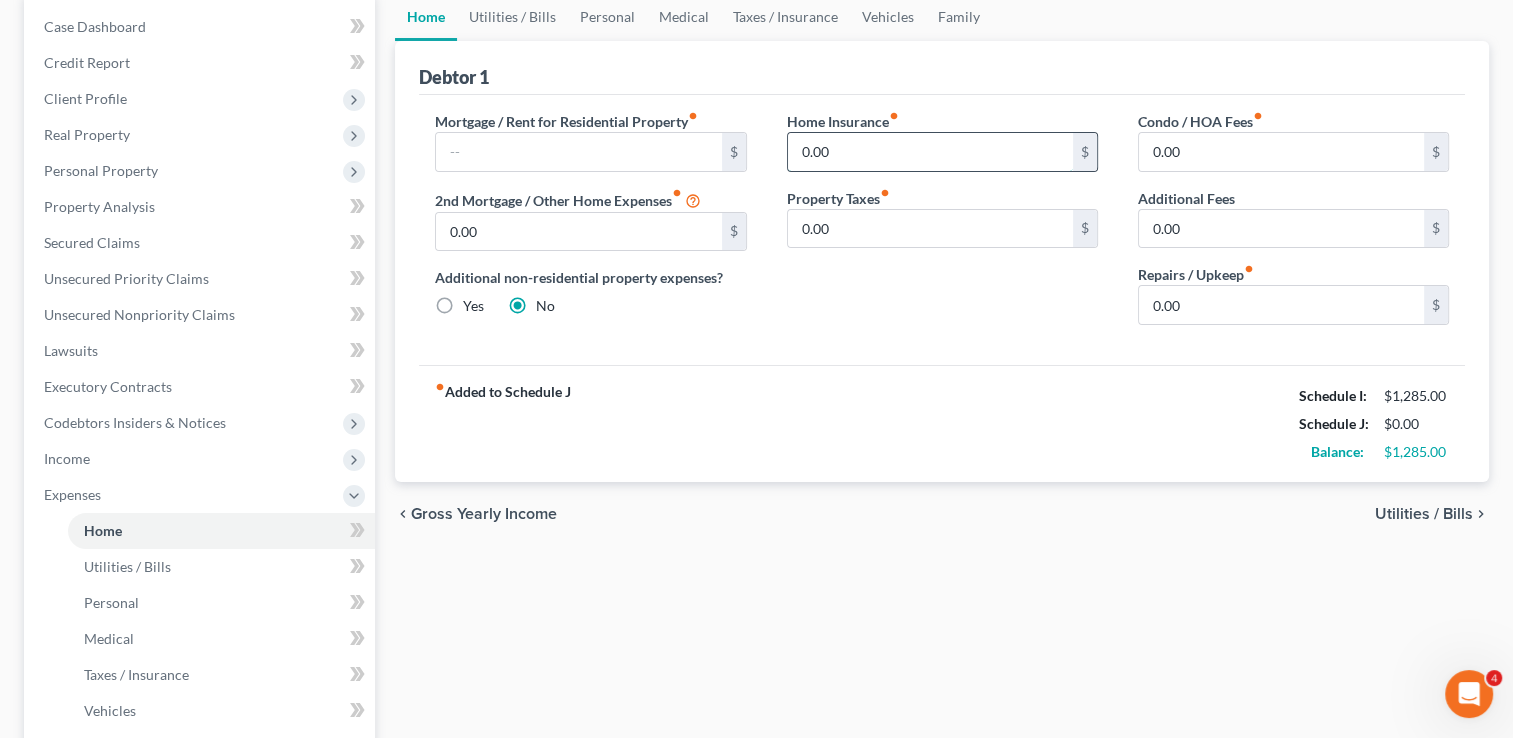 click on "0.00" at bounding box center [930, 152] 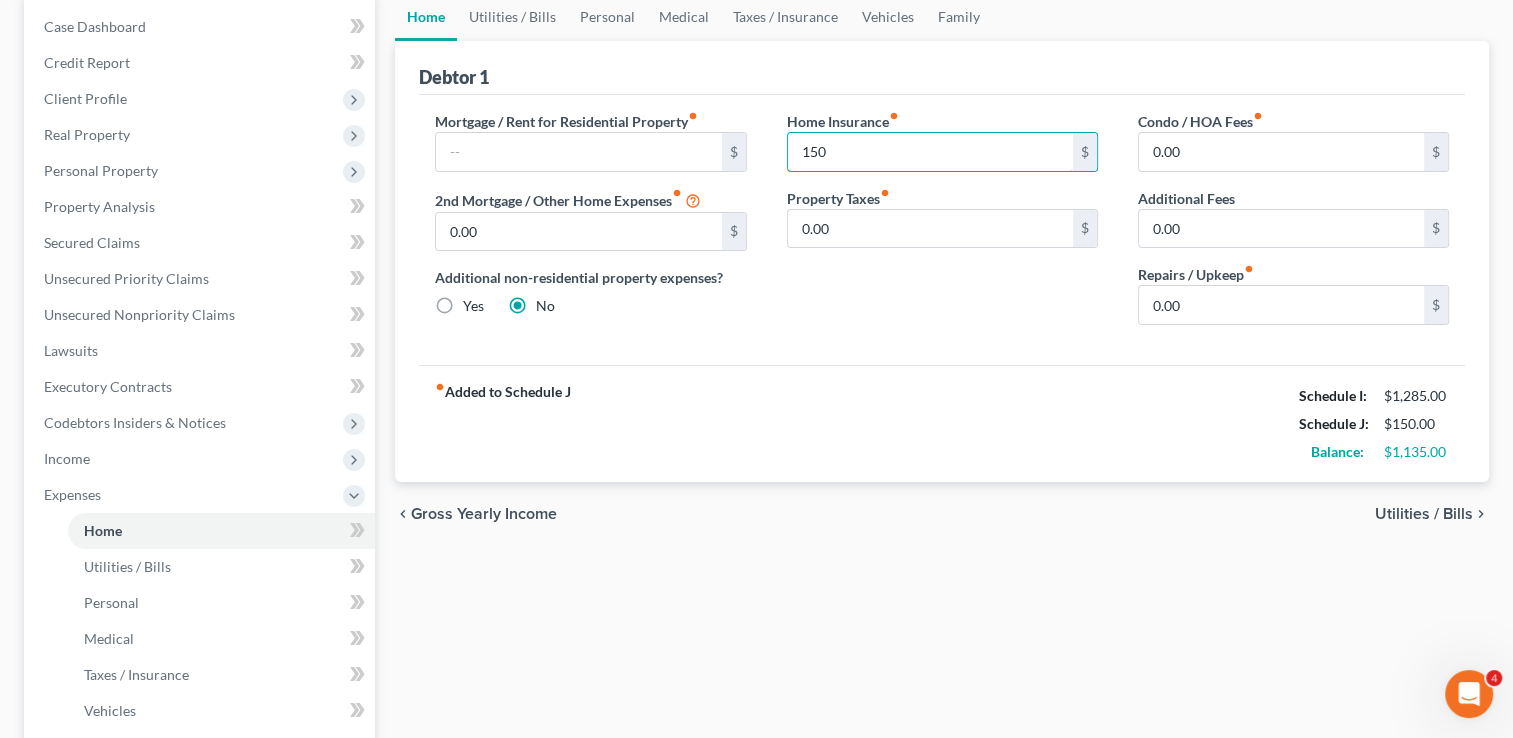 type on "150" 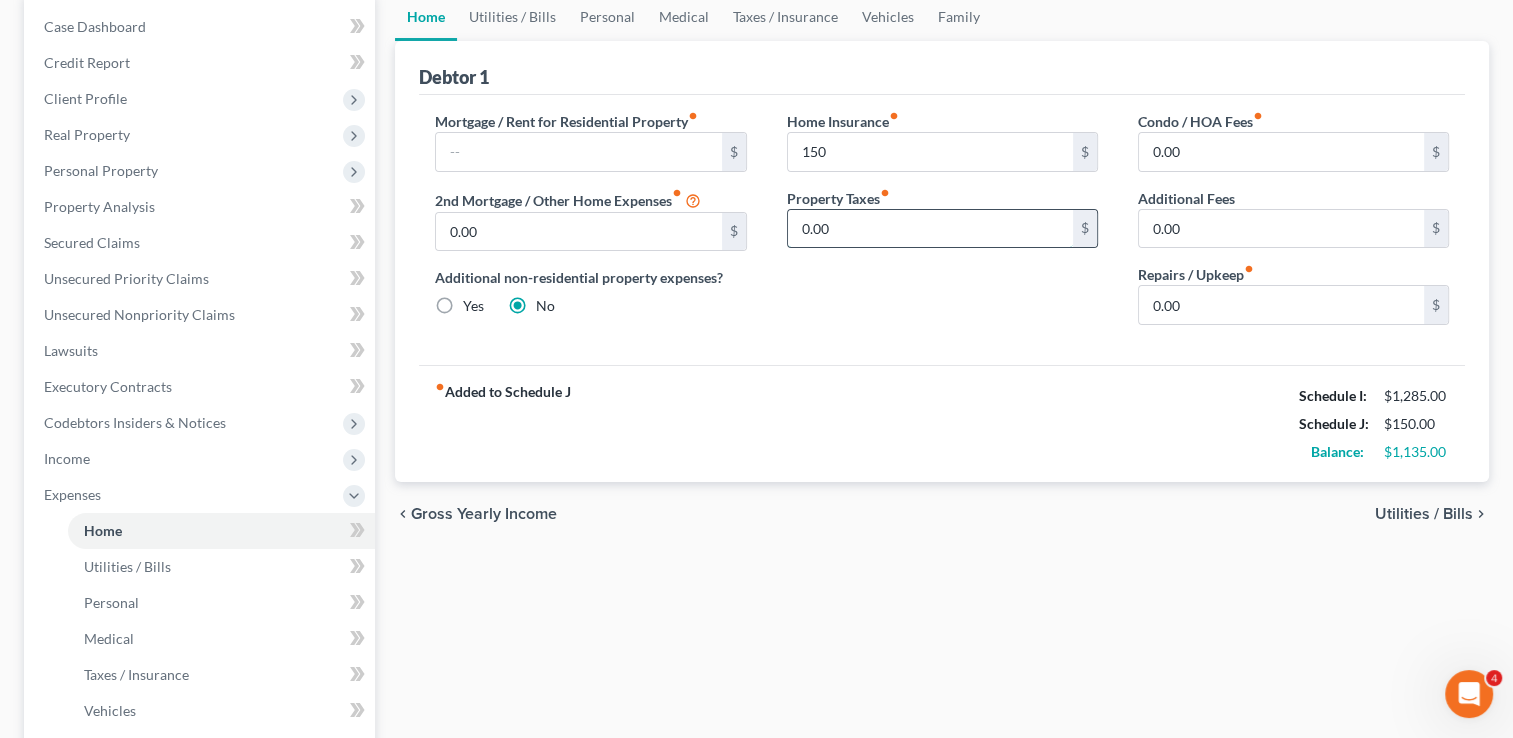 click on "0.00" at bounding box center (930, 229) 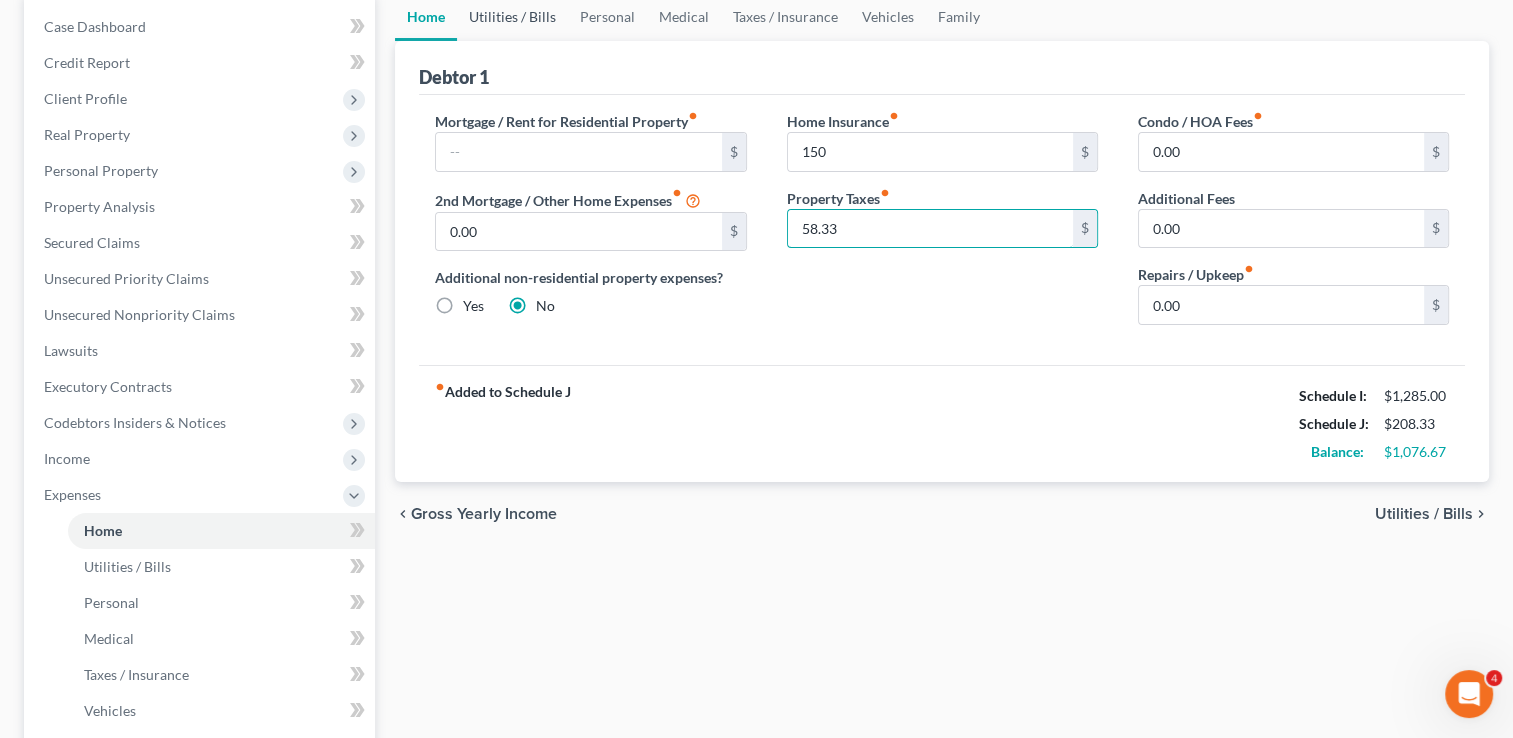 type on "58.33" 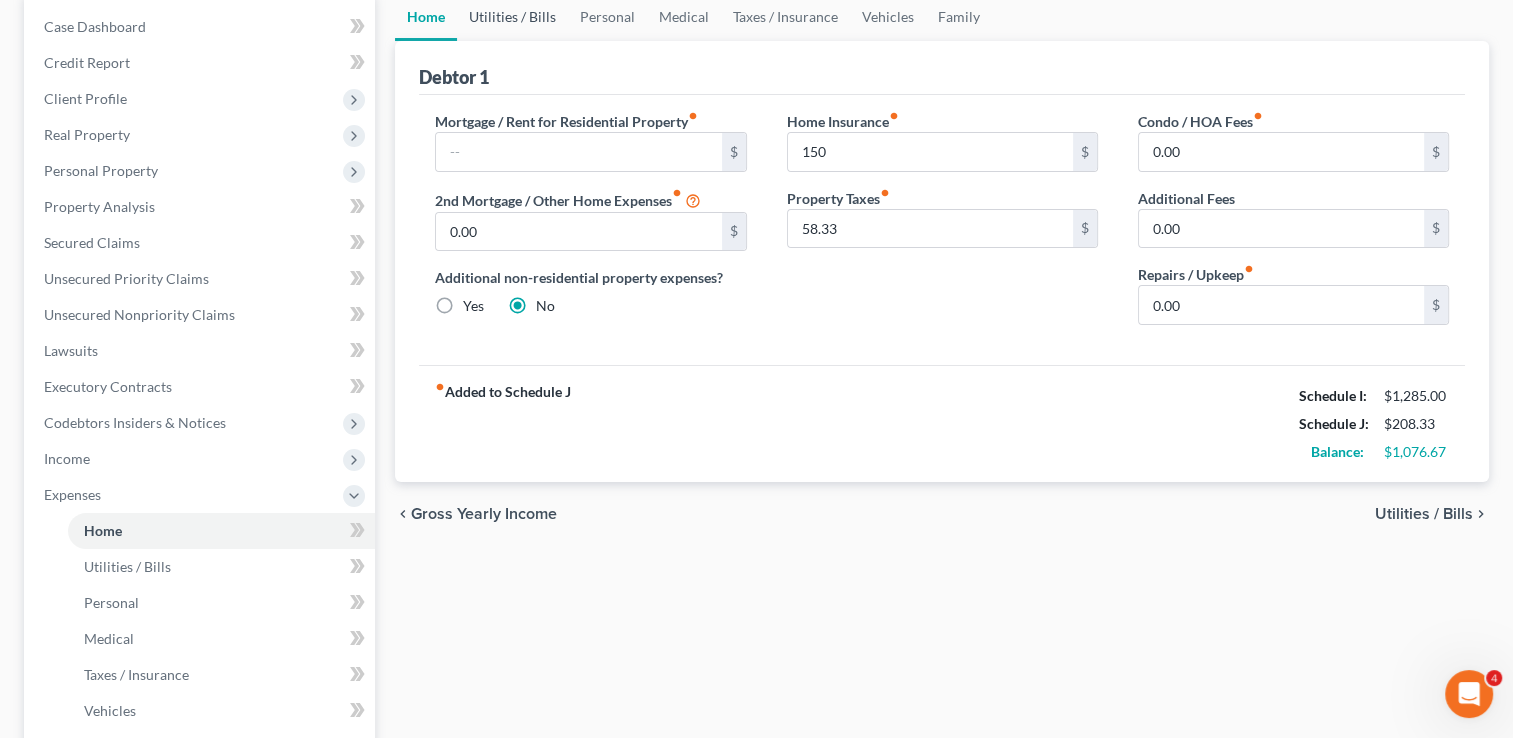 click on "Utilities / Bills" at bounding box center (512, 17) 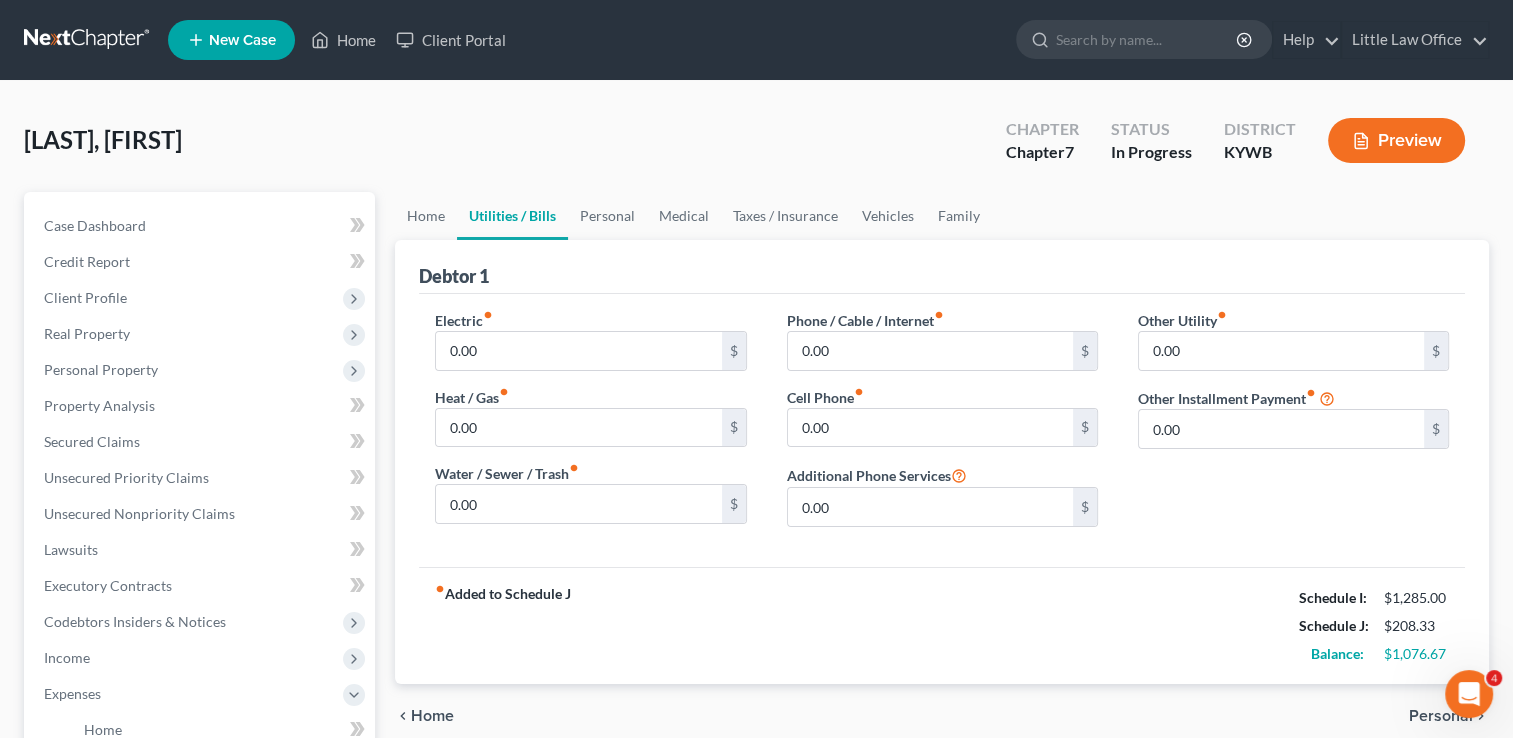 scroll, scrollTop: 0, scrollLeft: 0, axis: both 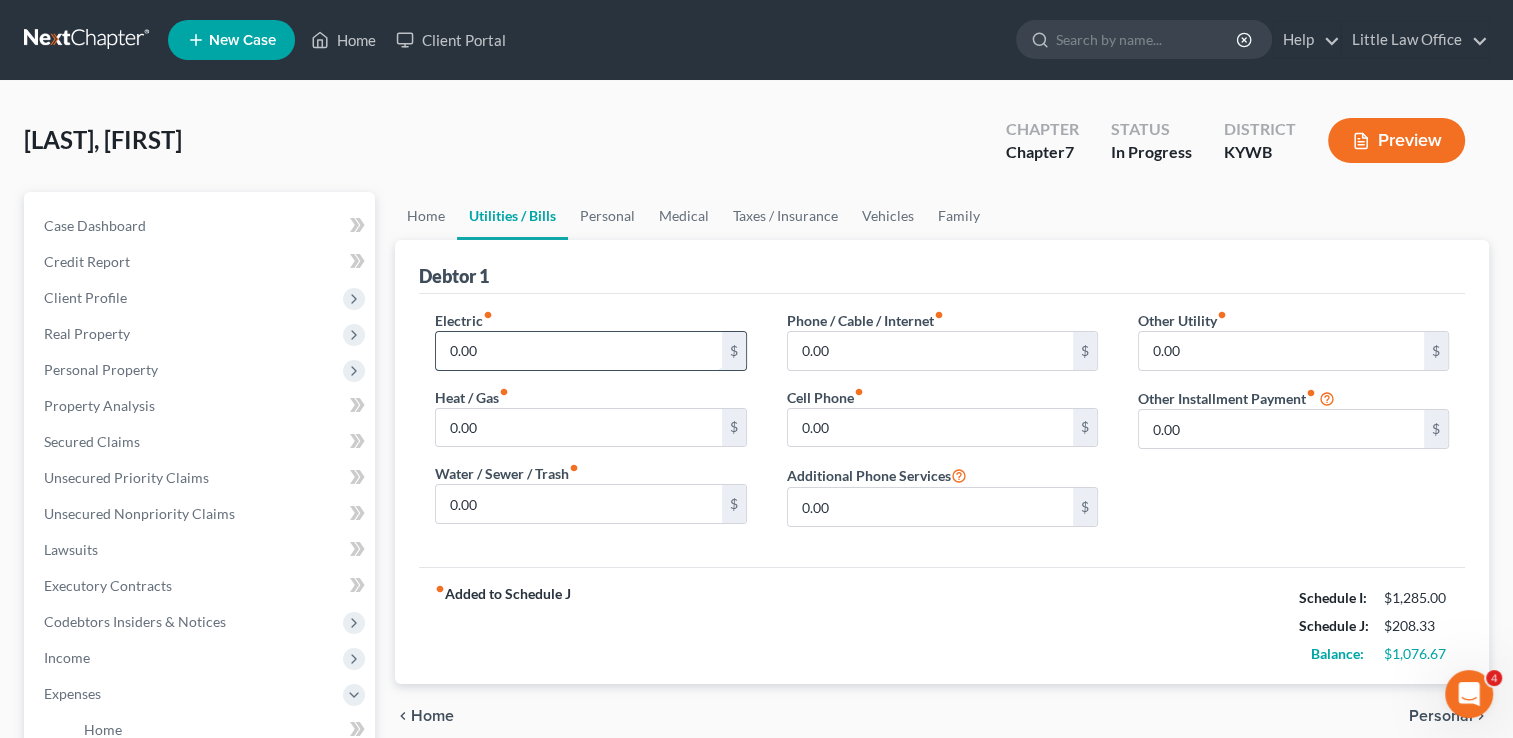 click on "0.00" at bounding box center [578, 351] 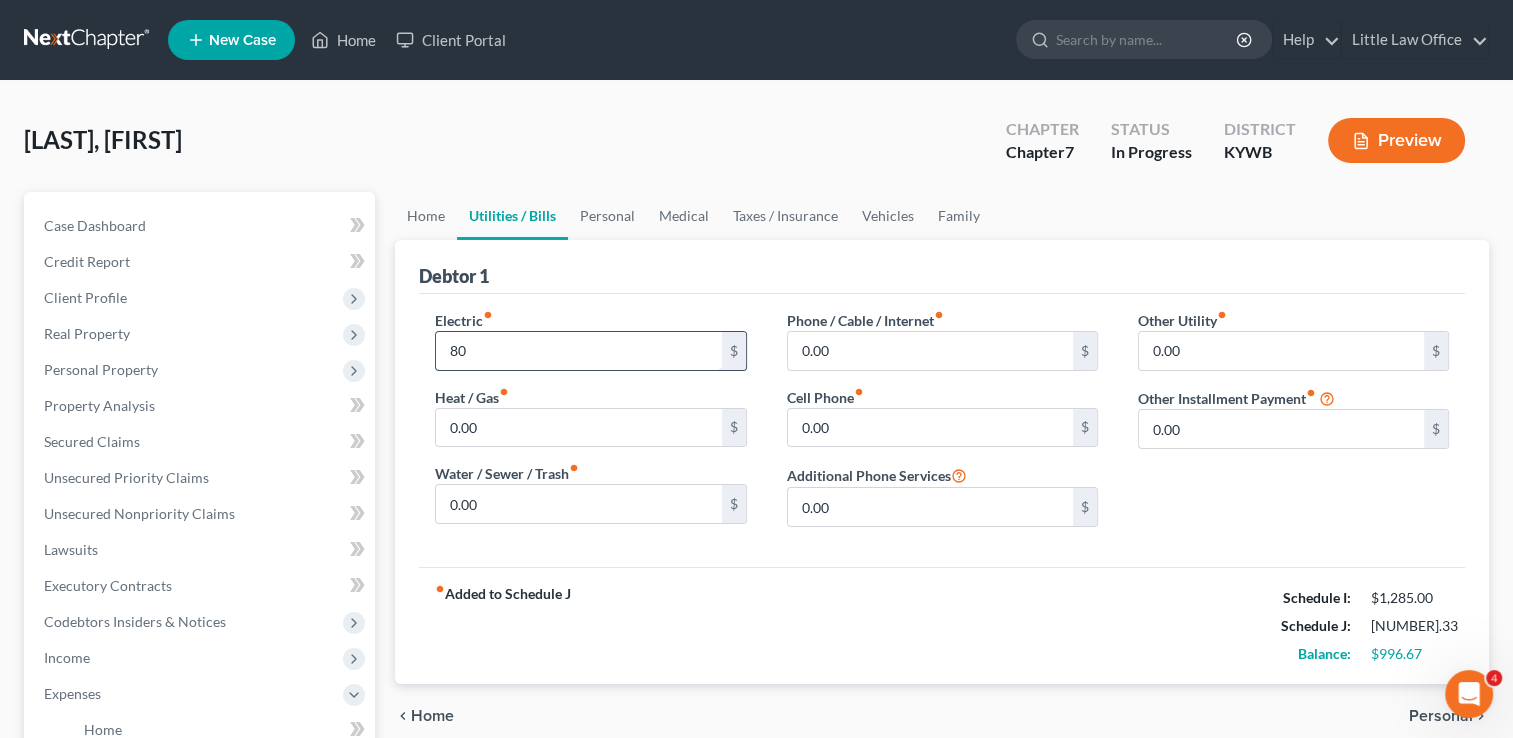 type on "80" 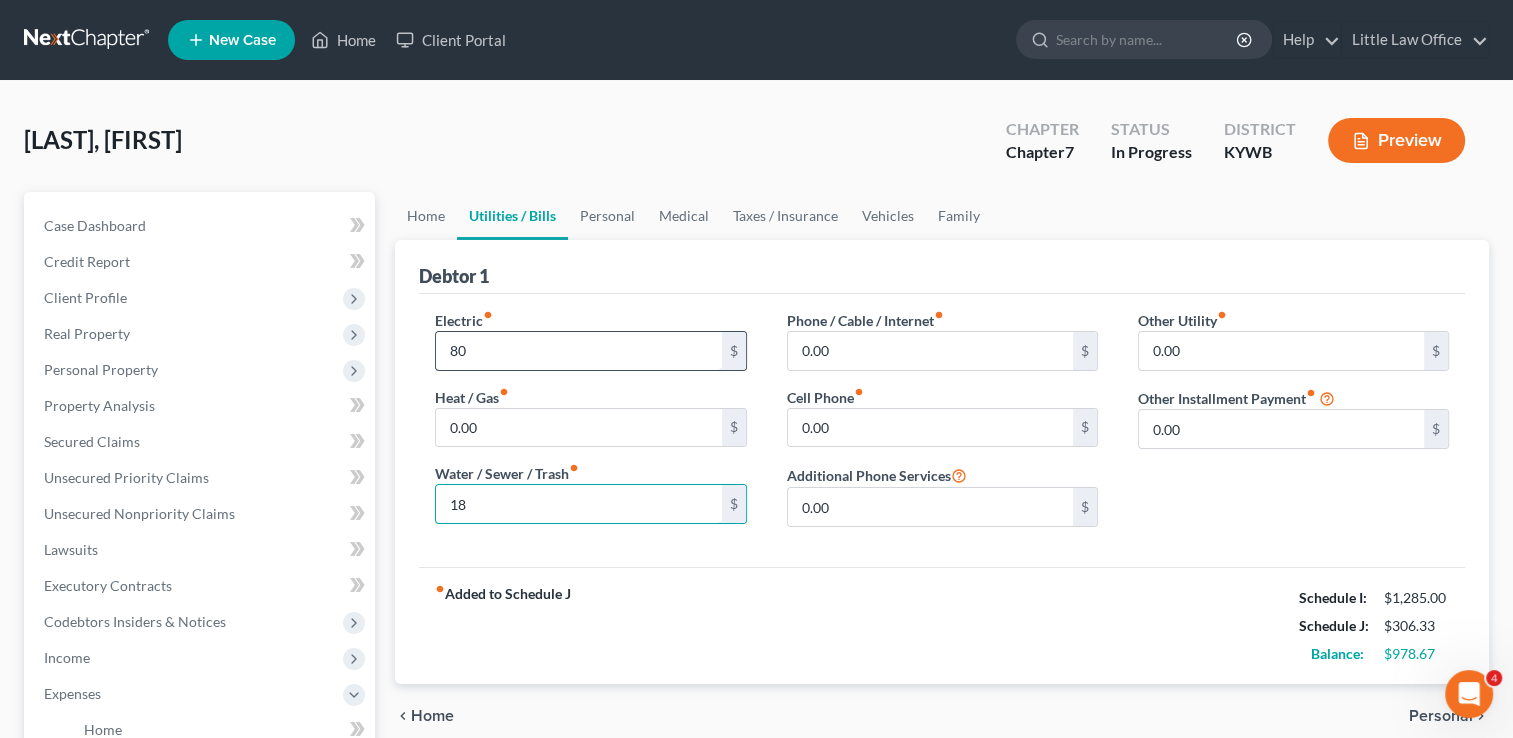 type on "18" 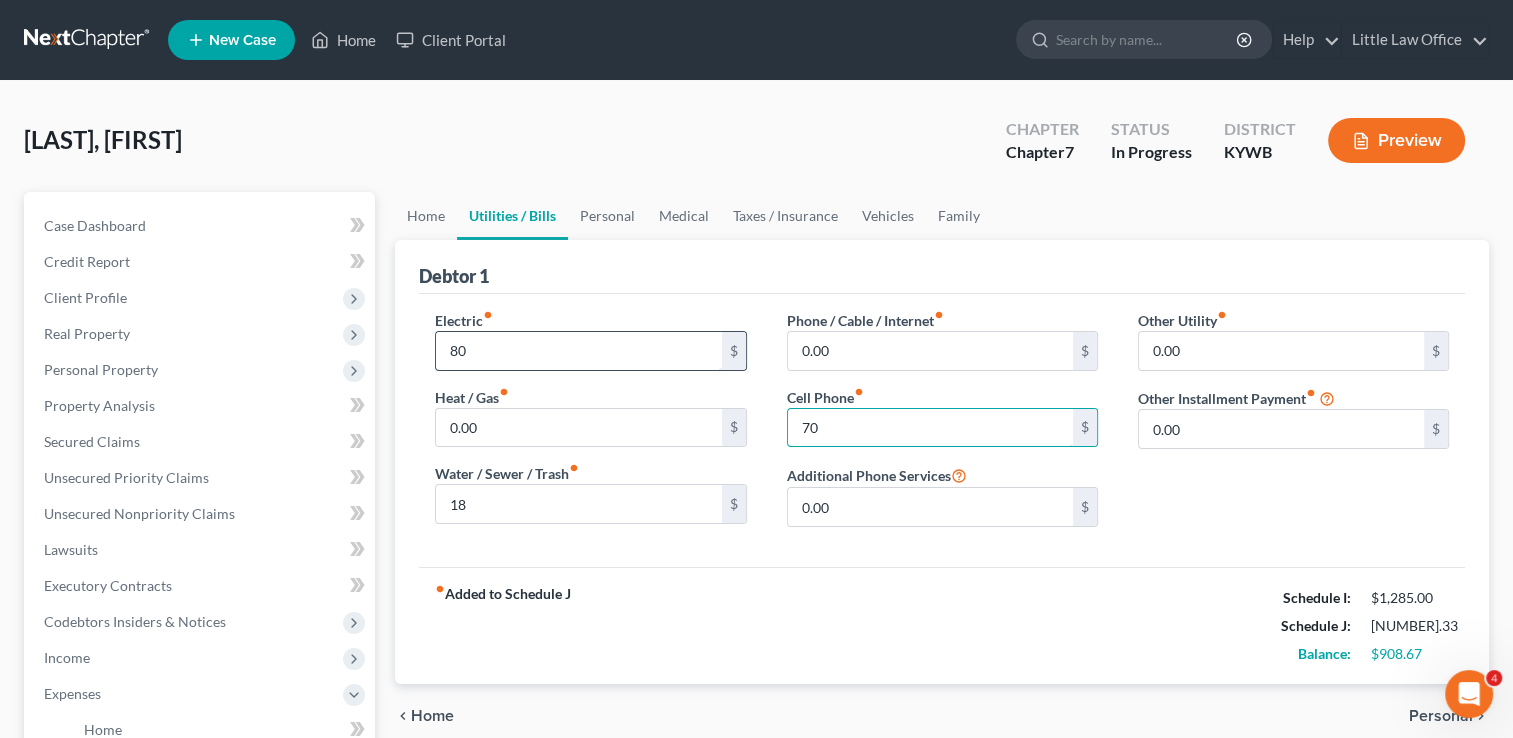 type on "7" 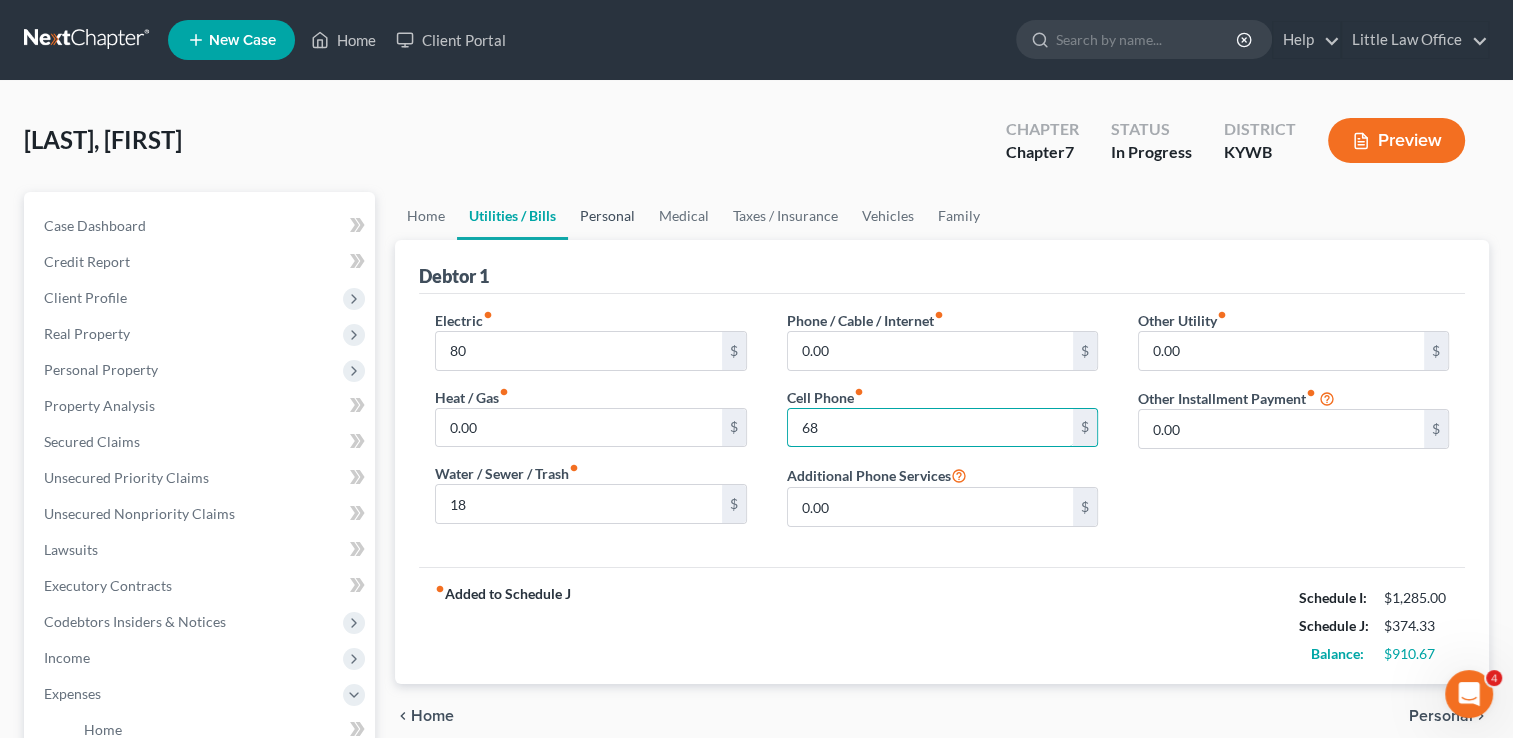 type on "68" 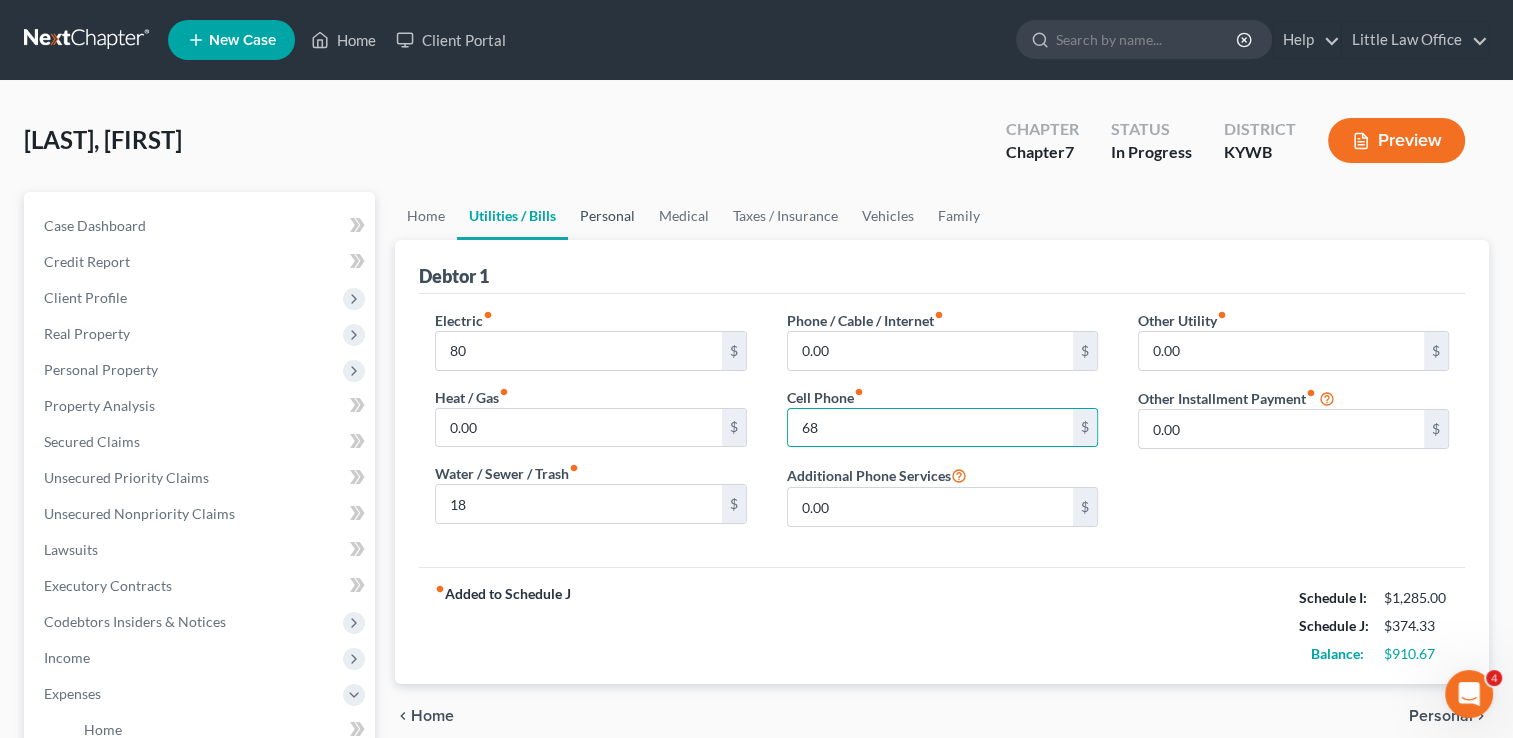 click on "Personal" at bounding box center (607, 216) 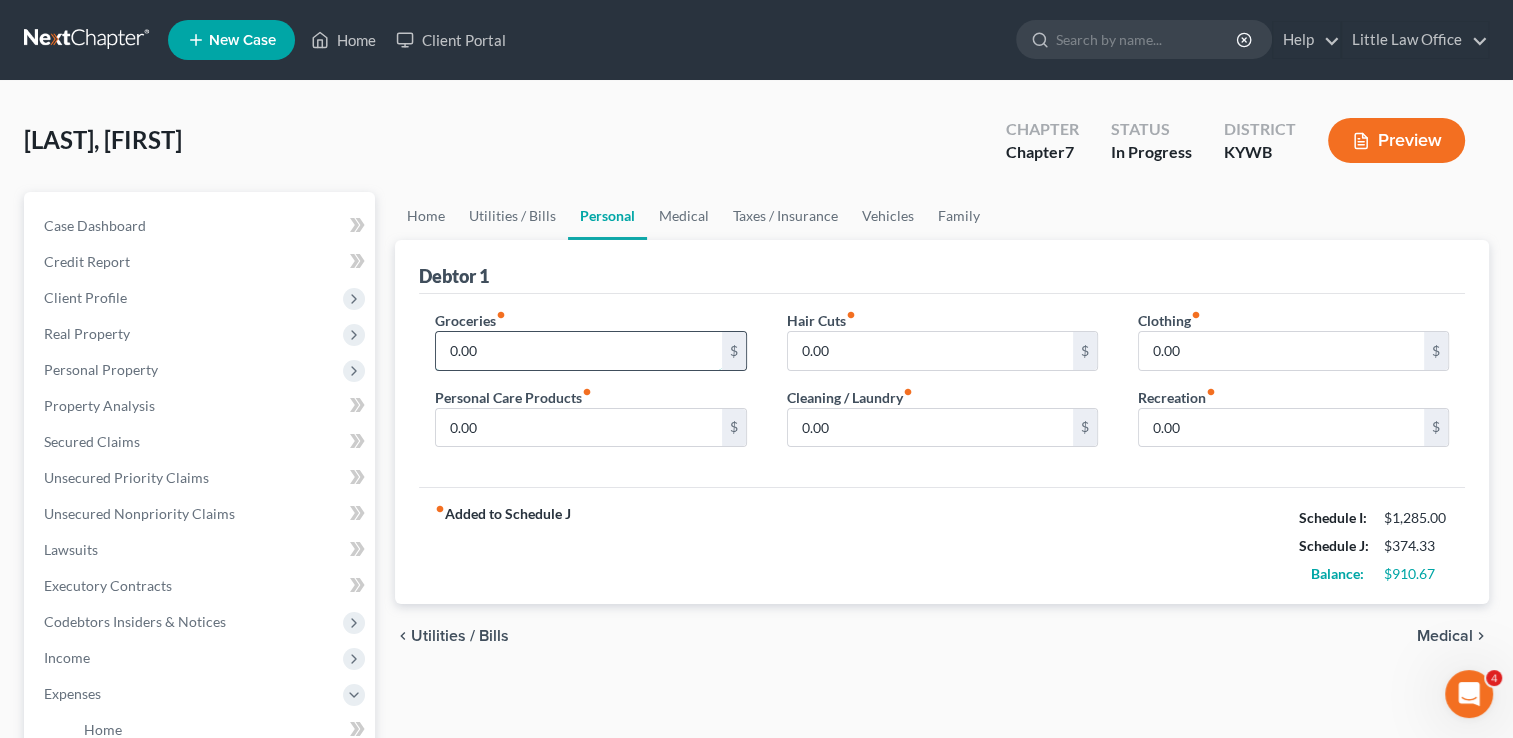 click on "0.00" at bounding box center (578, 351) 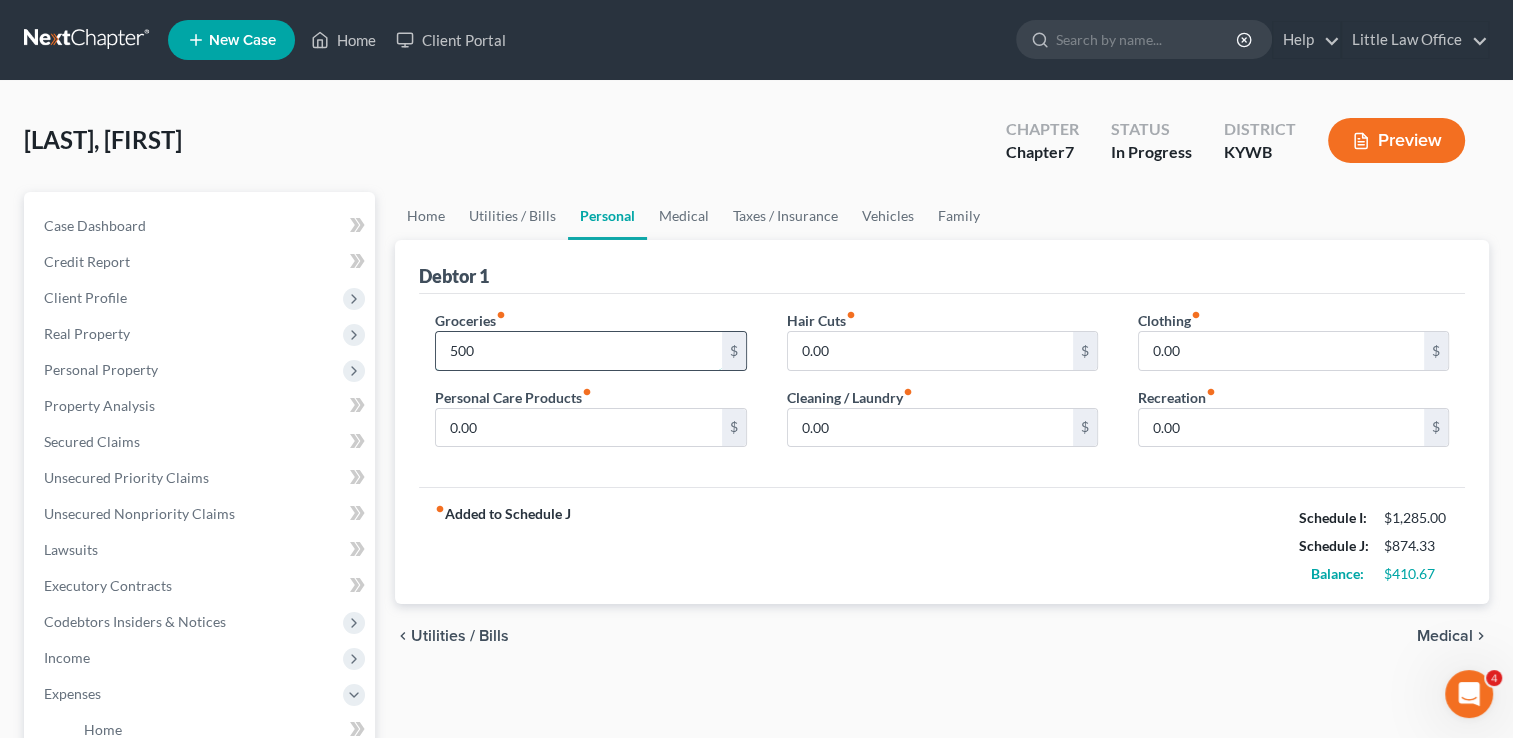 type on "500" 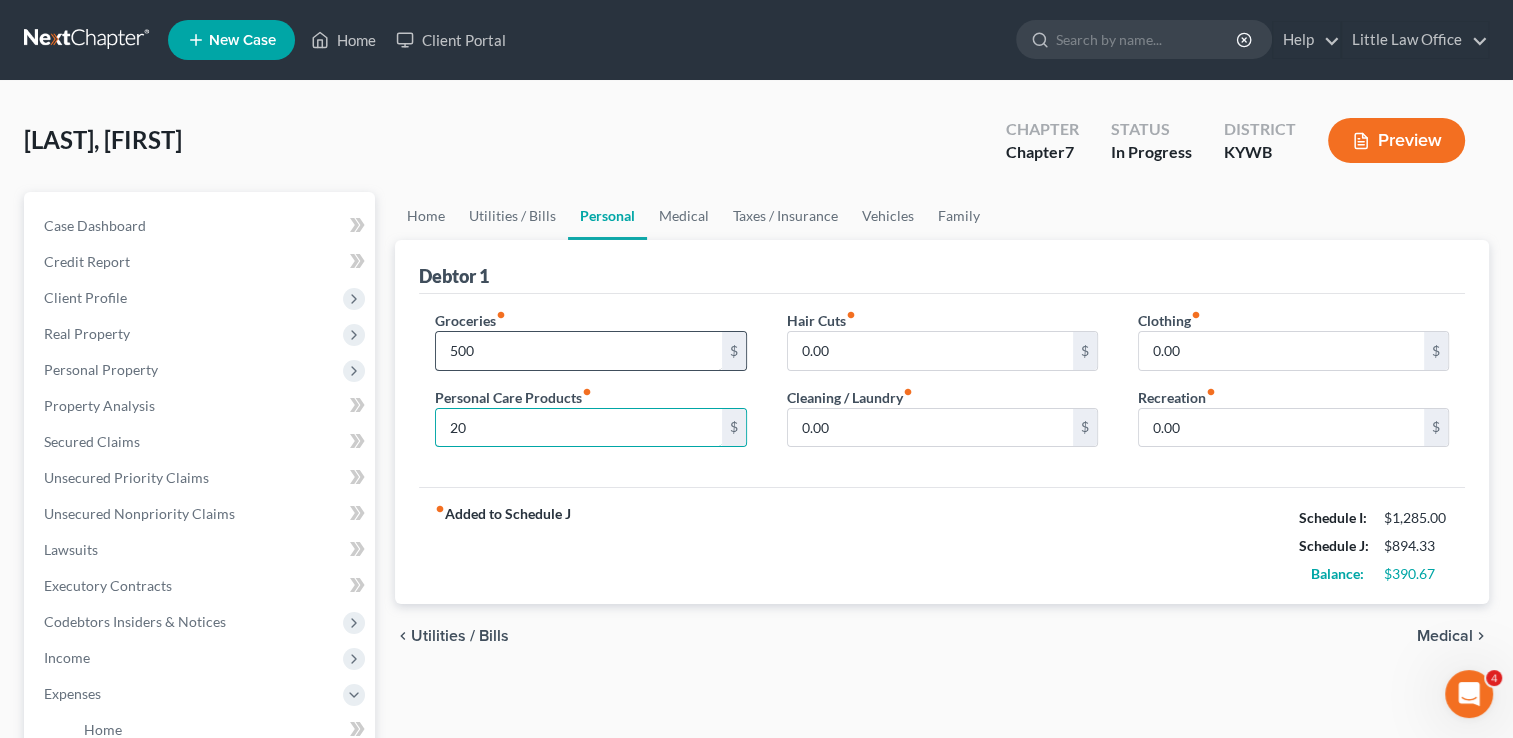 type on "20" 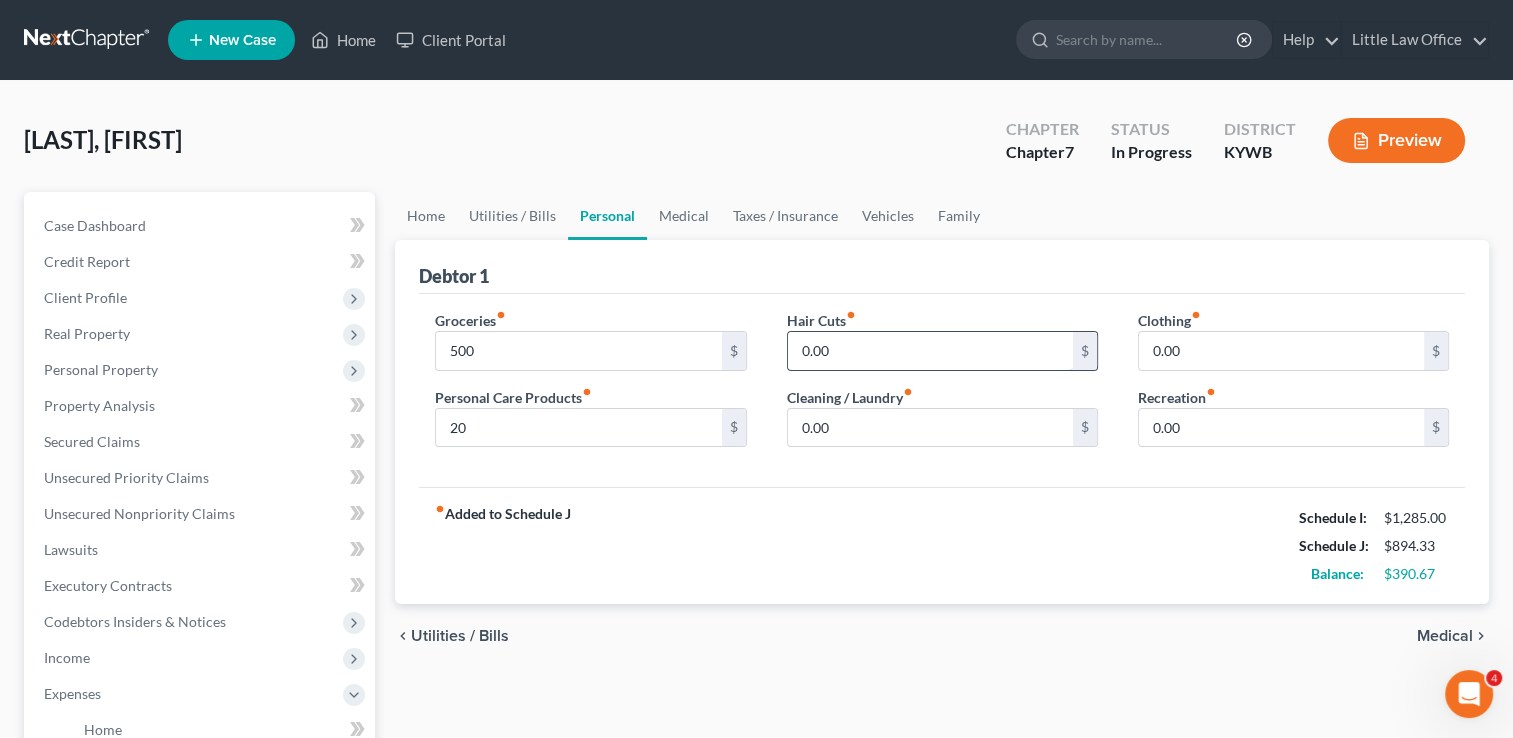 click on "0.00" at bounding box center (930, 351) 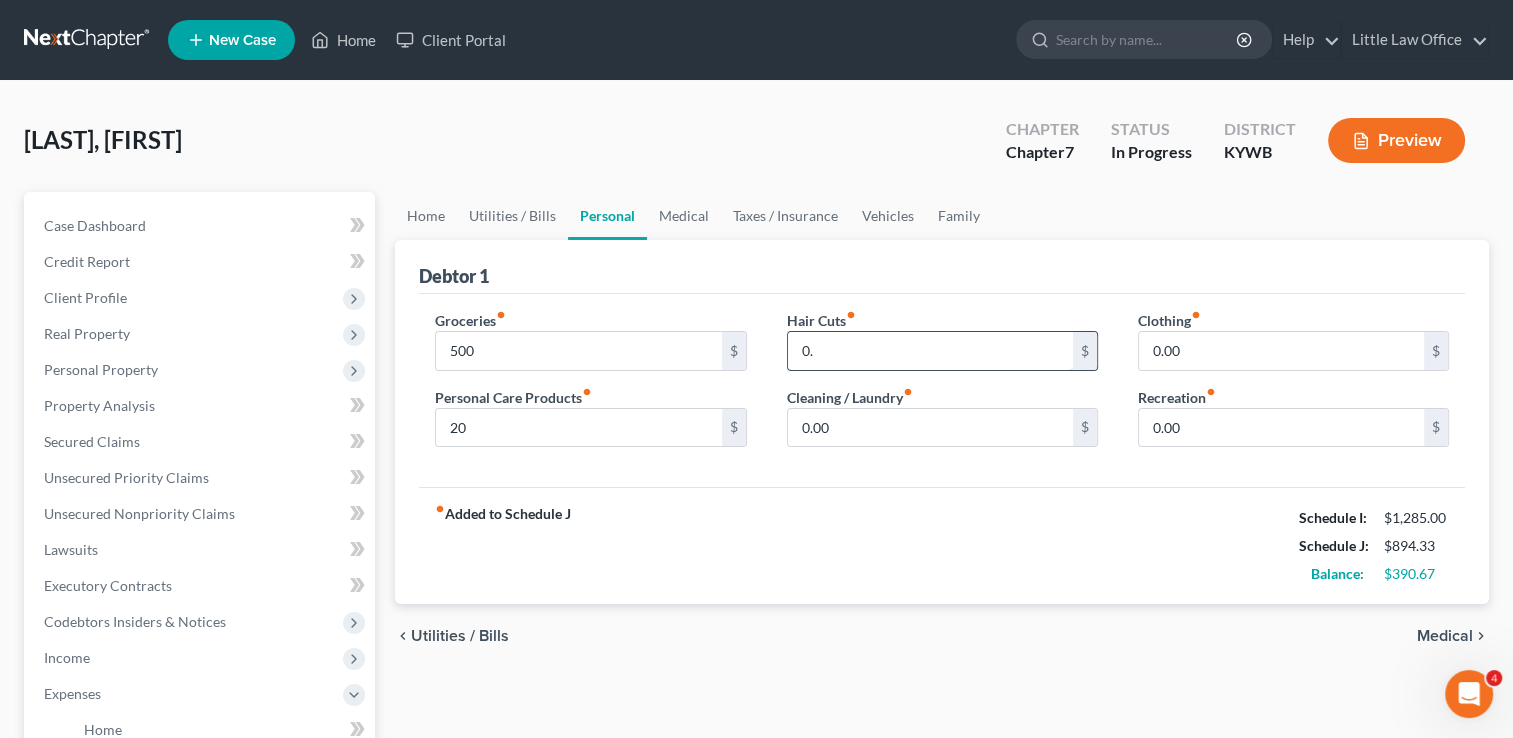 type on "0" 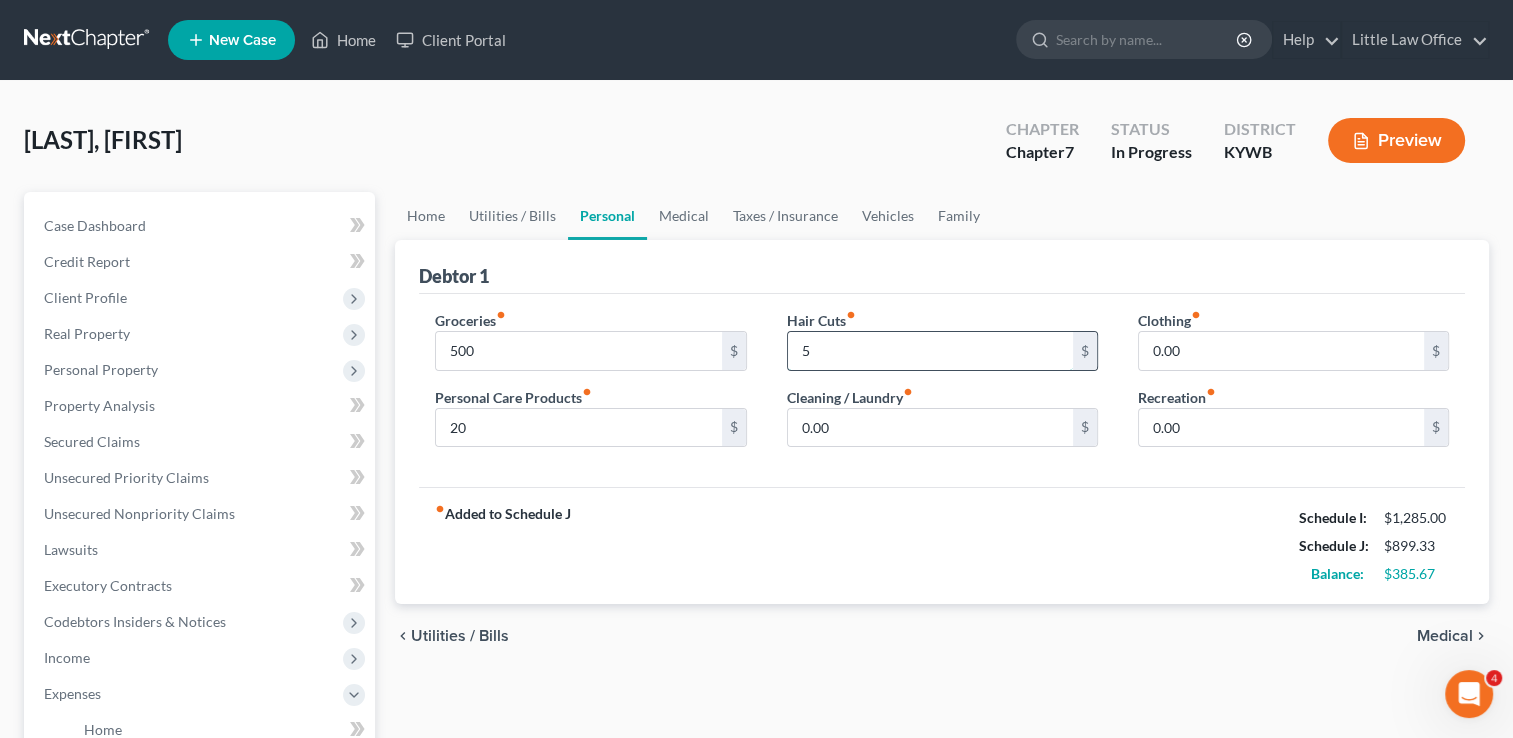 type on "5" 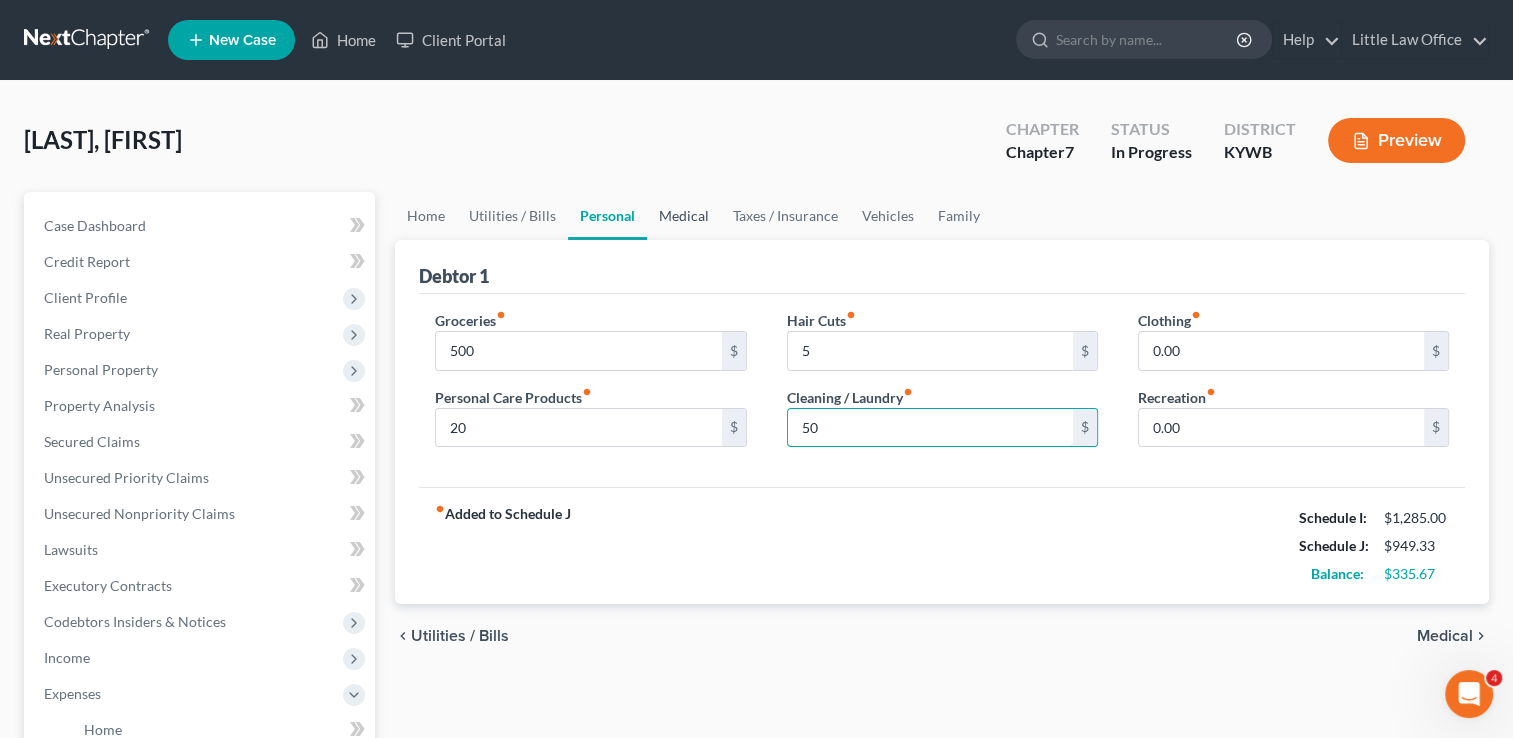 type on "50" 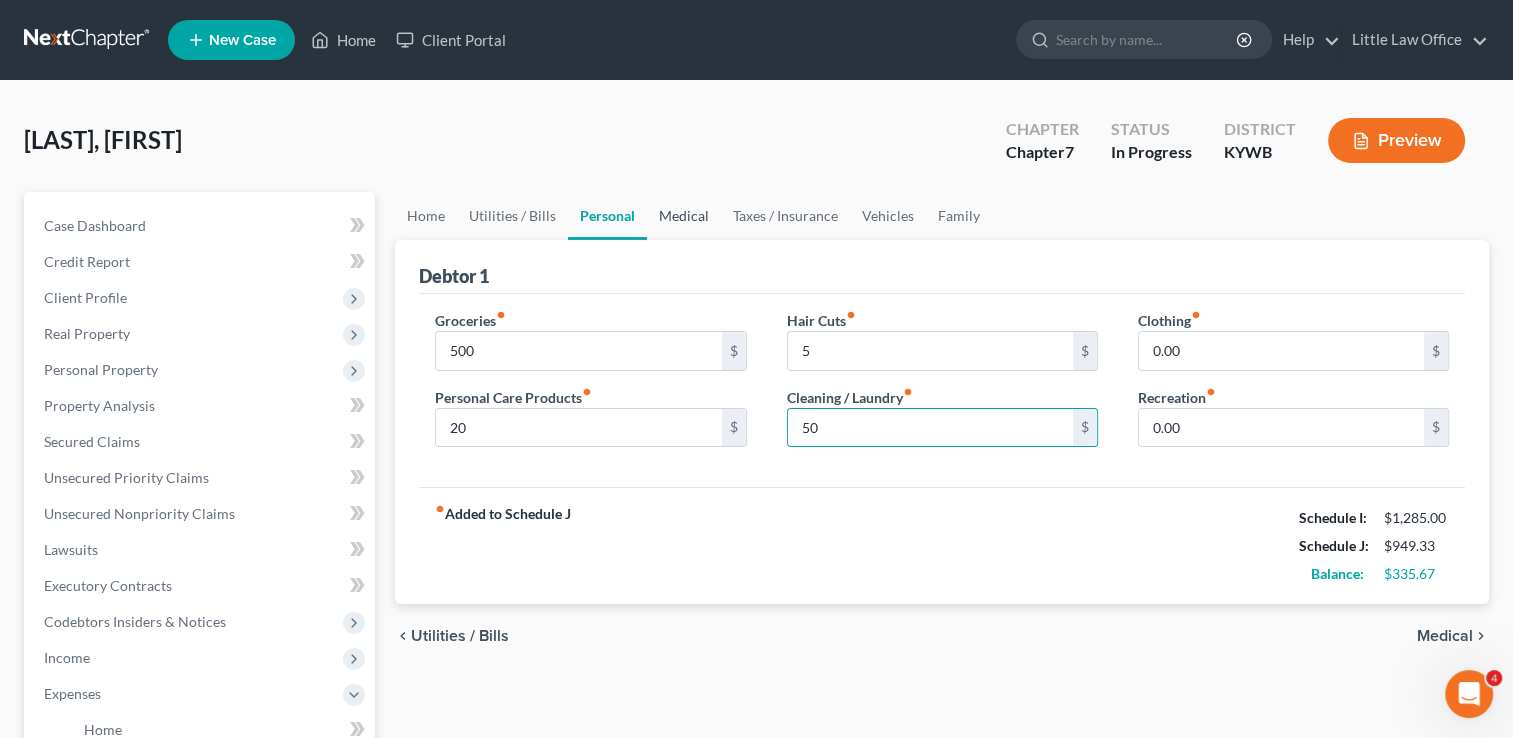 click on "Medical" at bounding box center [684, 216] 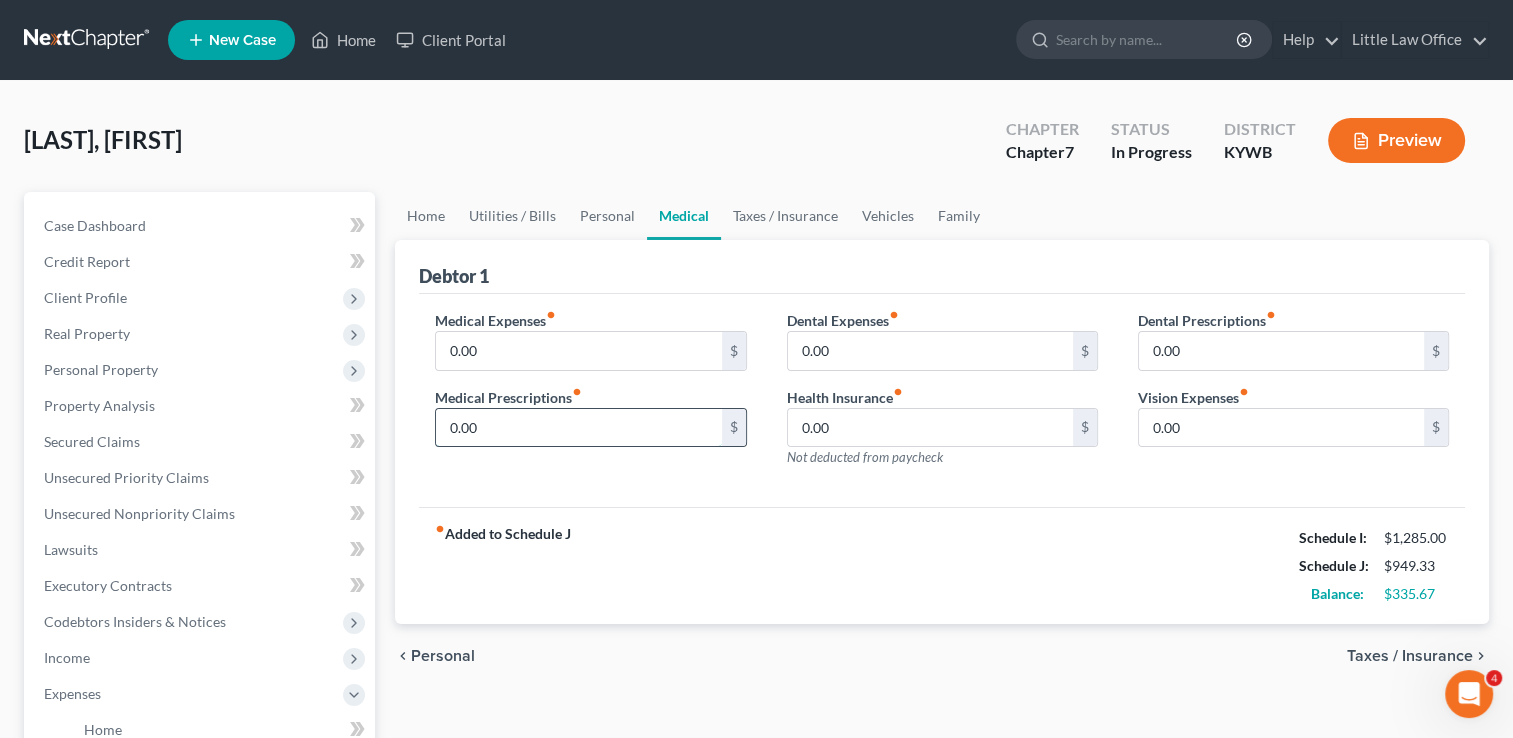 click on "0.00" at bounding box center [578, 428] 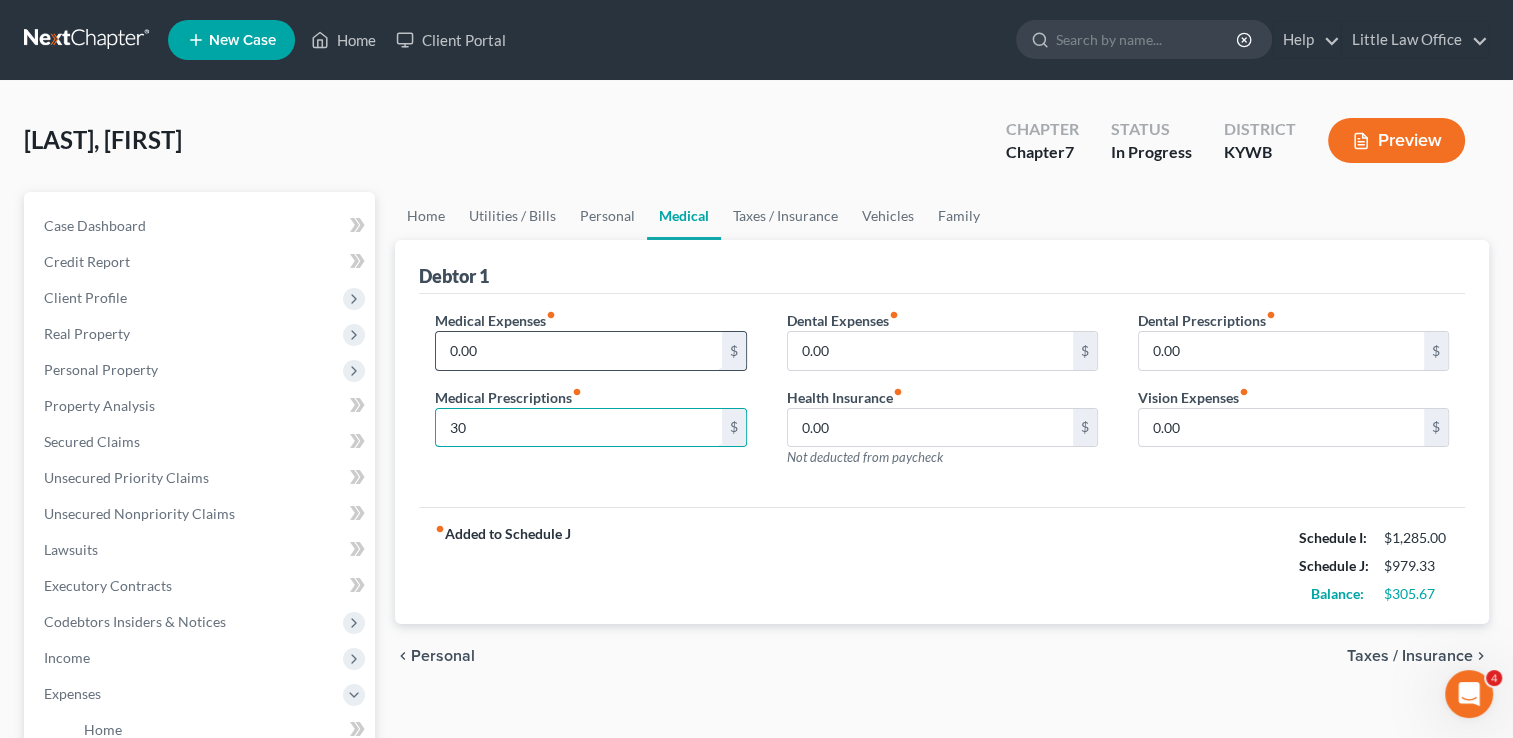 type on "30" 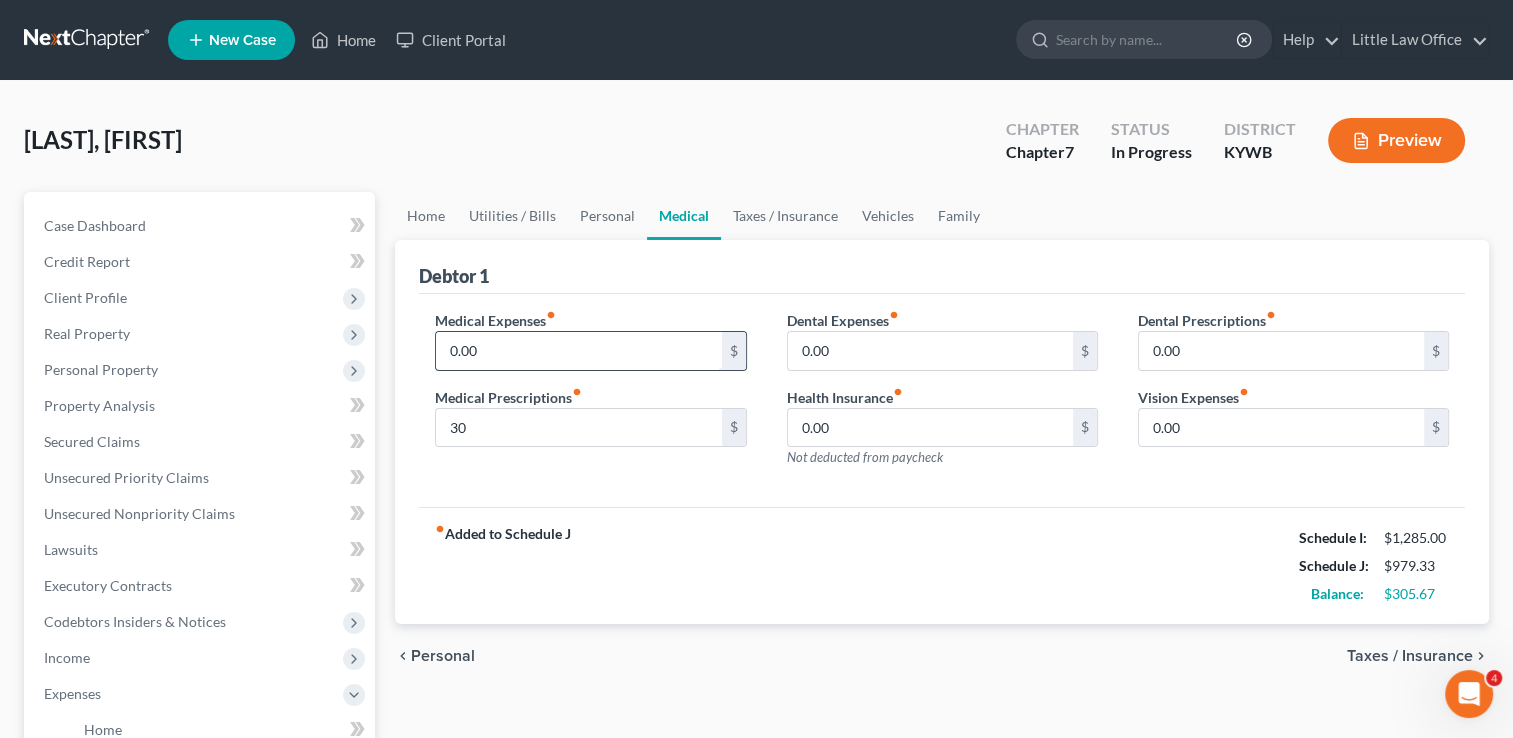 click on "0.00" at bounding box center (578, 351) 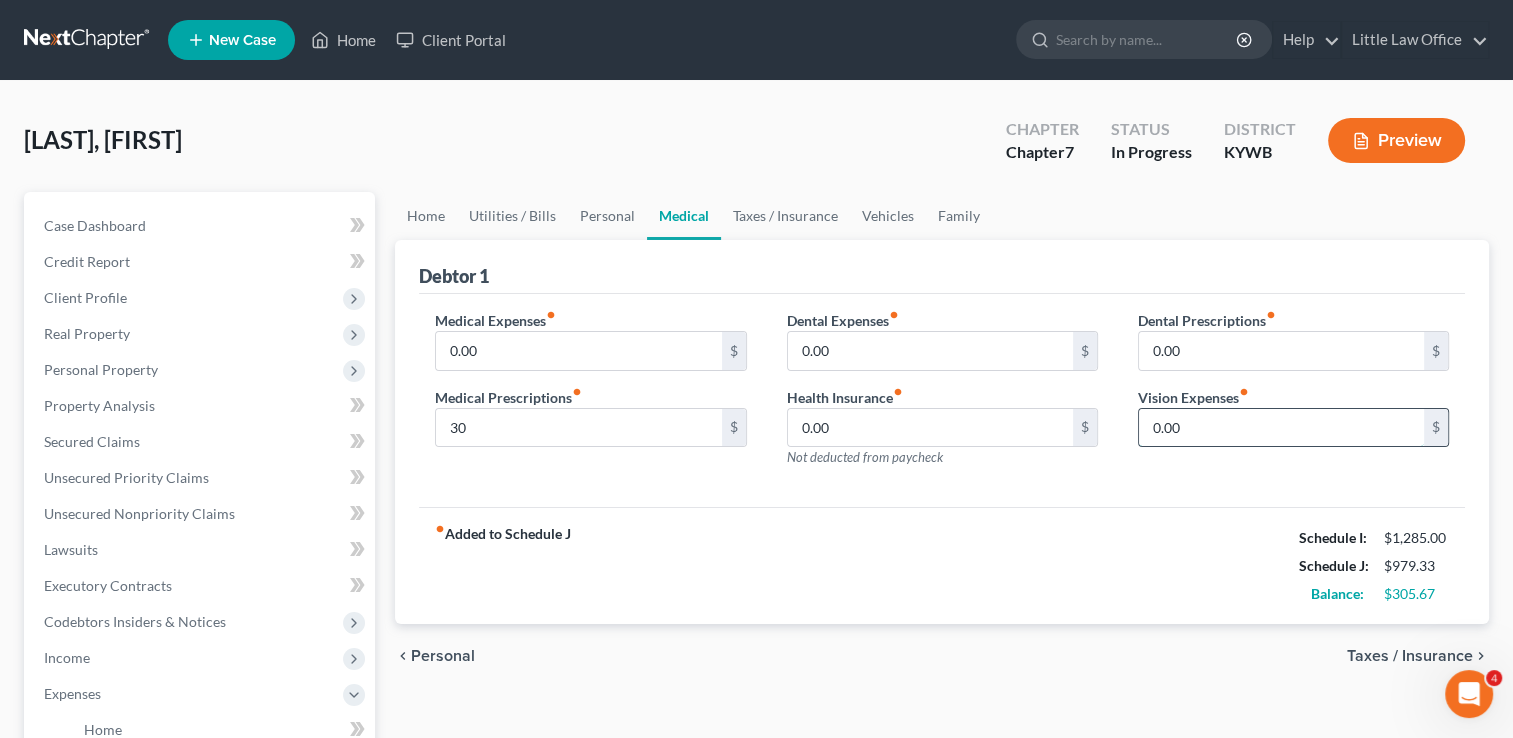 click on "0.00" at bounding box center (1281, 428) 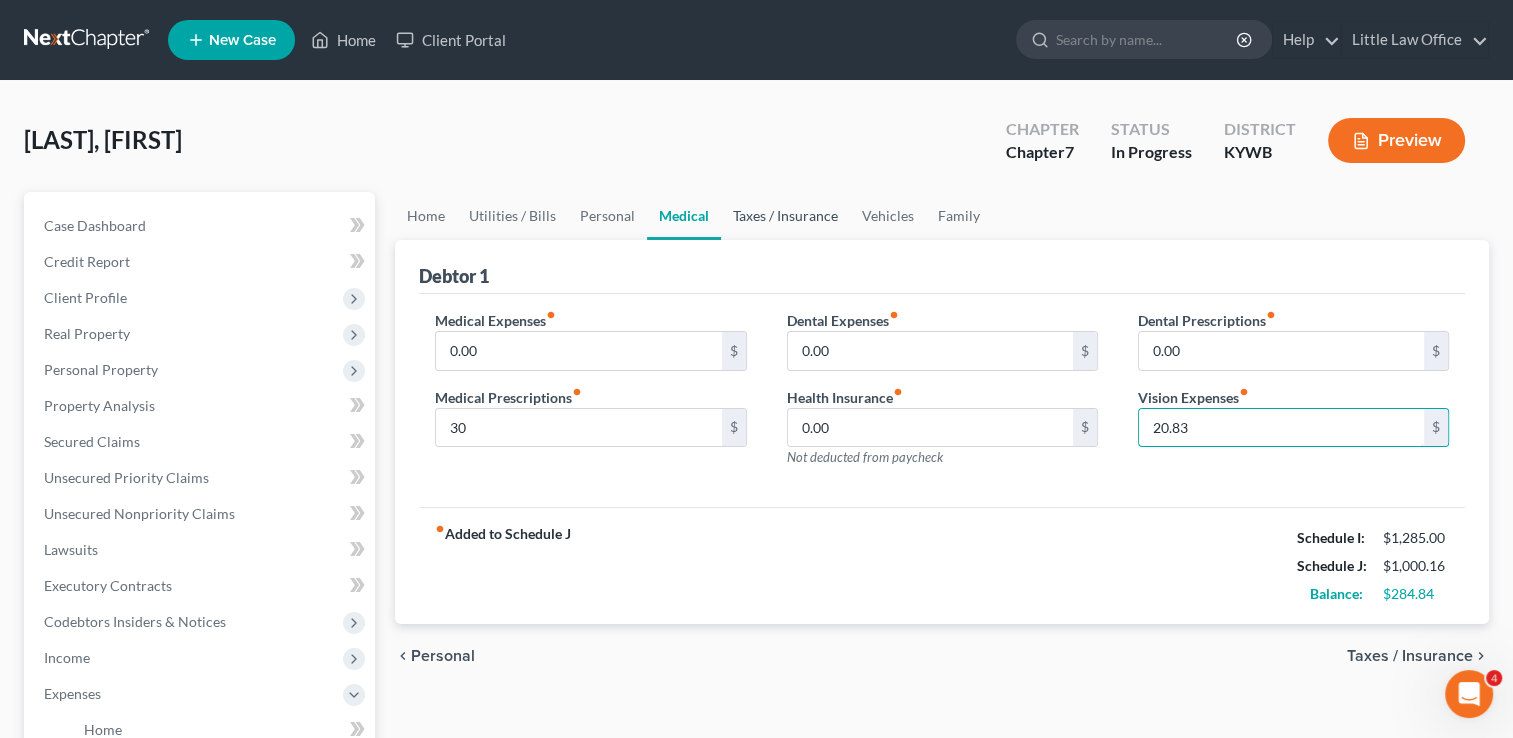 type on "20.83" 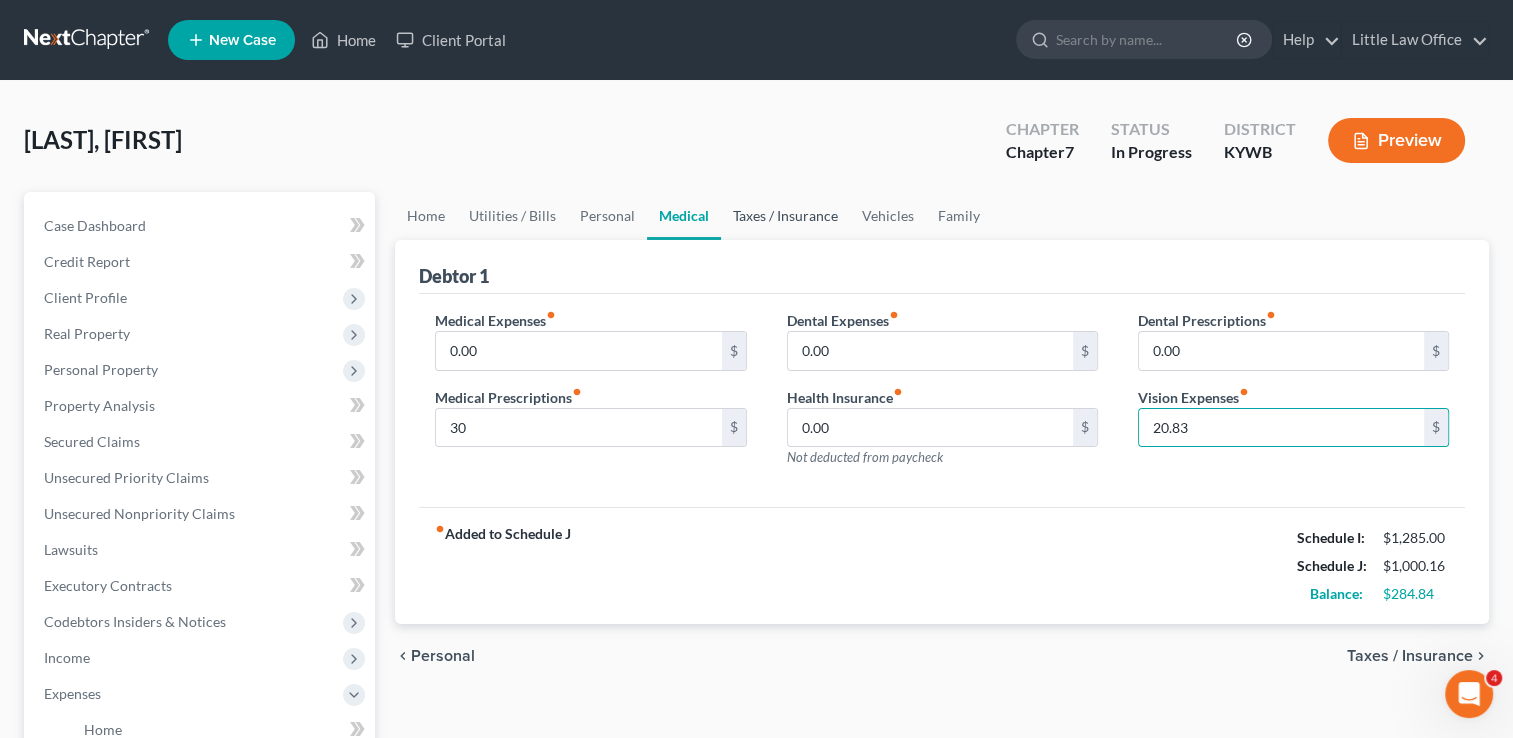 click on "Taxes / Insurance" at bounding box center [785, 216] 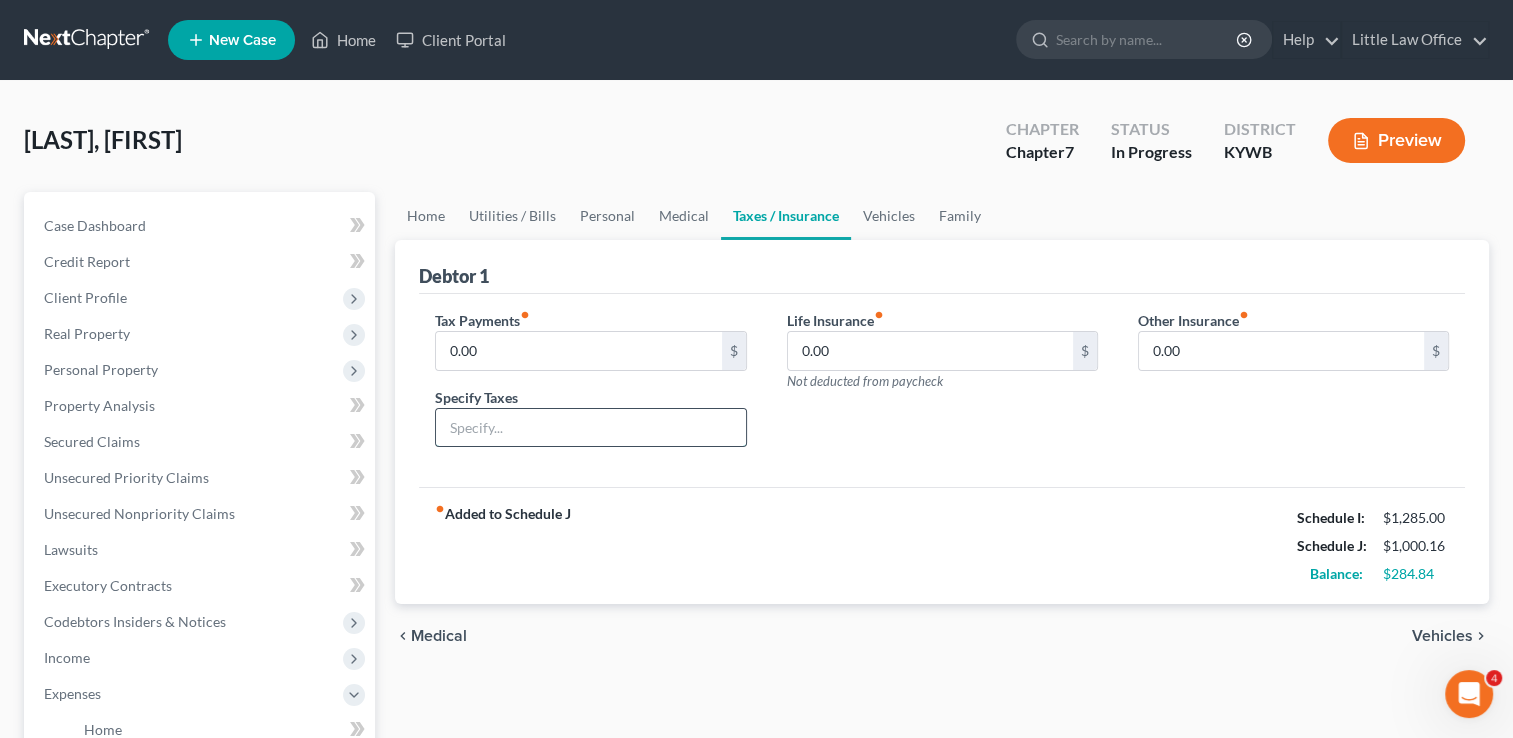 click at bounding box center (590, 428) 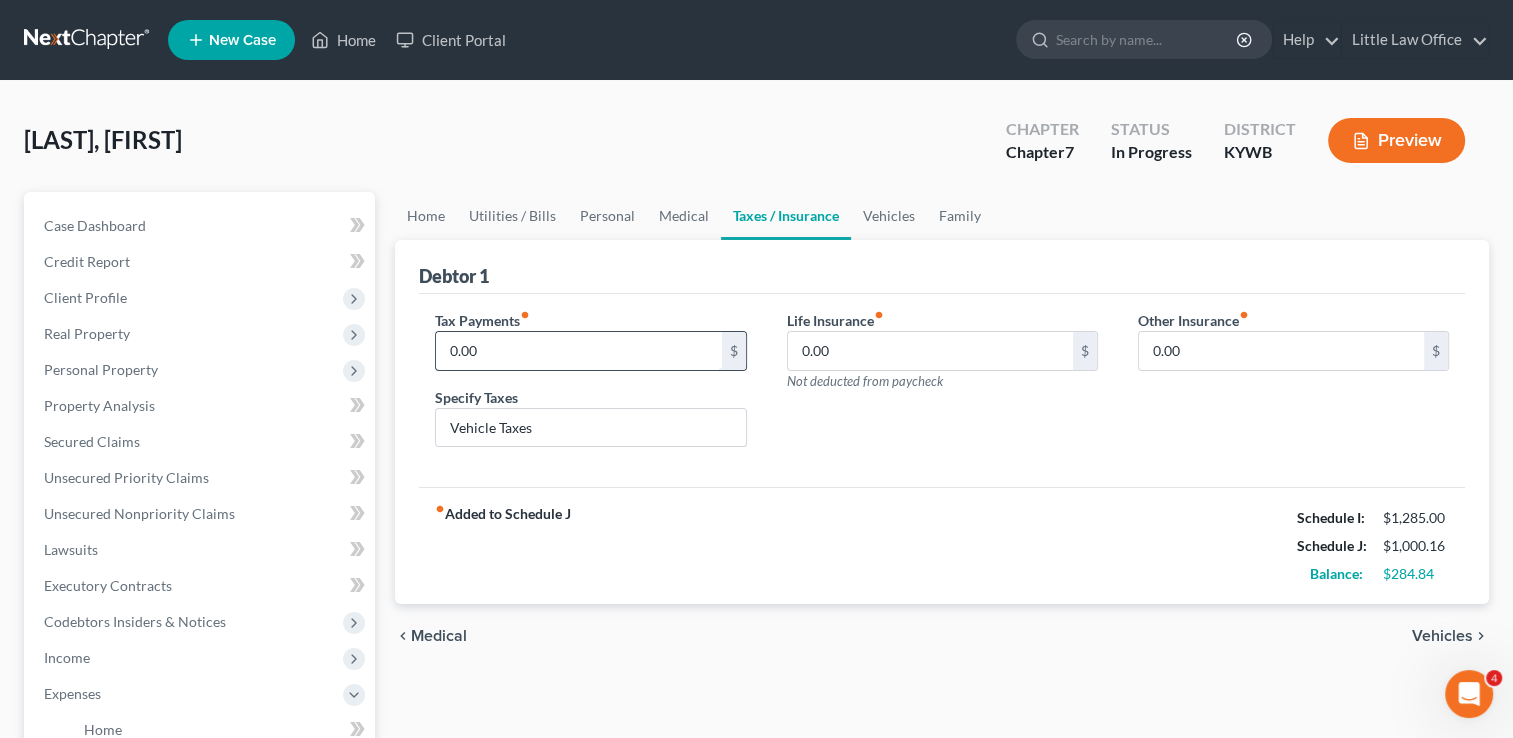 click on "0.00" at bounding box center [578, 351] 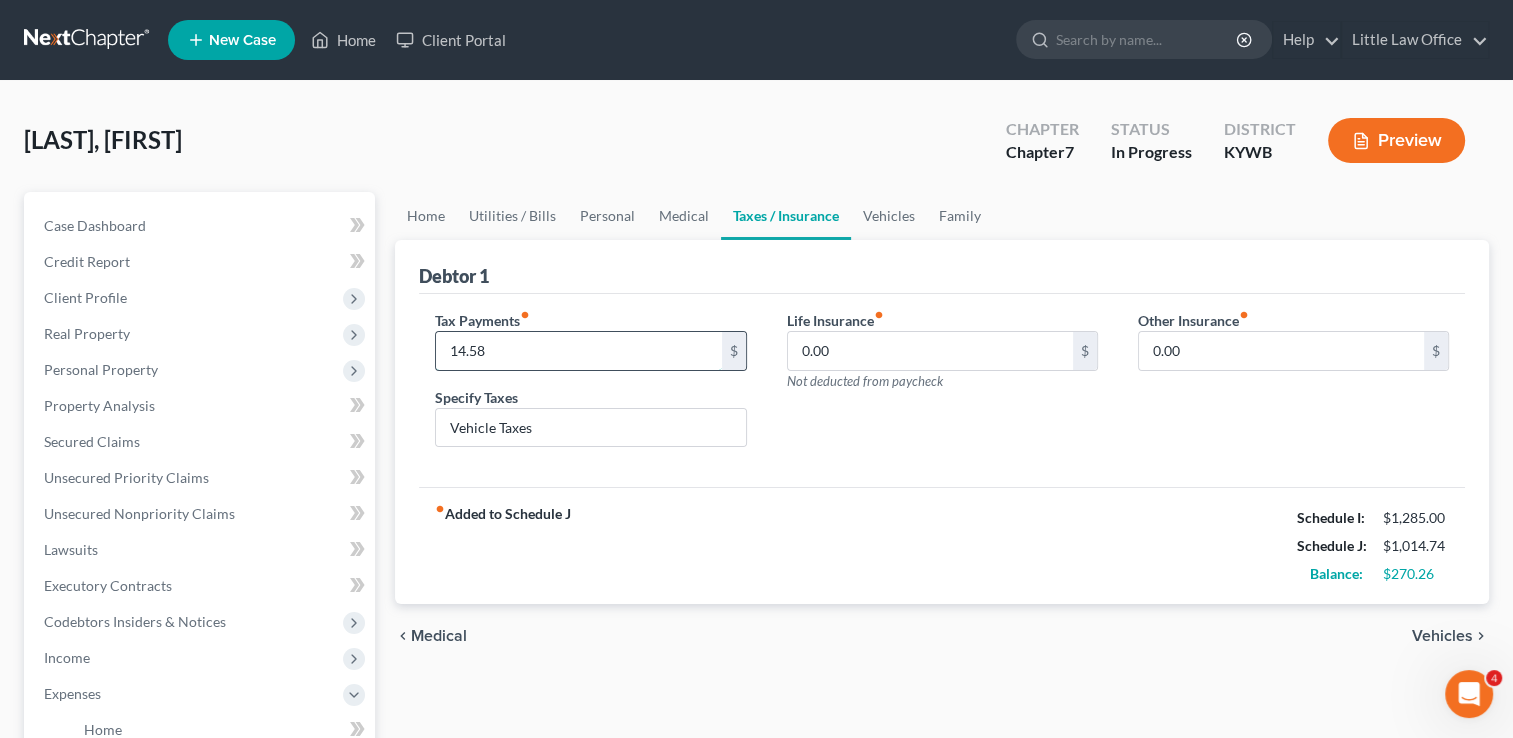 type on "14.58" 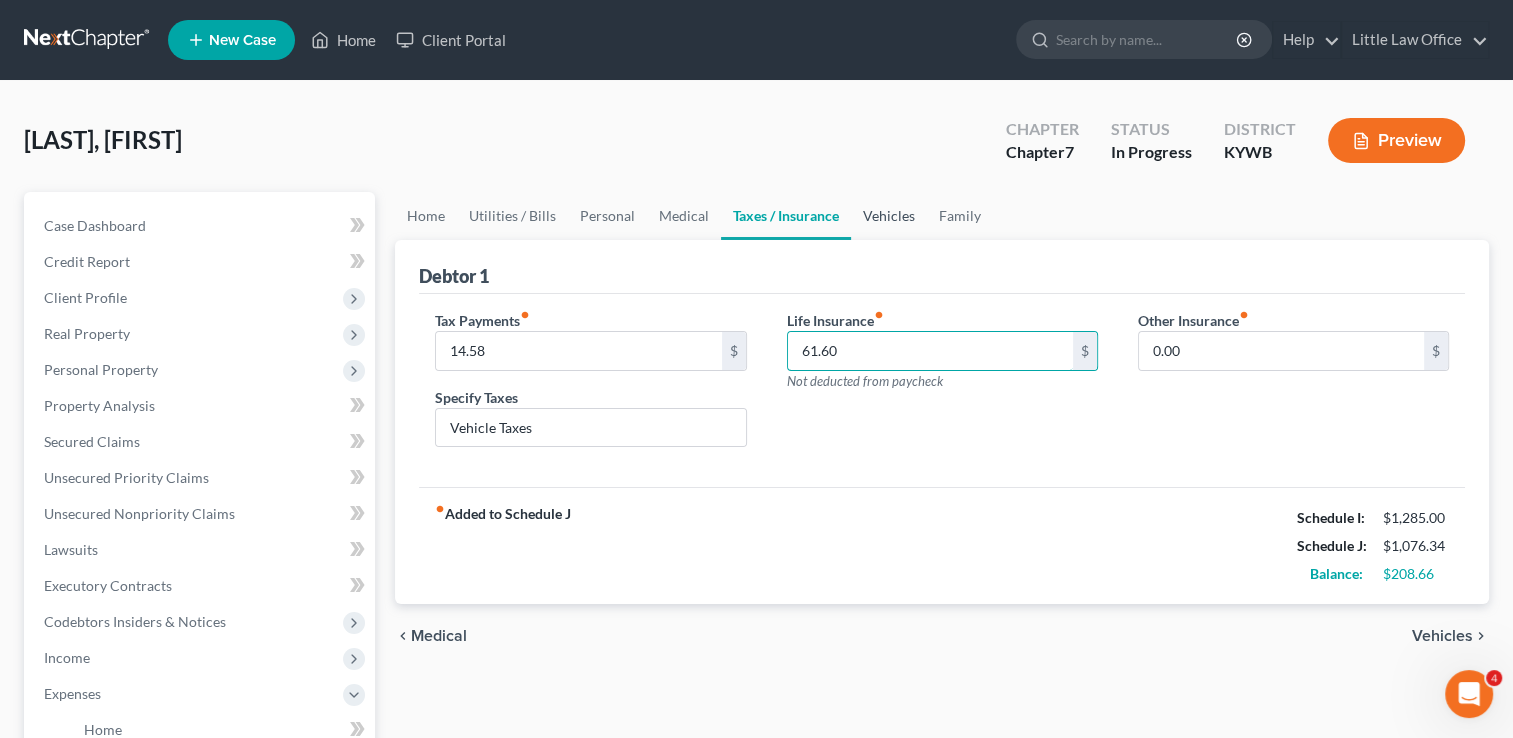 type on "61.60" 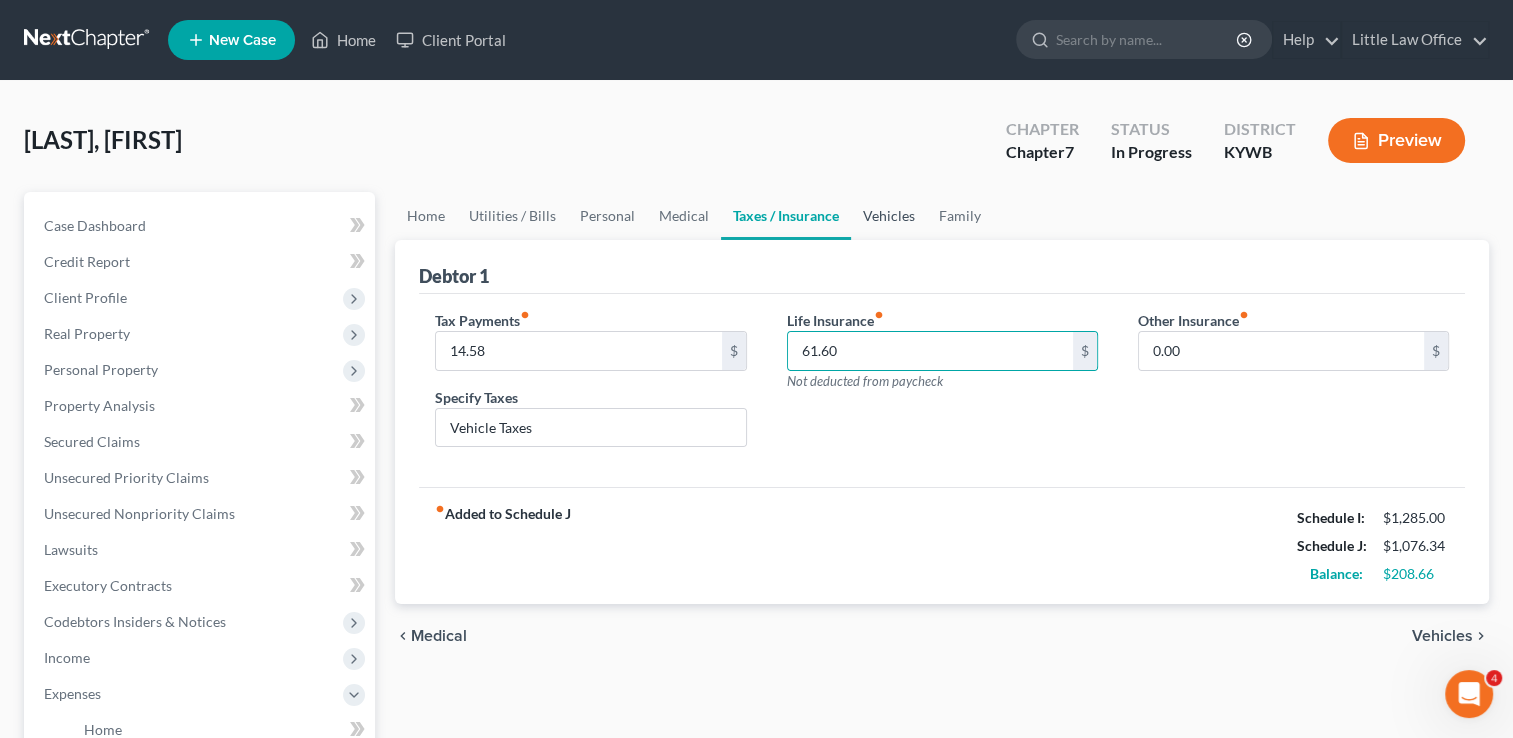 click on "Vehicles" at bounding box center [889, 216] 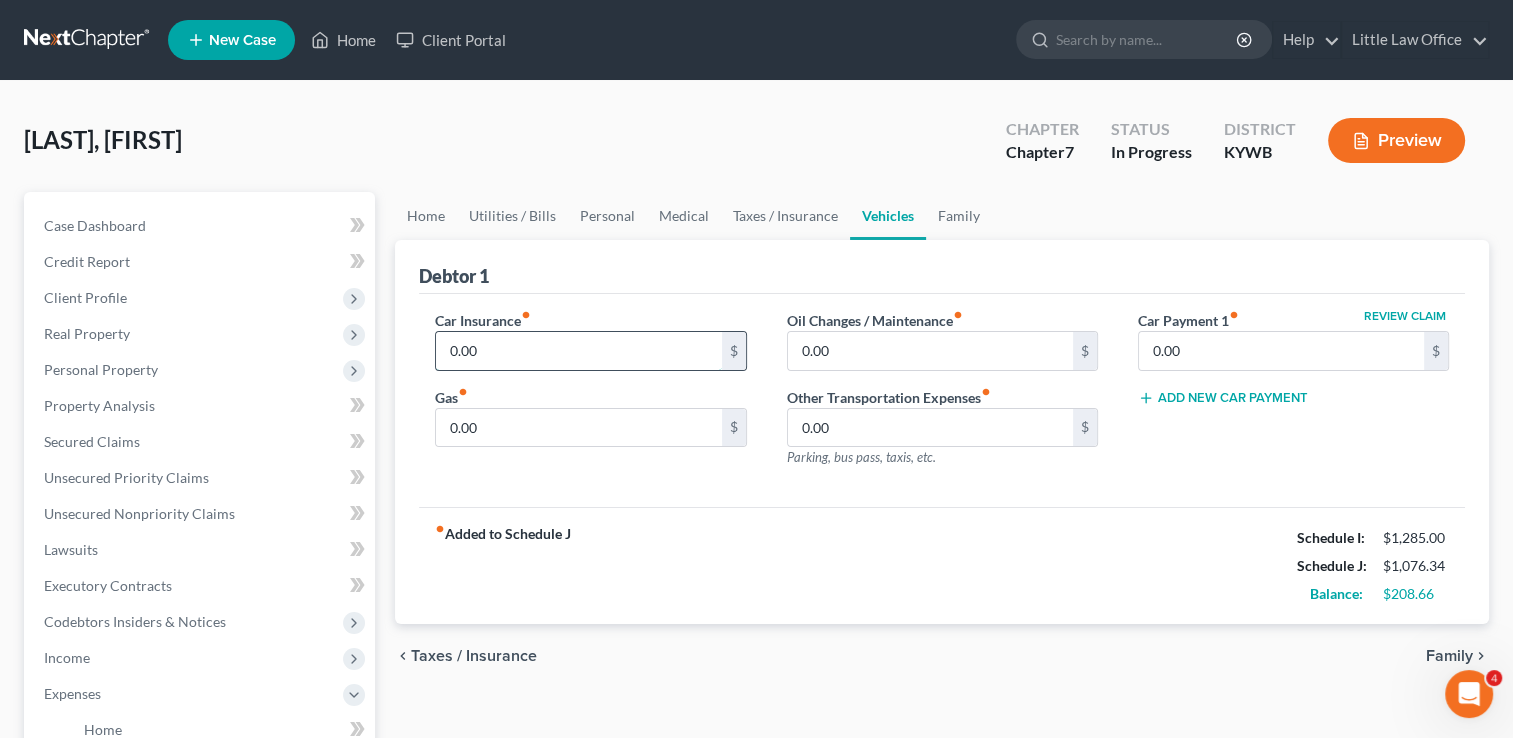 click on "0.00" at bounding box center (578, 351) 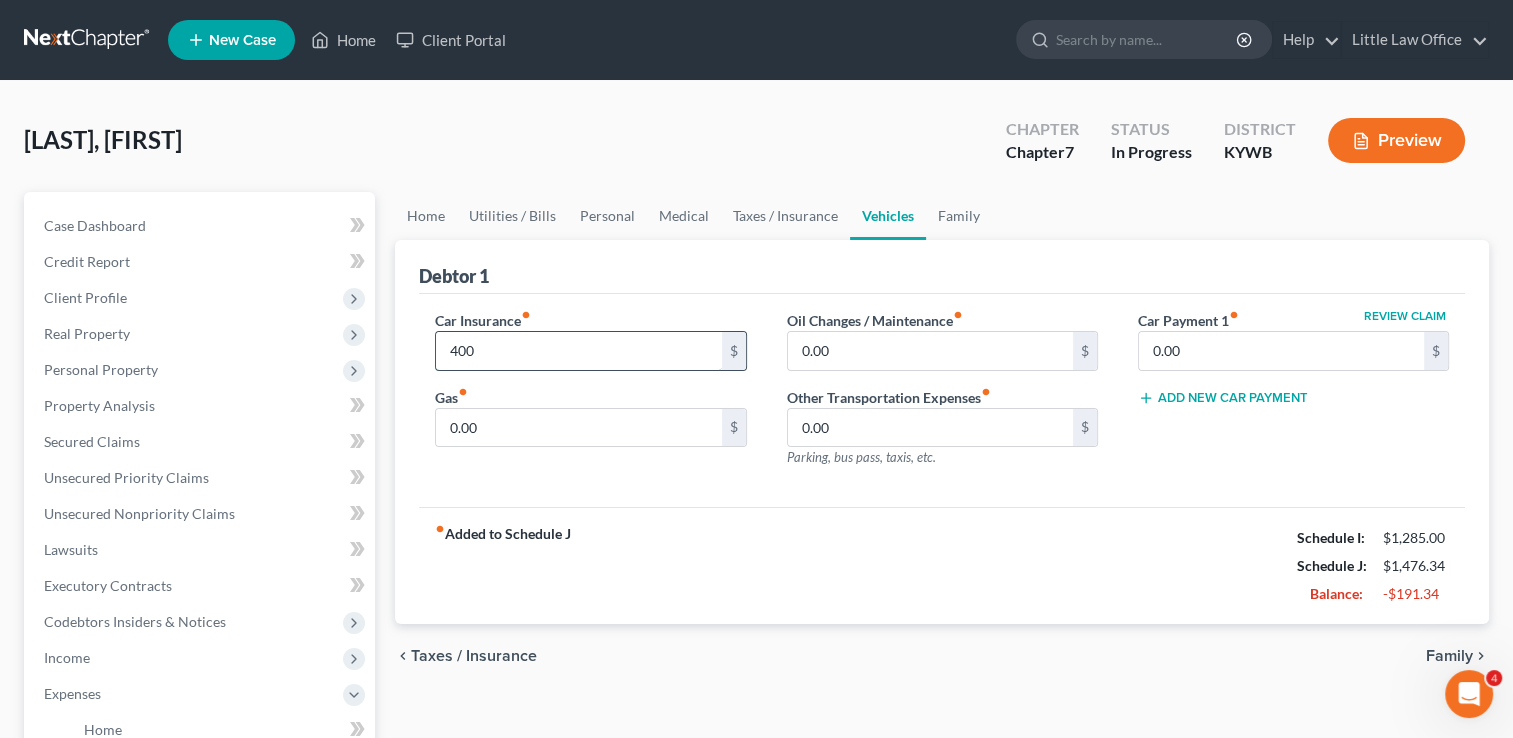type on "400" 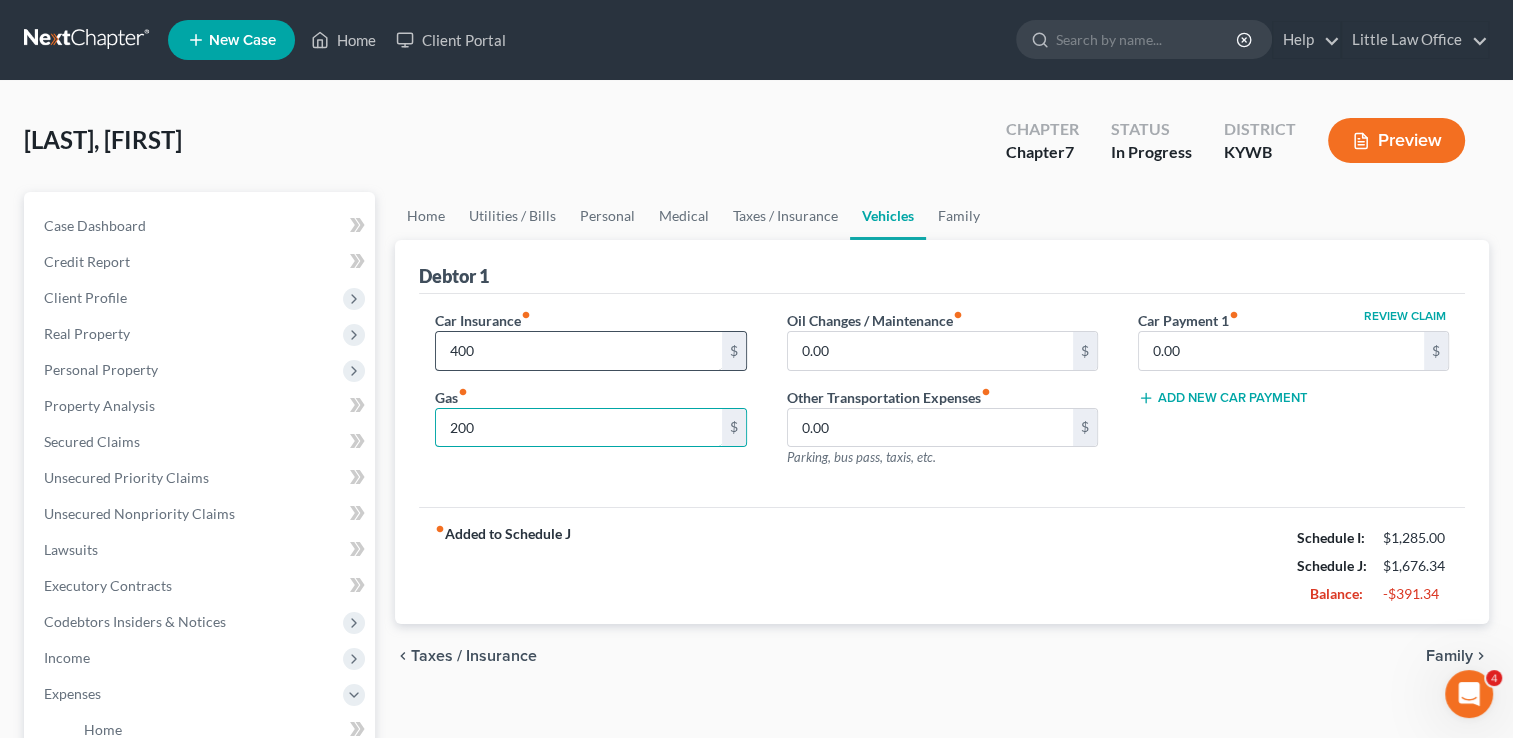 type on "200" 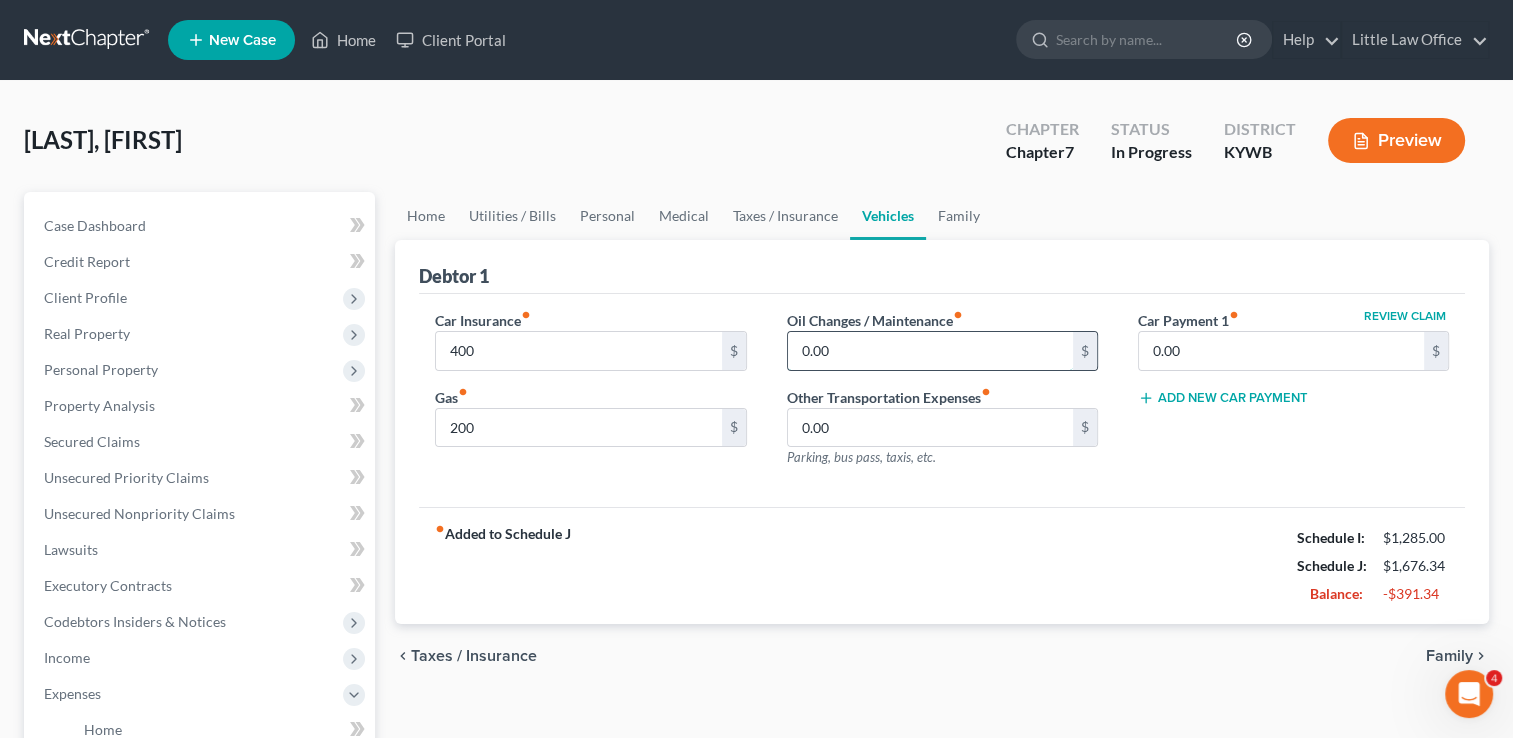 click on "0.00" at bounding box center [930, 351] 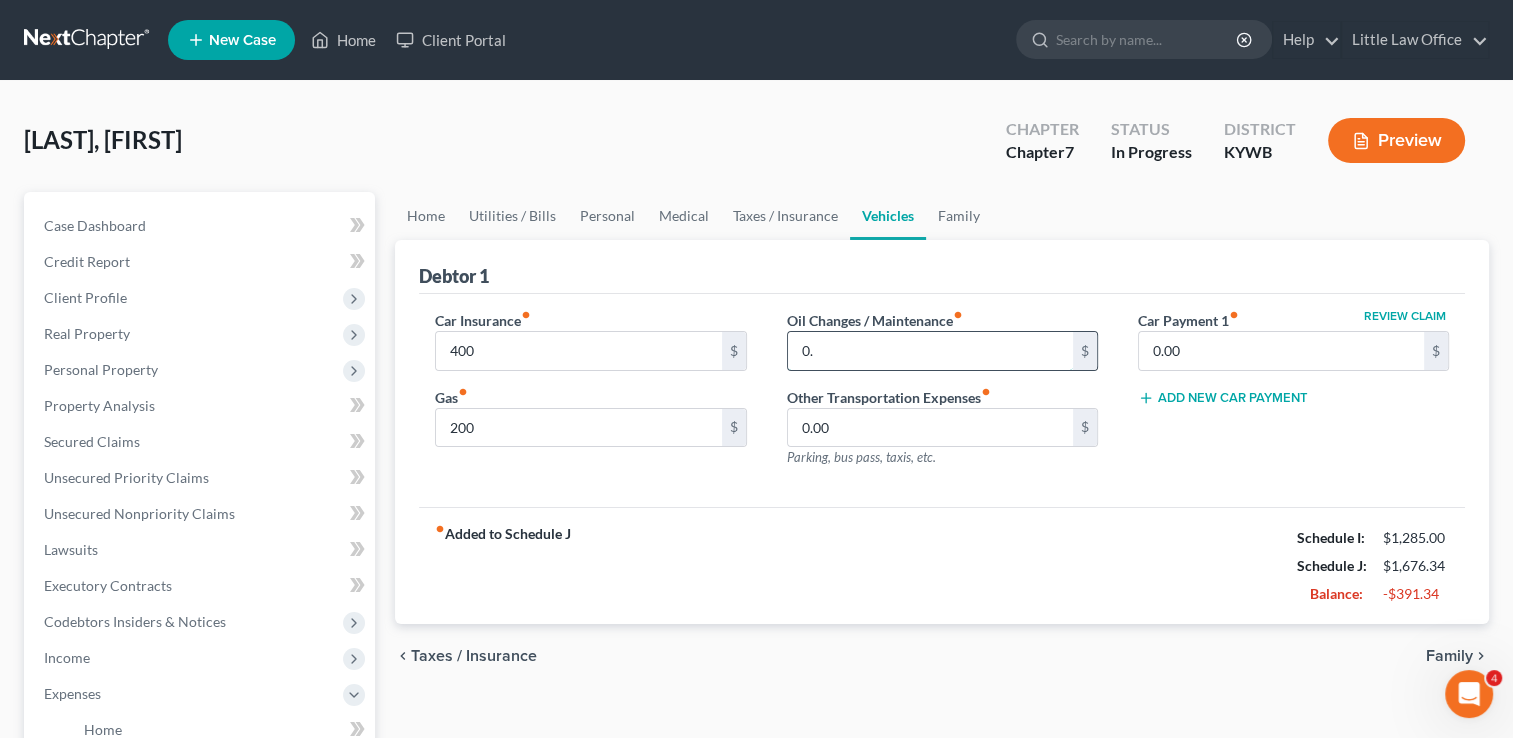 type on "0" 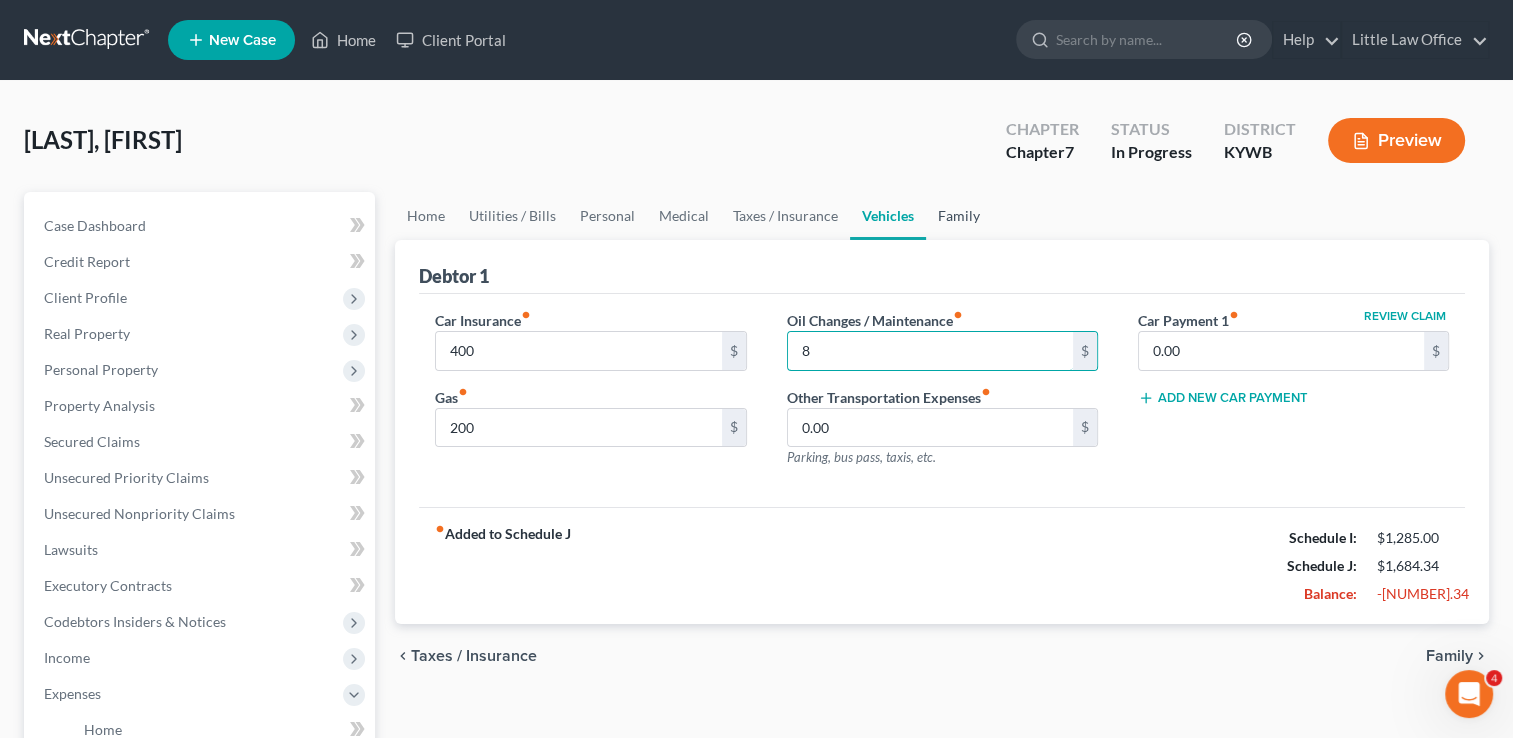 type on "8" 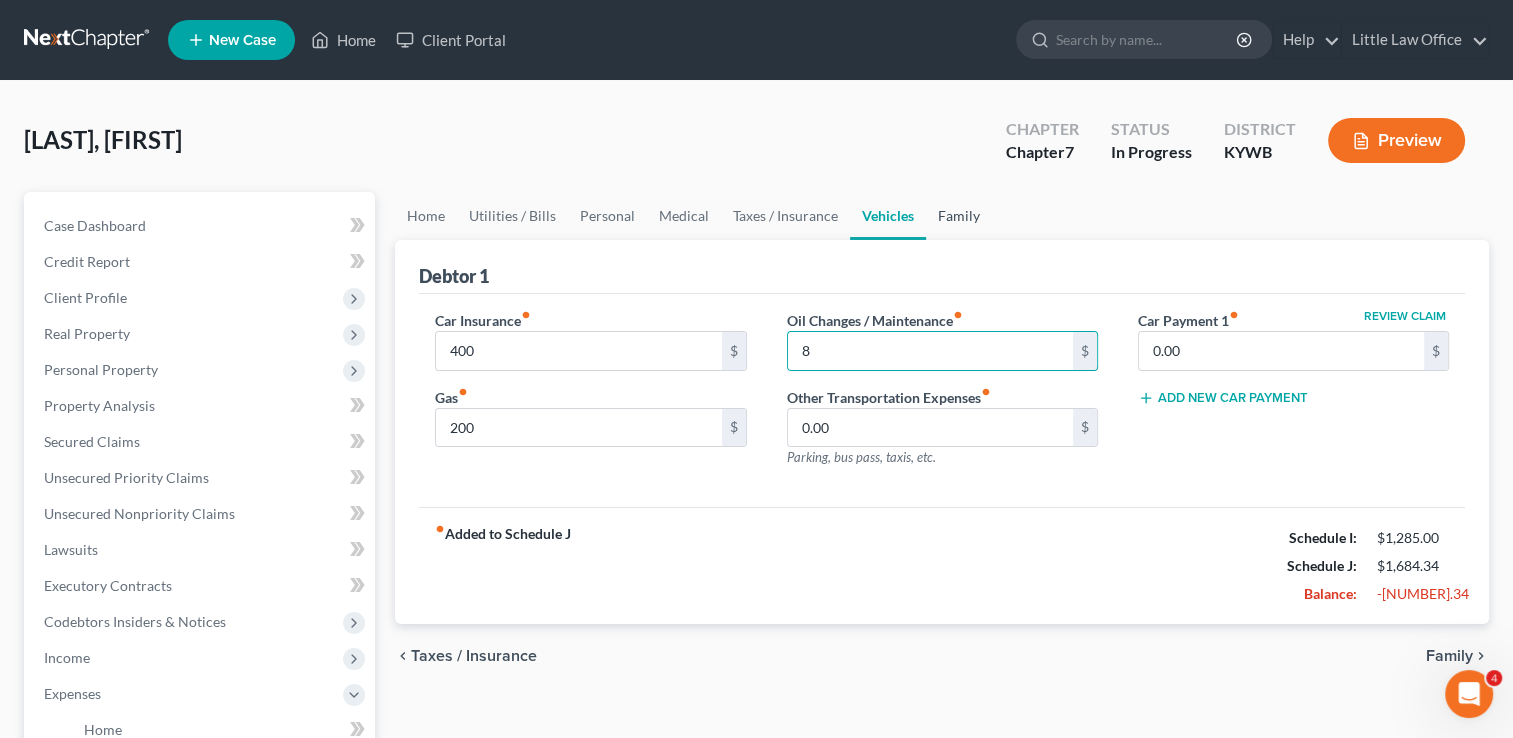 click on "Family" at bounding box center (959, 216) 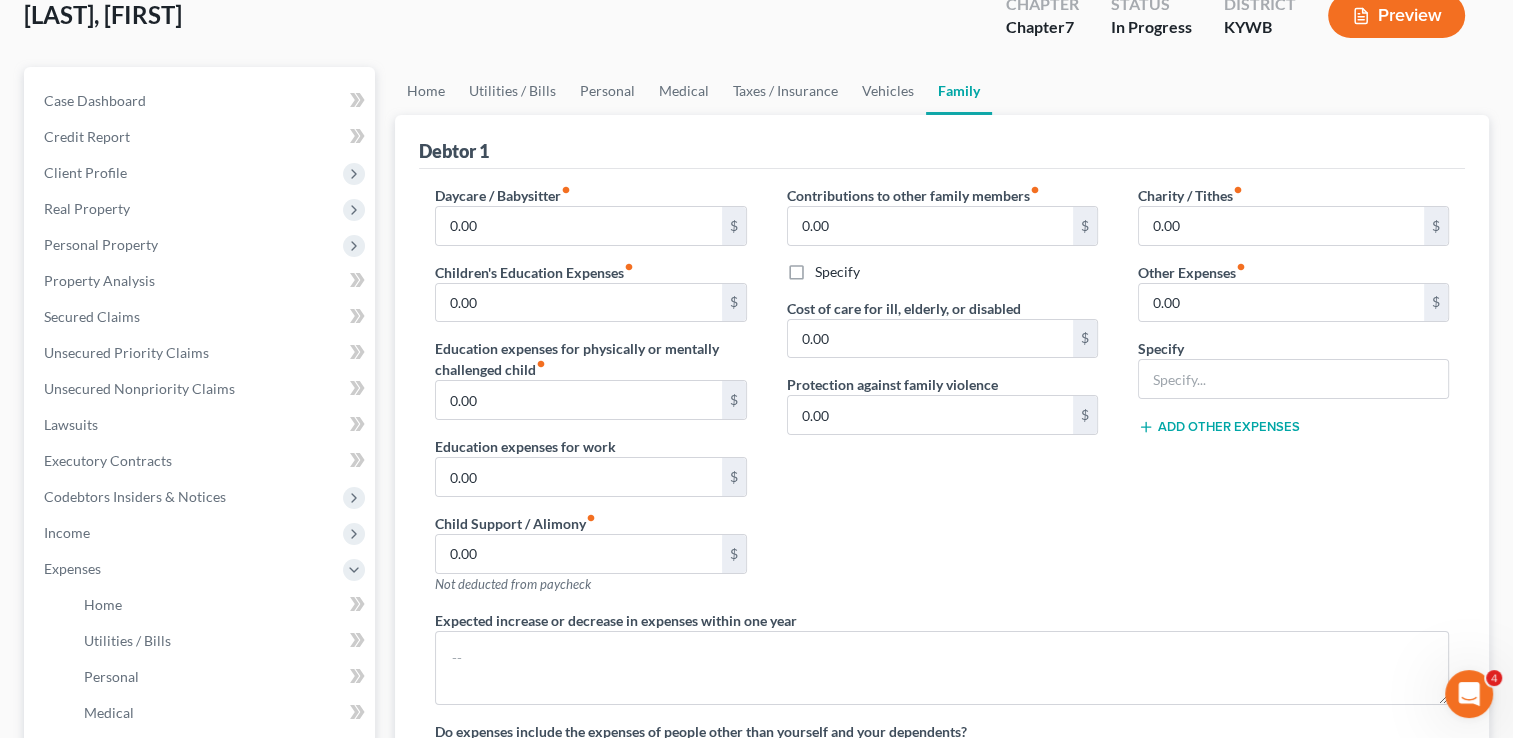scroll, scrollTop: 131, scrollLeft: 0, axis: vertical 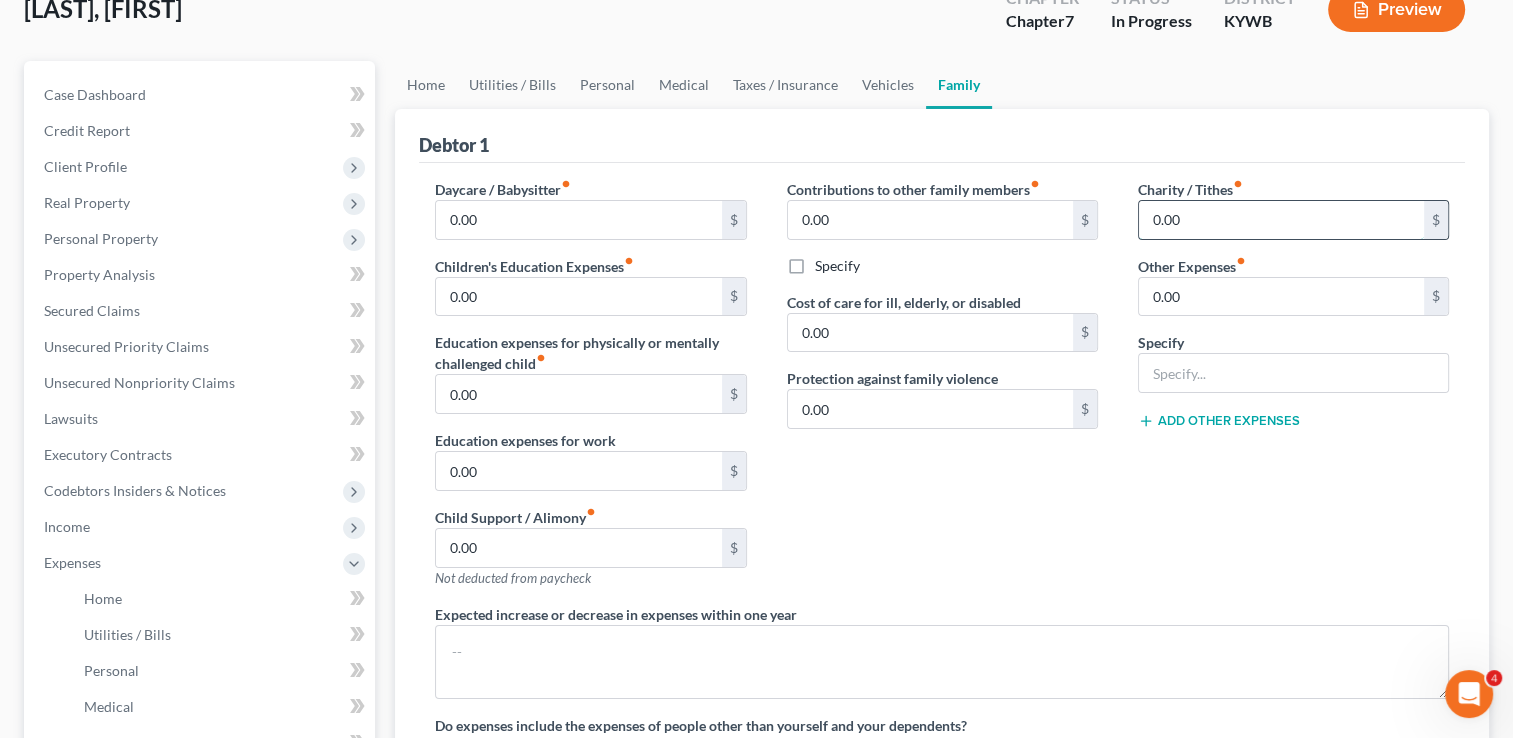 click on "0.00" at bounding box center [1281, 220] 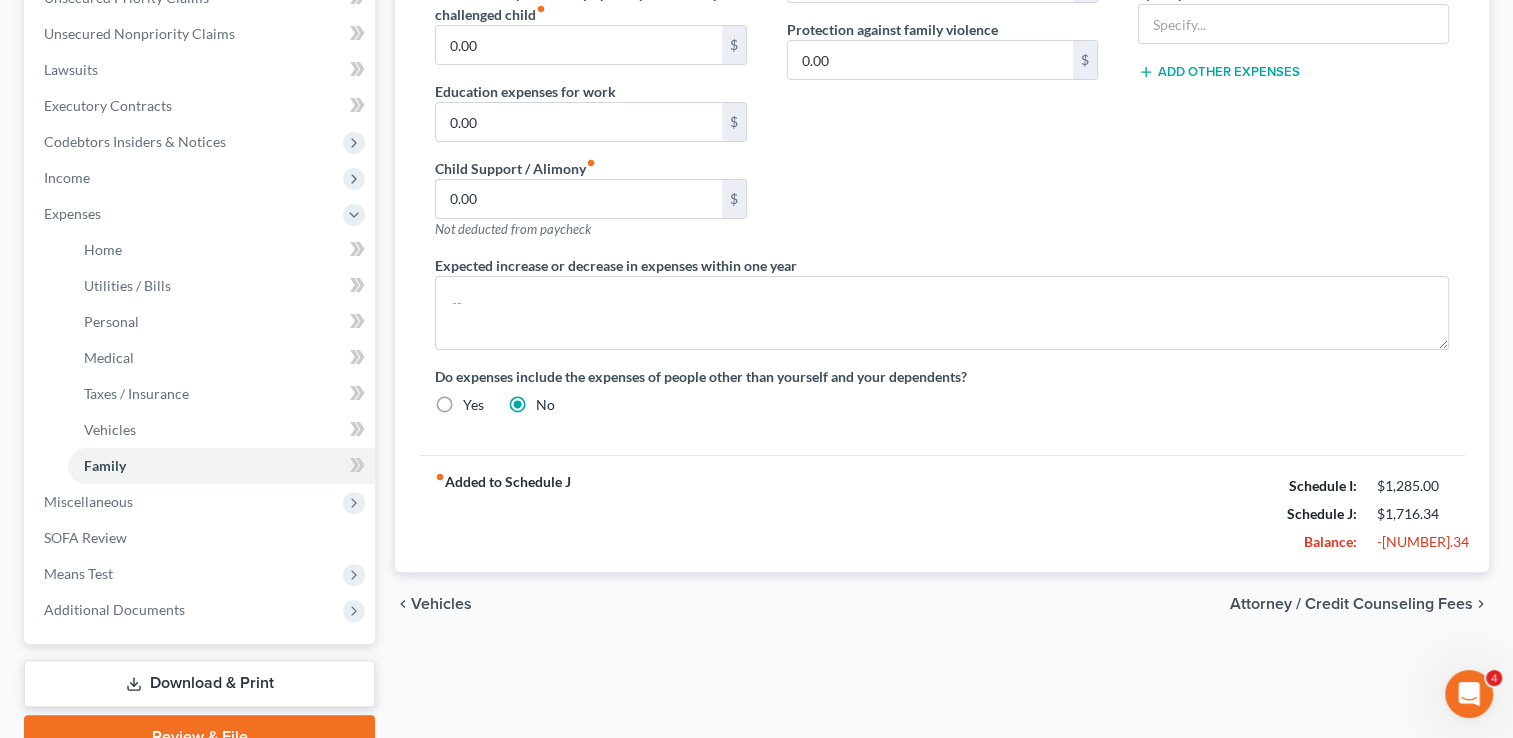 scroll, scrollTop: 493, scrollLeft: 0, axis: vertical 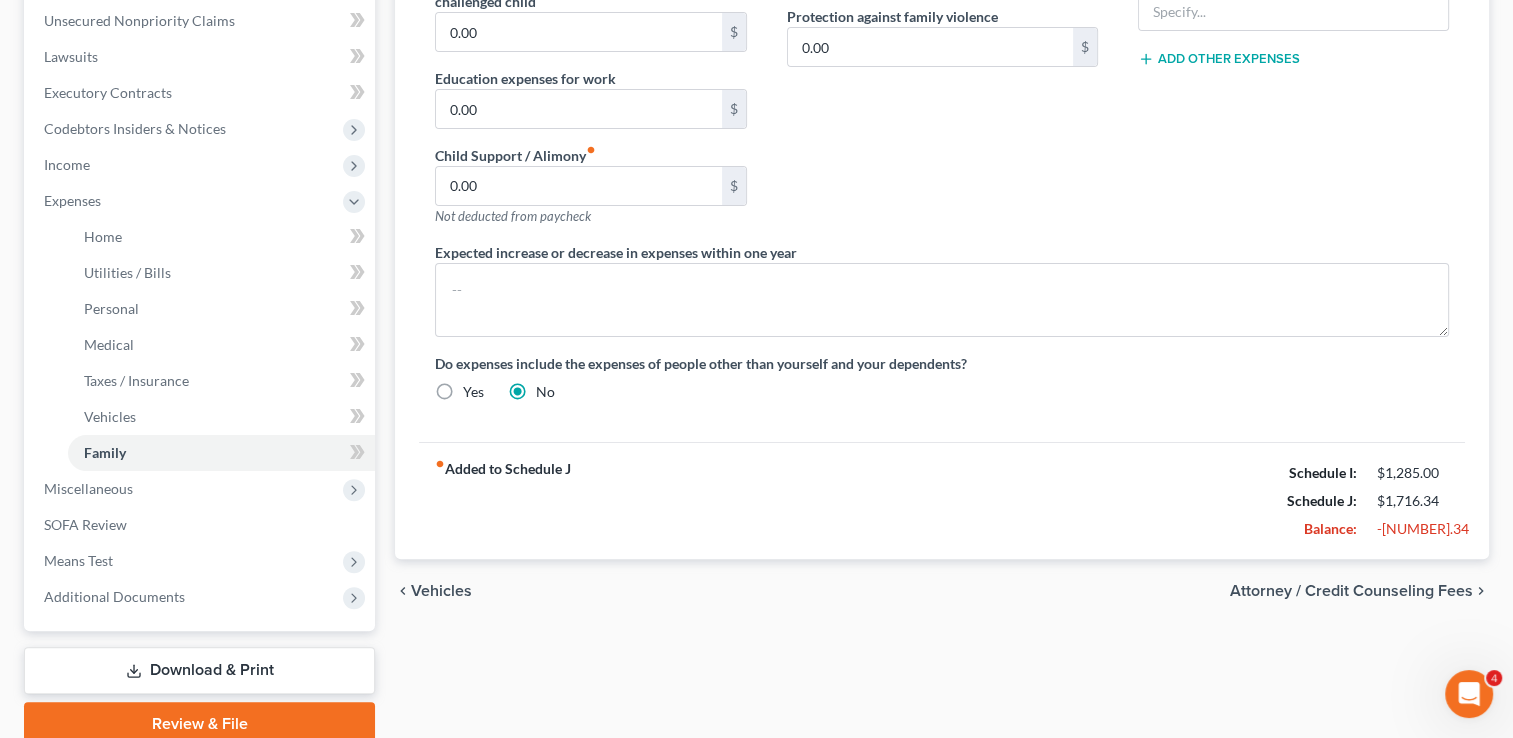 click on "Attorney / Credit Counseling Fees" at bounding box center (1351, 591) 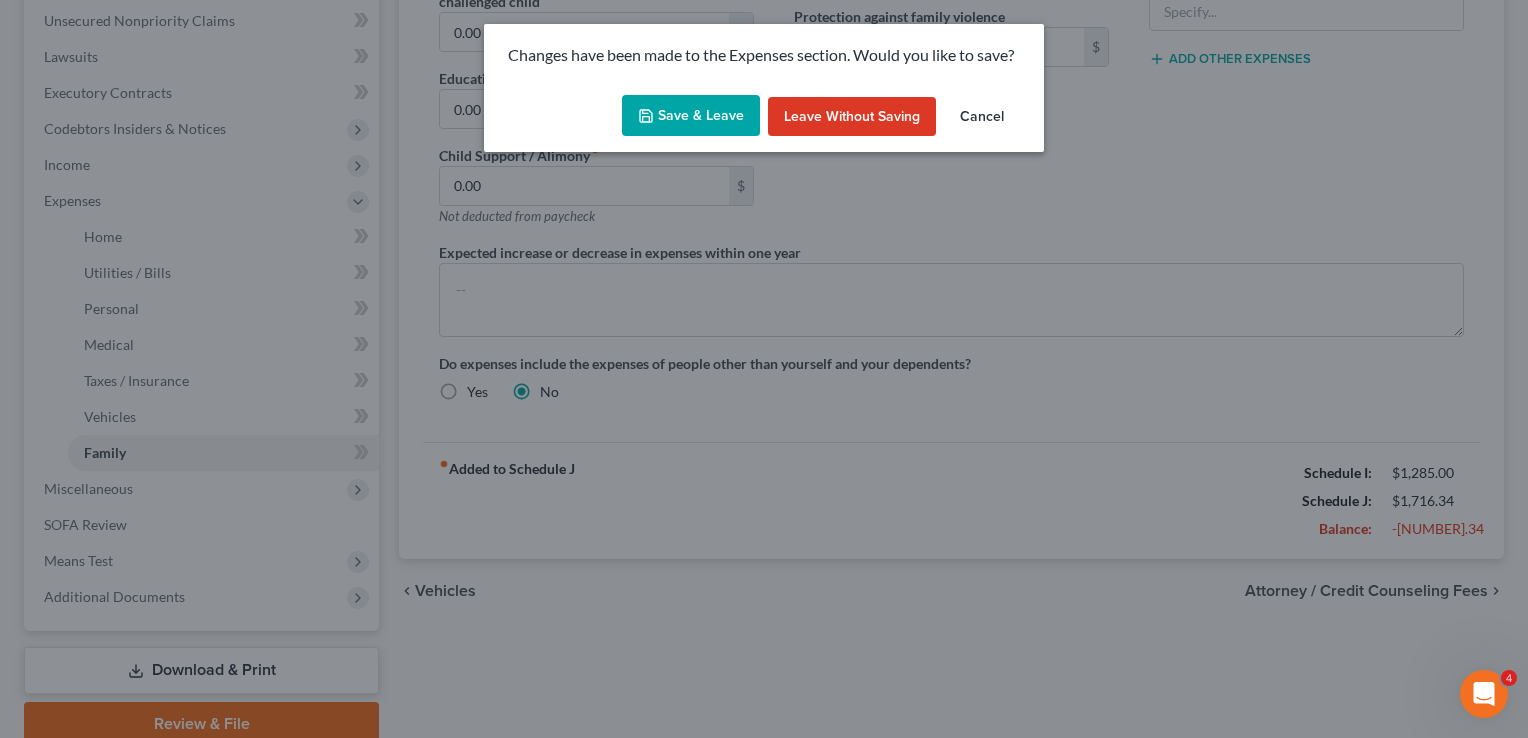 click on "Save & Leave" at bounding box center [691, 116] 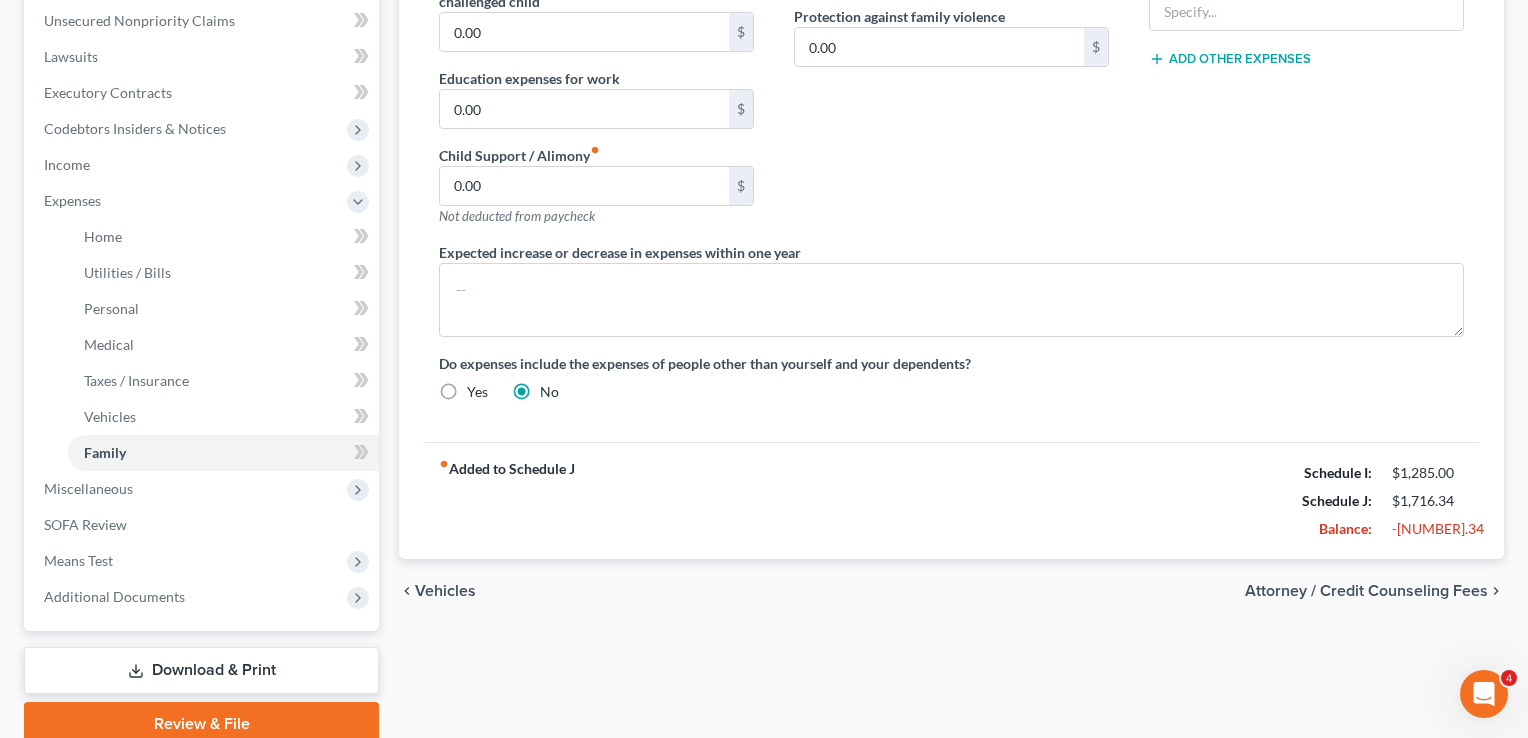 type on "32.00" 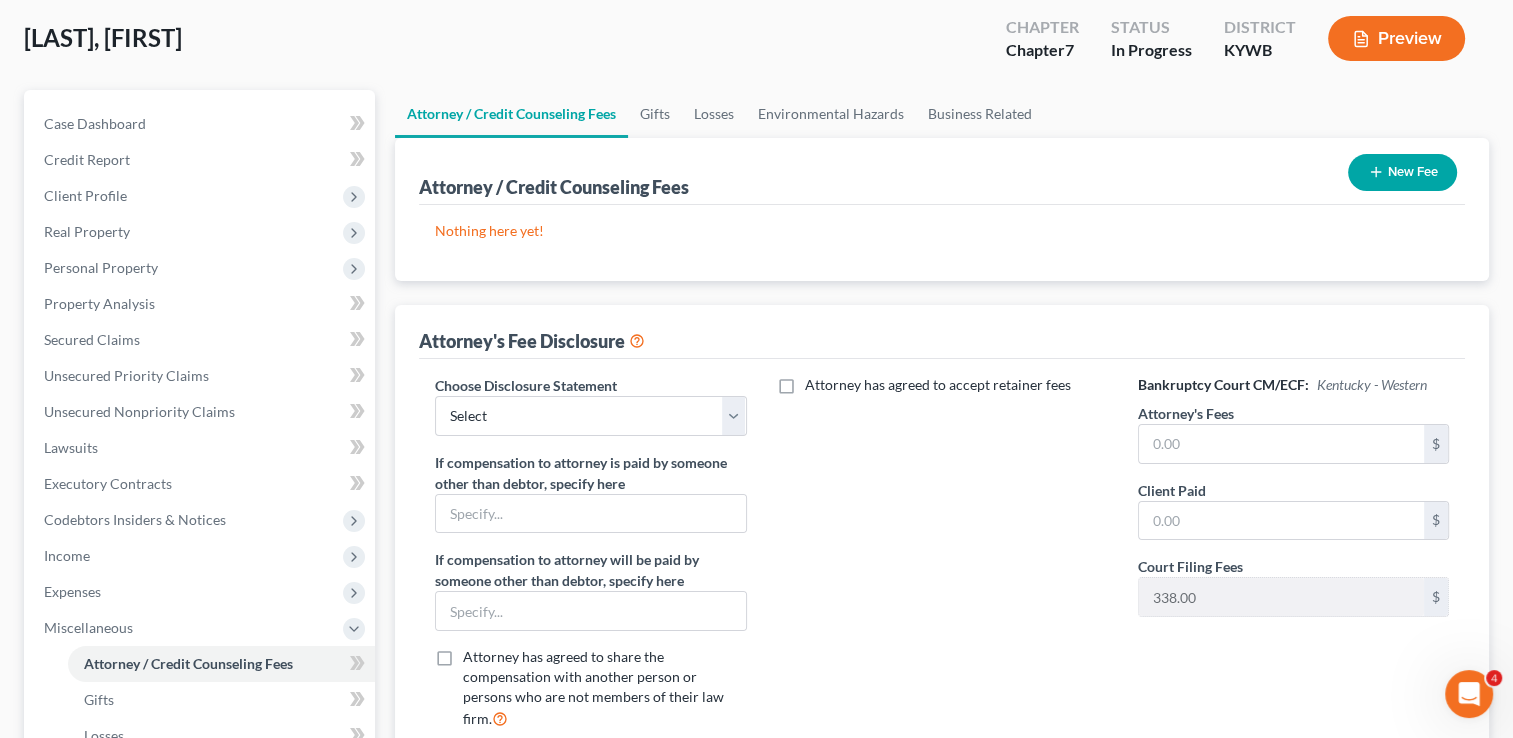 scroll, scrollTop: 0, scrollLeft: 0, axis: both 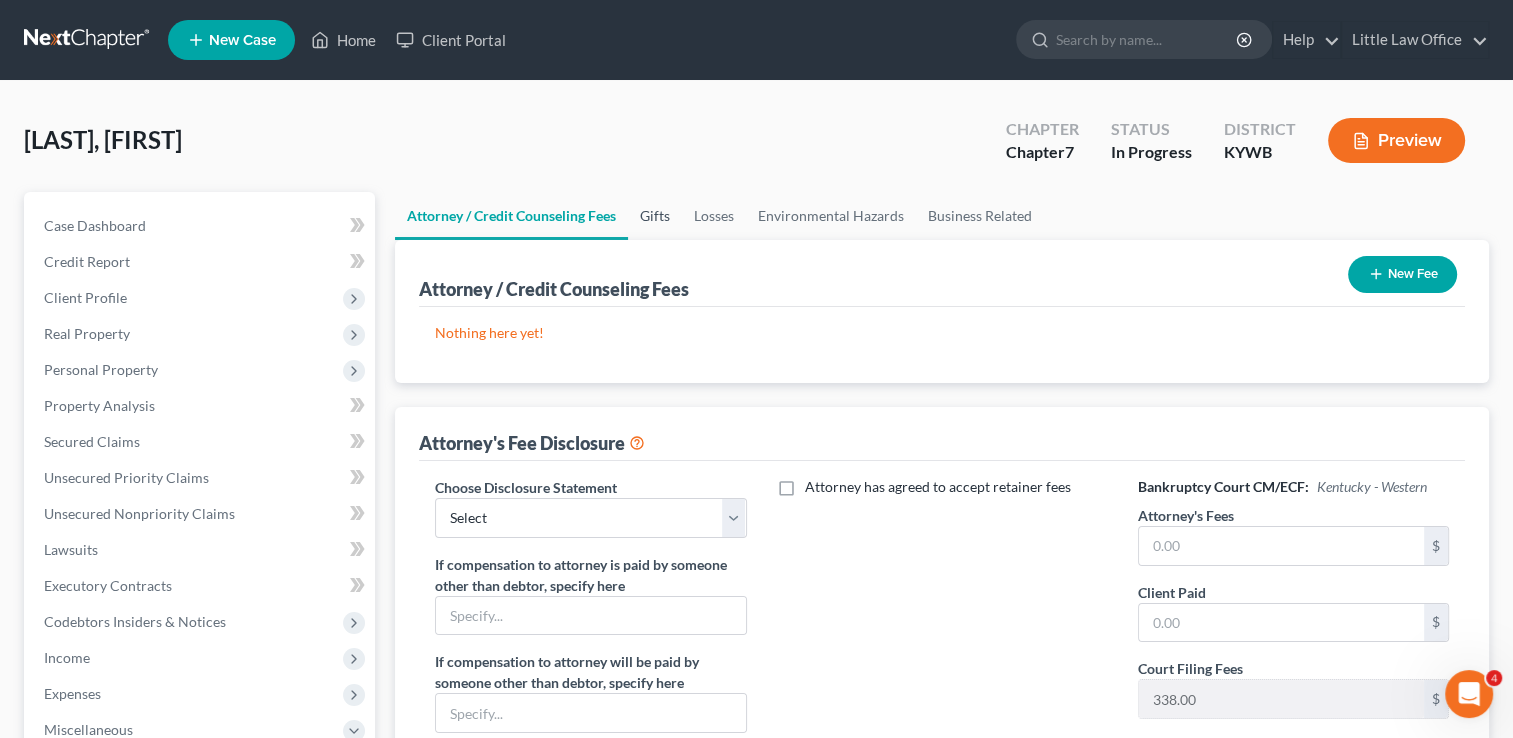 click on "Gifts" at bounding box center [655, 216] 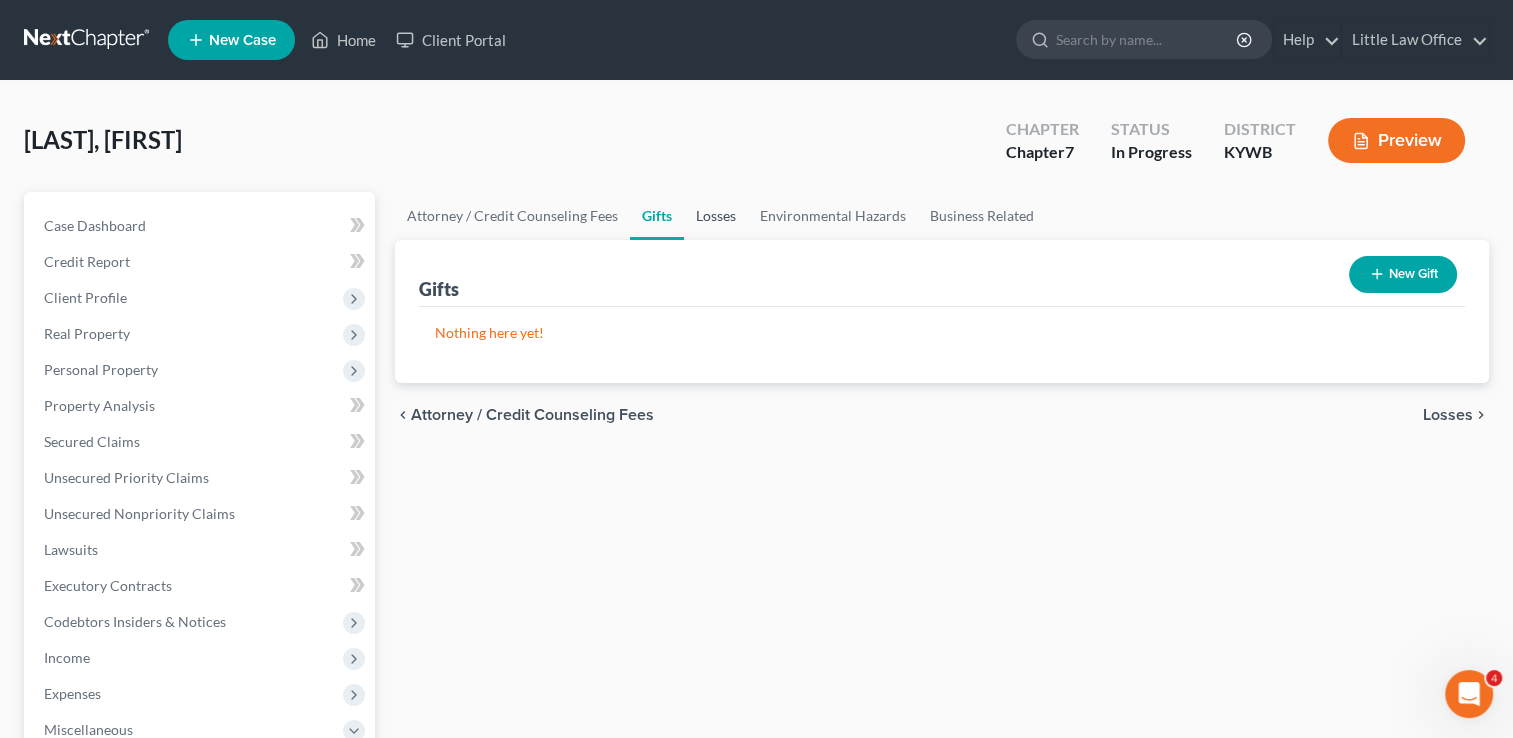 click on "Losses" at bounding box center (716, 216) 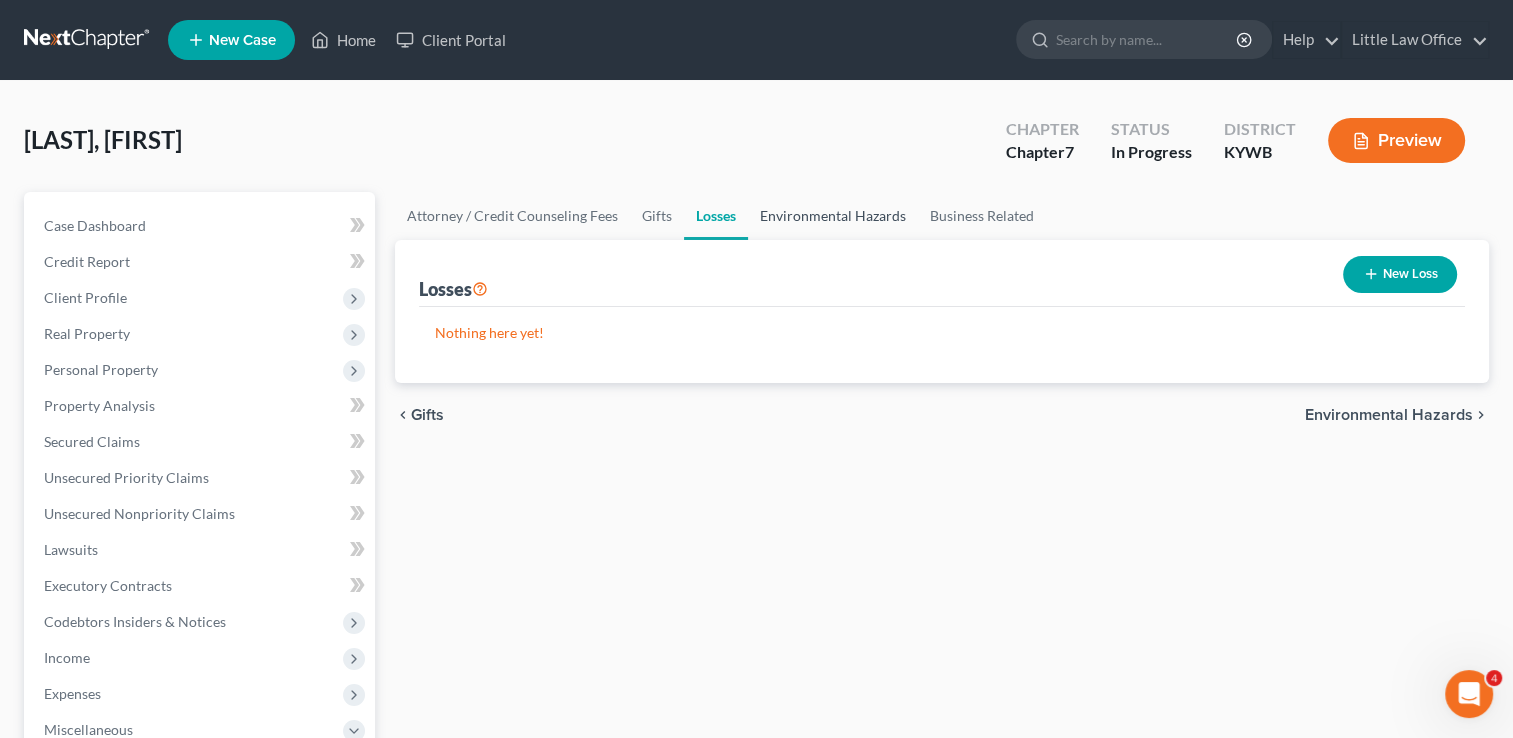 click on "Environmental Hazards" at bounding box center [833, 216] 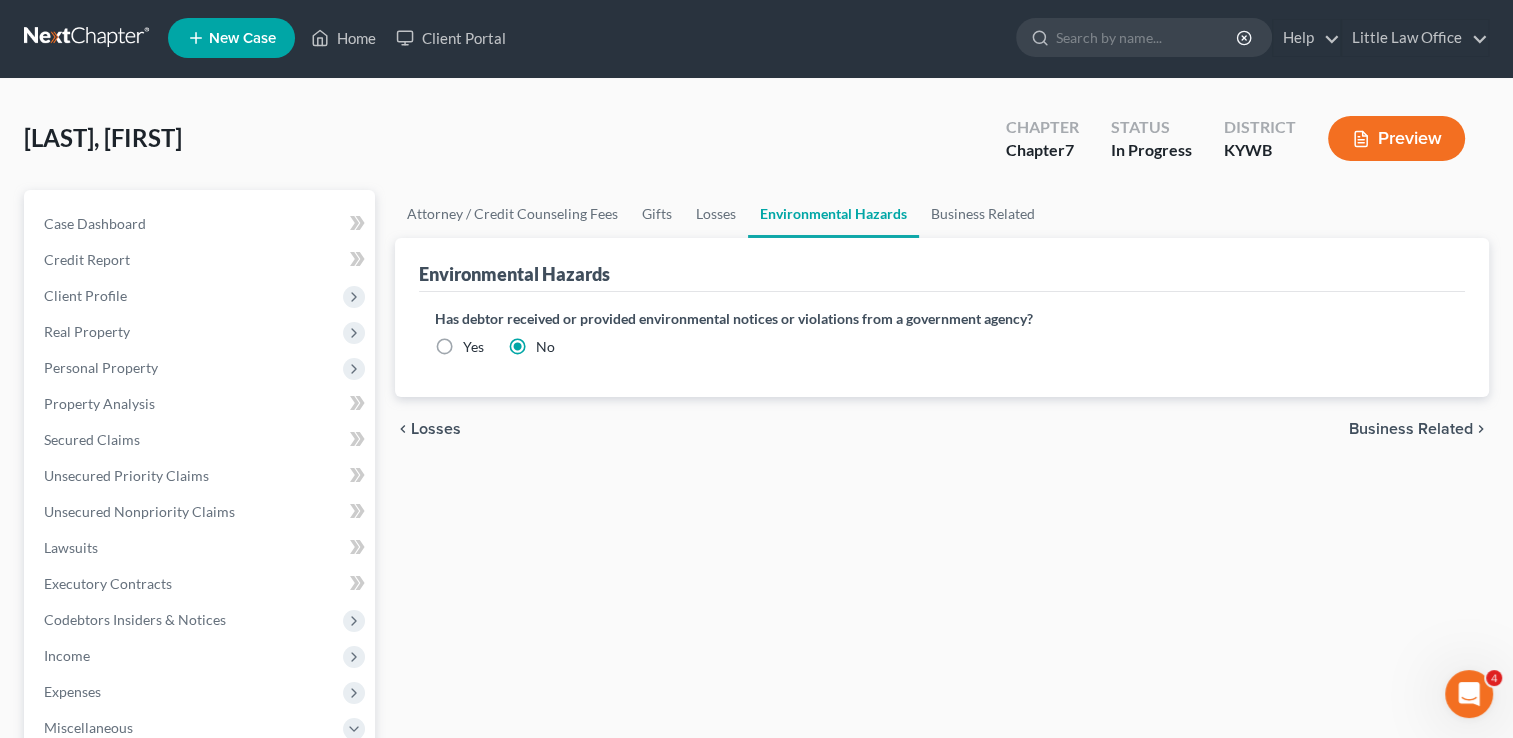 scroll, scrollTop: 0, scrollLeft: 0, axis: both 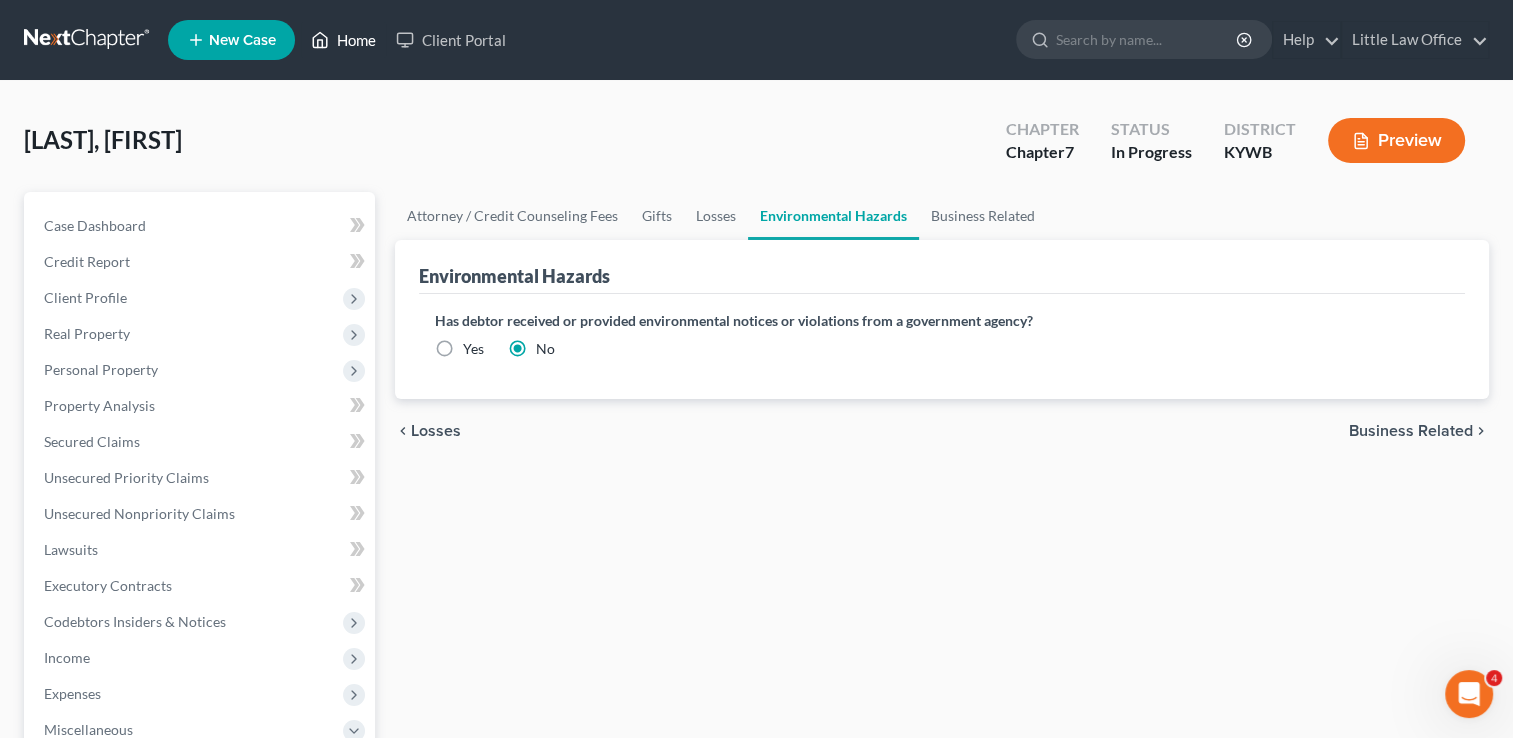 click on "Home" at bounding box center [343, 40] 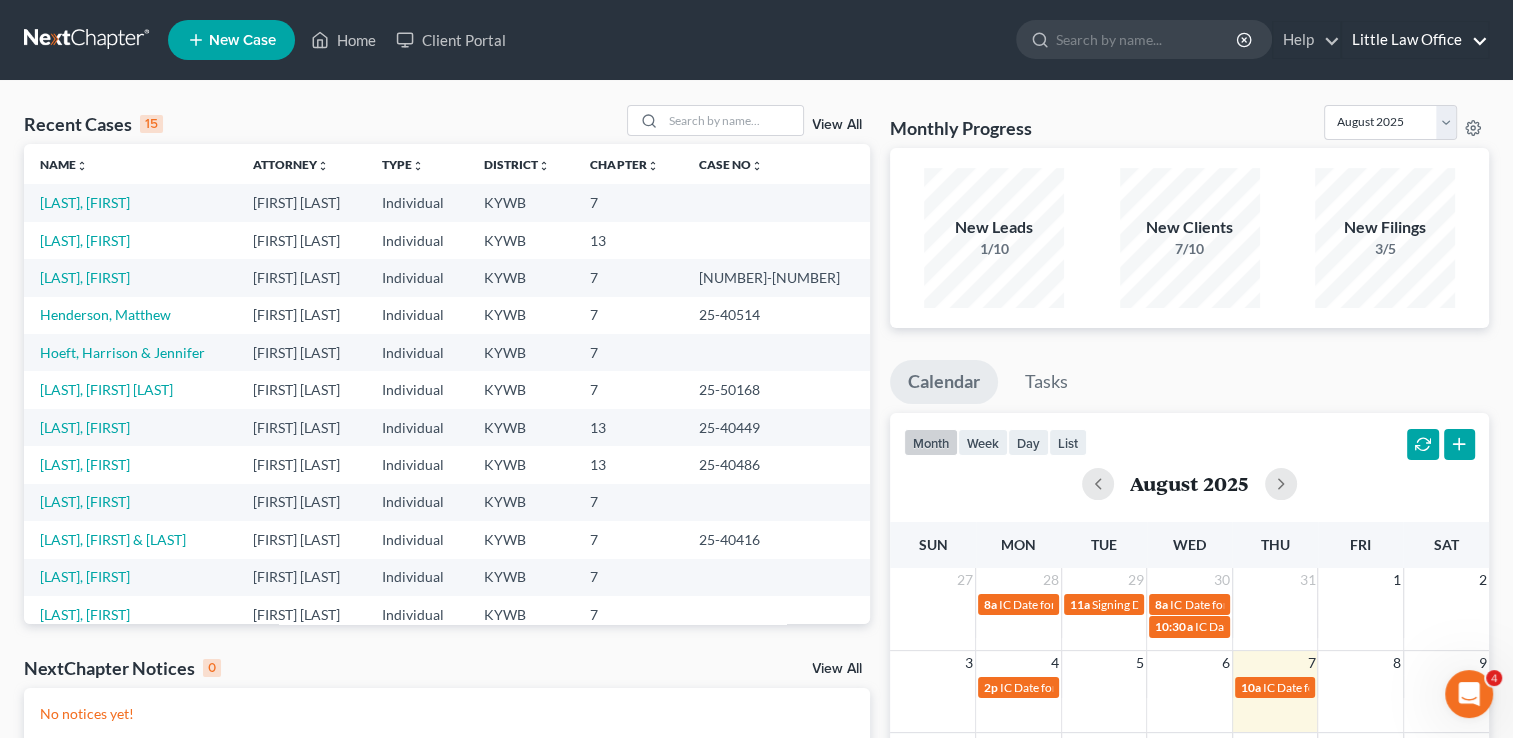 click on "Little Law Office" at bounding box center [1415, 40] 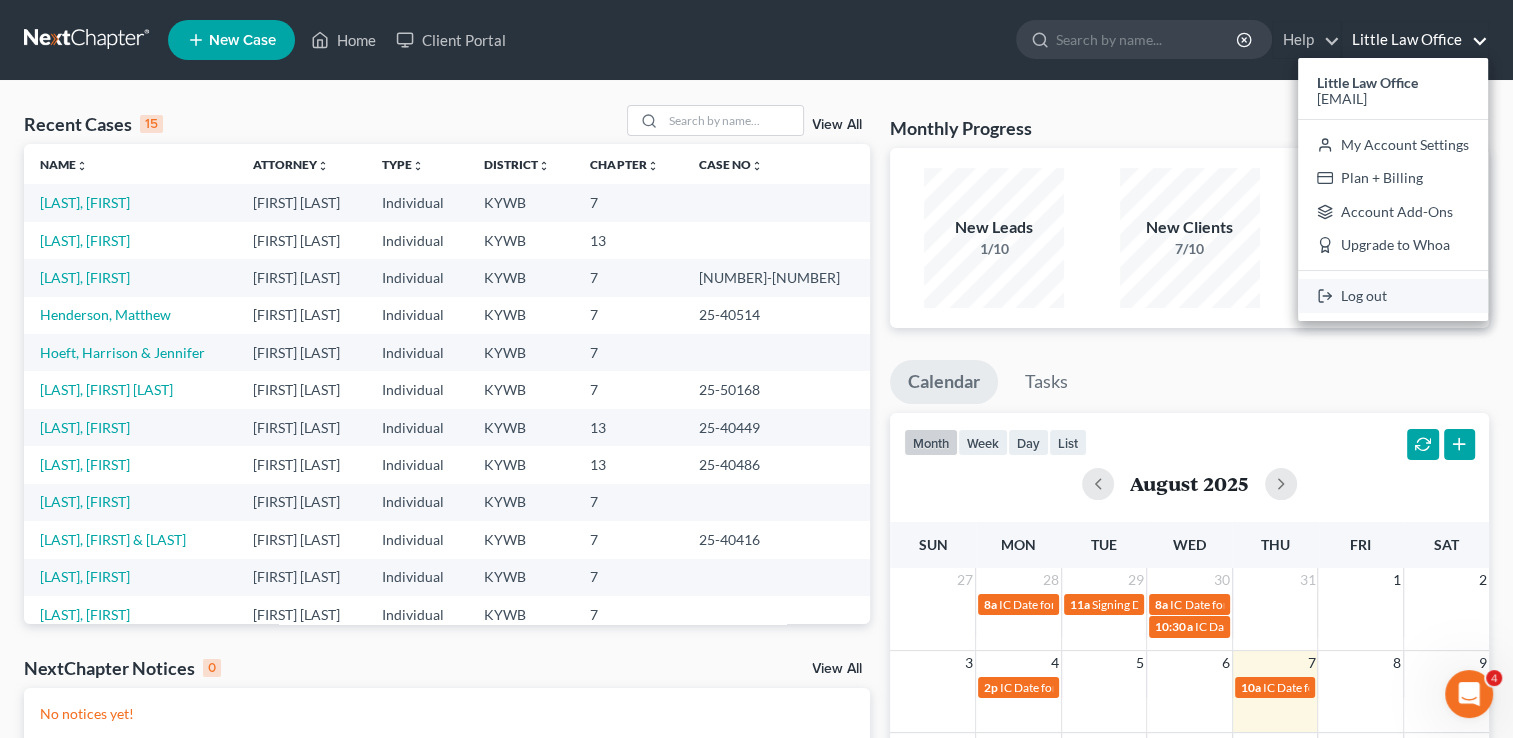 click on "Log out" at bounding box center [1393, 296] 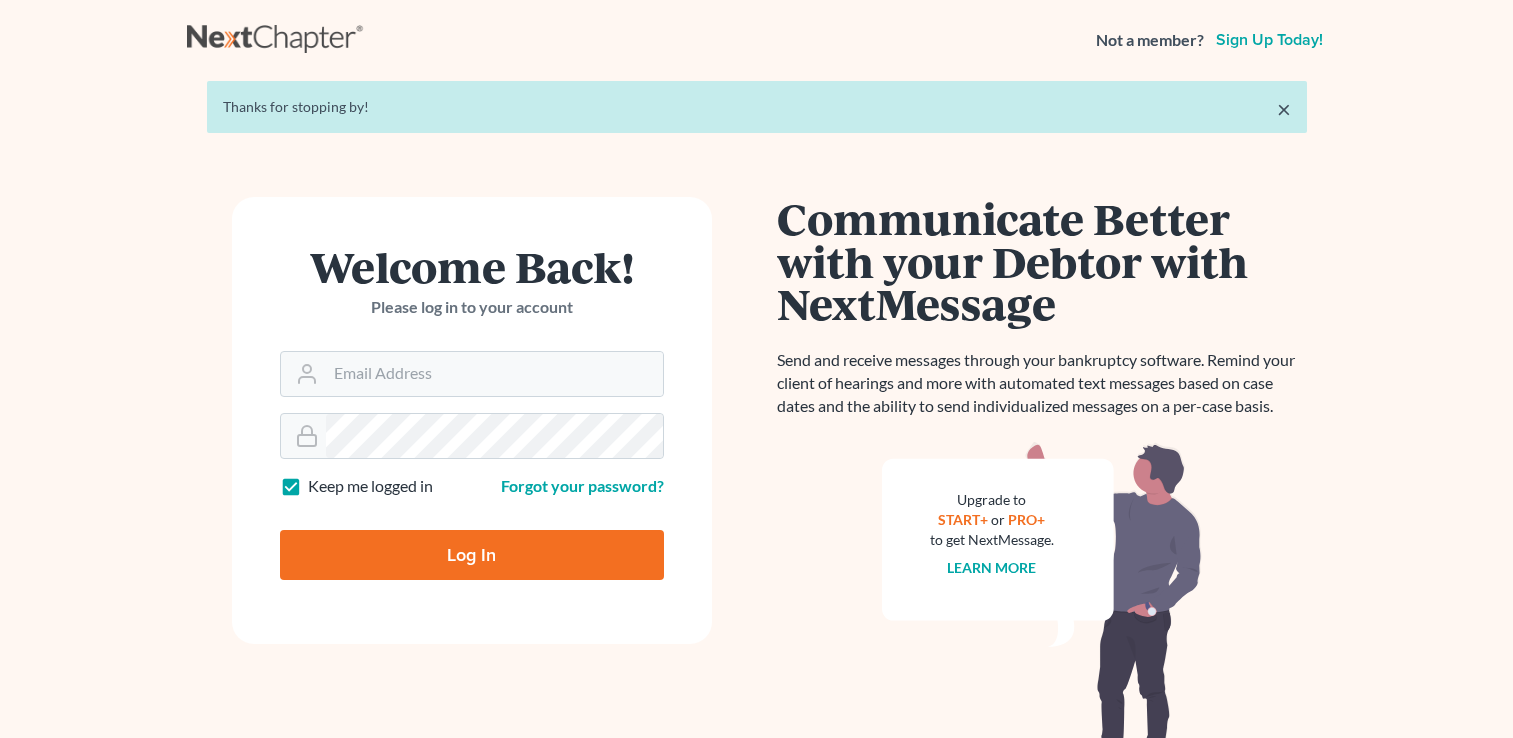 scroll, scrollTop: 0, scrollLeft: 0, axis: both 